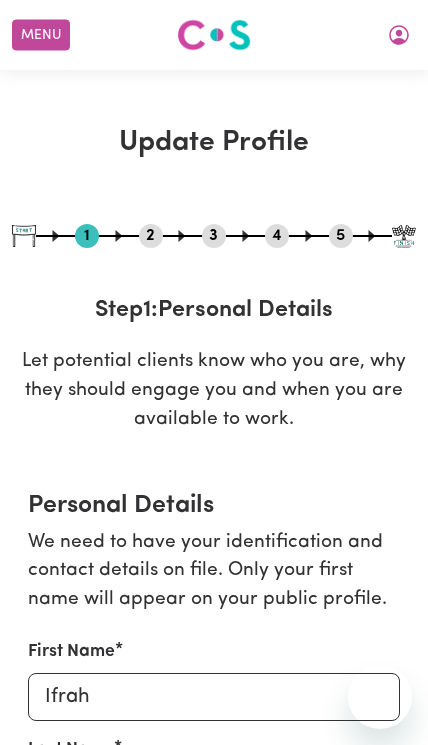 select on "female" 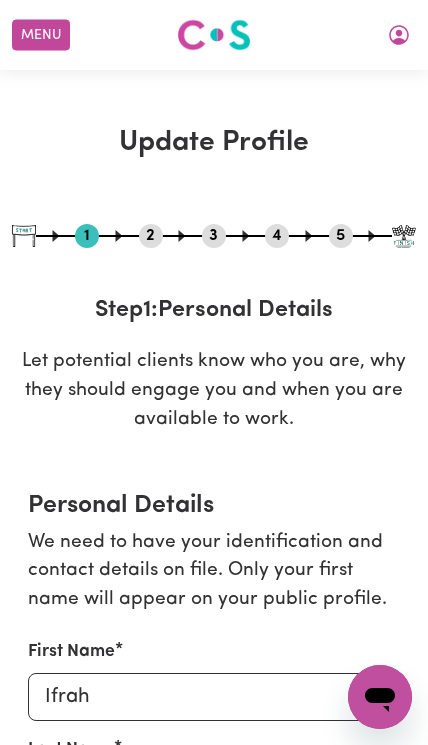 scroll, scrollTop: 112, scrollLeft: 0, axis: vertical 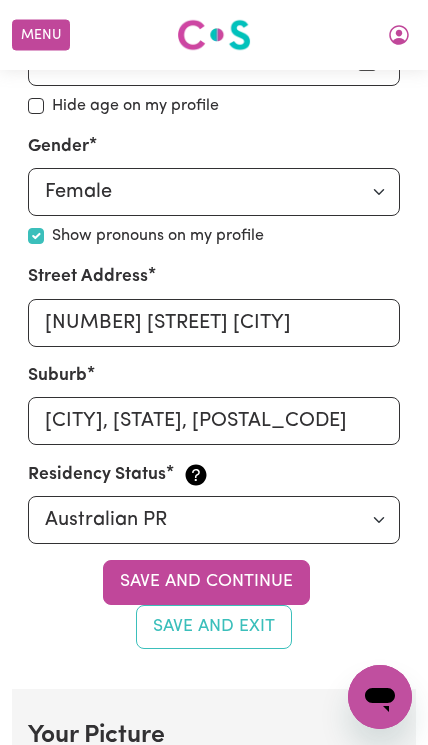 click on "Save and continue" at bounding box center [206, 582] 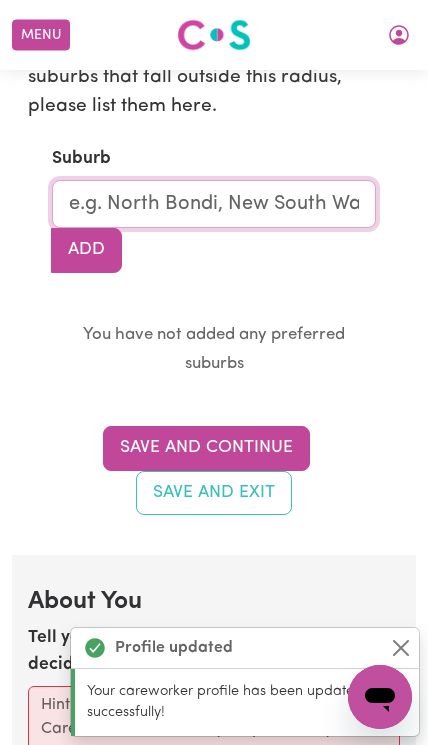 click at bounding box center (214, 204) 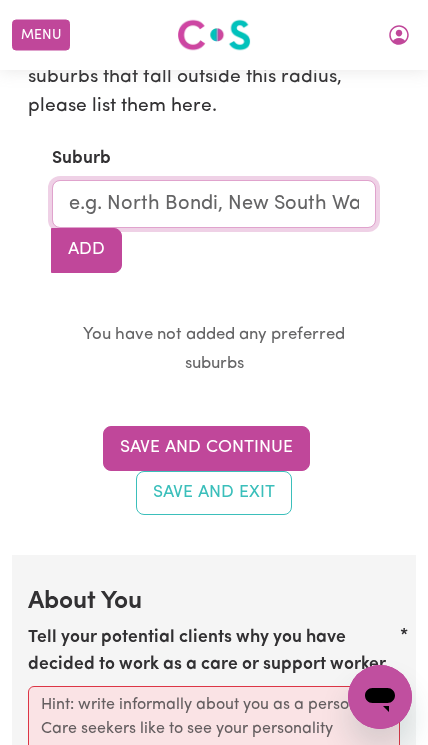 scroll, scrollTop: 2663, scrollLeft: 0, axis: vertical 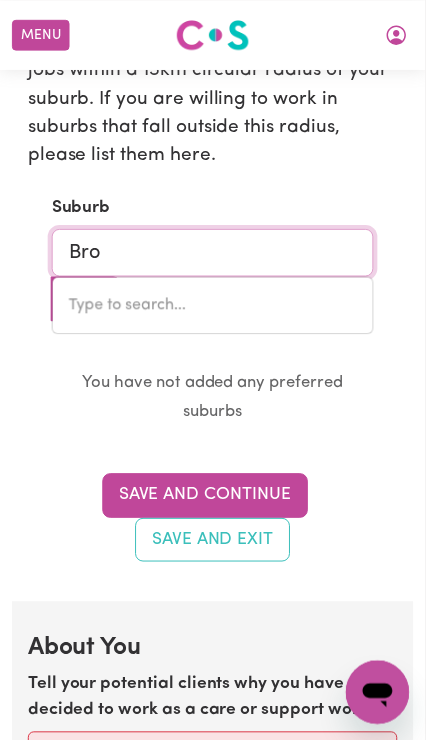 type on "Broa" 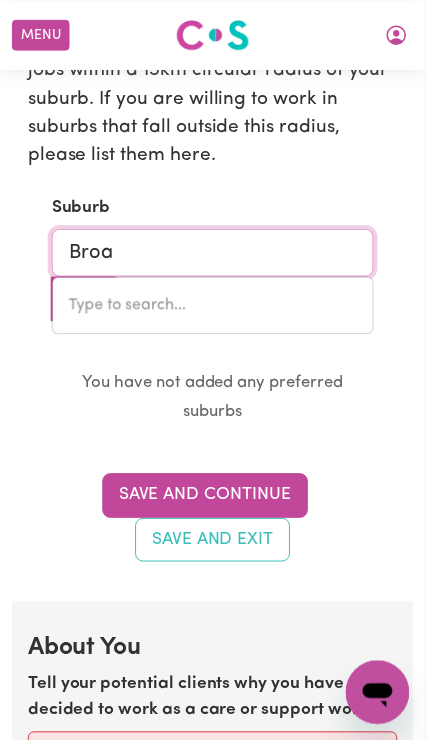 type on "[CITY], [STATE], [POSTAL_CODE]" 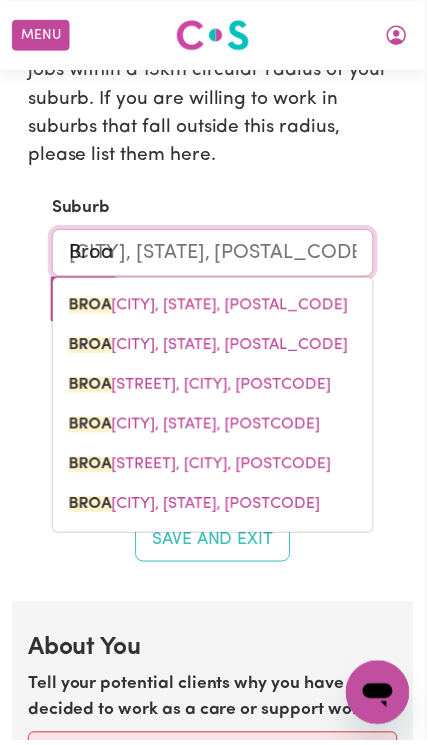 type on "Broad" 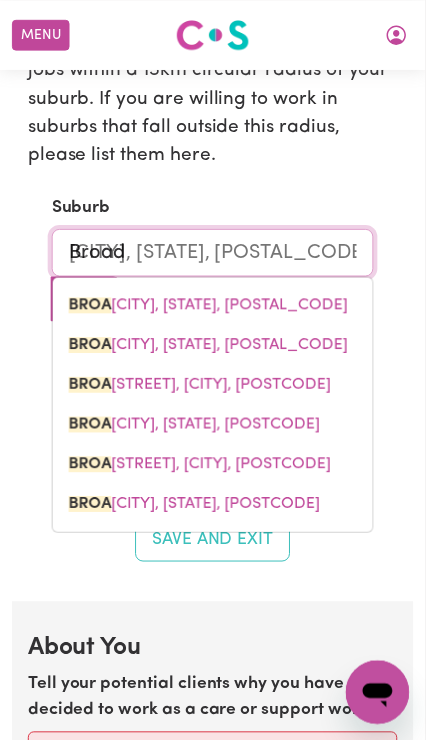 type on "[CITY], [STATE], [POSTAL_CODE]" 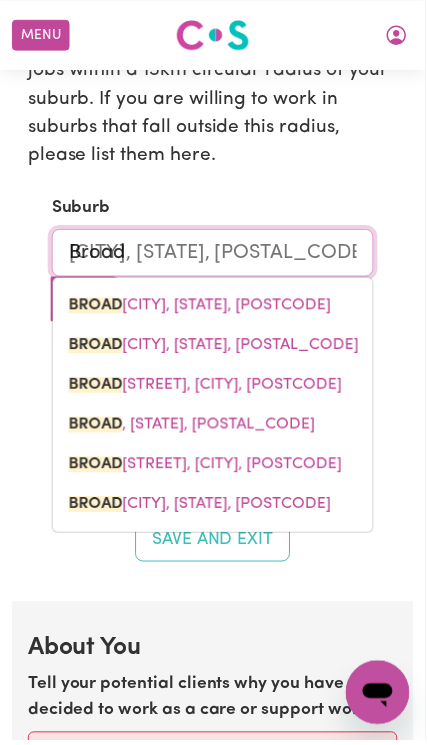 type on "[CITY]" 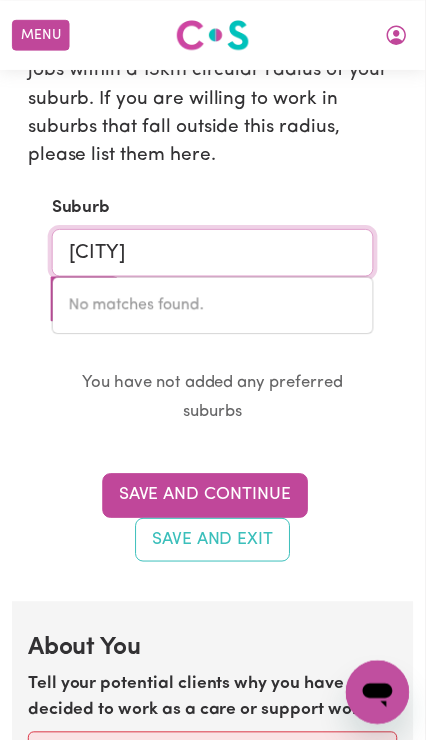 type on "[CITY]" 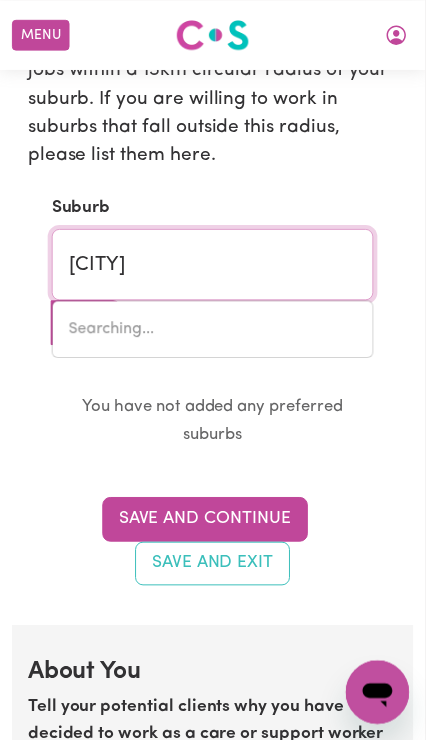 type on "[CITY], [STATE], [POSTCODE]" 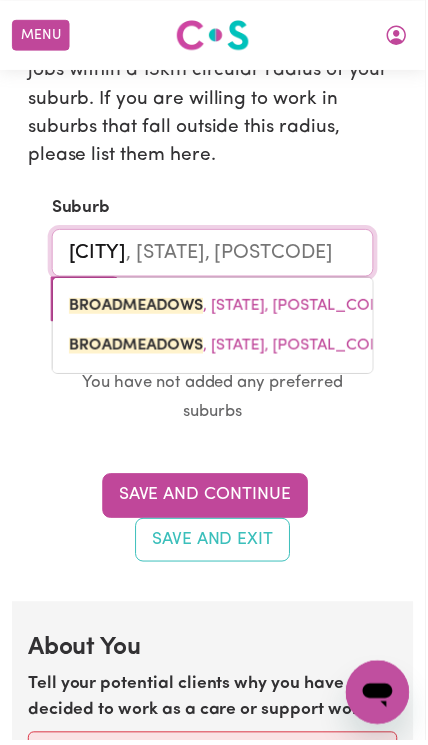 click on "[CITY], [STATE], [POSTAL_CODE]" at bounding box center (233, 347) 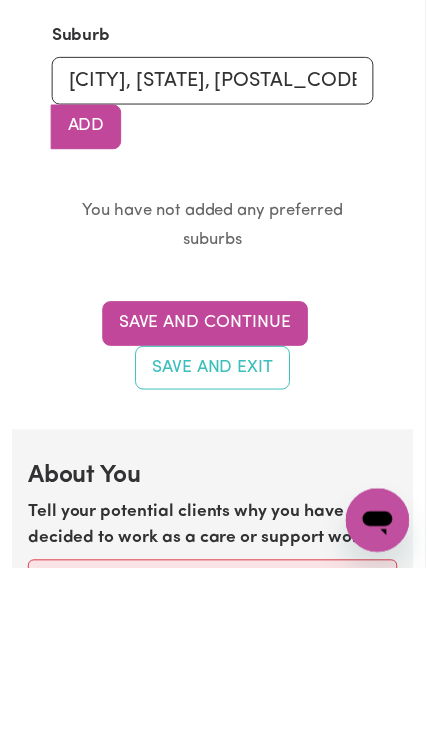 click on "Save and Continue" at bounding box center (206, 498) 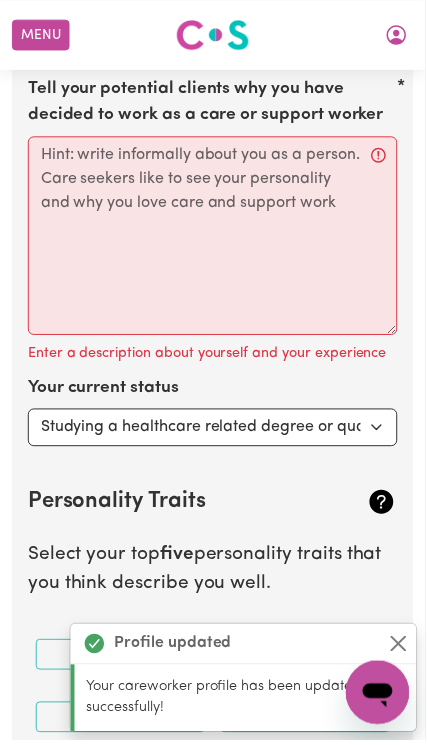 scroll, scrollTop: 3254, scrollLeft: 0, axis: vertical 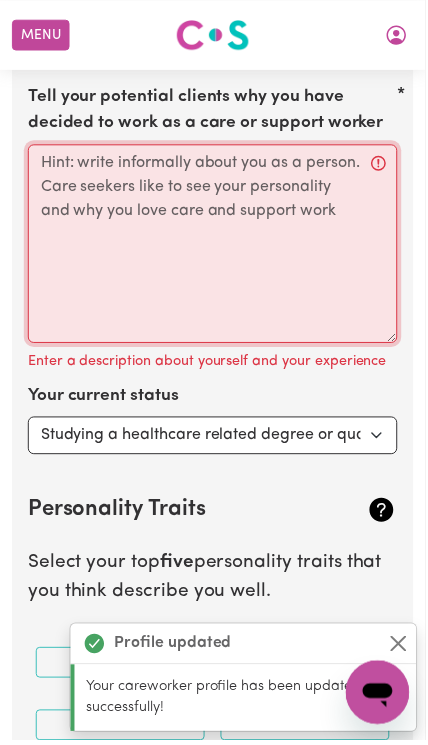click on "Tell your potential clients why you have decided to work as a care or support worker" at bounding box center [214, 245] 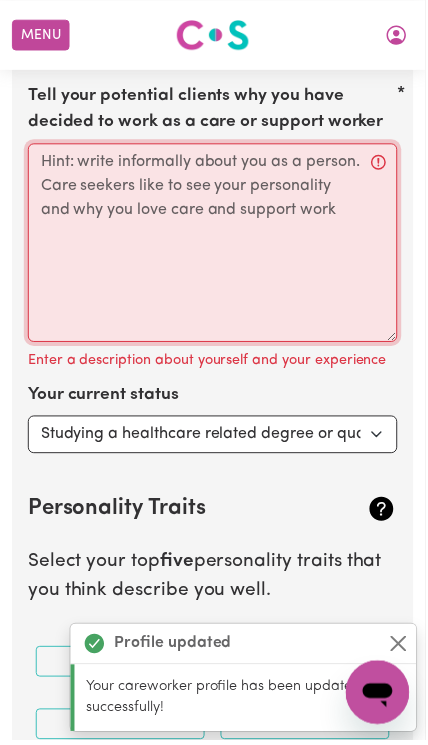 scroll, scrollTop: 3243, scrollLeft: 0, axis: vertical 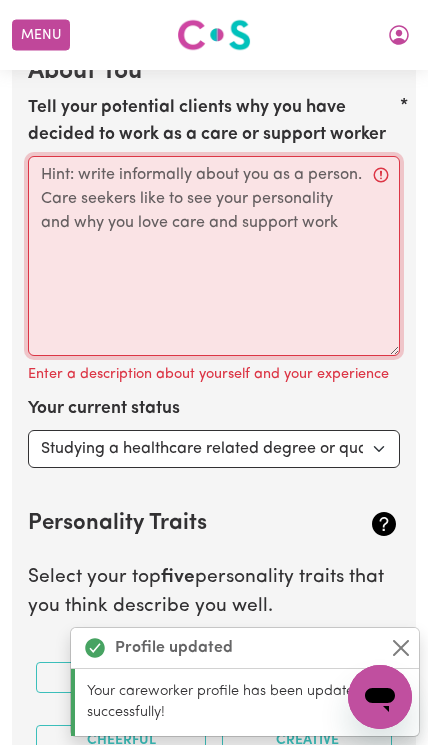 click on "Tell your potential clients why you have decided to work as a care or support worker" at bounding box center (214, 256) 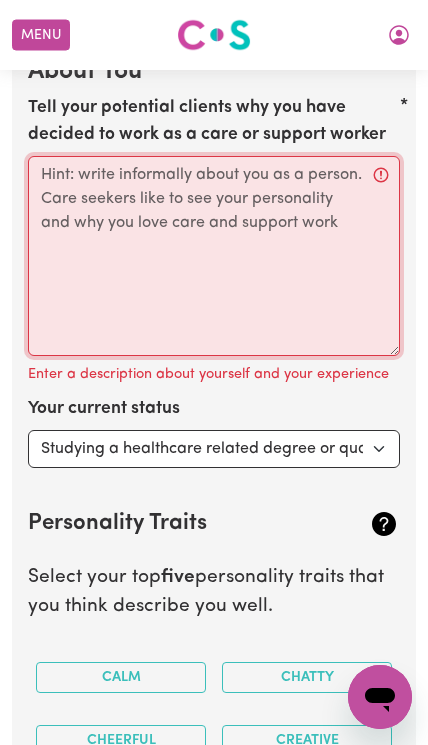click on "Tell your potential clients why you have decided to work as a care or support worker" at bounding box center [214, 256] 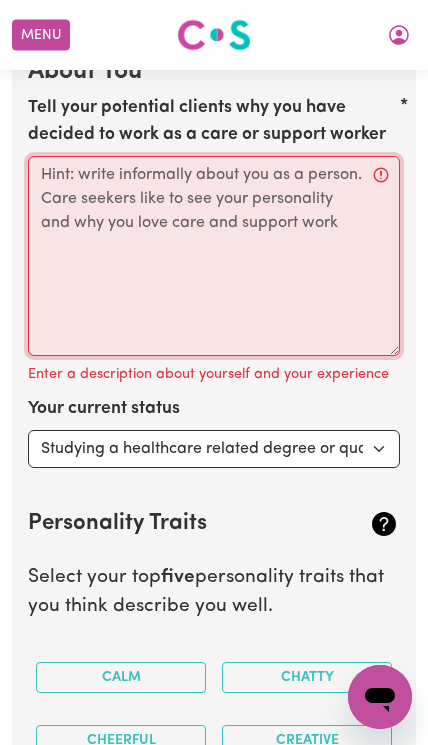 paste on "About Me
I love helping people and making their day better. I’m patient, kind, and enjoy being there for others, whether it’s with daily tasks or just good company. Care work is more than a job to me—it’s about making people feel safe and valued." 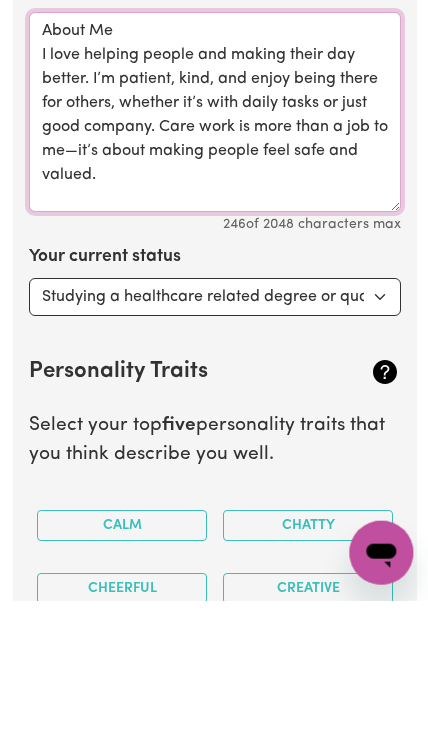 scroll, scrollTop: 3243, scrollLeft: 3, axis: both 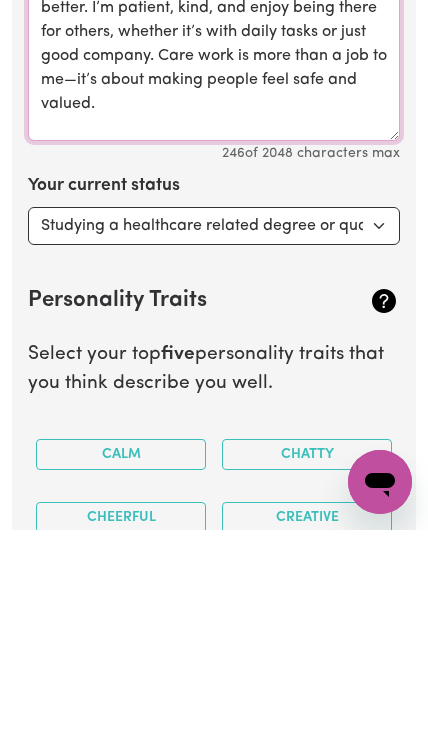 type on "About Me
I love helping people and making their day better. I’m patient, kind, and enjoy being there for others, whether it’s with daily tasks or just good company. Care work is more than a job to me—it’s about making people feel safe and valued." 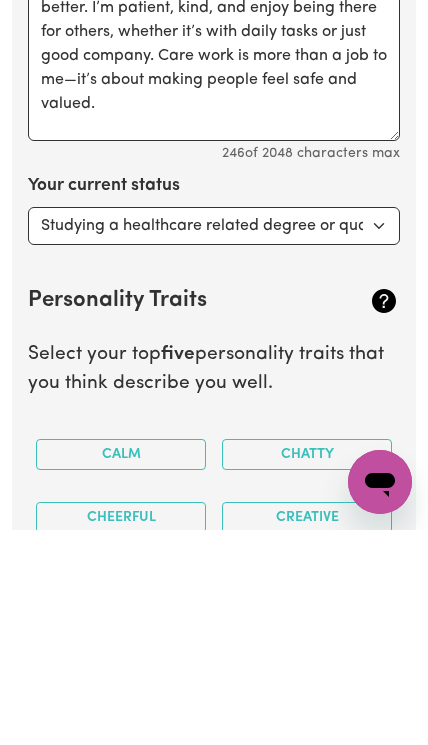 click on "Select... Studying a healthcare related degree or qualification Studying a non-healthcare related degree or qualification Looking for work - I just graduated Looking for extra work to fill my week and/or weekends Embarking on a career change into the care industry" at bounding box center (214, 441) 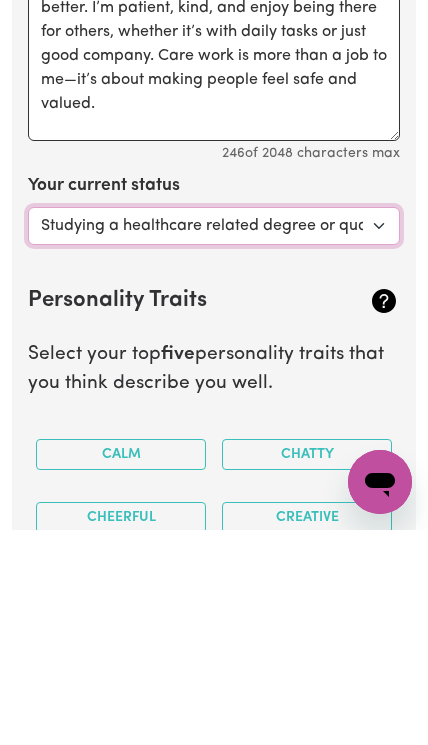 scroll, scrollTop: 3459, scrollLeft: 3, axis: both 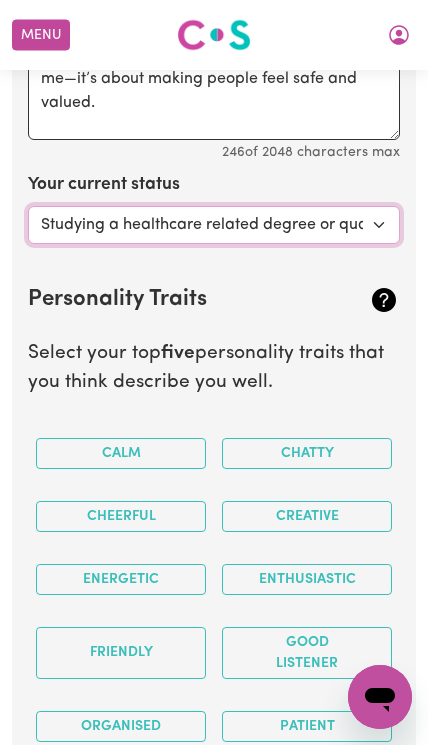 select on "Looking for work - I just graduated" 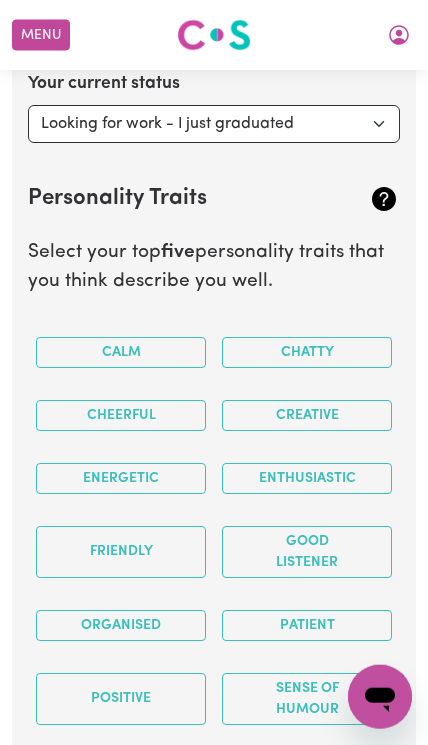 scroll, scrollTop: 3574, scrollLeft: 0, axis: vertical 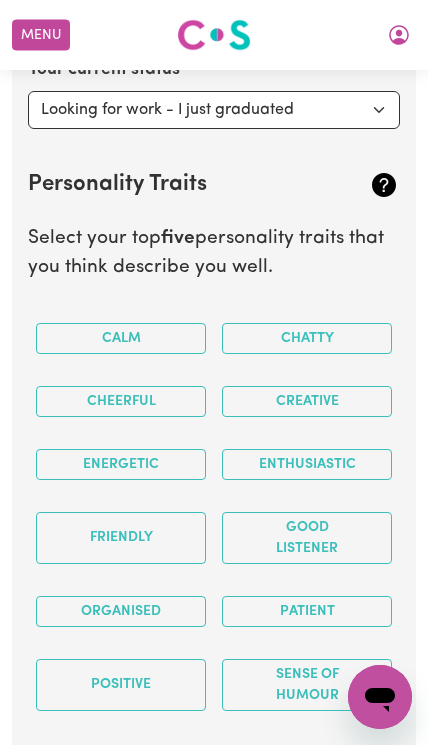 click on "Chatty" at bounding box center (307, 338) 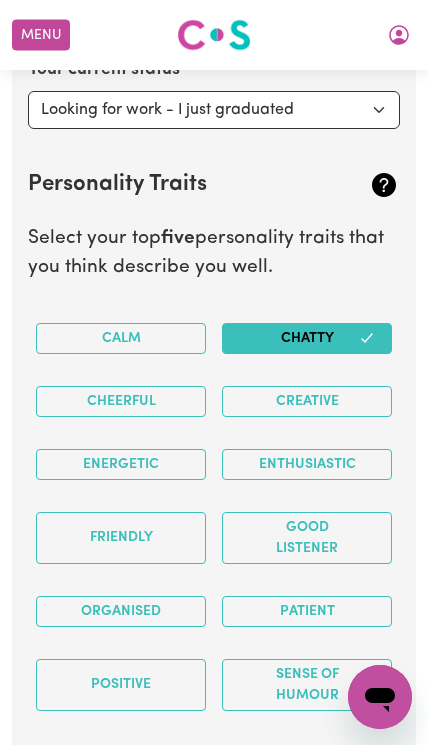 click on "Calm" at bounding box center (121, 338) 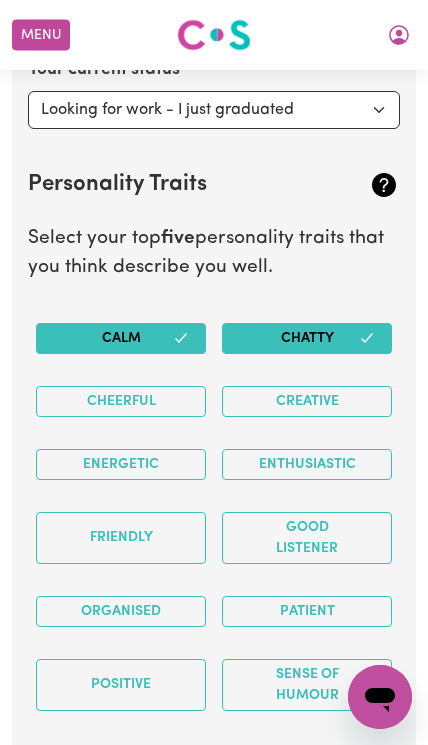 click on "Friendly" at bounding box center [121, 538] 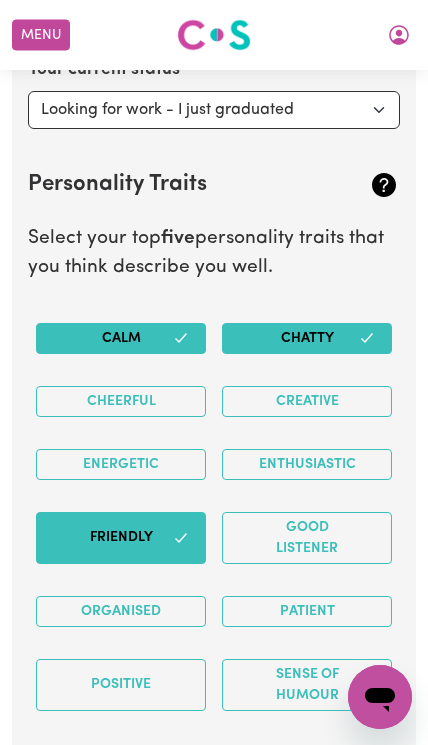 click on "Cheerful" at bounding box center [121, 401] 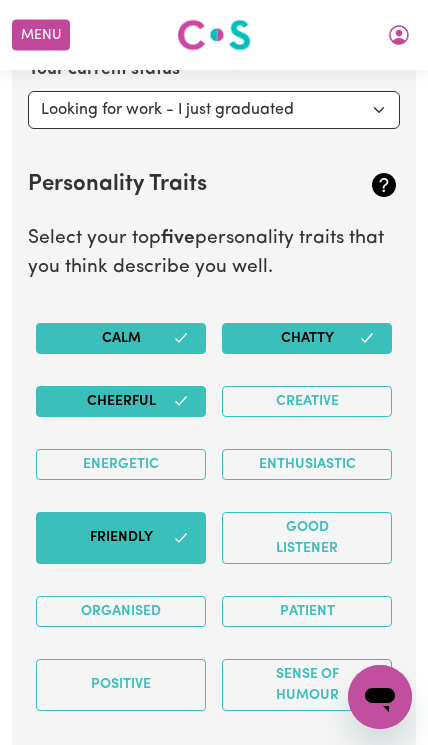 click on "Good Listener" at bounding box center (307, 538) 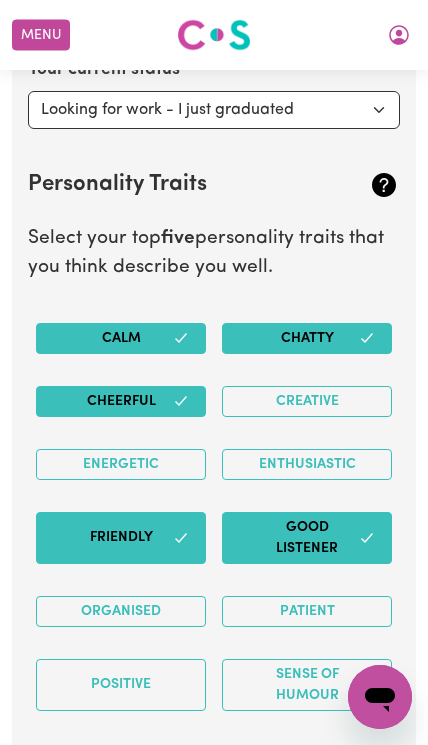 click on "Organised" at bounding box center [121, 611] 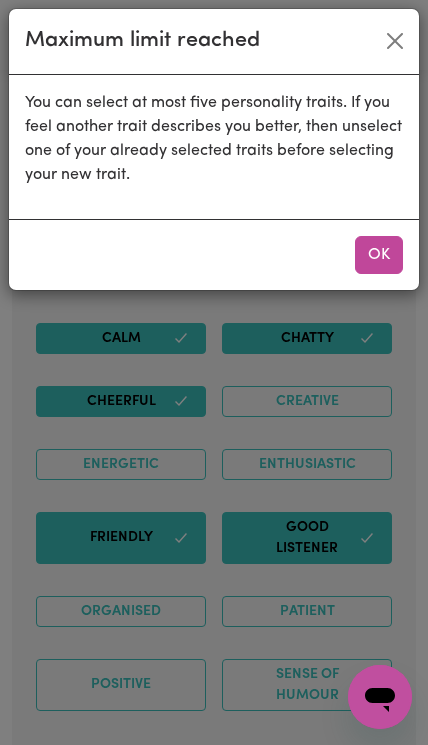 click on "OK" at bounding box center (379, 255) 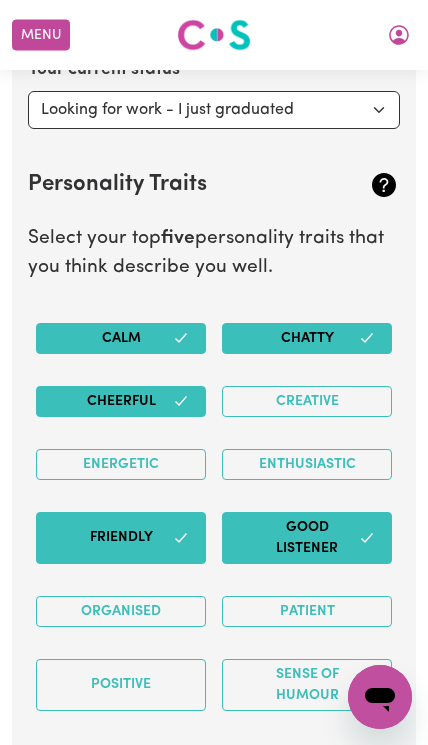 click on "Positive" at bounding box center (121, 685) 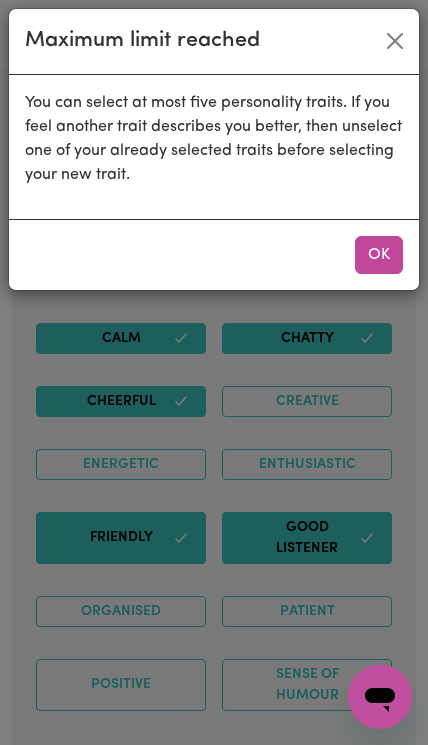 click on "OK" at bounding box center (379, 255) 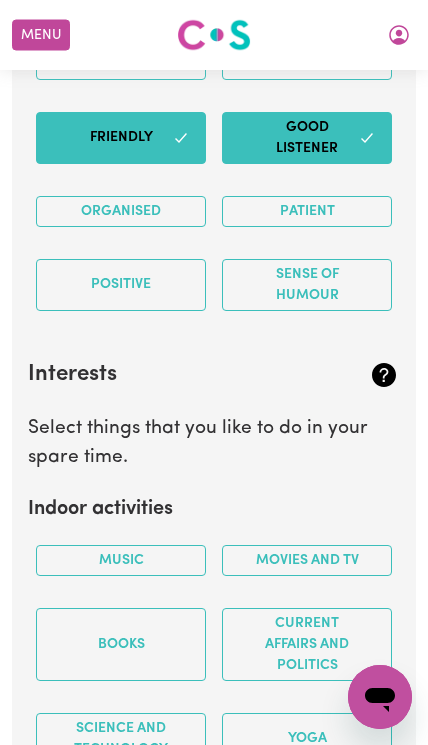 scroll, scrollTop: 4062, scrollLeft: 0, axis: vertical 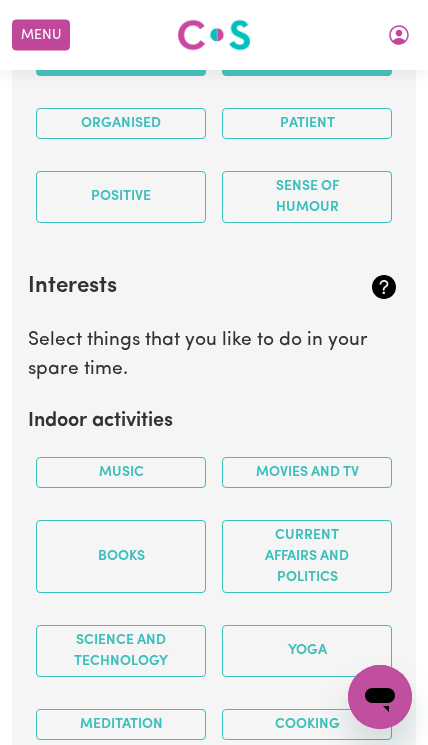 click on "Music" at bounding box center (121, 472) 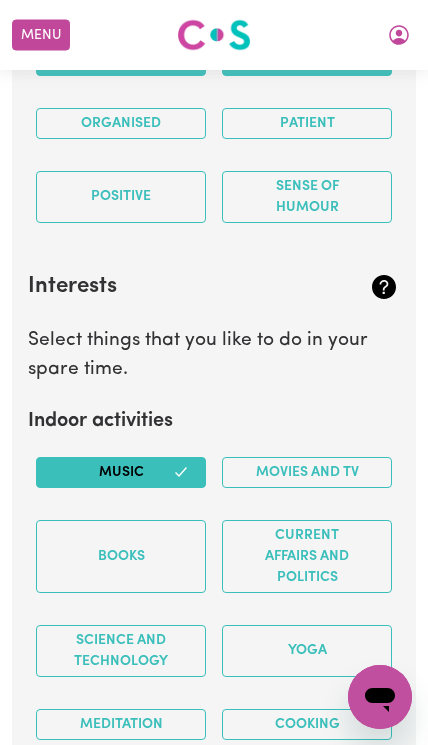 click on "Books" at bounding box center (121, 556) 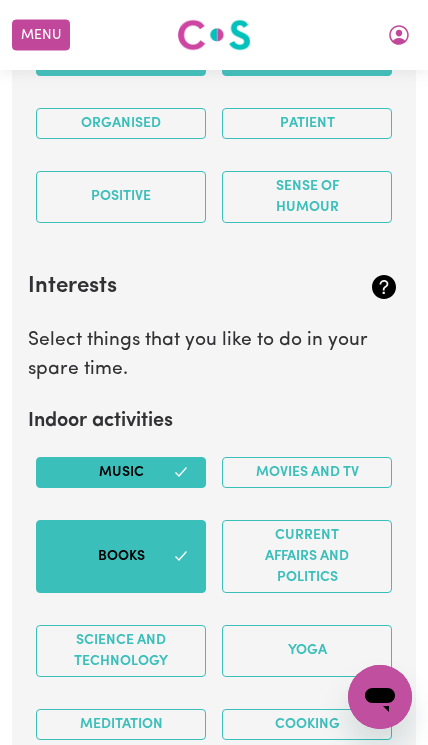 click on "Movies and TV" at bounding box center (307, 472) 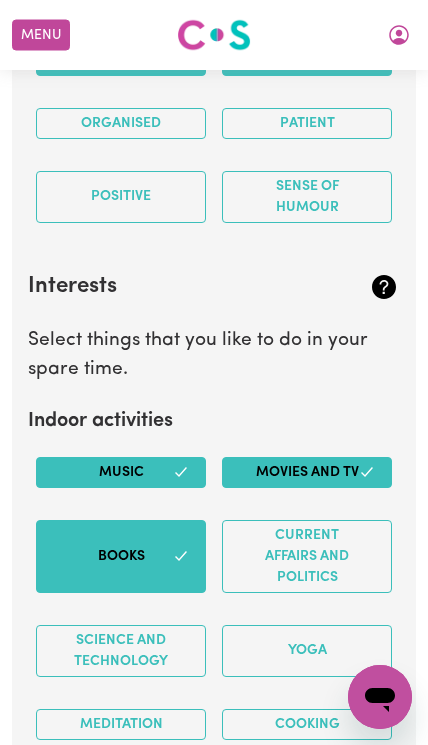 click on "Cooking" at bounding box center [307, 724] 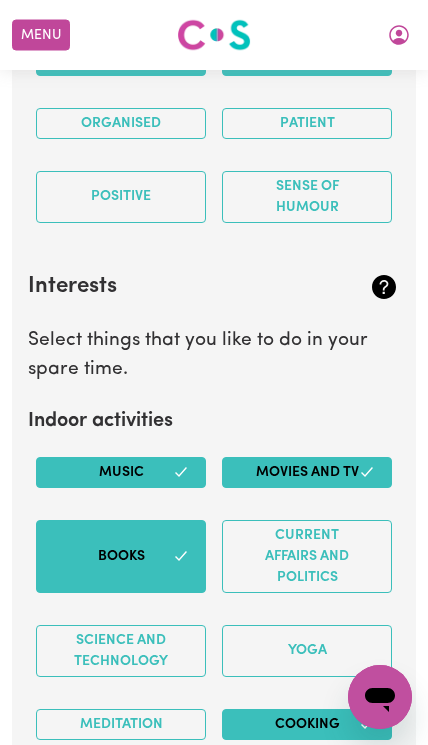 click on "Science and Technology" at bounding box center (121, 651) 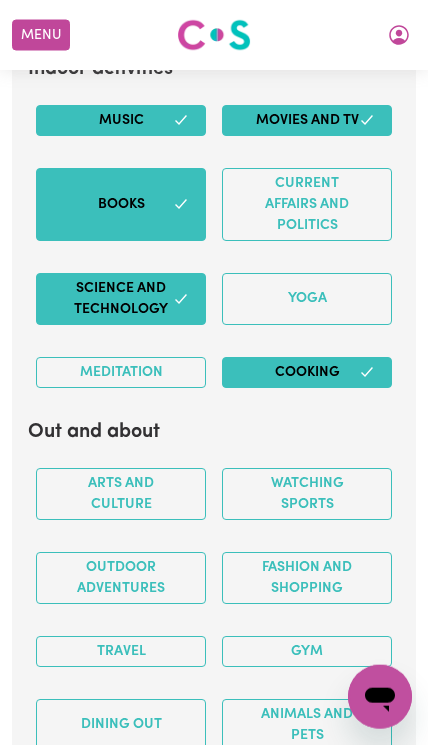 scroll, scrollTop: 4415, scrollLeft: 0, axis: vertical 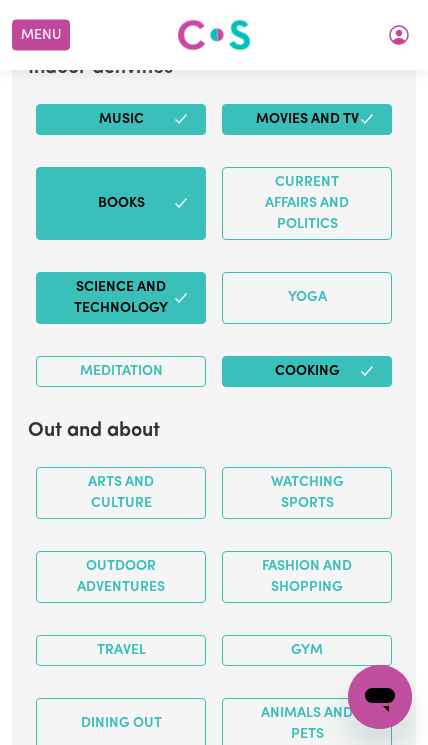click on "Arts and Culture" at bounding box center [121, 493] 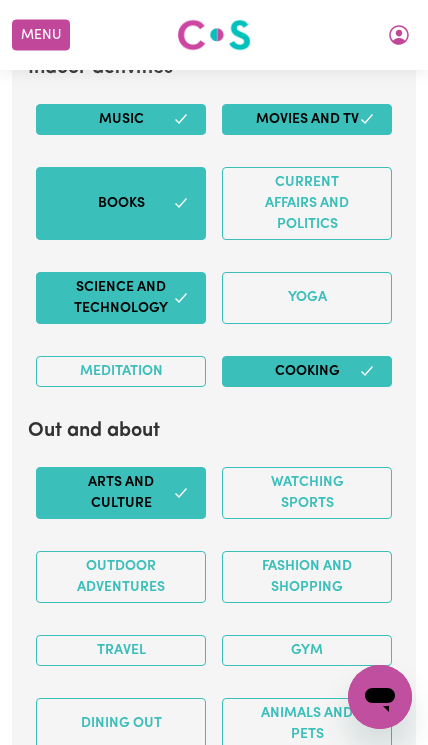 click on "Watching sports" at bounding box center [307, 493] 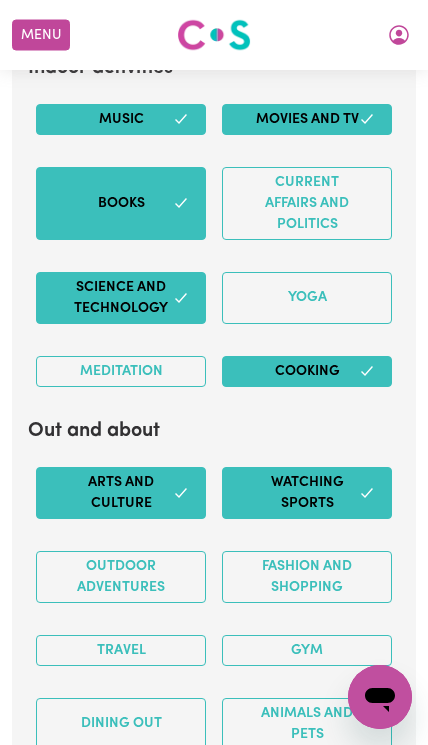 click on "Travel" at bounding box center (121, 650) 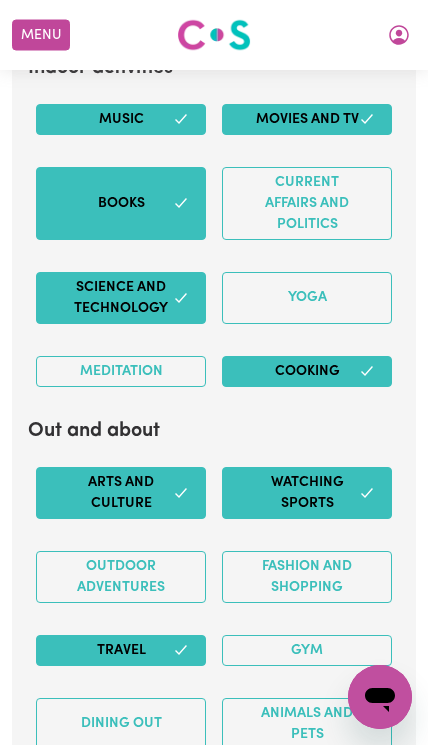 click on "Gym" at bounding box center (307, 650) 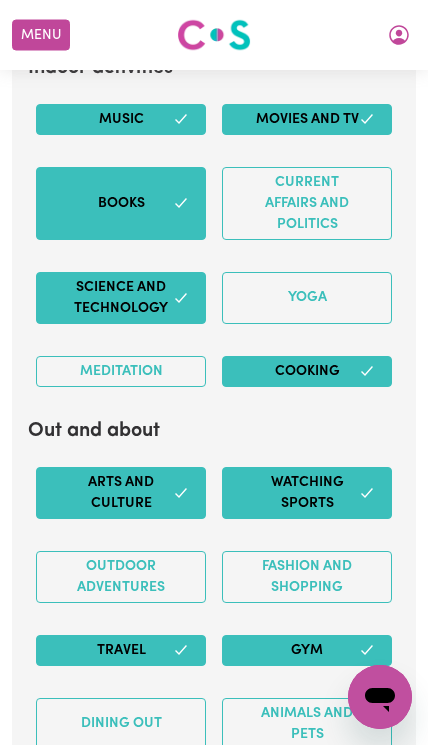 click on "Fashion and shopping" at bounding box center (307, 577) 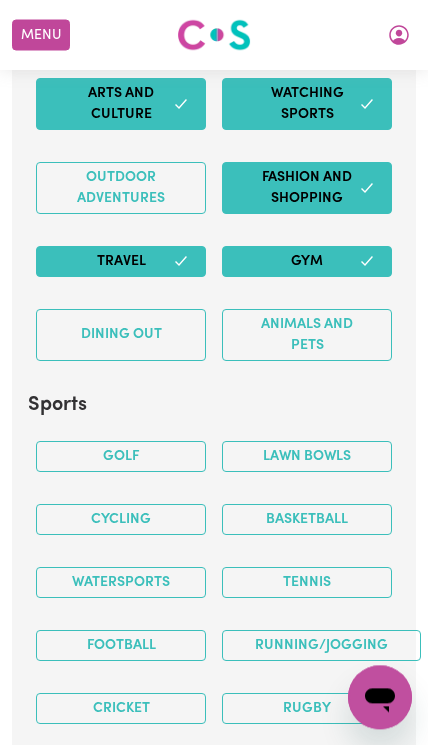 scroll, scrollTop: 4806, scrollLeft: 0, axis: vertical 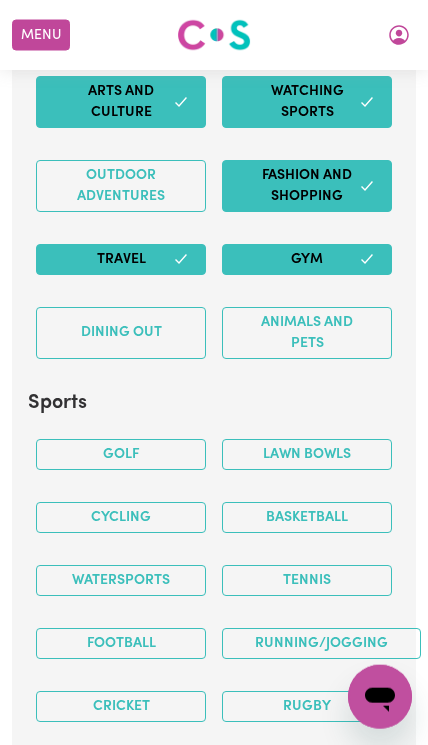 click on "Golf" at bounding box center (121, 454) 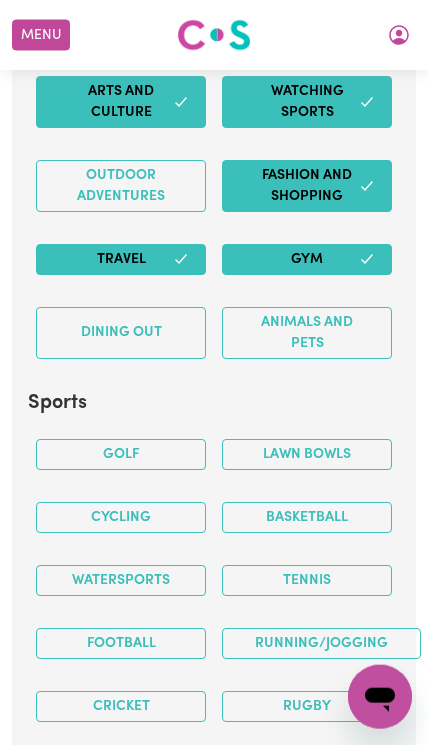 scroll, scrollTop: 4807, scrollLeft: 0, axis: vertical 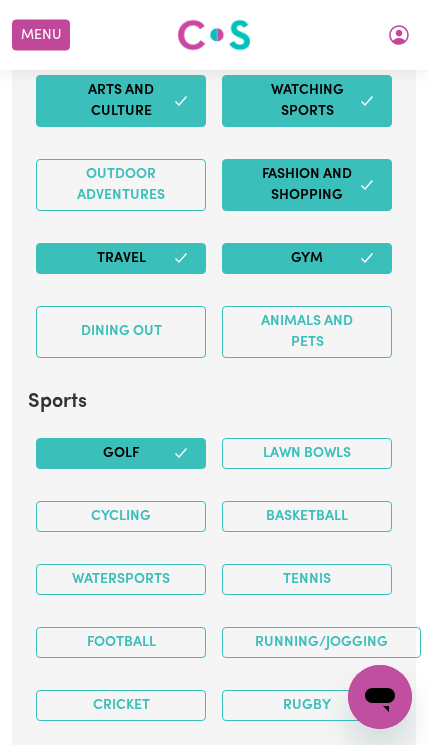 click on "Basketball" at bounding box center (307, 516) 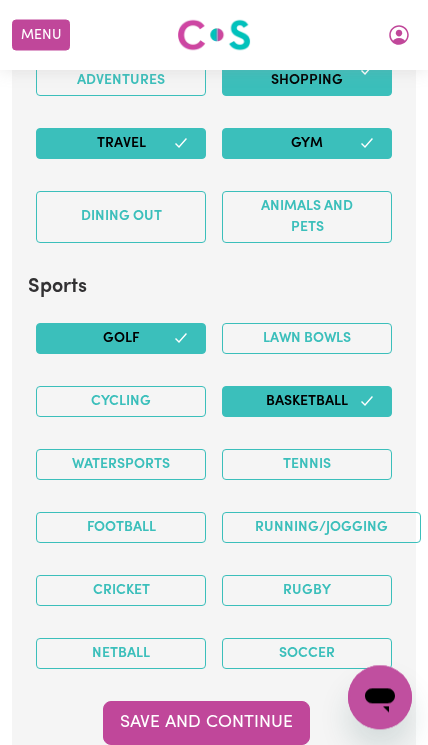 scroll, scrollTop: 4932, scrollLeft: 0, axis: vertical 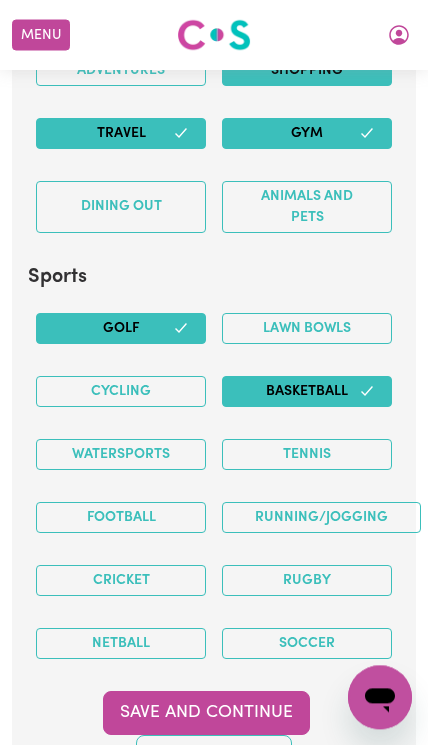 click on "Soccer" at bounding box center (307, 643) 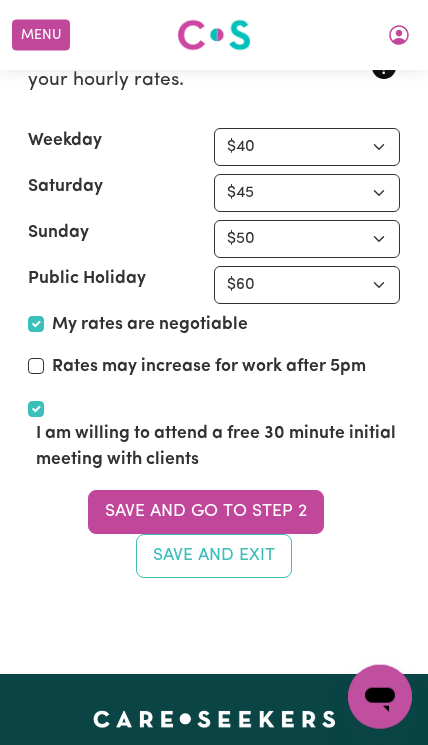 scroll, scrollTop: 5808, scrollLeft: 0, axis: vertical 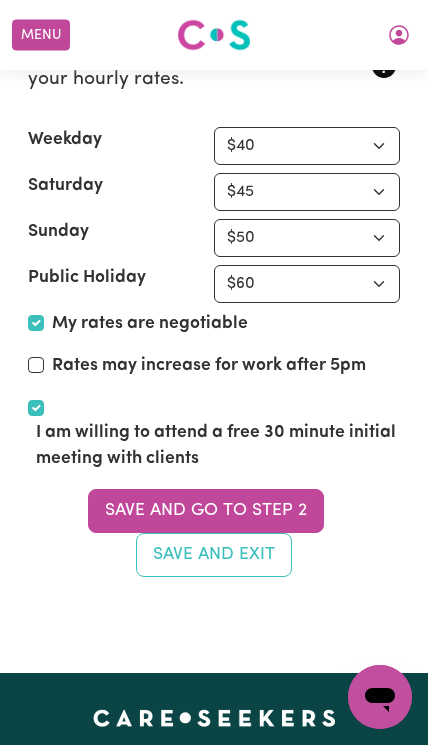 click on "Save and go to Step 2" at bounding box center (206, 511) 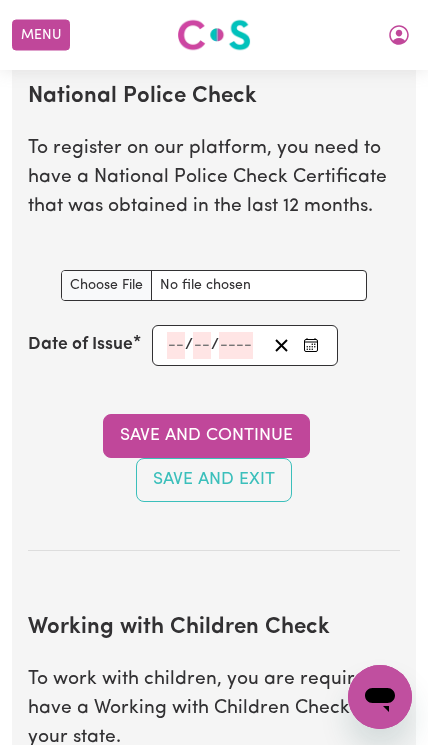 scroll, scrollTop: 1739, scrollLeft: 0, axis: vertical 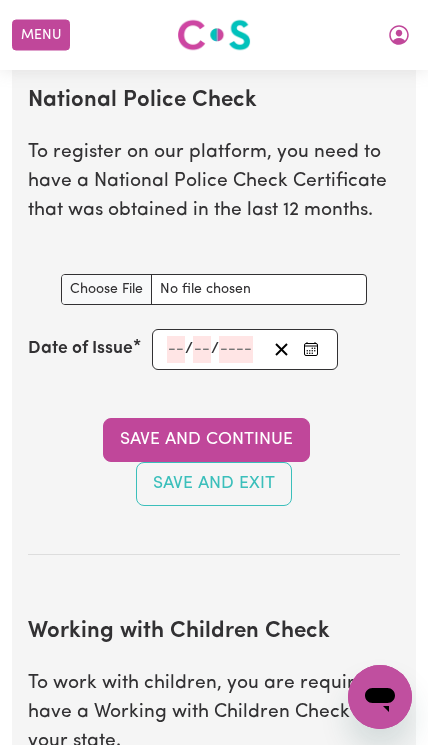 click on "National Police Check  document" at bounding box center (214, 289) 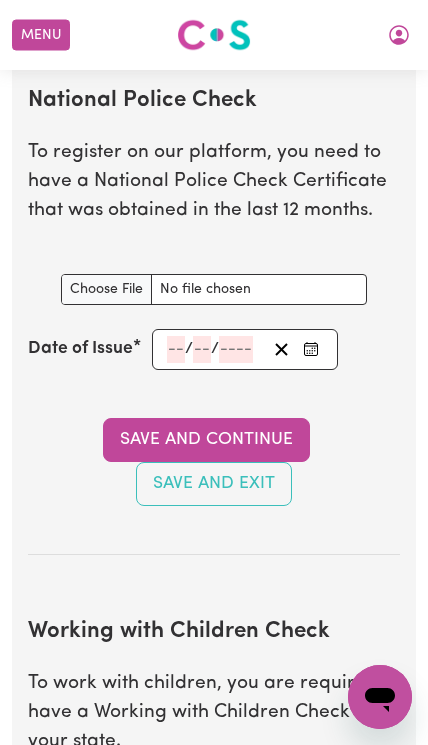 type on "C:\fakepath\IMG_0478.png" 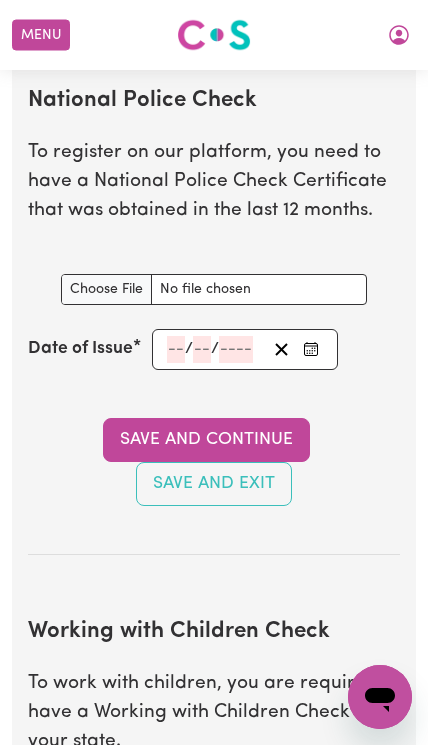click 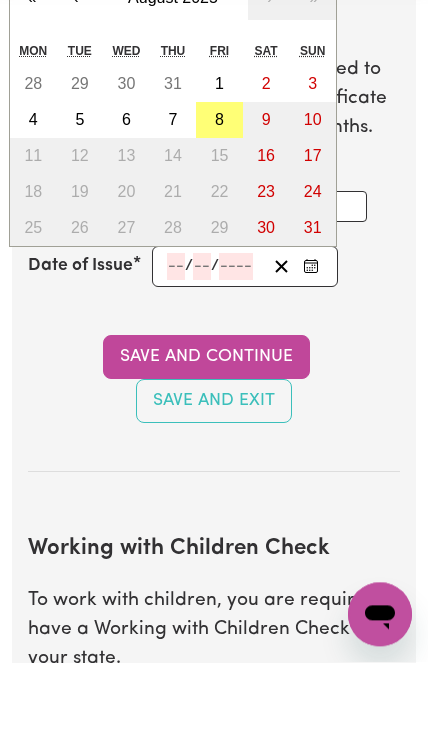 scroll, scrollTop: 1821, scrollLeft: 0, axis: vertical 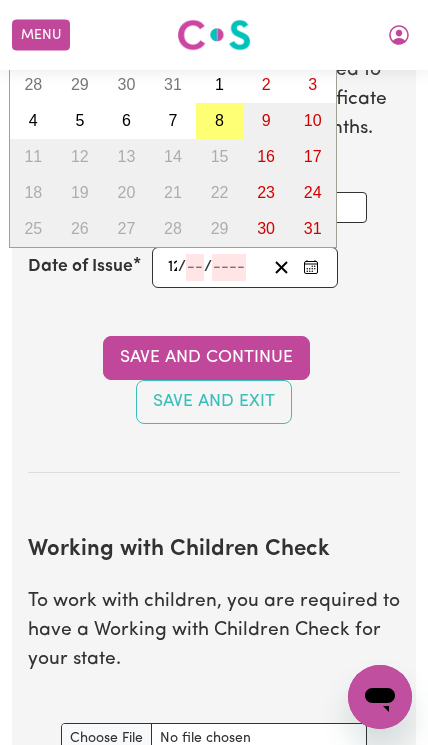 type on "12" 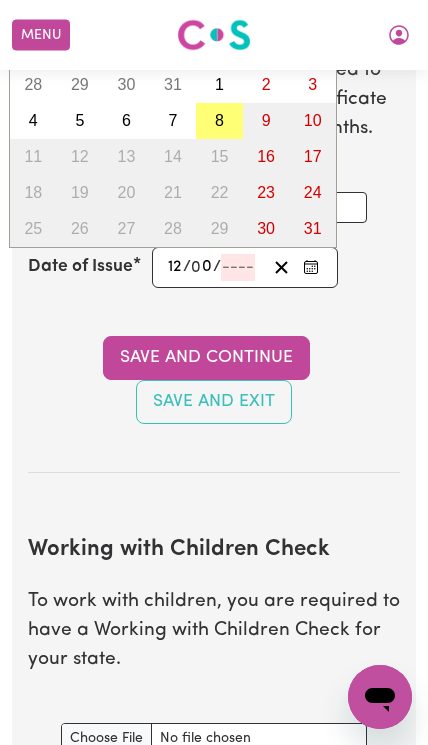 type on "07" 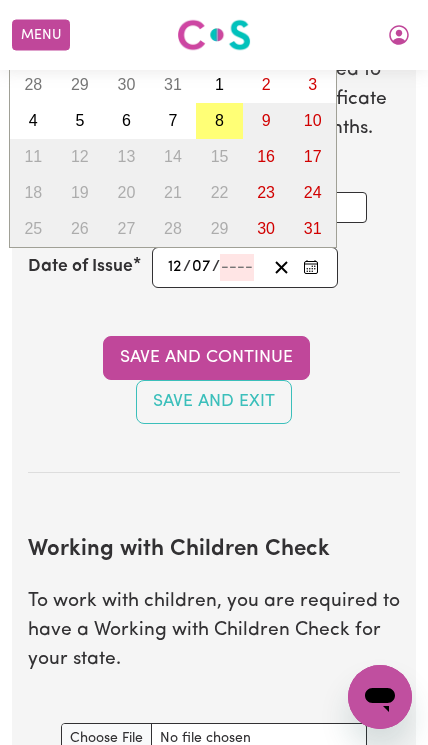 click on "07" 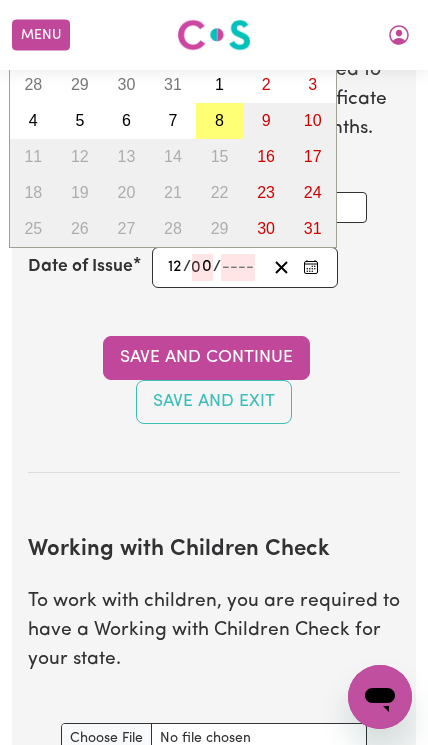 type on "09" 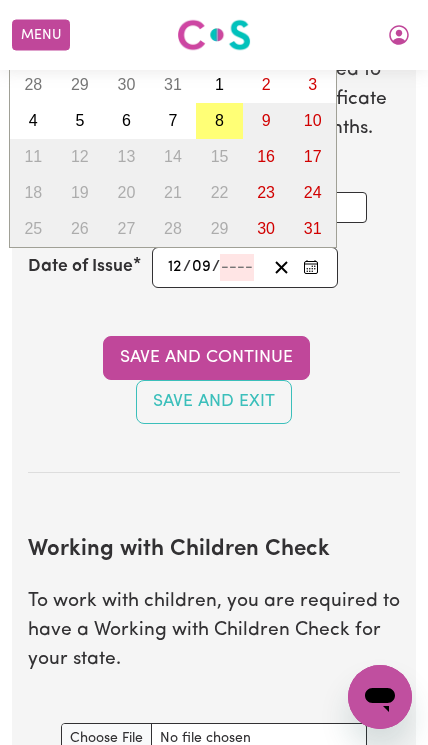 type on "2" 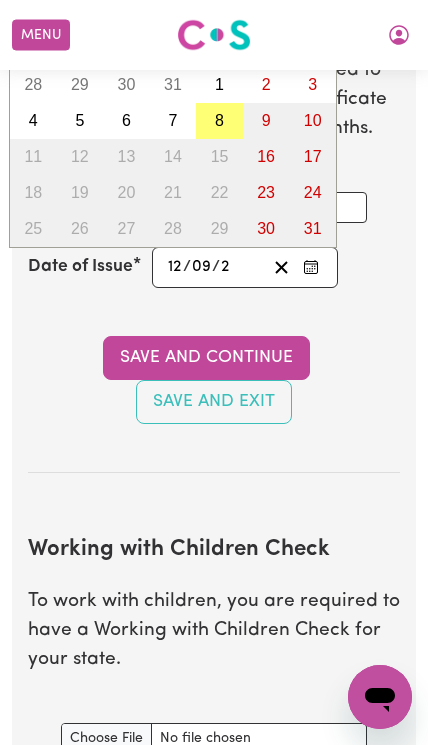 type on "[YEAR]-[MONTH]-[DAY]" 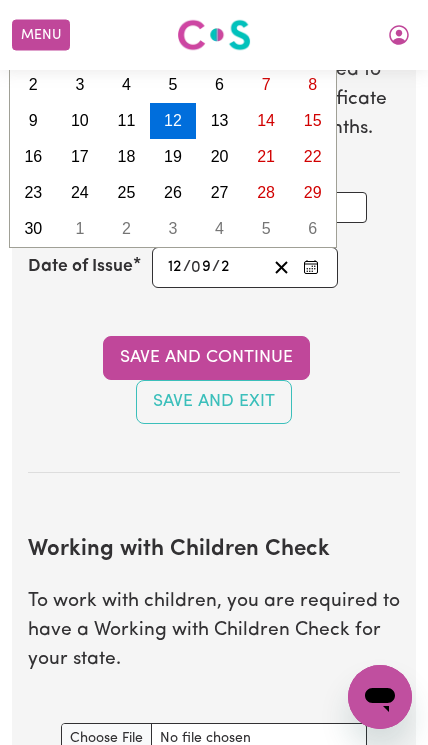 type on "20" 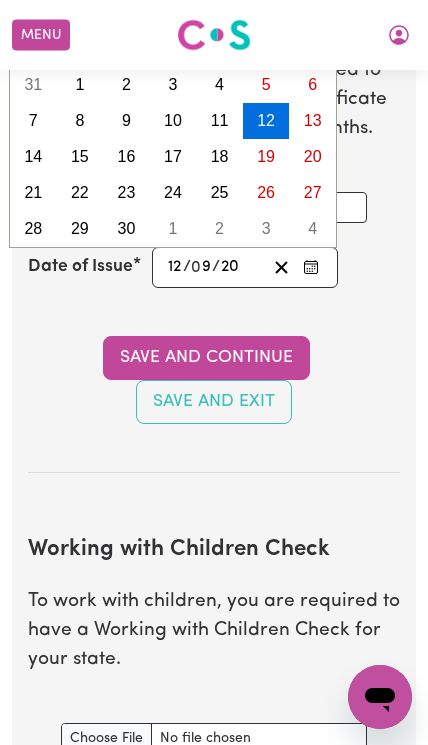 type on "202" 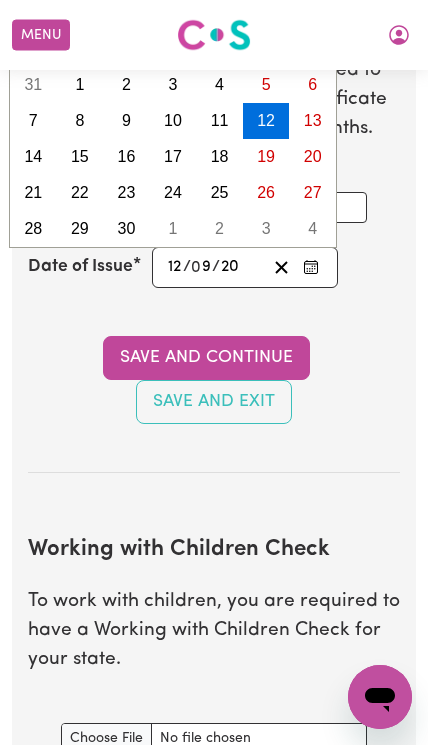 type on "[YEAR]-[MONTH]-[DAY]" 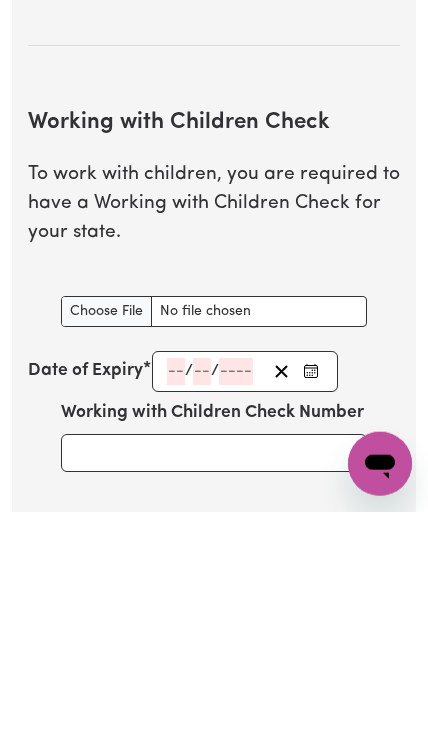 scroll, scrollTop: 2054, scrollLeft: 0, axis: vertical 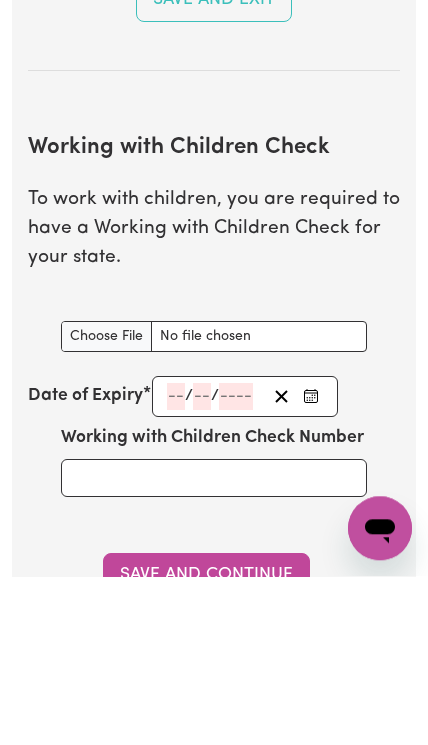 type on "2025" 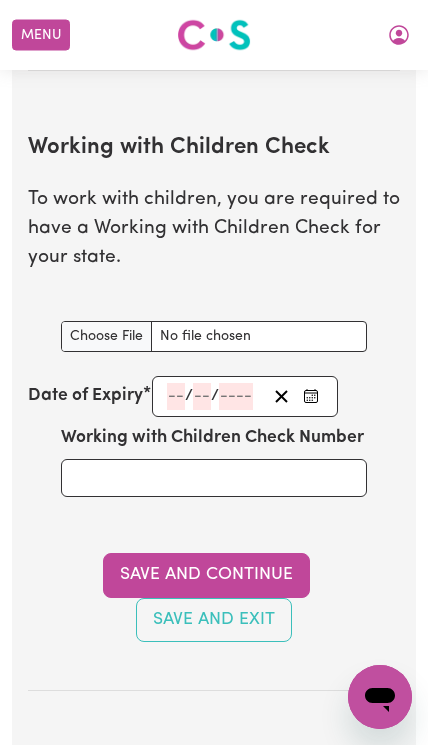 type on "C:\fakepath\IMG_0128.jpeg" 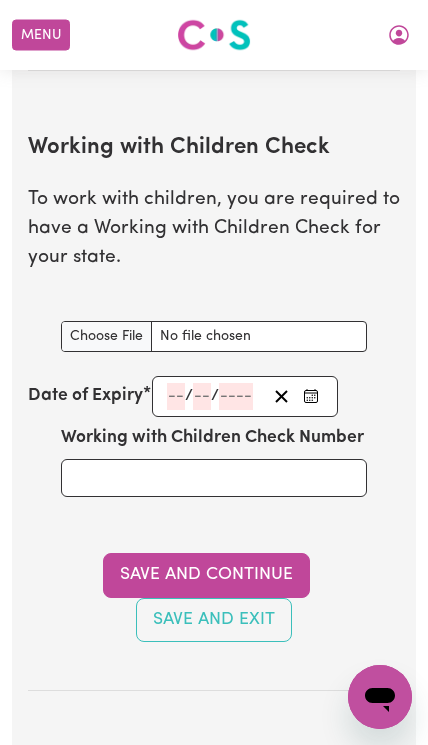 click 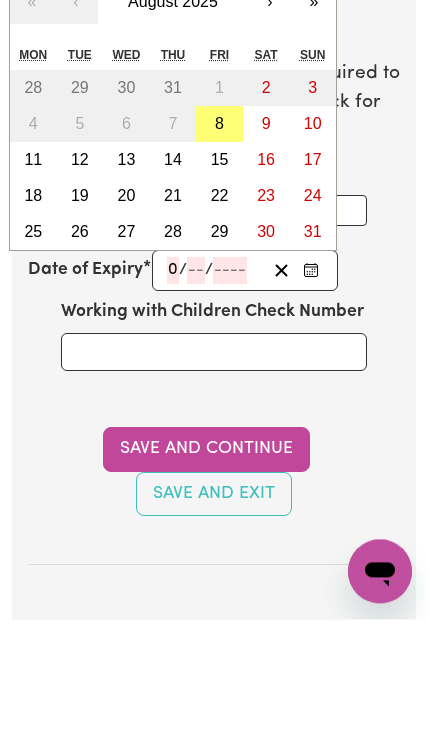 type on "05" 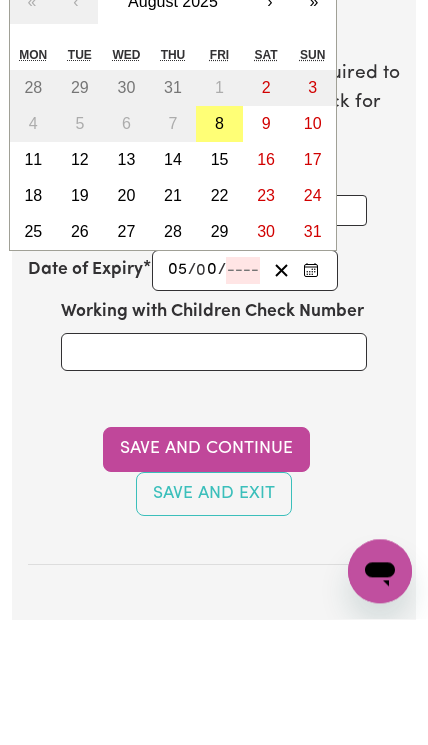 type on "04" 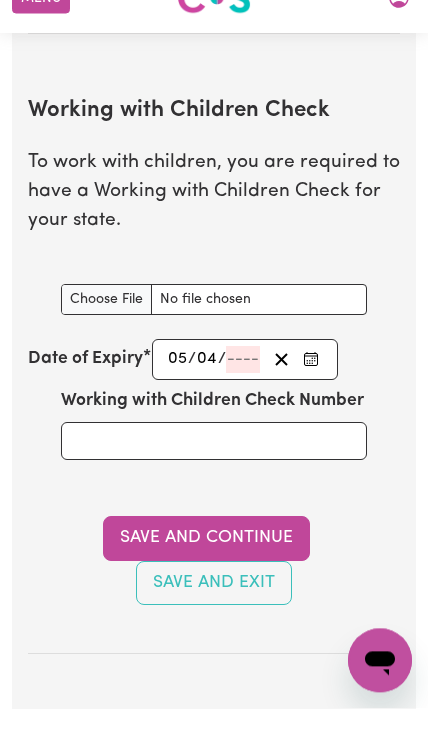 click on "Working with Children Check  document" at bounding box center (214, 336) 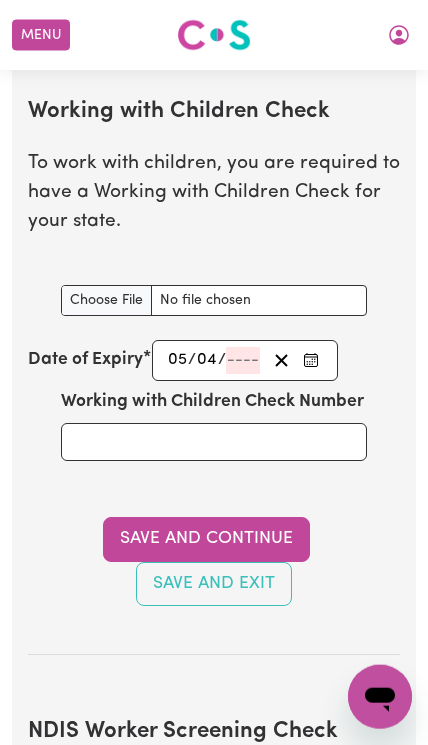 click on "Working with Children Check  document" at bounding box center (214, 300) 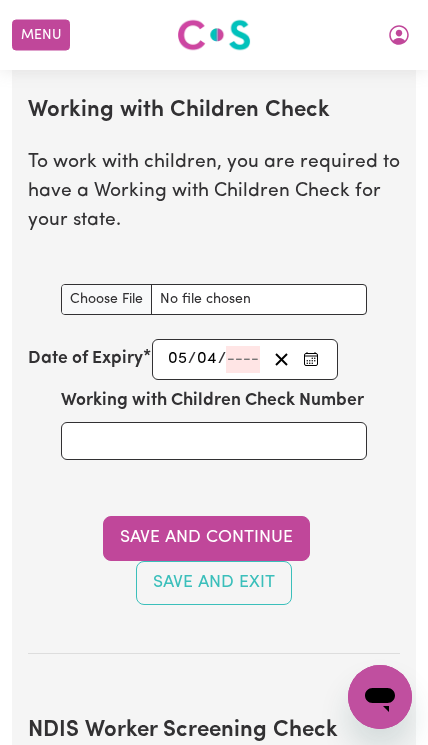 click 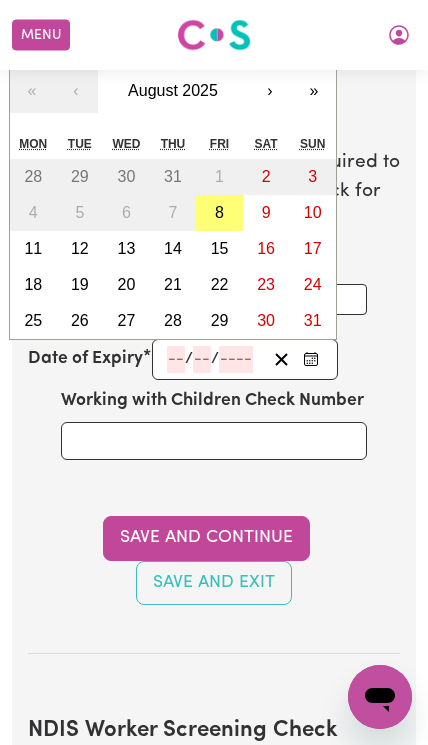 scroll, scrollTop: 2259, scrollLeft: 0, axis: vertical 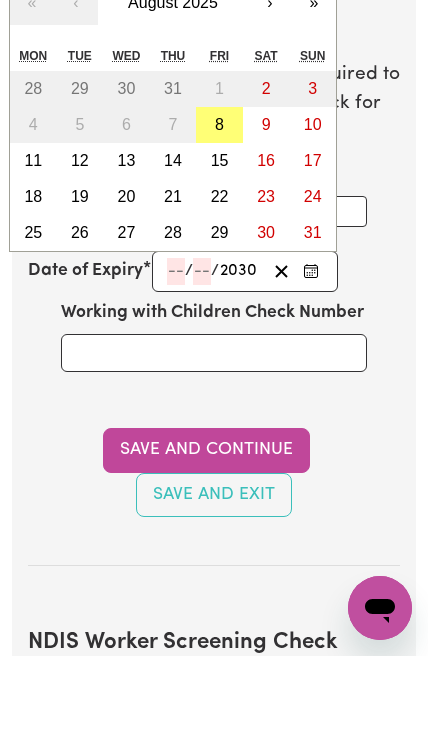 type on "2030" 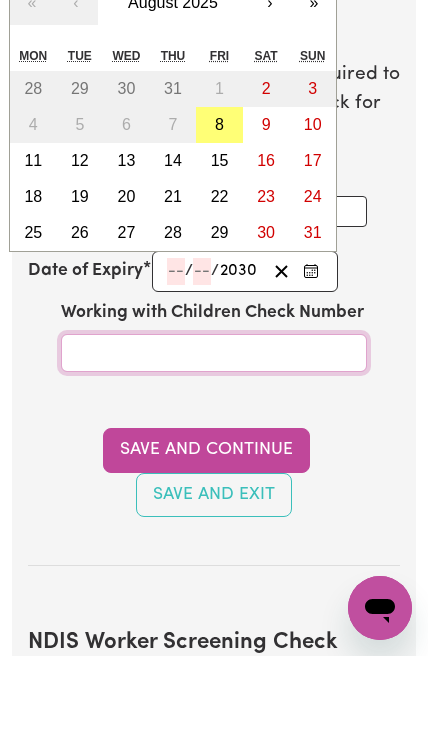click on "Working with Children Check Number" at bounding box center (214, 442) 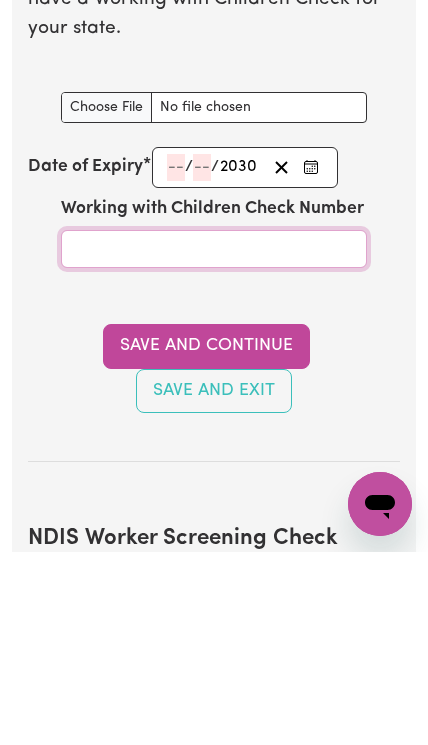 click on "Working with Children Check Number" at bounding box center (214, 442) 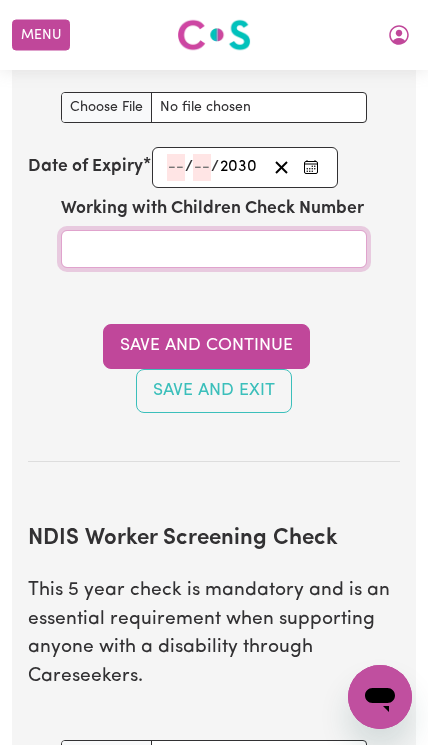 click on "Working with Children Check Number" at bounding box center (214, 249) 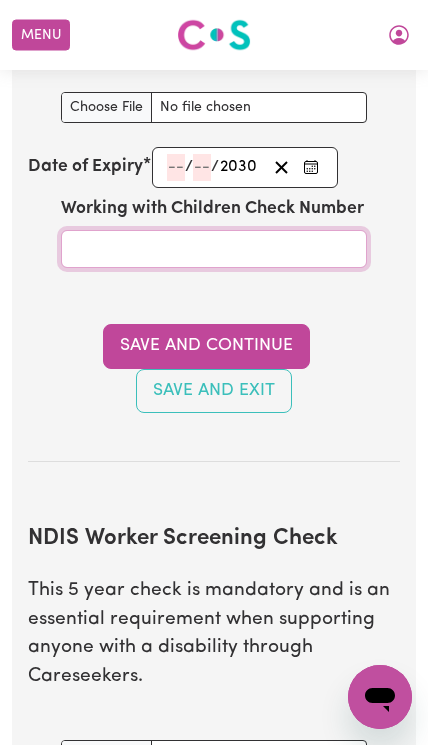 paste on "[CERTIFICATE_NUMBER]" 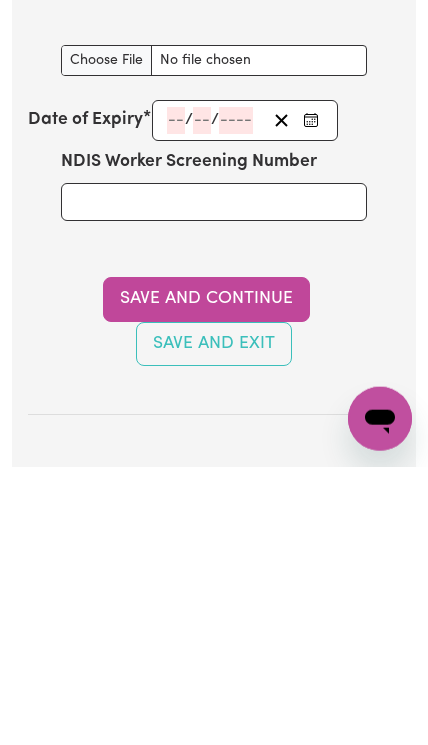 scroll, scrollTop: 2915, scrollLeft: 0, axis: vertical 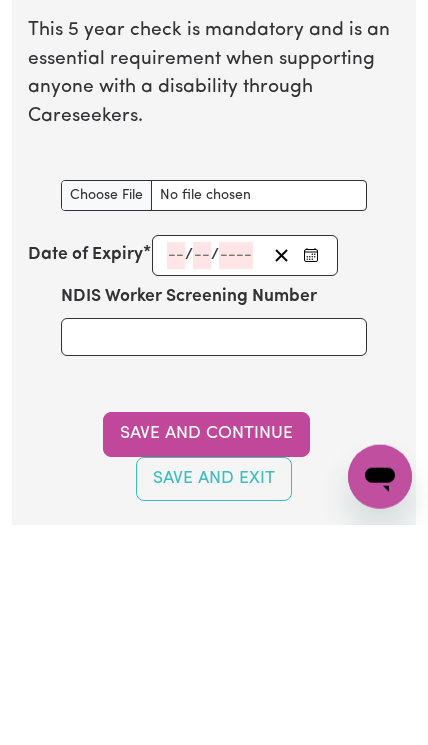 type on "[CERTIFICATE_NUMBER]" 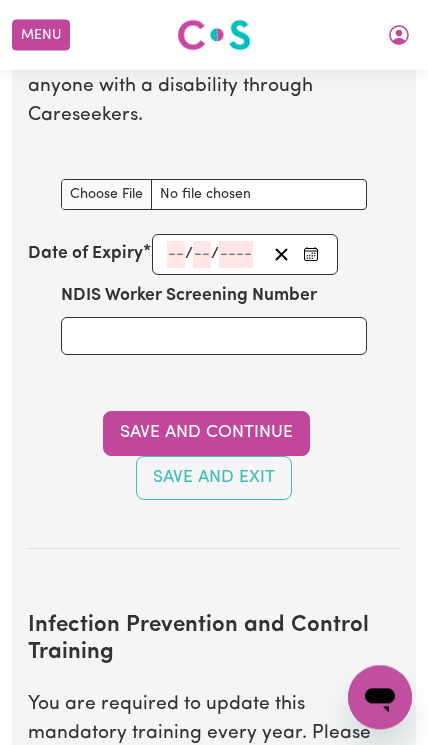 scroll, scrollTop: 3013, scrollLeft: 0, axis: vertical 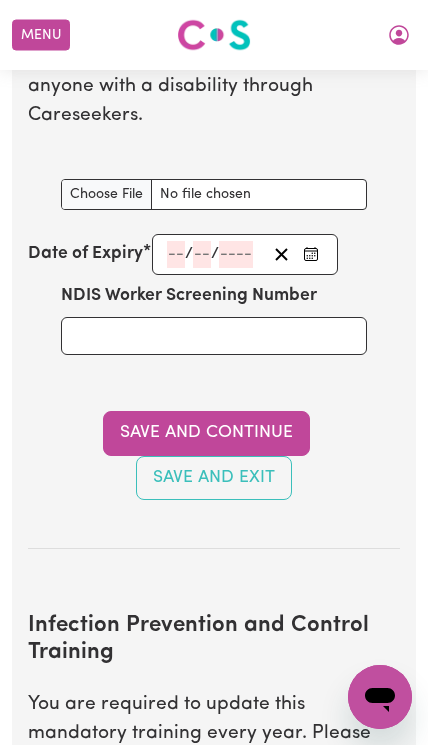 type on "C:\fakepath\IMG_0479.png" 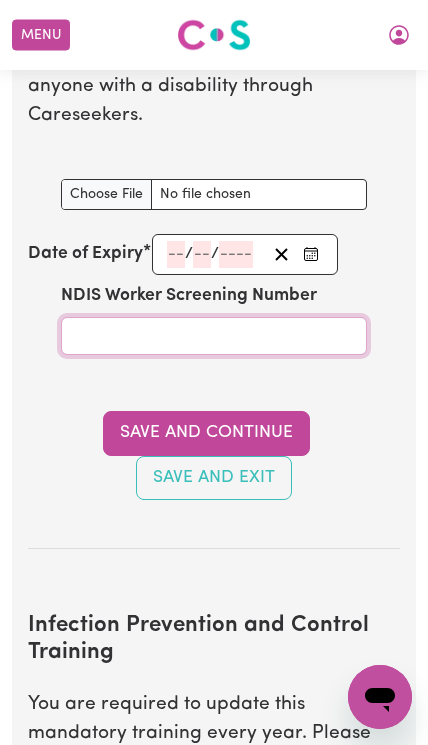 click on "NDIS Worker Screening Number" at bounding box center [214, 336] 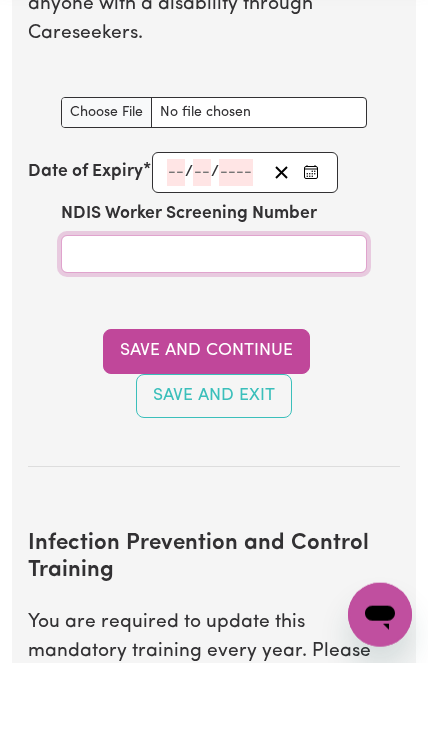 click on "NDIS Worker Screening Number" at bounding box center (214, 336) 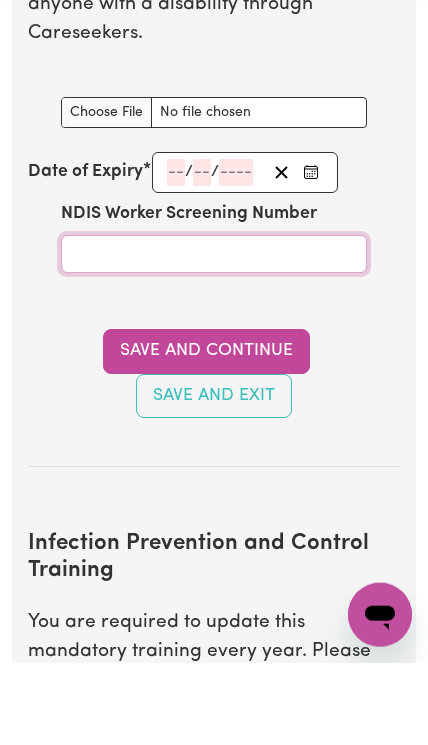paste on "[NUMBER]" 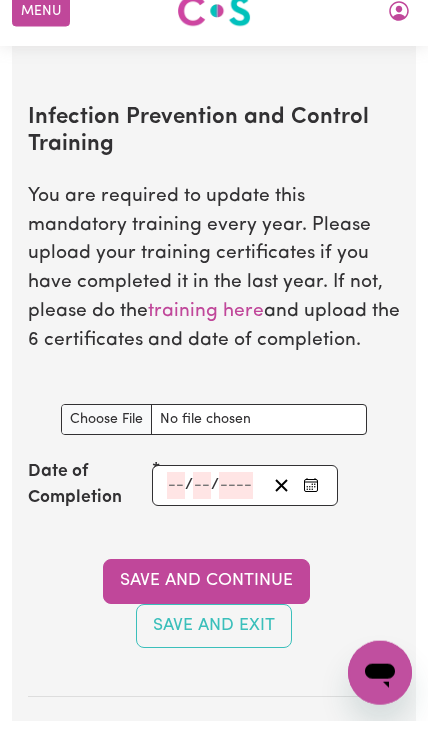 scroll, scrollTop: 3496, scrollLeft: 0, axis: vertical 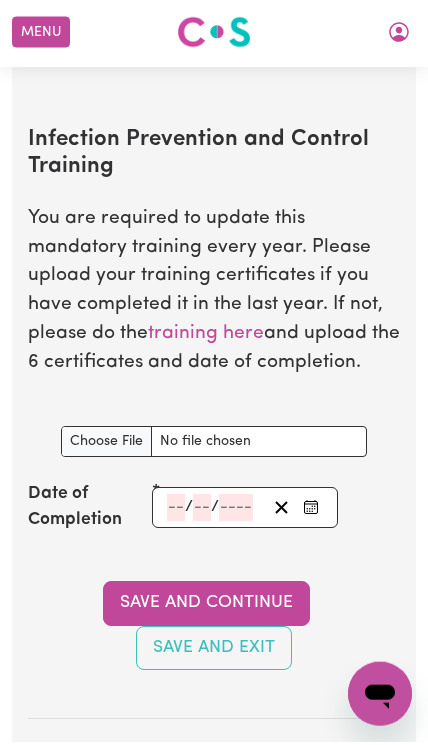 type on "[NUMBER]" 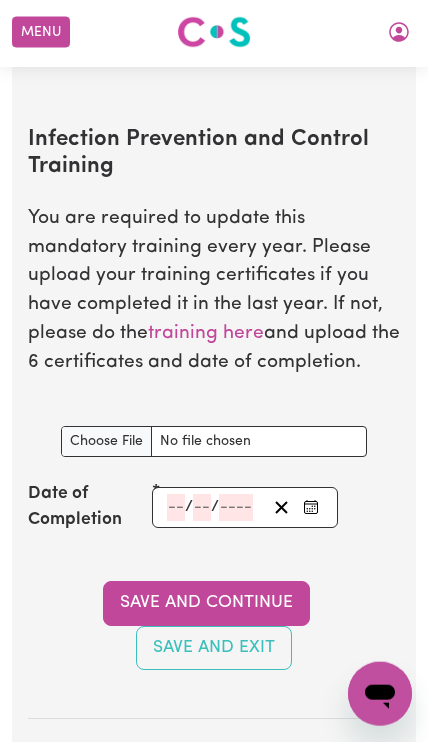 click on "Infection Prevention and Control Training  document" at bounding box center (214, 444) 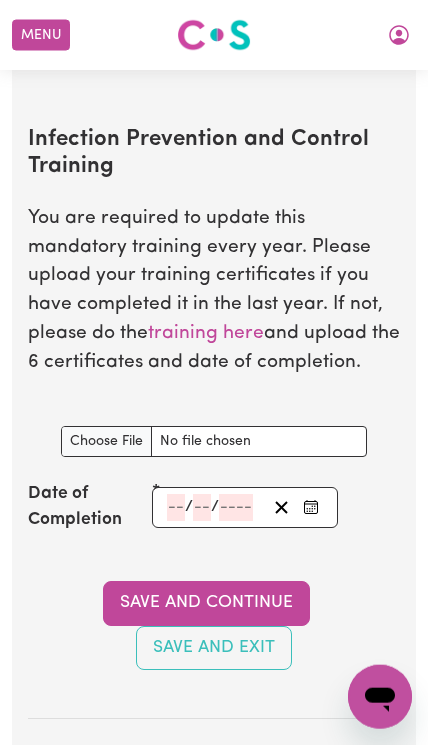 type on "C:\fakepath\[FILENAME].pdf" 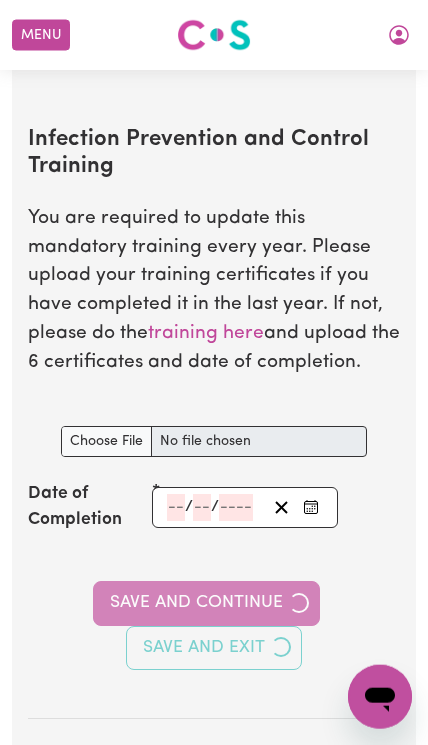 scroll, scrollTop: 3500, scrollLeft: 0, axis: vertical 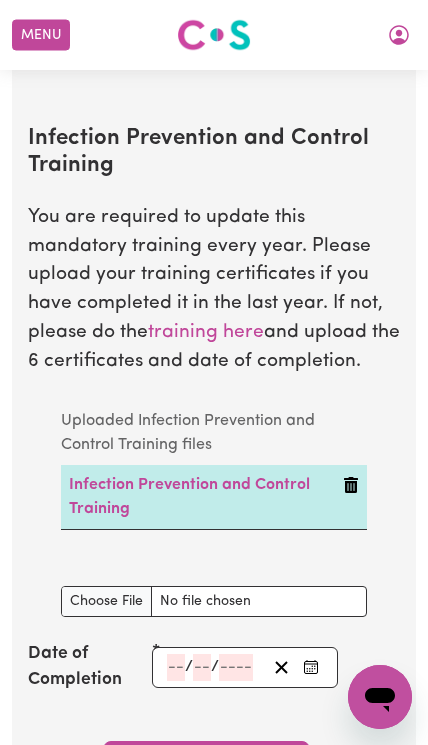 click on "Infection Prevention and Control Training  document" at bounding box center [214, 601] 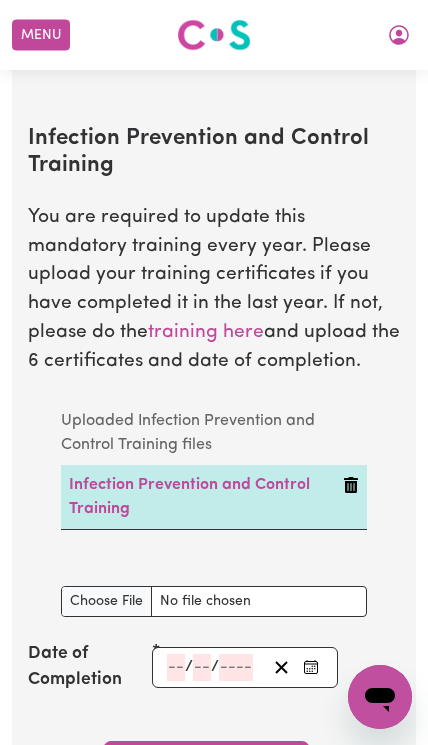 type on "C:\fakepath\[FILENAME].pdf" 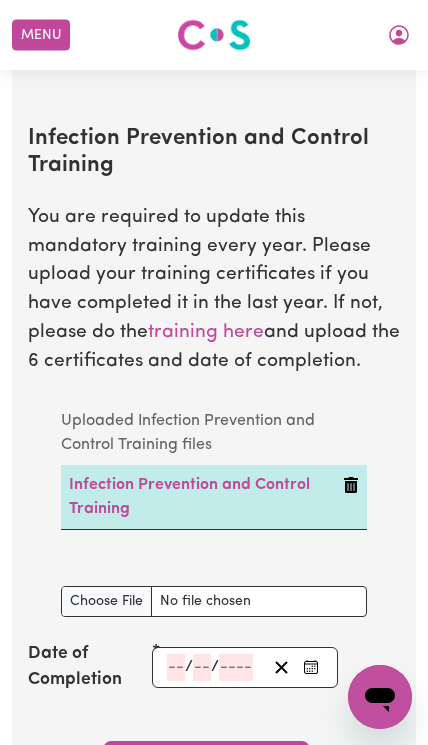 type 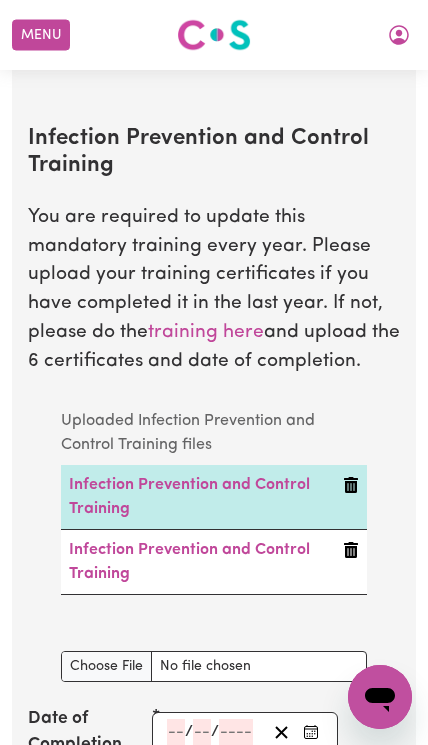 click 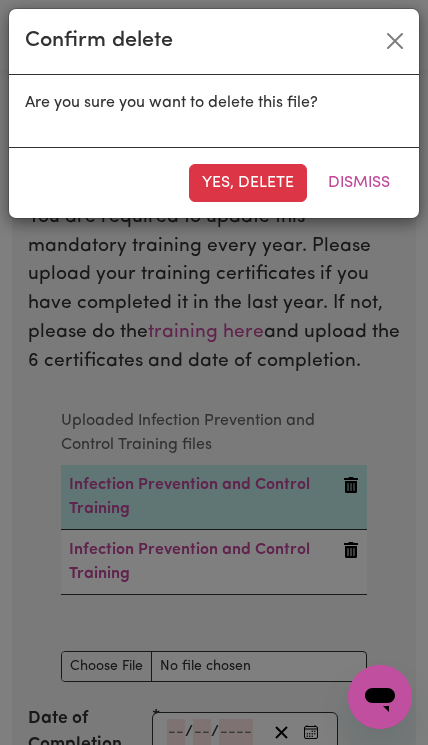 click on "Yes, delete" at bounding box center [248, 183] 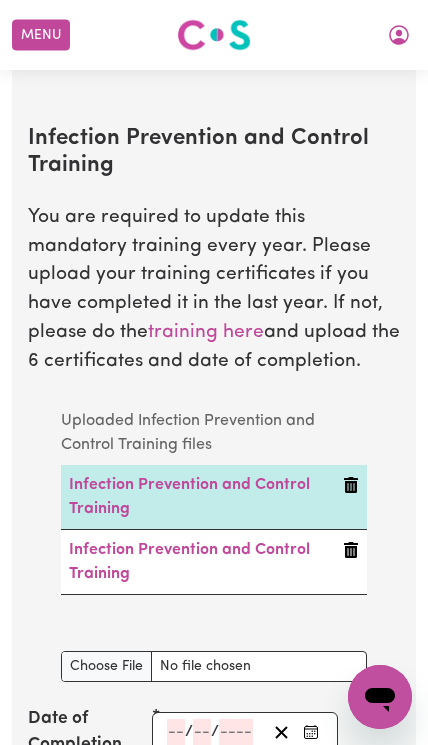 click on "Infection Prevention and Control Training  document" at bounding box center [214, 666] 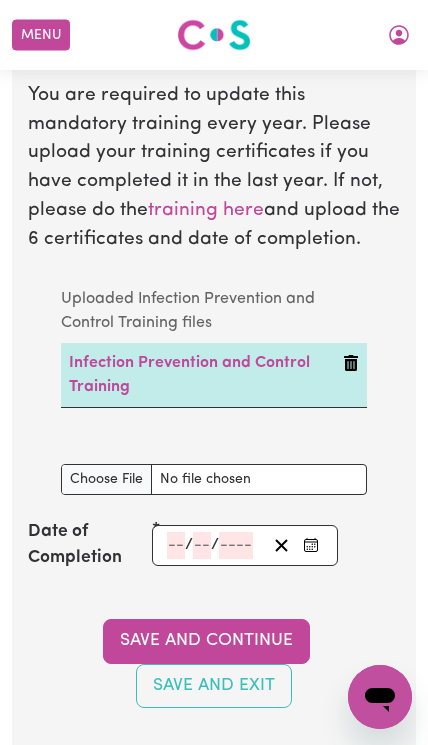 scroll, scrollTop: 3638, scrollLeft: 0, axis: vertical 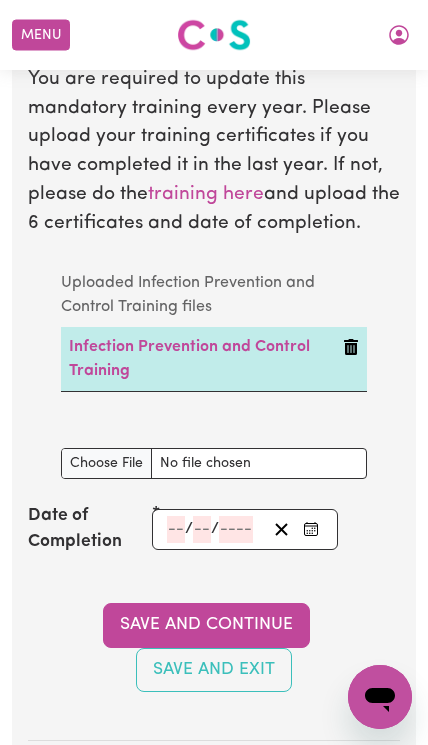 click 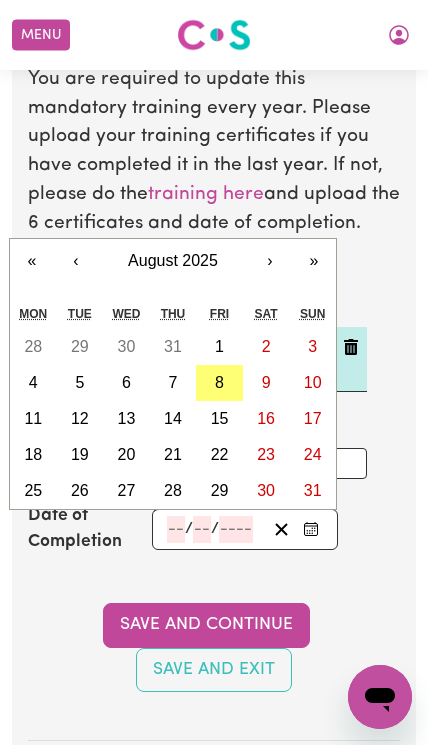 scroll, scrollTop: 3638, scrollLeft: 0, axis: vertical 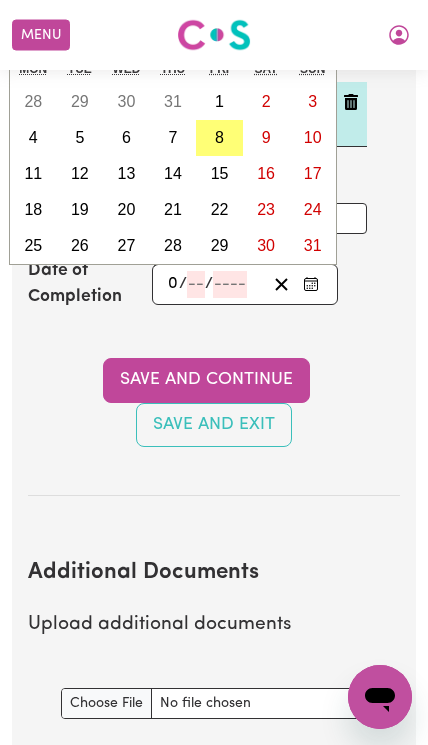 type on "05" 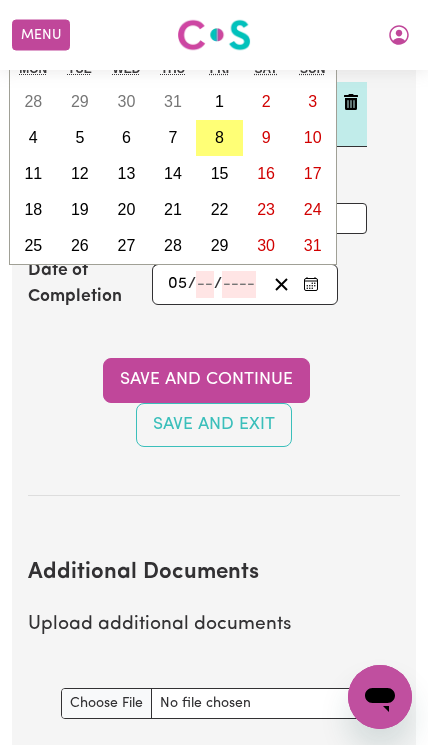 click on "28" at bounding box center [173, 246] 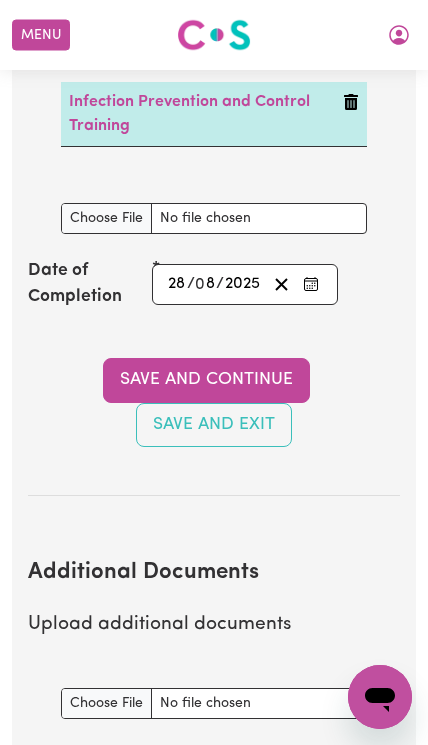 click 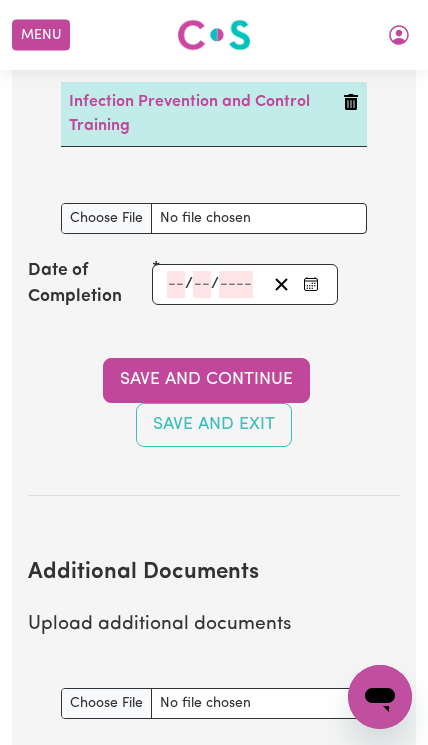 click on "/ / « ‹ August 2025 › » Mon Tue Wed Thu Fri Sat Sun 28 29 30 31 1 2 3 4 5 6 7 8 9 10 11 12 13 14 15 16 17 18 19 20 21 22 23 24 25 26 27 28 29 30 31" at bounding box center (245, 284) 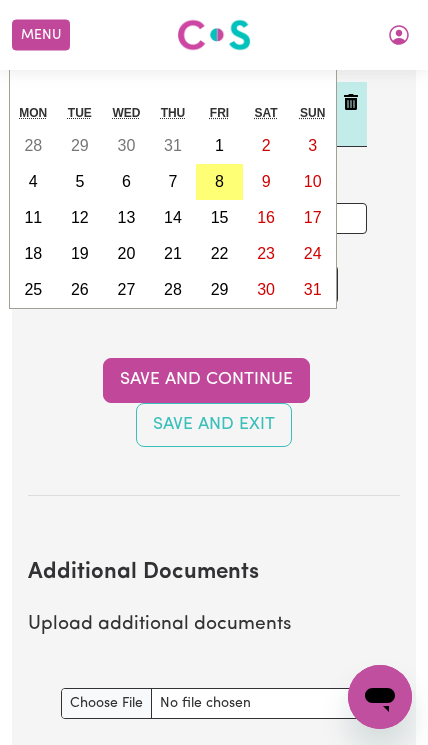 type on "08" 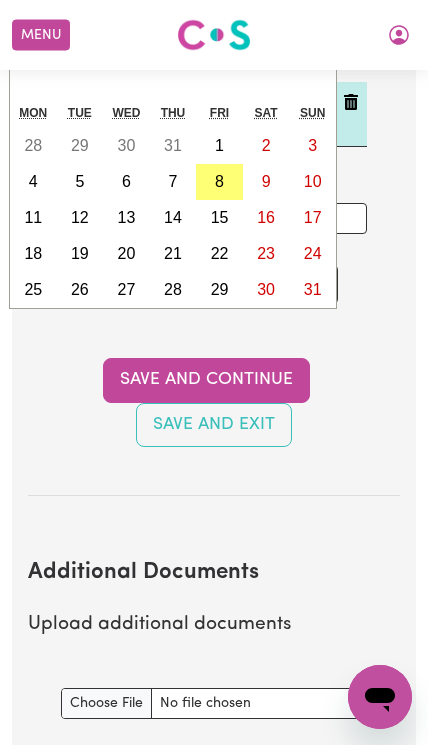 click on "Save and Continue Save and Exit" at bounding box center [214, 402] 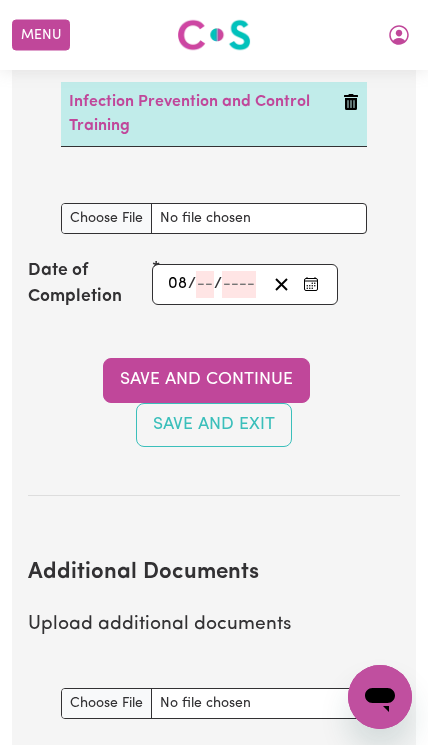 click on "08 / / « ‹ August 2025 › » Mon Tue Wed Thu Fri Sat Sun 28 29 30 31 1 2 3 4 5 6 7 8 9 10 11 12 13 14 15 16 17 18 19 20 21 22 23 24 25 26 27 28 29 30 31" at bounding box center [245, 284] 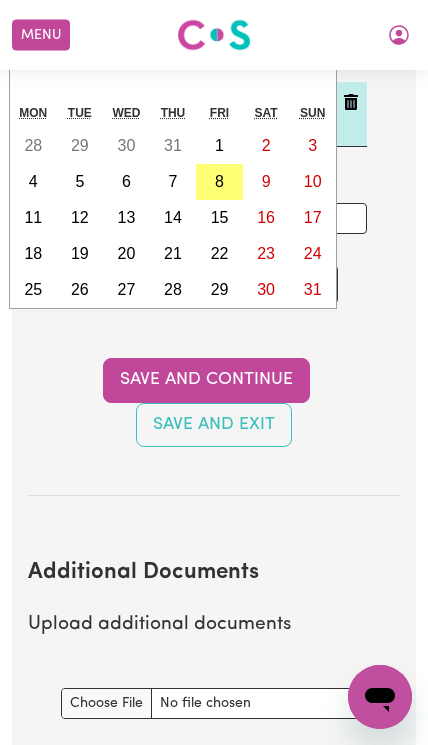 type on "04" 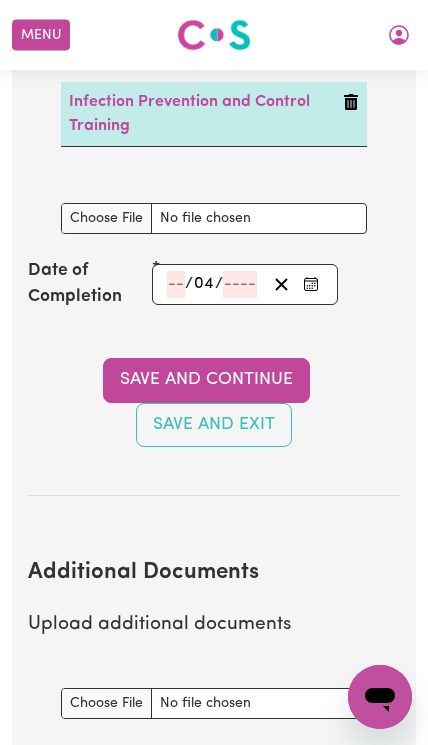 click on "Save and Continue Save and Exit" at bounding box center [214, 402] 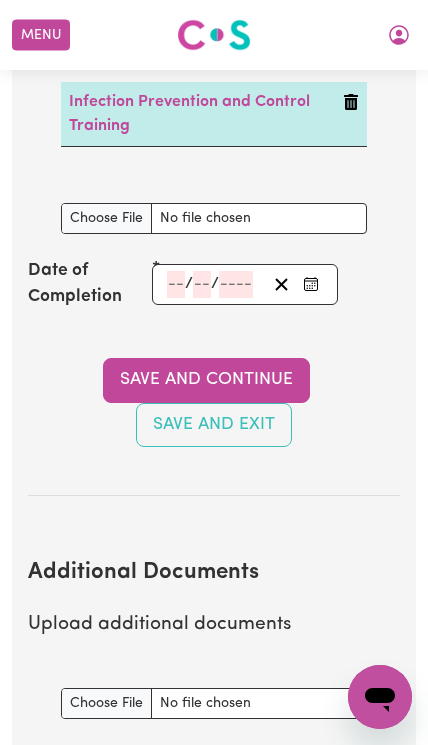 click on "Save and Continue Save and Exit" at bounding box center (214, 402) 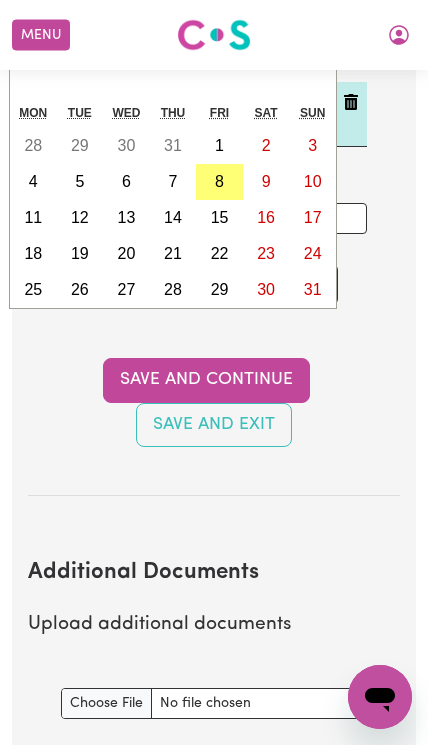type on "07" 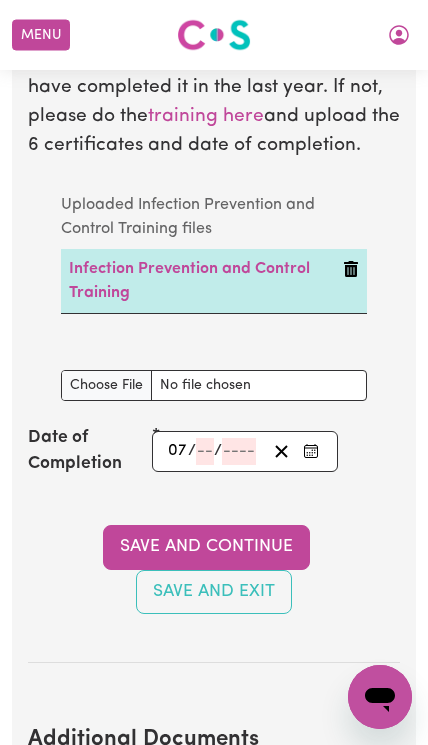 scroll, scrollTop: 3717, scrollLeft: 0, axis: vertical 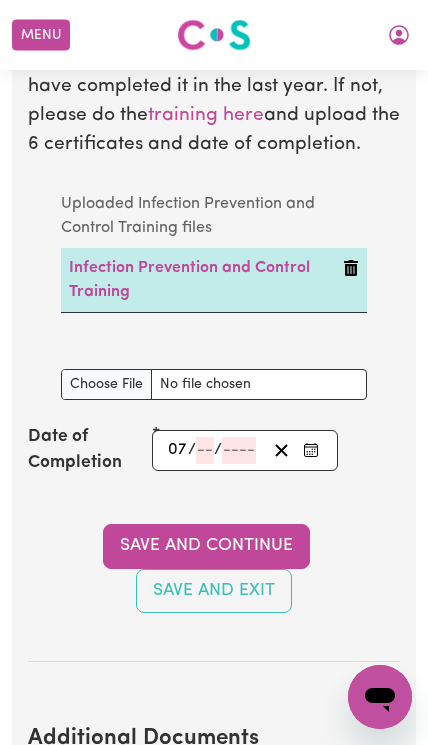 click 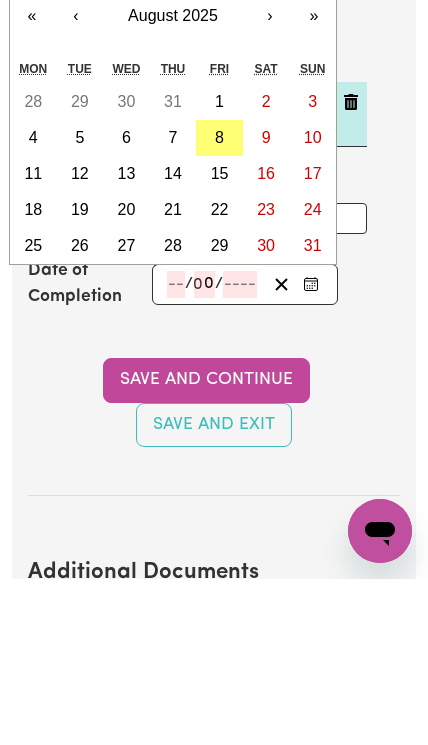 type on "08" 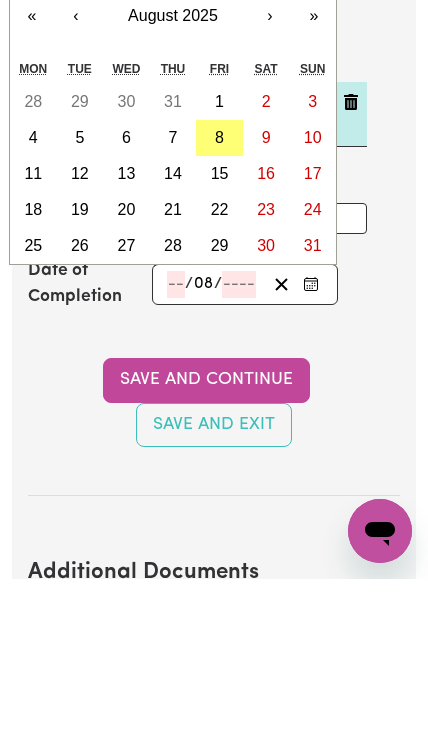 click on "08" 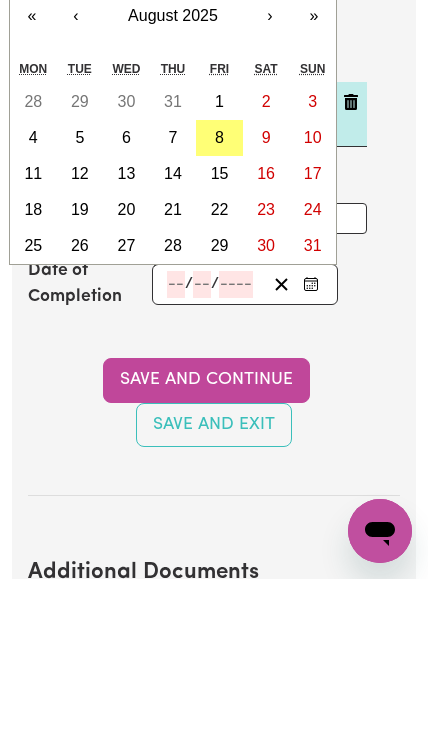 type 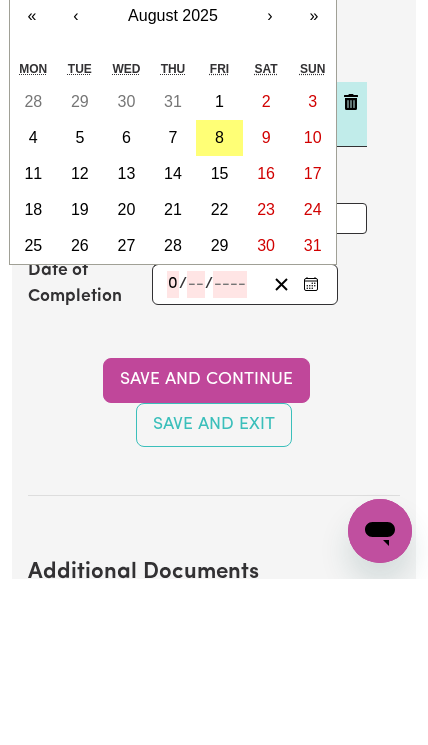 type on "08" 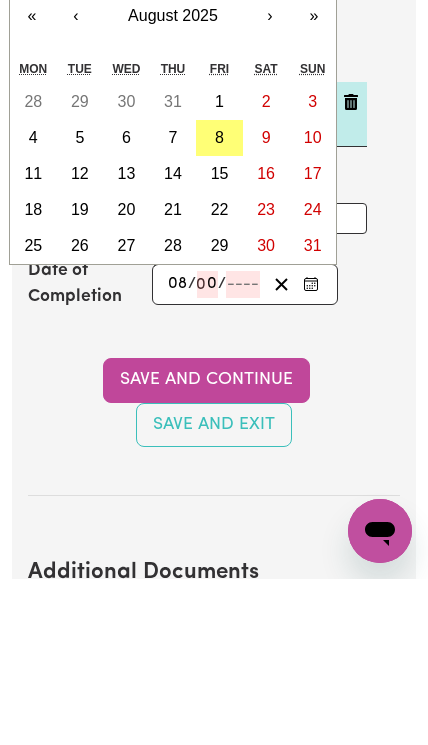 type on "07" 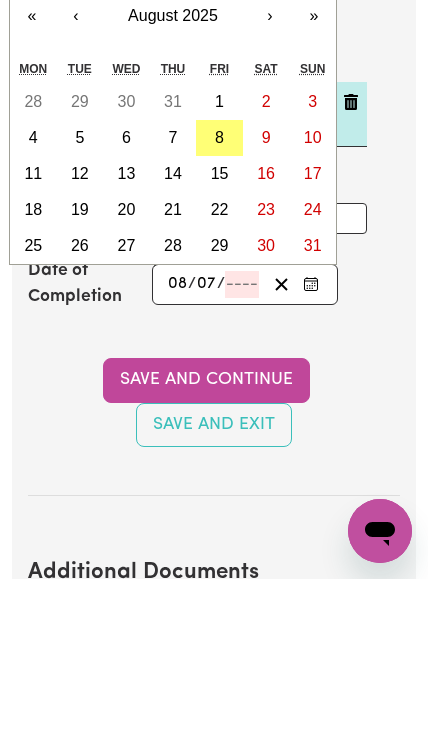 type on "2" 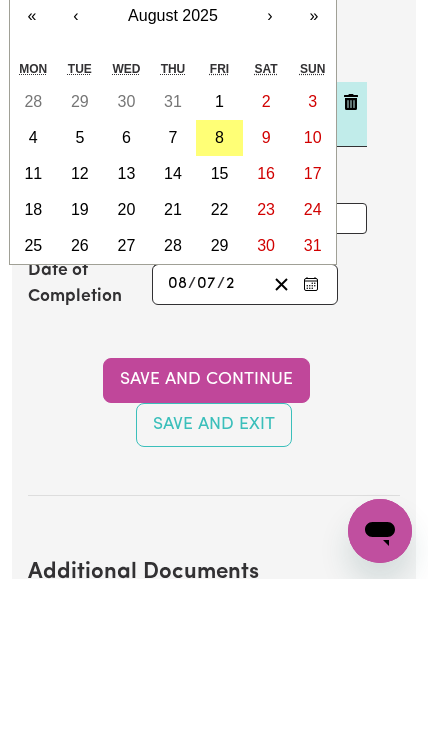 type on "[YEAR]-[MONTH]-[DAY]" 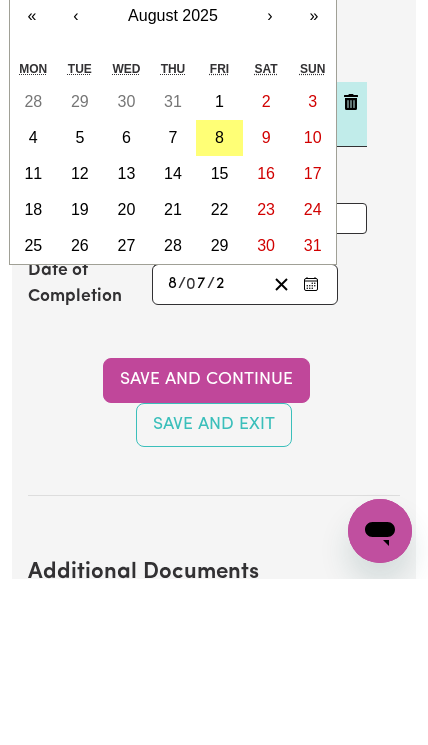 type on "20" 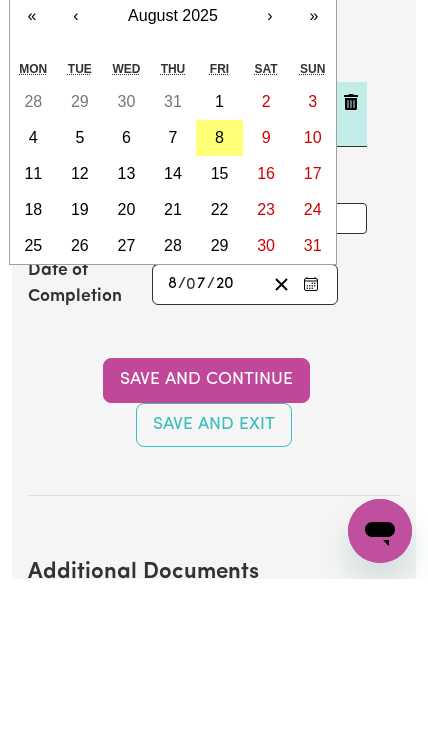 type on "202" 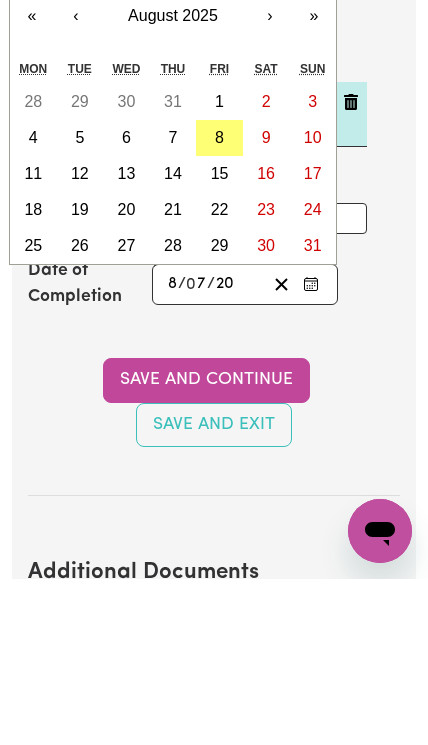 type on "[YEAR]-[MONTH]-[DAY]" 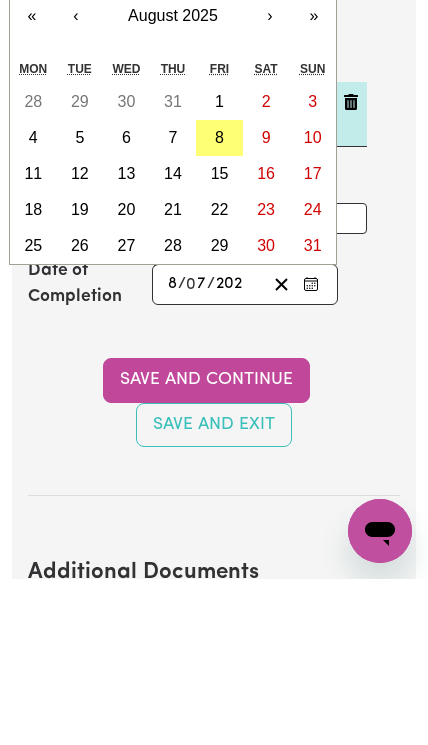type on "2025" 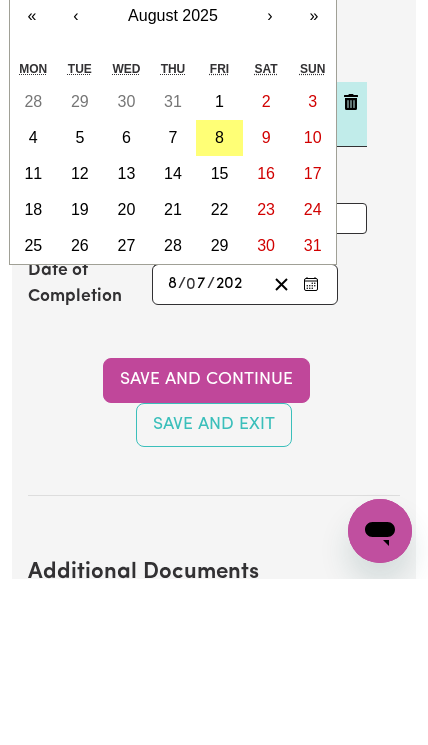 type on "[YEAR]-[MONTH]-[DAY]" 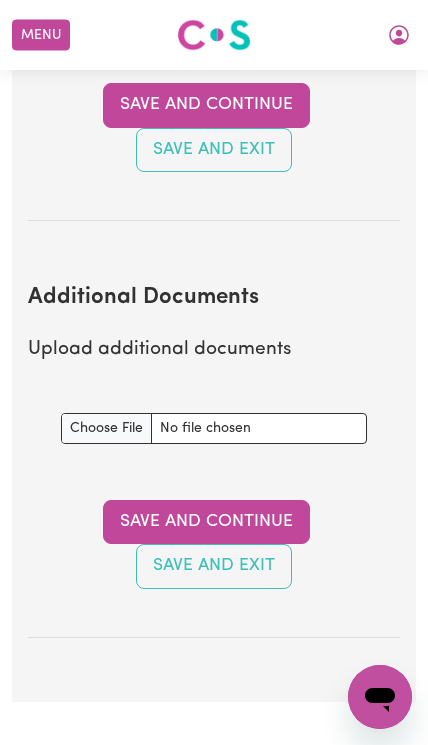 scroll, scrollTop: 4154, scrollLeft: 0, axis: vertical 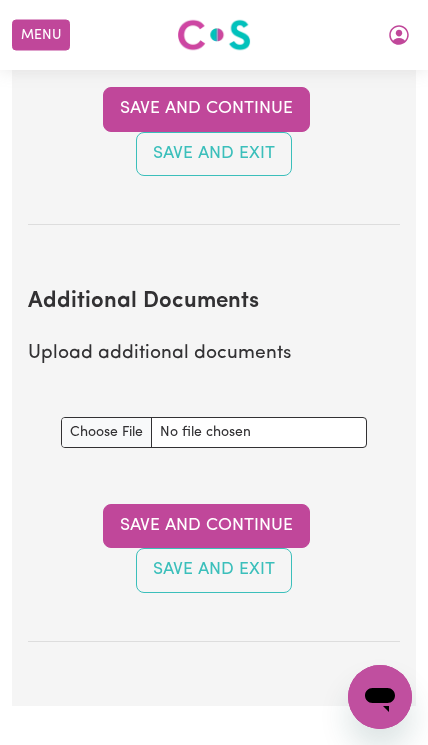 type on "2025" 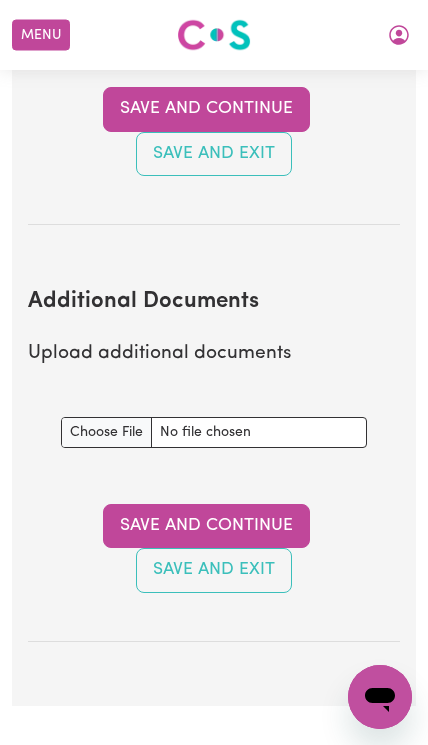 type on "C:\fakepath\IMG_0171.png" 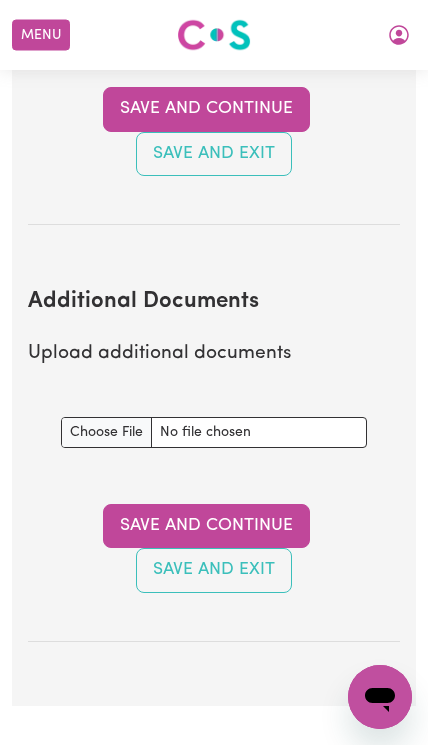 click on "Save and Continue" at bounding box center (206, 526) 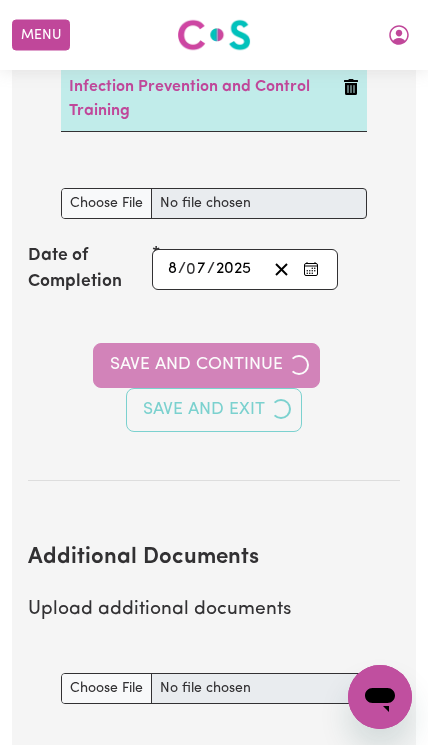 select on "Certificate III (Individual Support)" 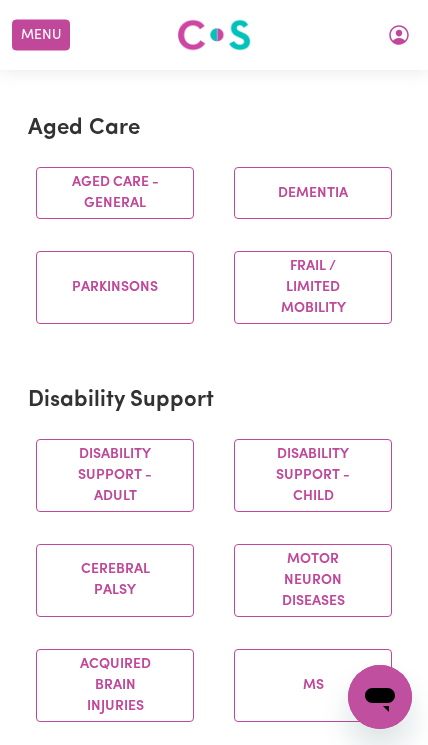 scroll, scrollTop: 557, scrollLeft: 0, axis: vertical 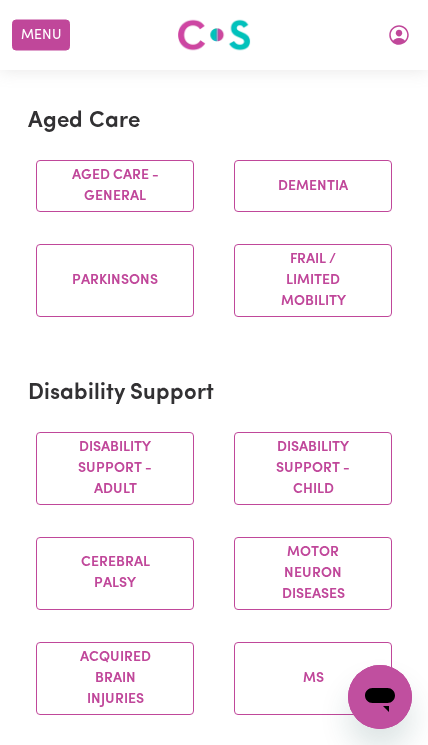 click on "Disability support - Child" at bounding box center (313, 468) 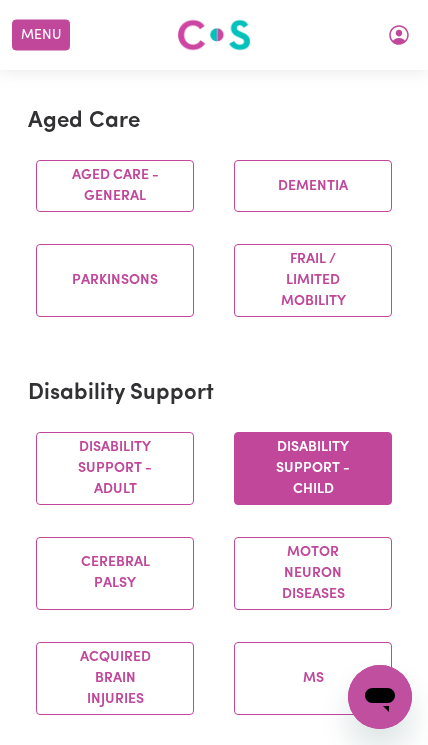 click on "Aged care - General" at bounding box center [115, 186] 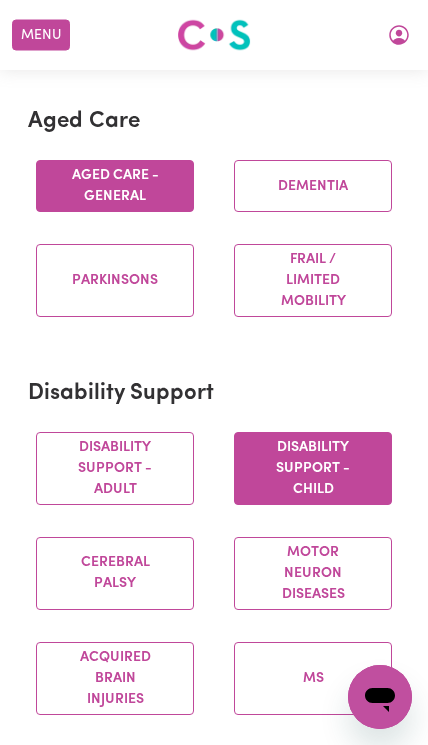 click on "Aged care - General" at bounding box center [115, 186] 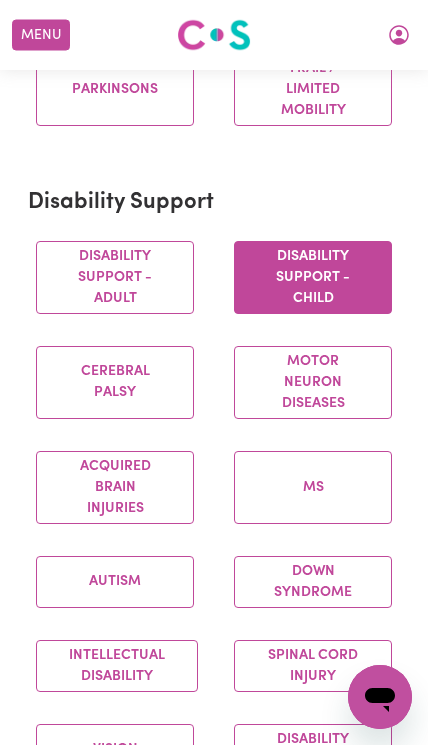 scroll, scrollTop: 748, scrollLeft: 0, axis: vertical 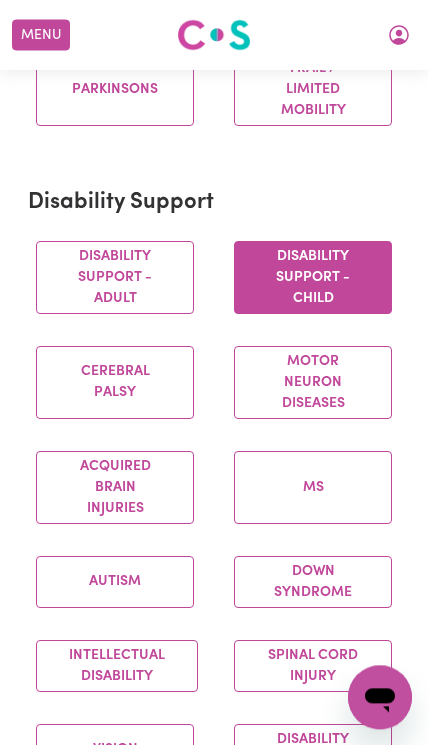 click on "MS" at bounding box center [313, 487] 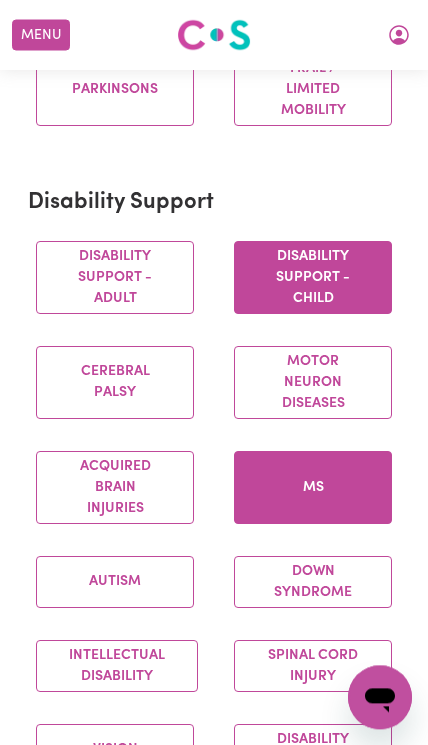 click on "MS" at bounding box center (313, 487) 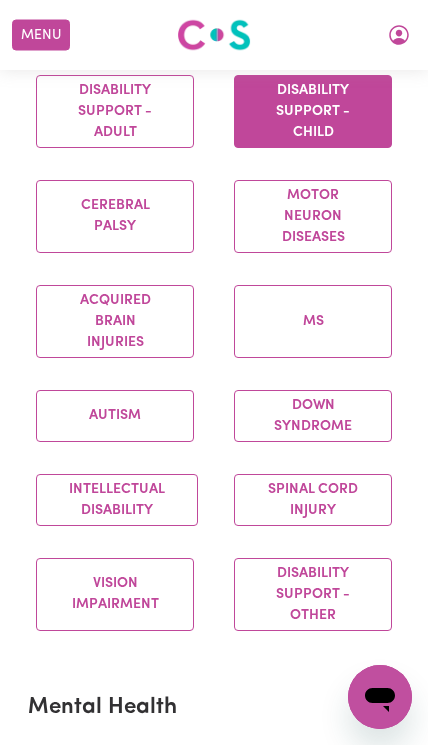 scroll, scrollTop: 915, scrollLeft: 0, axis: vertical 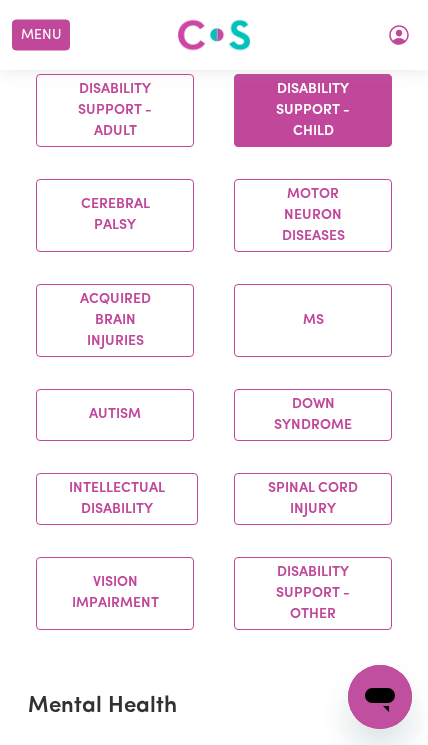 click on "Spinal cord injury" at bounding box center [313, 499] 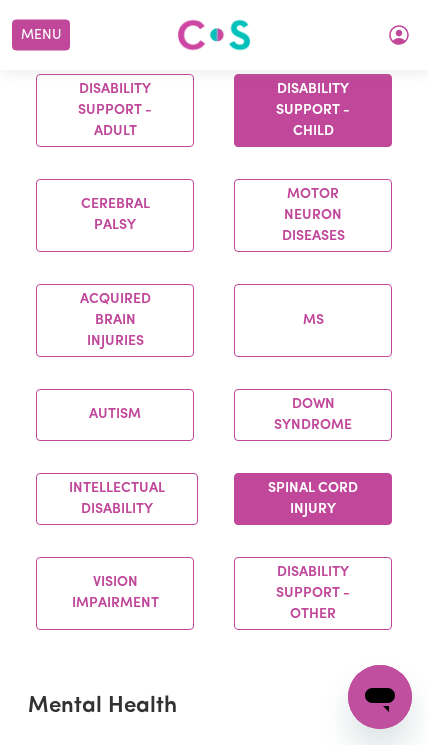 click on "Spinal cord injury" at bounding box center (313, 499) 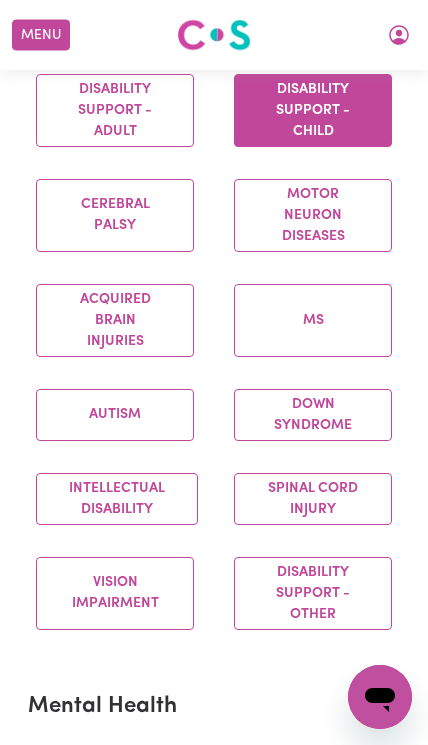 click on "Autism" at bounding box center (115, 415) 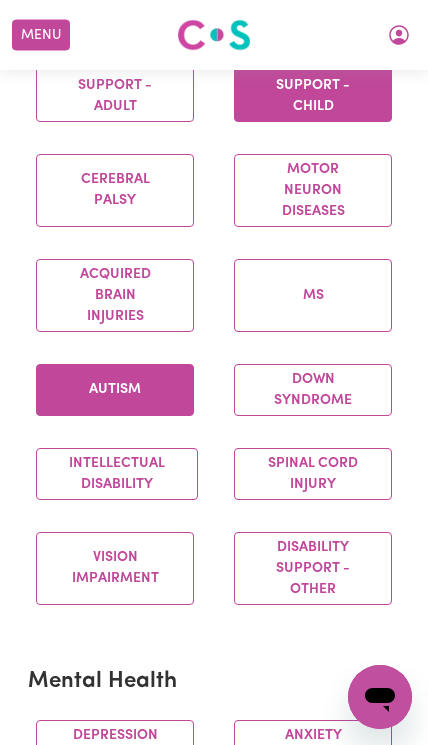 scroll, scrollTop: 966, scrollLeft: 0, axis: vertical 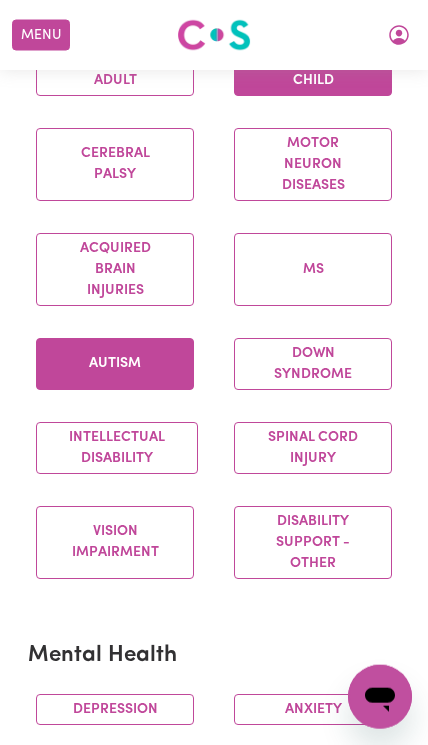 click on "Disability support - Other" at bounding box center [313, 542] 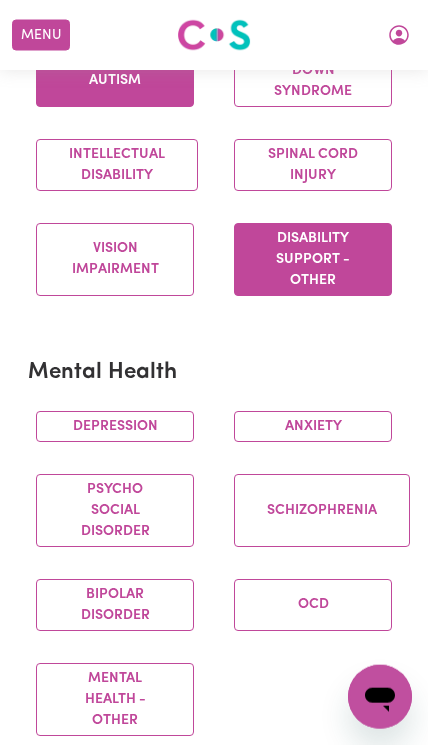 scroll, scrollTop: 1257, scrollLeft: 0, axis: vertical 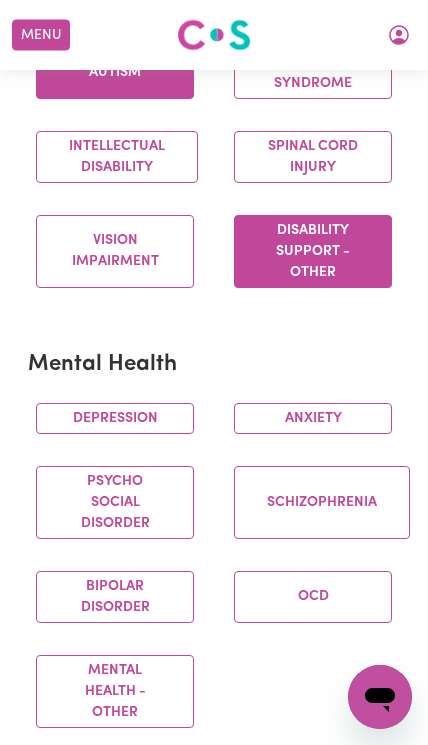 click on "OCD" at bounding box center [313, 597] 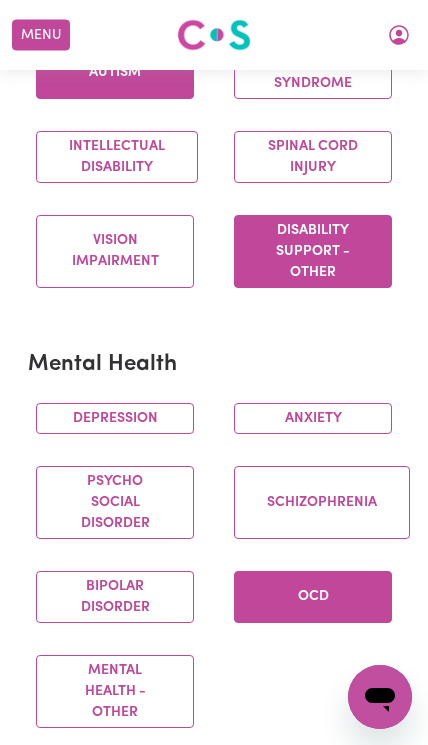 click on "Schizophrenia" at bounding box center (322, 502) 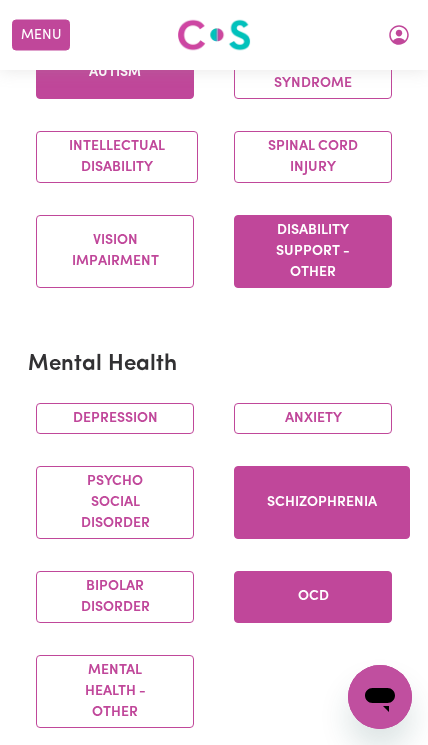 click on "Psycho social disorder" at bounding box center (115, 502) 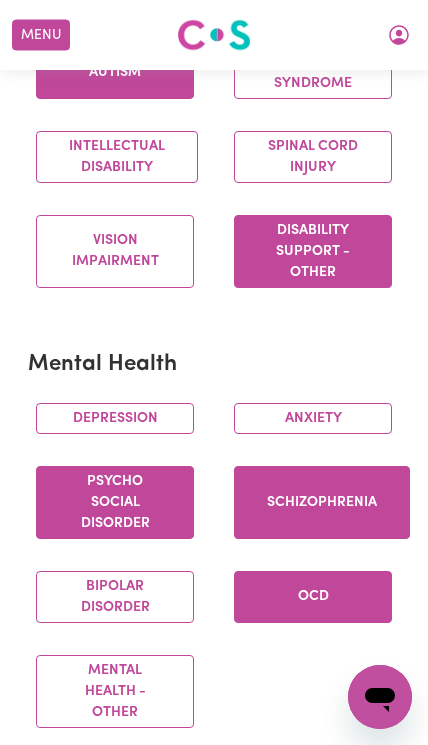 click on "Bipolar Disorder" at bounding box center (115, 597) 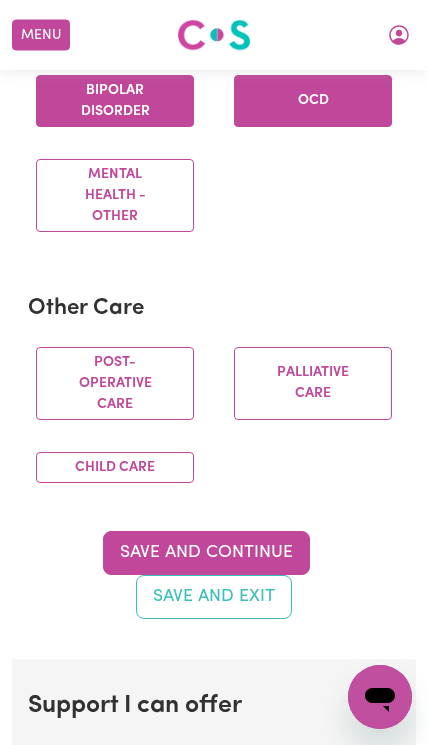 scroll, scrollTop: 1751, scrollLeft: 0, axis: vertical 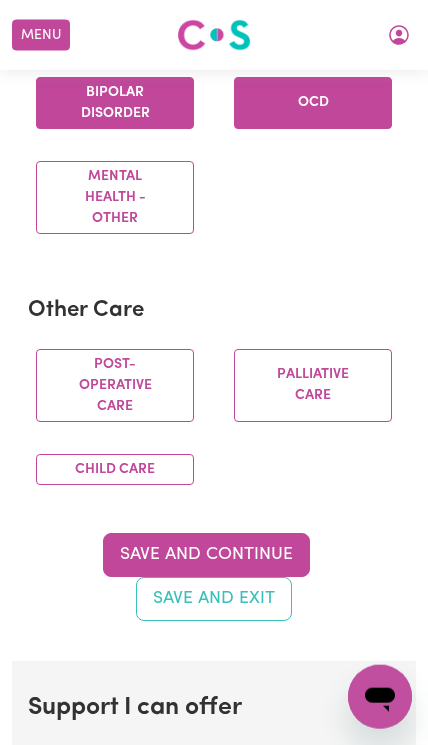 click on "Palliative care" at bounding box center [313, 385] 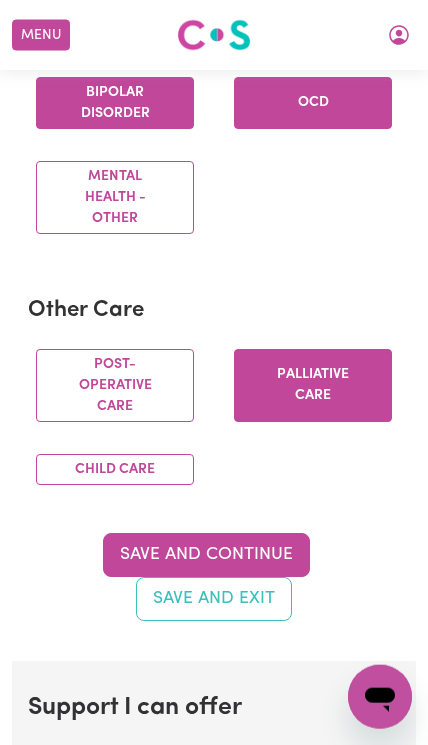 click on "Child care" at bounding box center (115, 469) 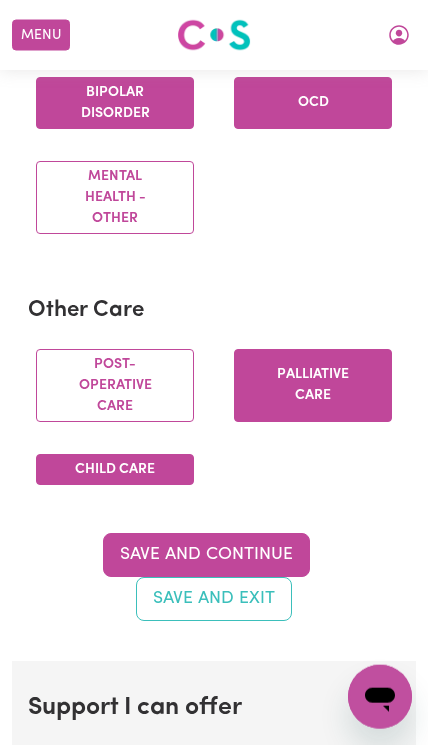 click on "Save and Continue" at bounding box center (206, 555) 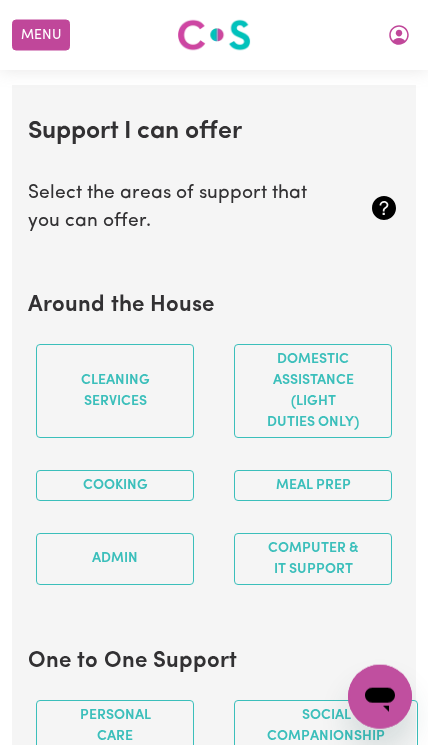 scroll, scrollTop: 2328, scrollLeft: 0, axis: vertical 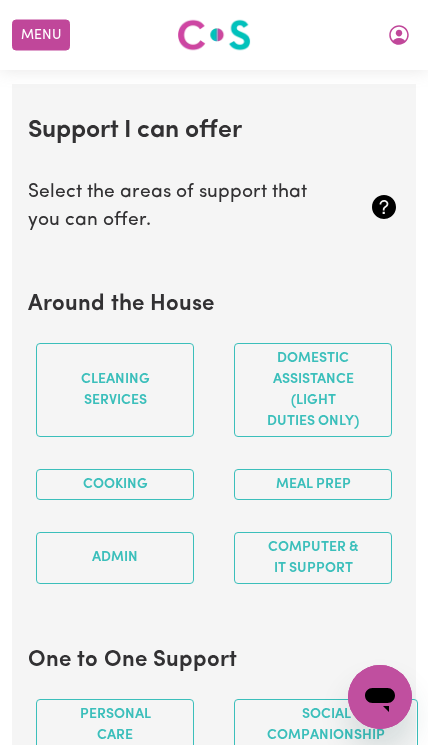 click on "Cleaning services" at bounding box center (115, 390) 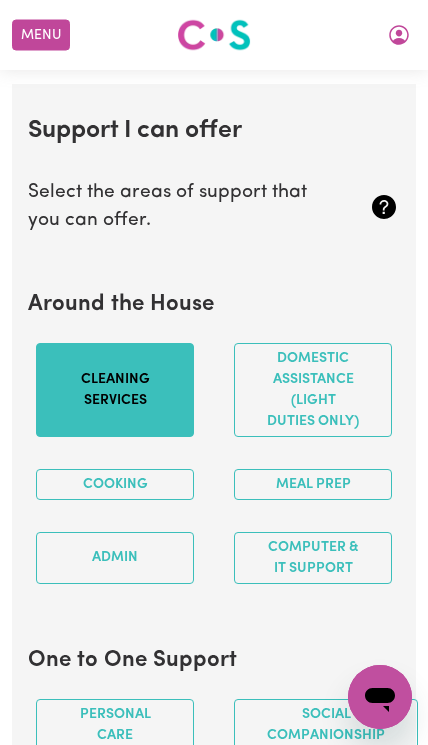 click on "Cleaning services" at bounding box center (115, 390) 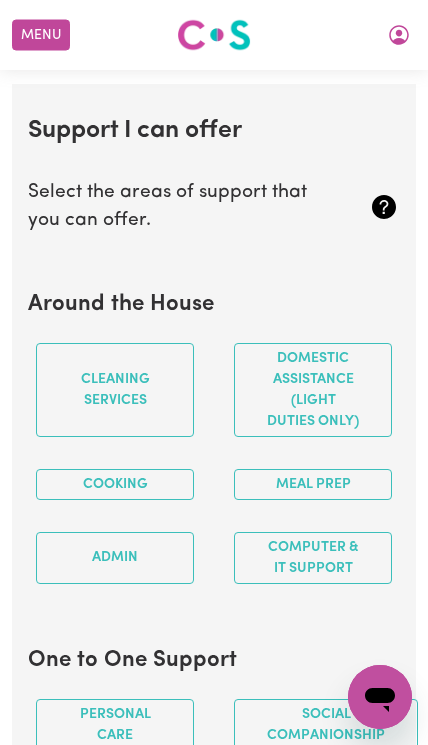click on "Cleaning services" at bounding box center (115, 390) 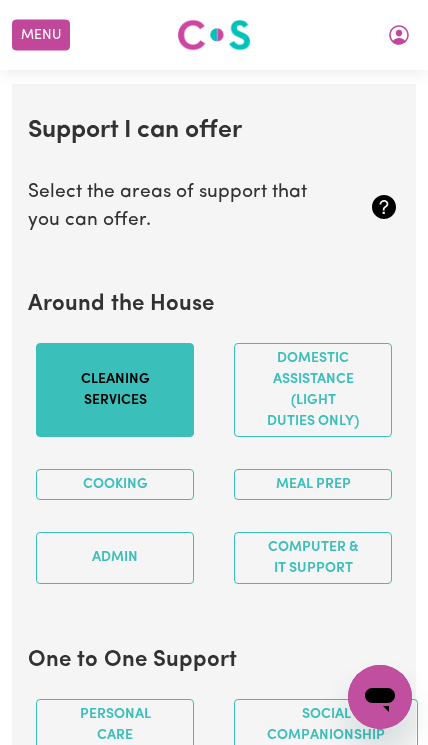 click on "Cooking" at bounding box center (115, 484) 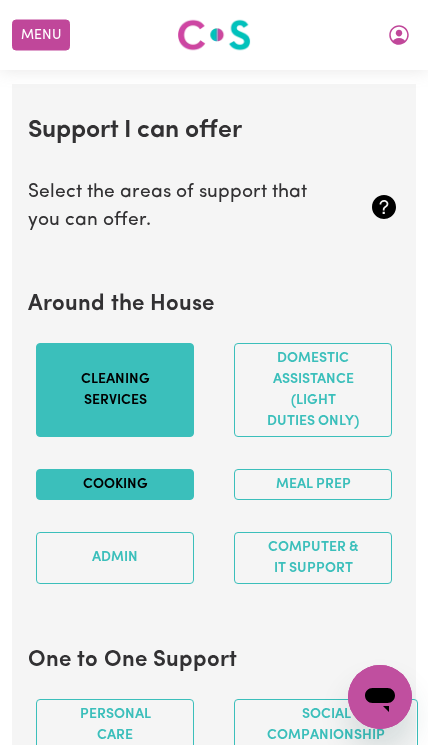 click on "Meal prep" at bounding box center [313, 484] 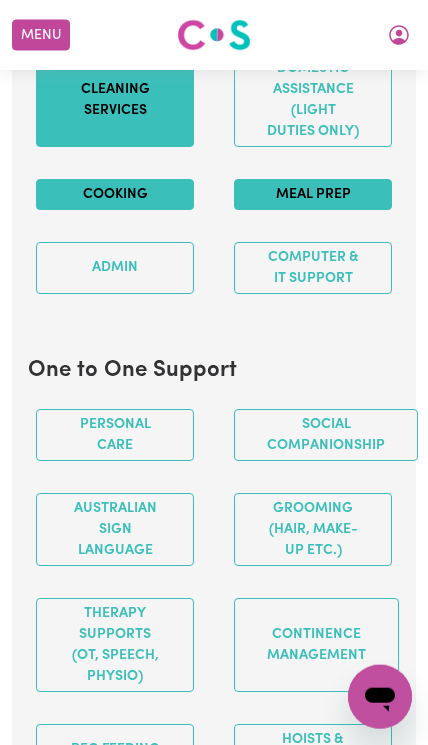 scroll, scrollTop: 2619, scrollLeft: 0, axis: vertical 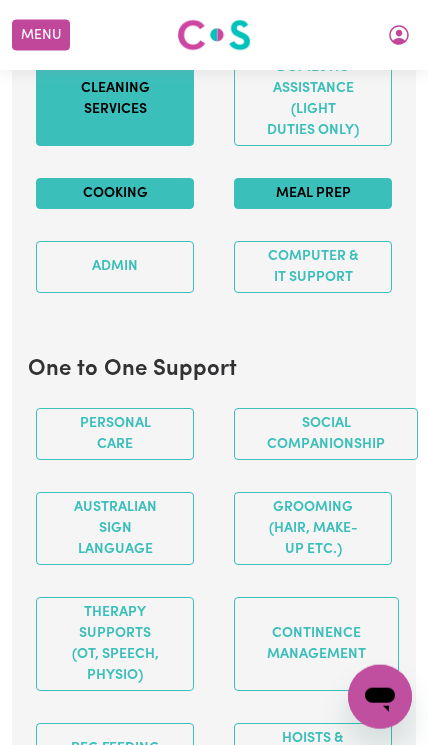 click on "Personal care" at bounding box center (115, 434) 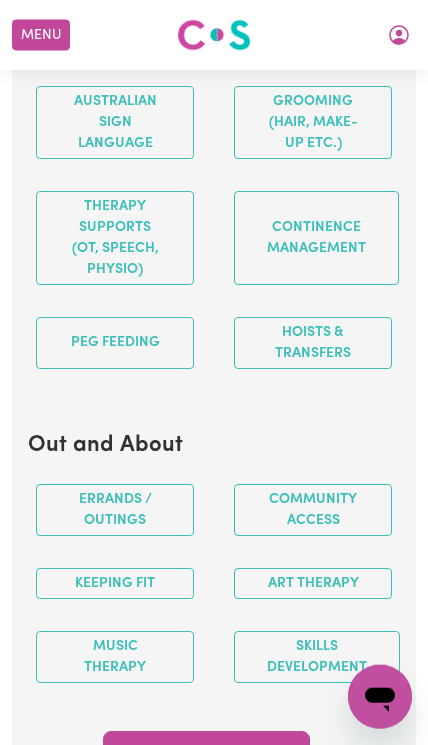 scroll, scrollTop: 3044, scrollLeft: 0, axis: vertical 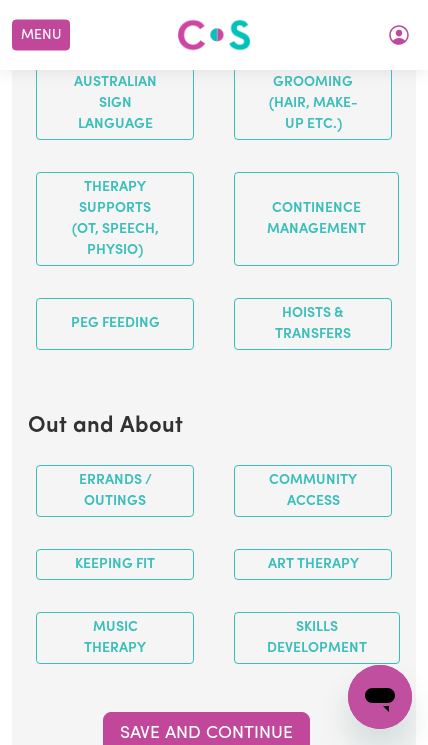 click on "Community access" at bounding box center [313, 491] 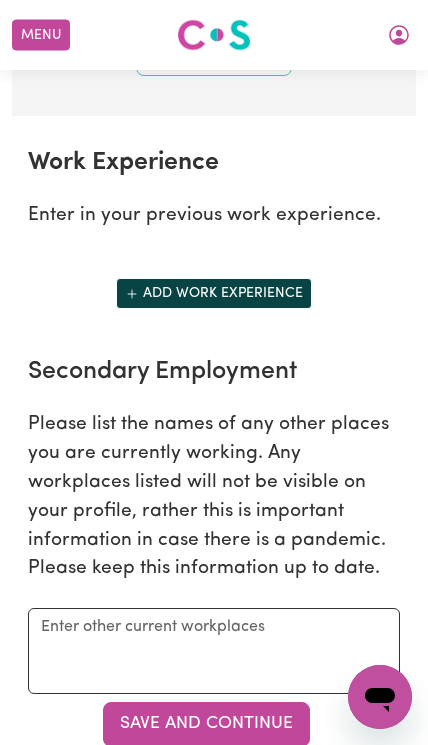 scroll, scrollTop: 3767, scrollLeft: 0, axis: vertical 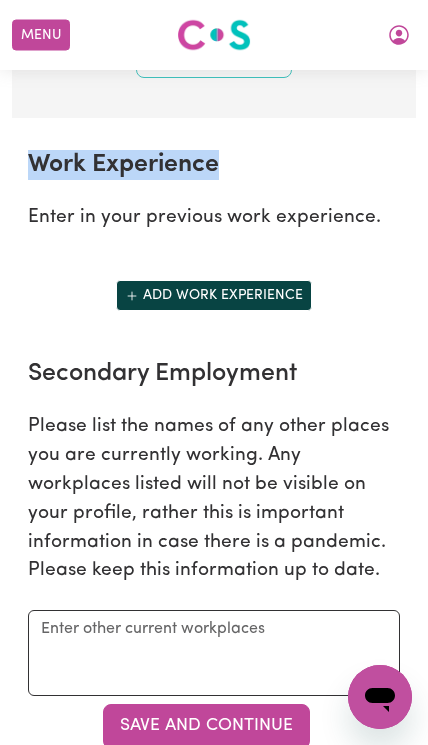 click on "Add work experience" at bounding box center [214, 295] 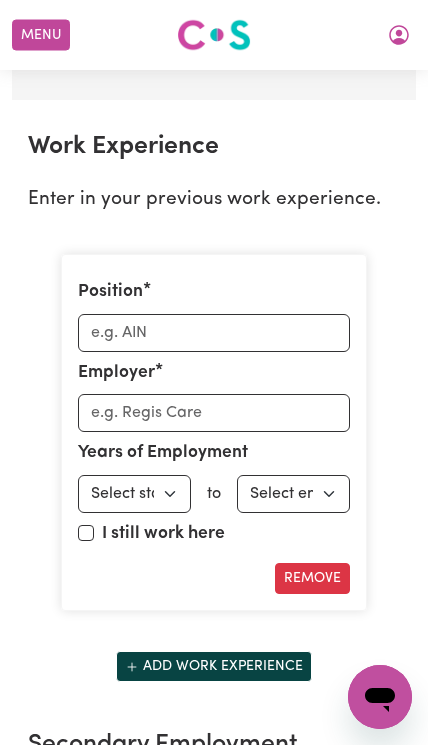 scroll, scrollTop: 3786, scrollLeft: 0, axis: vertical 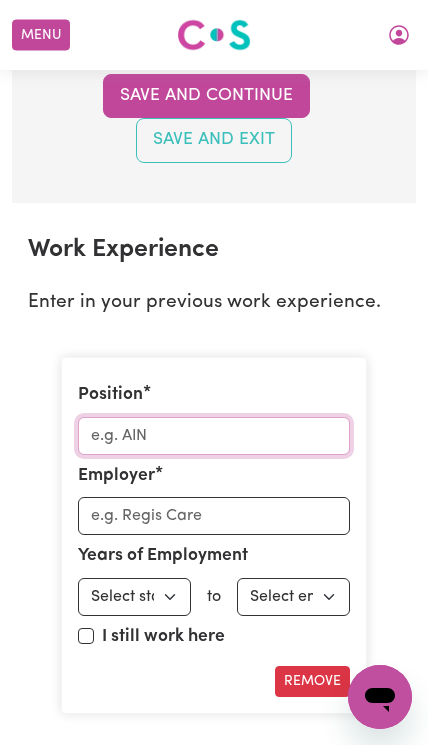 click on "Position" at bounding box center (214, 436) 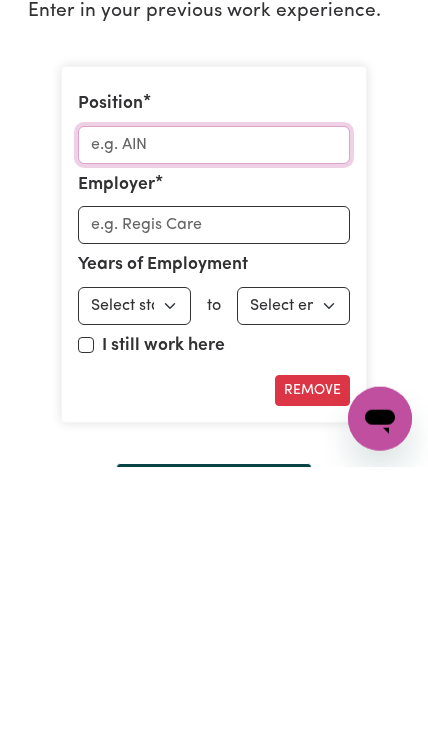 scroll, scrollTop: 3696, scrollLeft: 0, axis: vertical 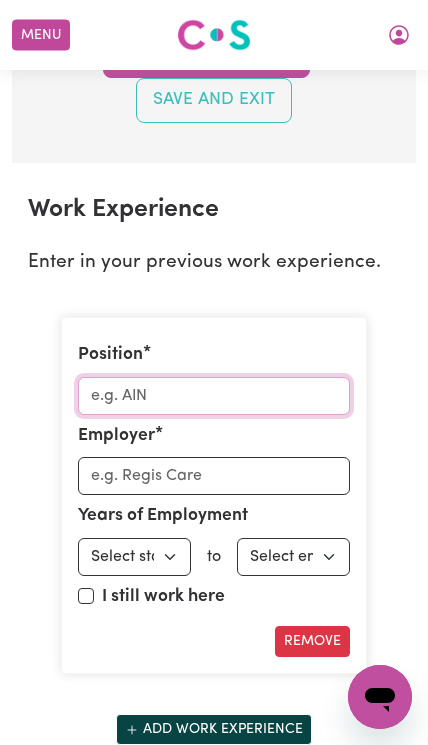 click on "Position" at bounding box center [214, 396] 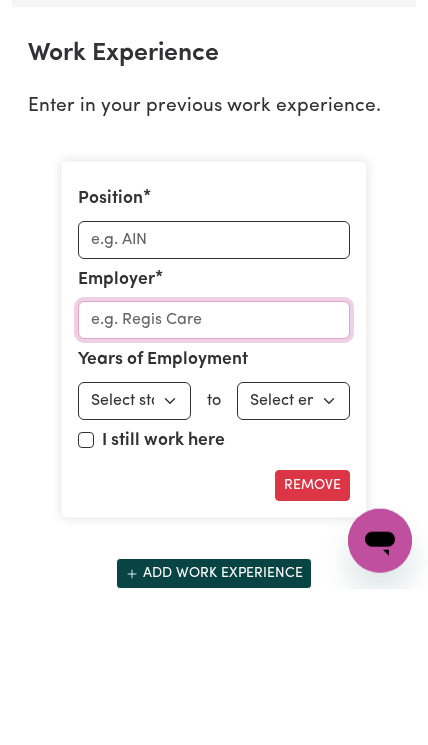 click on "Employer" at bounding box center [214, 476] 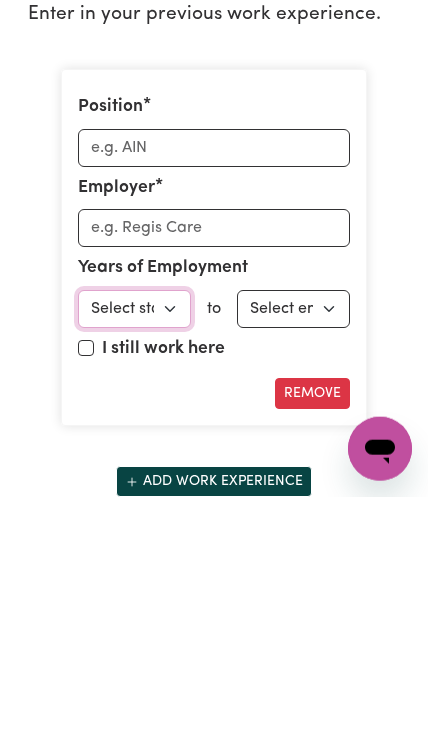 click on "Select start year 1951 1952 1953 1954 1955 1956 1957 1958 1959 1960 1961 1962 1963 1964 1965 1966 1967 1968 1969 1970 1971 1972 1973 1974 1975 1976 1977 1978 1979 1980 1981 1982 1983 1984 1985 1986 1987 1988 1989 1990 1991 1992 1993 1994 1995 1996 1997 1998 1999 2000 2001 2002 2003 2004 2005 2006 2007 2008 2009 2010 2011 2012 2013 2014 2015 2016 2017 2018 2019 2020 2021 2022 2023 2024 2025" at bounding box center (134, 557) 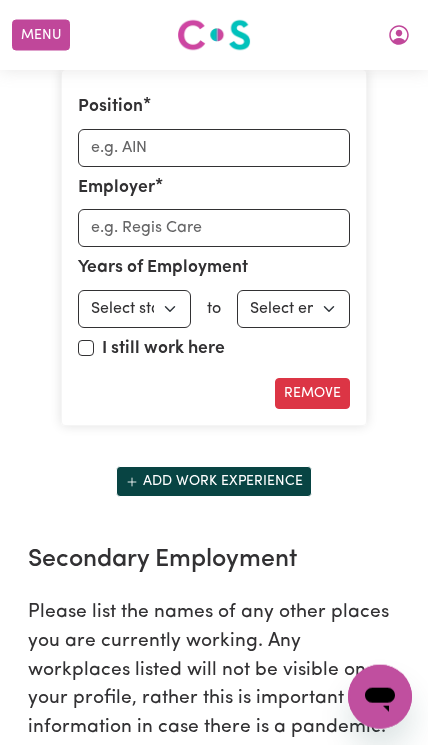scroll, scrollTop: 3971, scrollLeft: 0, axis: vertical 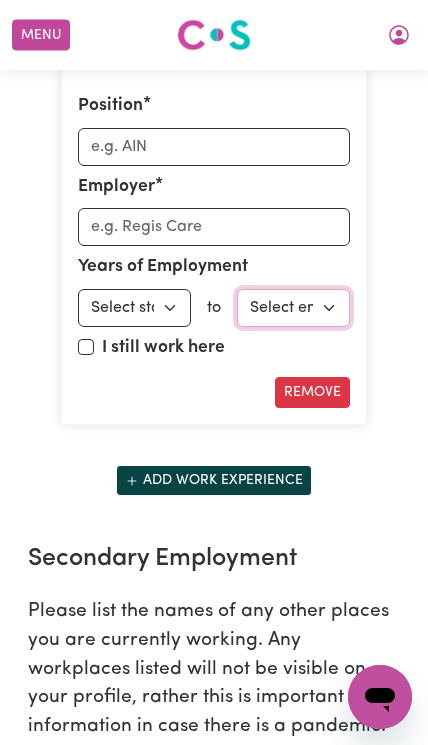click on "Select end year 1951 1952 1953 1954 1955 1956 1957 1958 1959 1960 1961 1962 1963 1964 1965 1966 1967 1968 1969 1970 1971 1972 1973 1974 1975 1976 1977 1978 1979 1980 1981 1982 1983 1984 1985 1986 1987 1988 1989 1990 1991 1992 1993 1994 1995 1996 1997 1998 1999 2000 2001 2002 2003 2004 2005 2006 2007 2008 2009 2010 2011 2012 2013 2014 2015 2016 2017 2018 2019 2020 2021 2022 2023 2024 2025" at bounding box center (293, 308) 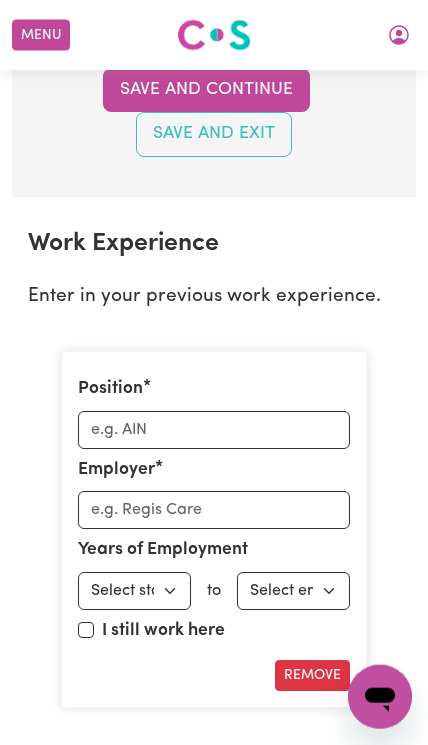 scroll, scrollTop: 3680, scrollLeft: 0, axis: vertical 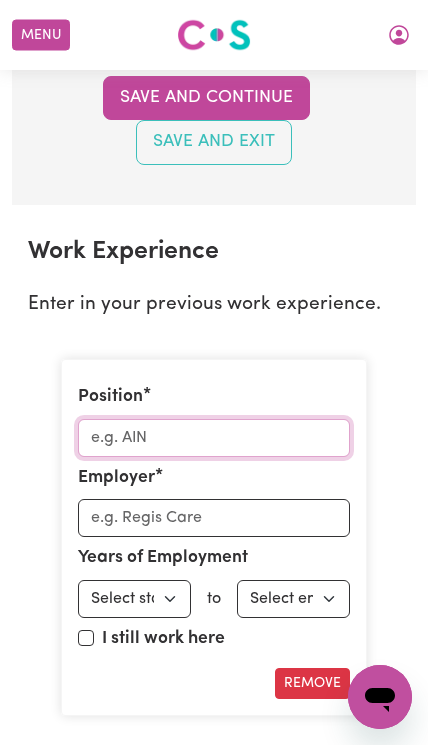 click on "Position" at bounding box center [214, 438] 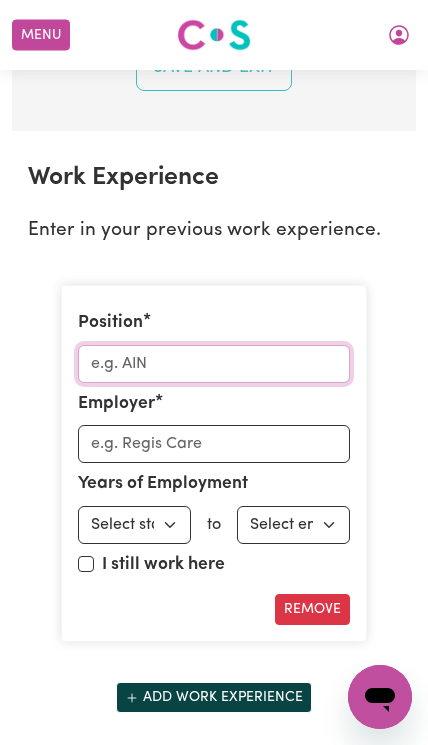 scroll, scrollTop: 3741, scrollLeft: 0, axis: vertical 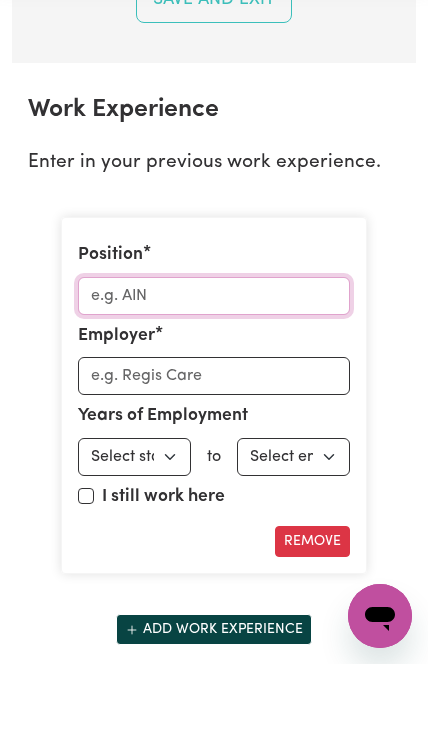 type on "C" 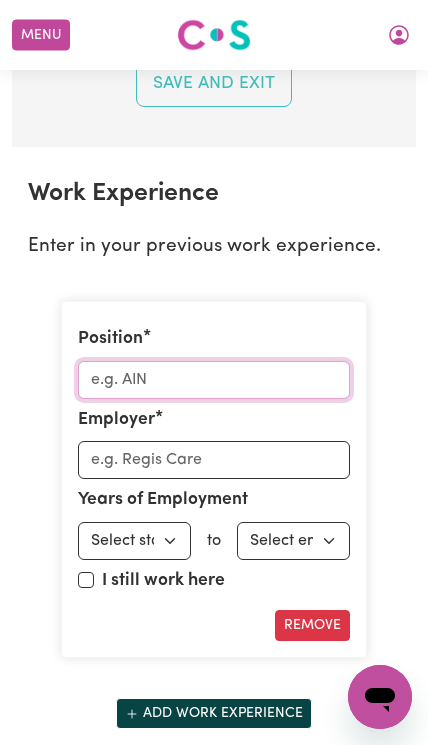 scroll, scrollTop: 3732, scrollLeft: 0, axis: vertical 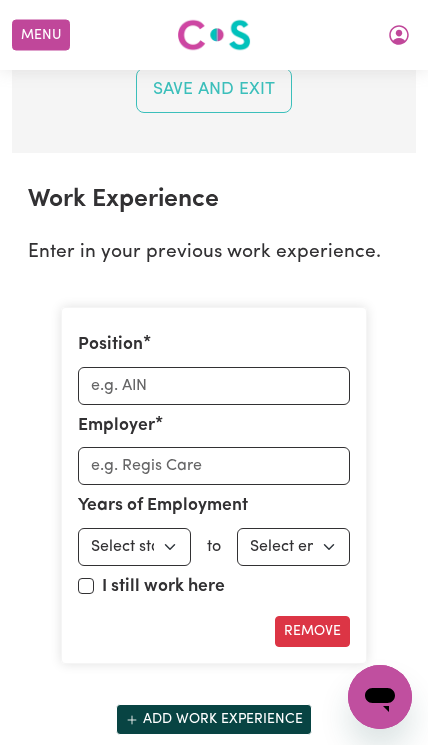 click on "Work Experience" at bounding box center (214, 200) 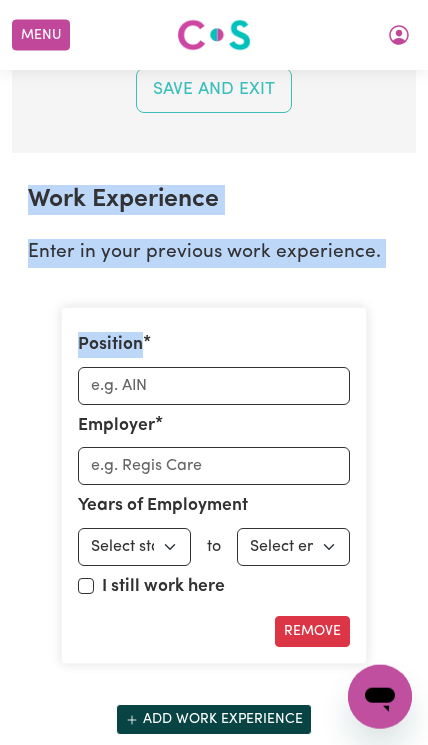 scroll, scrollTop: 3733, scrollLeft: 0, axis: vertical 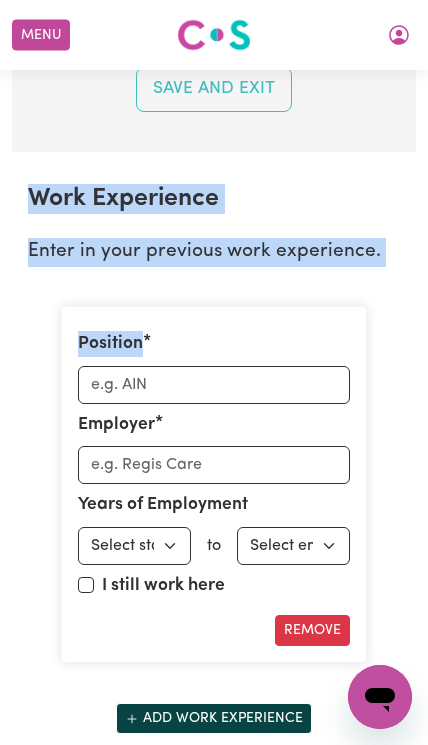 copy on "Work Experience Enter in your previous work experience. Position" 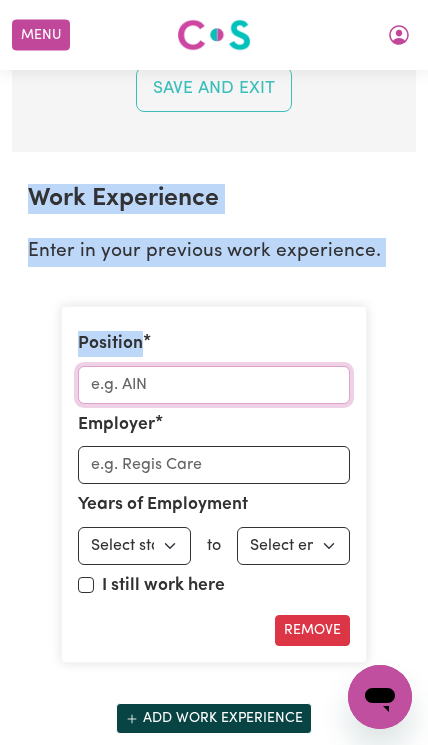 click on "Position" at bounding box center [214, 385] 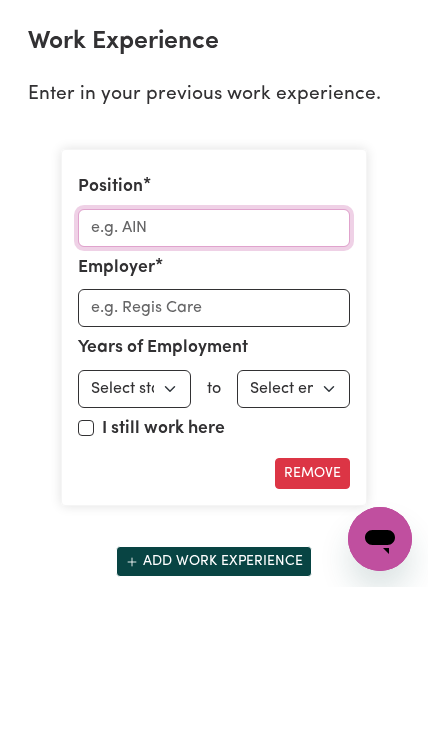 click on "Position" at bounding box center (214, 386) 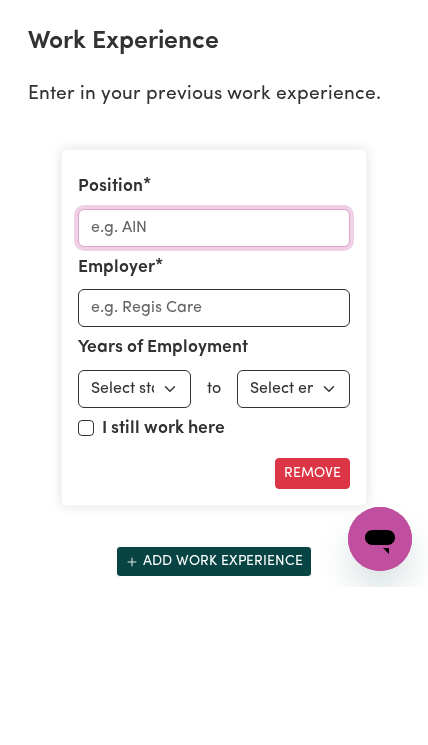 paste on "Support Worker" 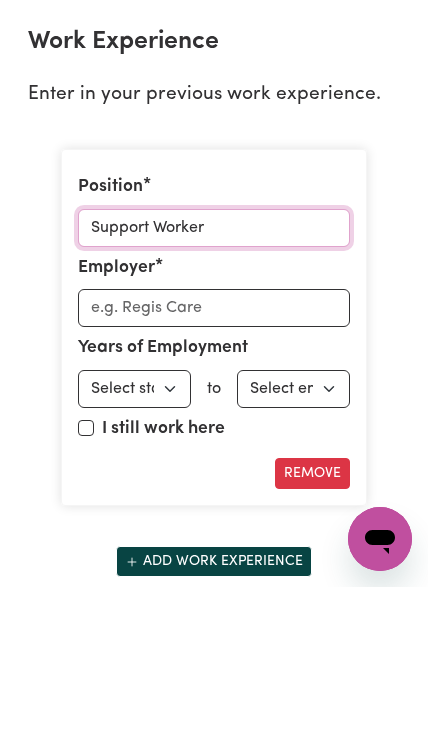 type on "Support Worker" 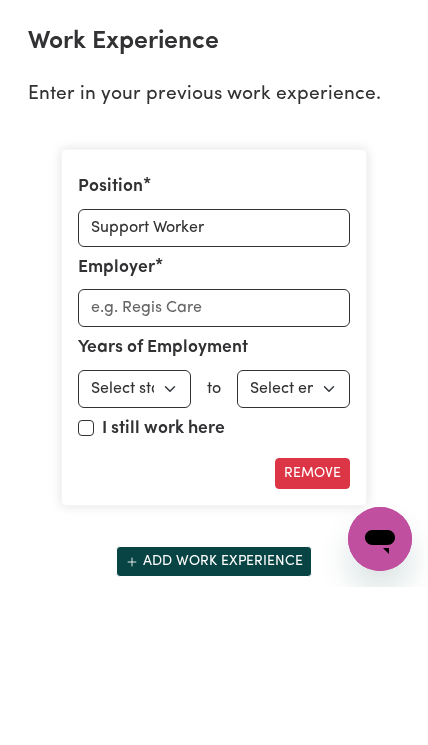 click on "Employer" at bounding box center (214, 466) 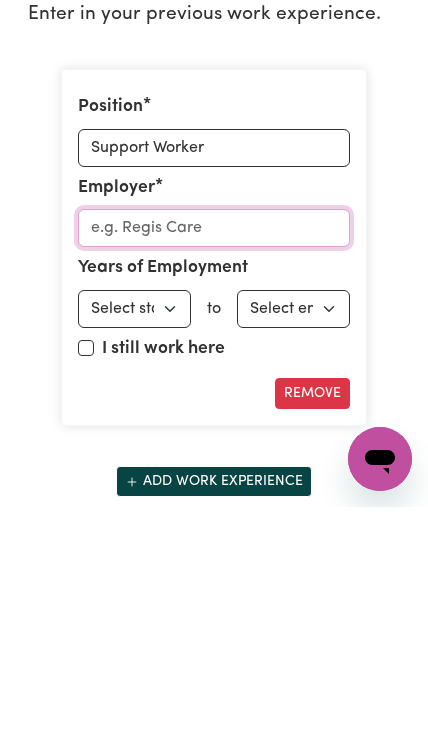 scroll, scrollTop: 3970, scrollLeft: 0, axis: vertical 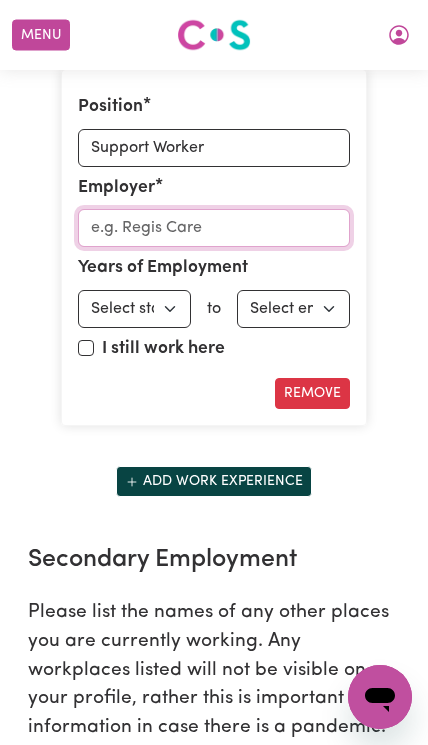 click on "Employer" at bounding box center [214, 228] 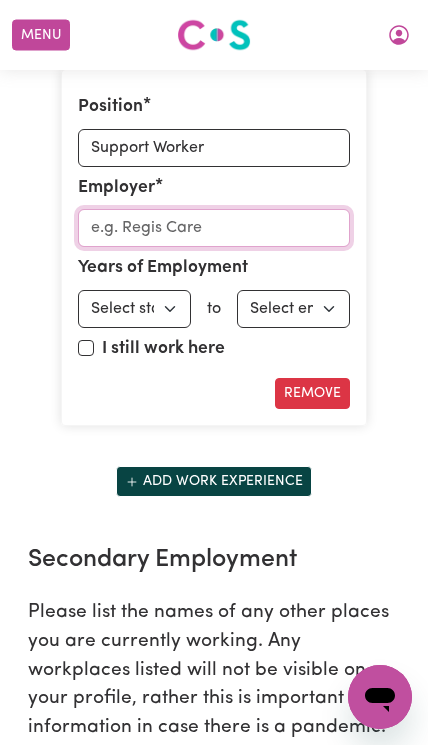 paste on "[PERSON] [SERVICE]" 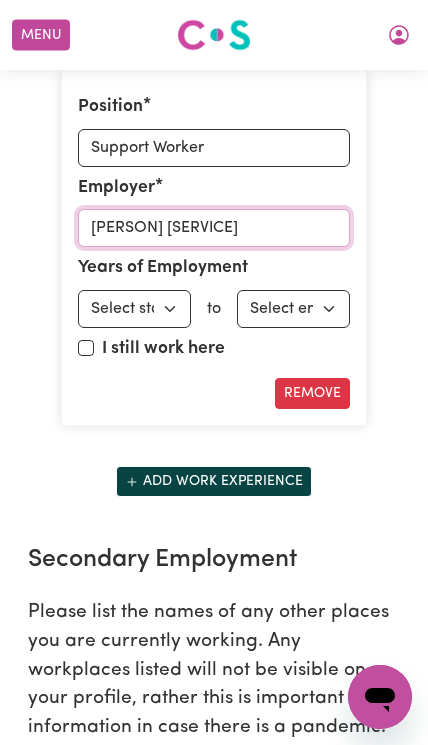 type on "[PERSON] [SERVICE]" 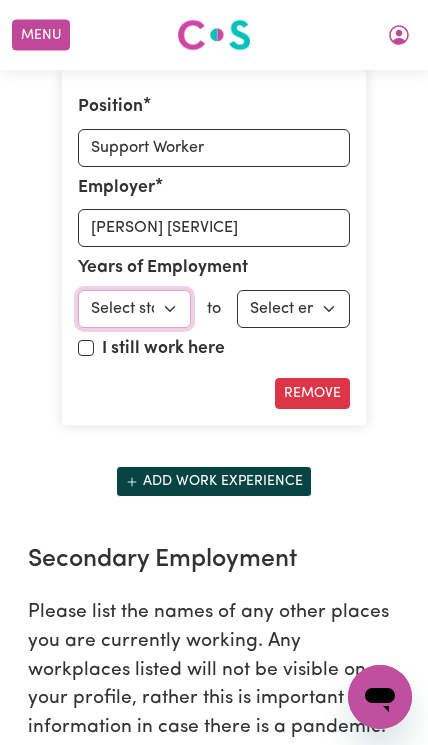 click on "Select start year 1951 1952 1953 1954 1955 1956 1957 1958 1959 1960 1961 1962 1963 1964 1965 1966 1967 1968 1969 1970 1971 1972 1973 1974 1975 1976 1977 1978 1979 1980 1981 1982 1983 1984 1985 1986 1987 1988 1989 1990 1991 1992 1993 1994 1995 1996 1997 1998 1999 2000 2001 2002 2003 2004 2005 2006 2007 2008 2009 2010 2011 2012 2013 2014 2015 2016 2017 2018 2019 2020 2021 2022 2023 2024 2025" at bounding box center (134, 309) 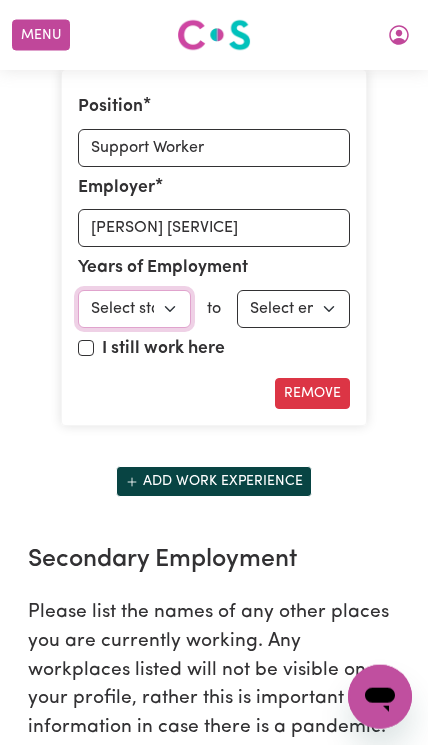 select on "2022" 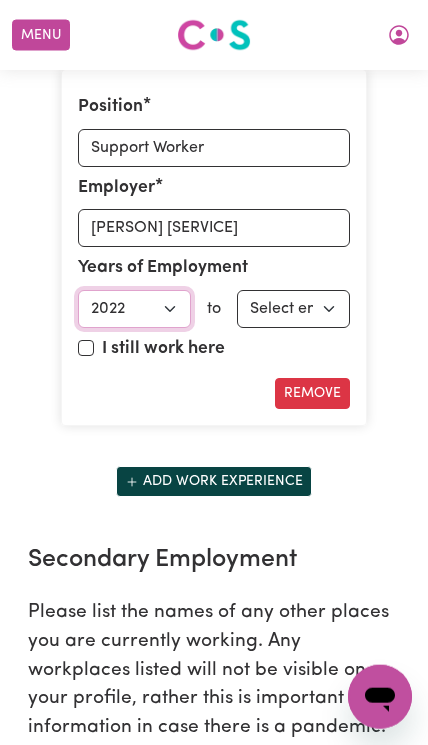 scroll, scrollTop: 3971, scrollLeft: 0, axis: vertical 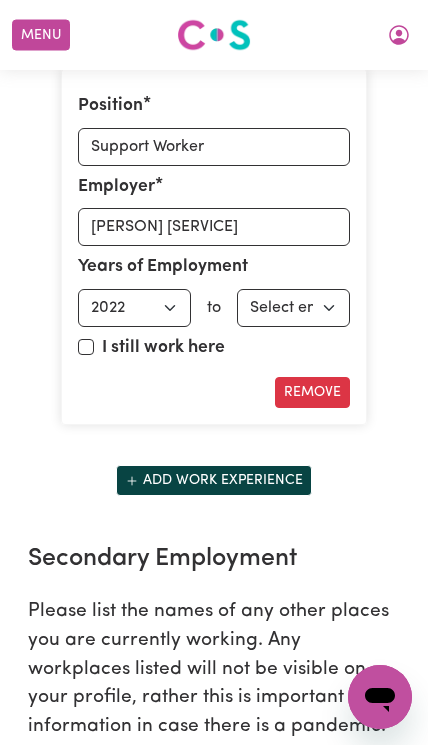 click on "Select end year 1951 1952 1953 1954 1955 1956 1957 1958 1959 1960 1961 1962 1963 1964 1965 1966 1967 1968 1969 1970 1971 1972 1973 1974 1975 1976 1977 1978 1979 1980 1981 1982 1983 1984 1985 1986 1987 1988 1989 1990 1991 1992 1993 1994 1995 1996 1997 1998 1999 2000 2001 2002 2003 2004 2005 2006 2007 2008 2009 2010 2011 2012 2013 2014 2015 2016 2017 2018 2019 2020 2021 2022 2023 2024 2025" at bounding box center [293, 308] 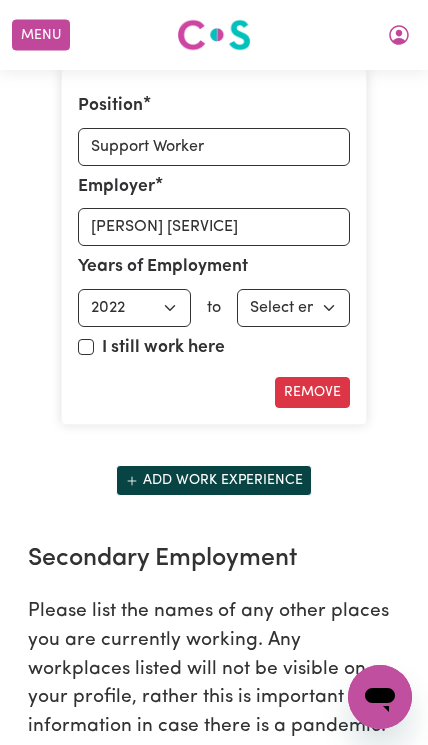 click on "Select end year 1951 1952 1953 1954 1955 1956 1957 1958 1959 1960 1961 1962 1963 1964 1965 1966 1967 1968 1969 1970 1971 1972 1973 1974 1975 1976 1977 1978 1979 1980 1981 1982 1983 1984 1985 1986 1987 1988 1989 1990 1991 1992 1993 1994 1995 1996 1997 1998 1999 2000 2001 2002 2003 2004 2005 2006 2007 2008 2009 2010 2011 2012 2013 2014 2015 2016 2017 2018 2019 2020 2021 2022 2023 2024 2025" at bounding box center [293, 308] 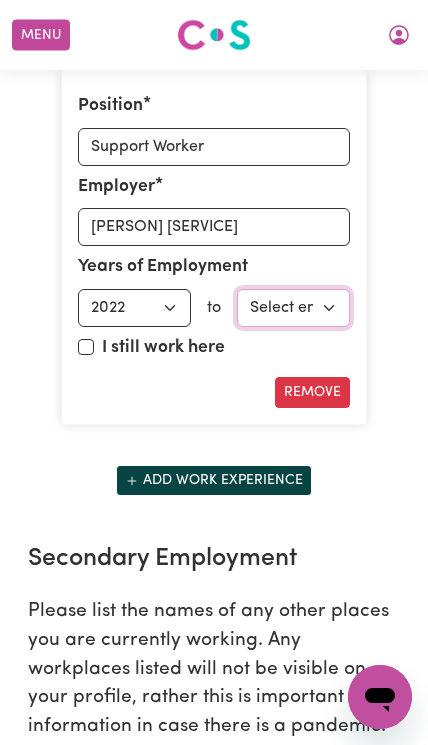 select on "2025" 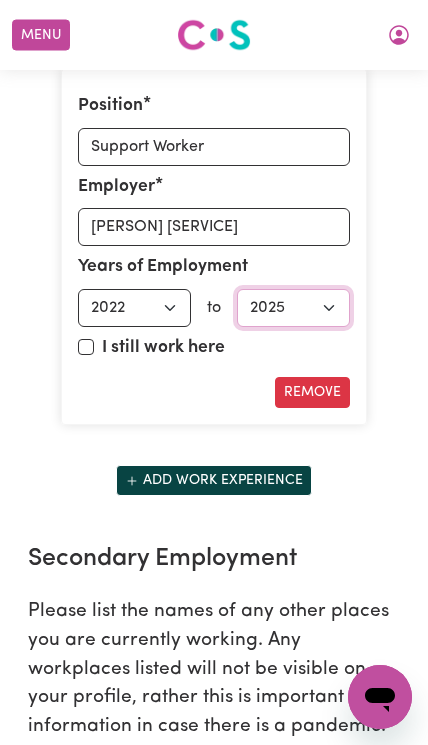 click on "Select end year 1951 1952 1953 1954 1955 1956 1957 1958 1959 1960 1961 1962 1963 1964 1965 1966 1967 1968 1969 1970 1971 1972 1973 1974 1975 1976 1977 1978 1979 1980 1981 1982 1983 1984 1985 1986 1987 1988 1989 1990 1991 1992 1993 1994 1995 1996 1997 1998 1999 2000 2001 2002 2003 2004 2005 2006 2007 2008 2009 2010 2011 2012 2013 2014 2015 2016 2017 2018 2019 2020 2021 2022 2023 2024 2025" at bounding box center (293, 308) 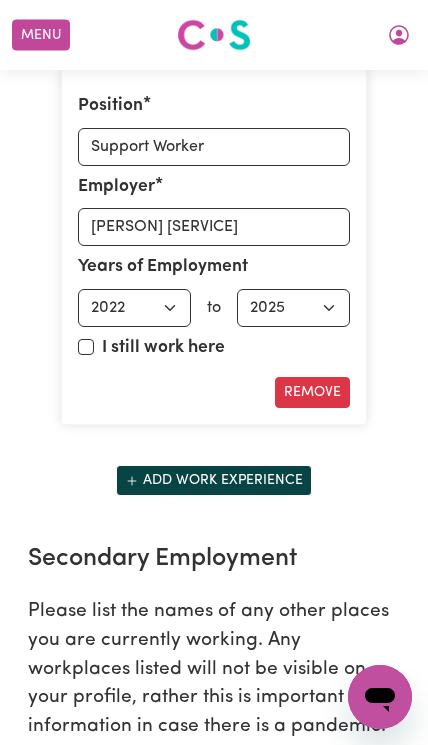 click on "I still work here" at bounding box center [86, 347] 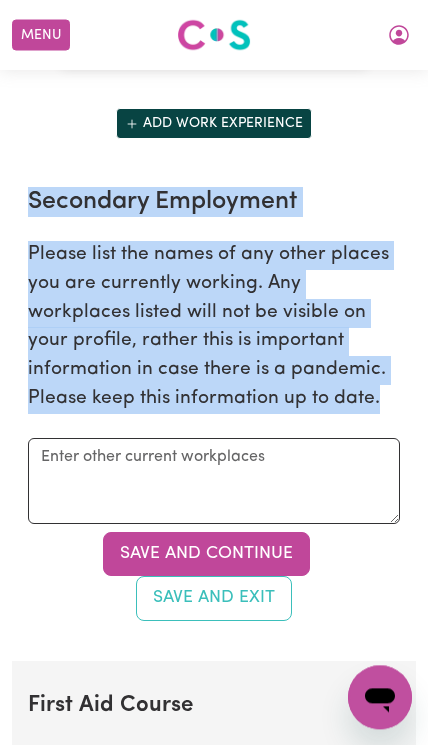 scroll, scrollTop: 4329, scrollLeft: 0, axis: vertical 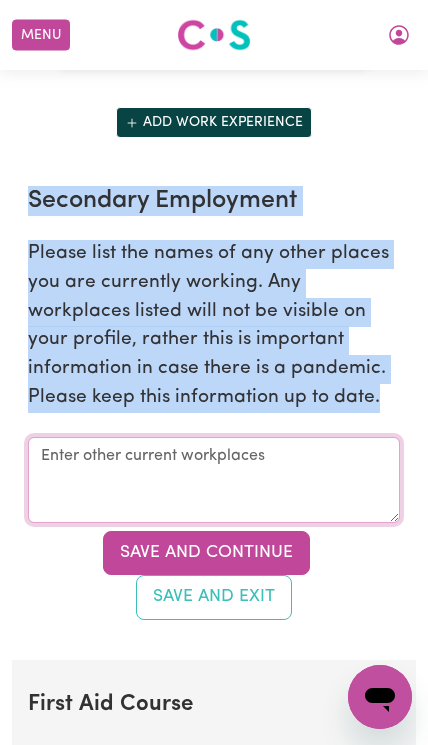 click at bounding box center (214, 480) 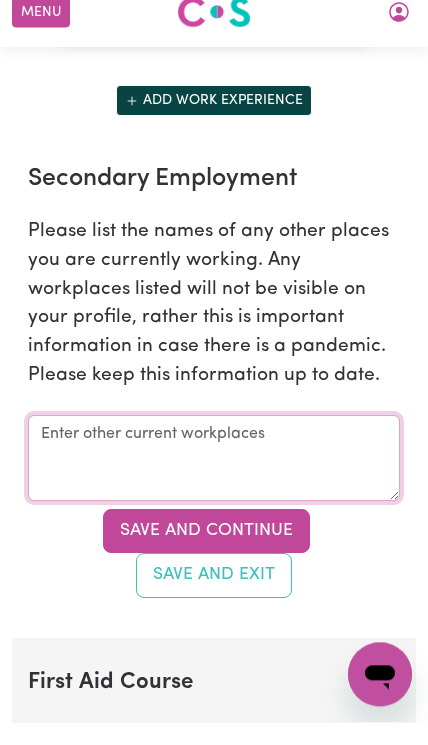 scroll, scrollTop: 4351, scrollLeft: 0, axis: vertical 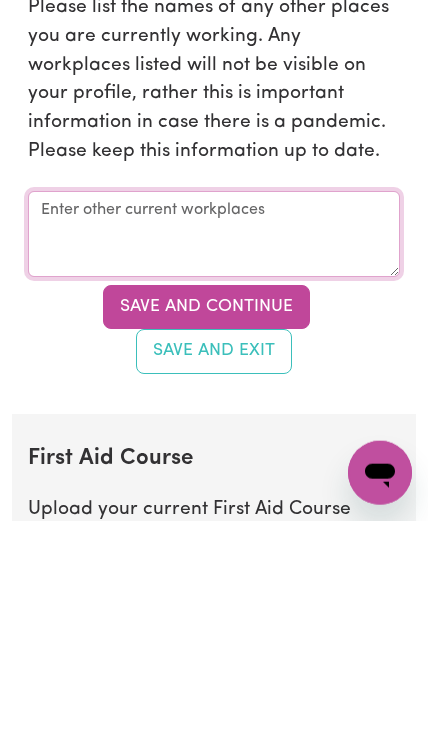 click at bounding box center [214, 458] 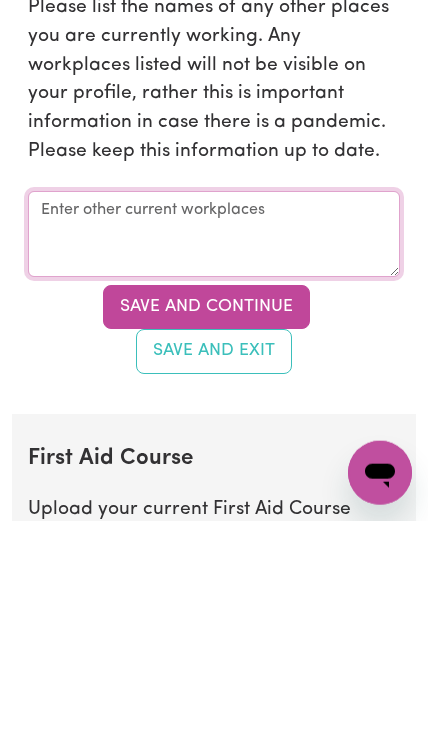 paste on "Not currently employed elsewhere" 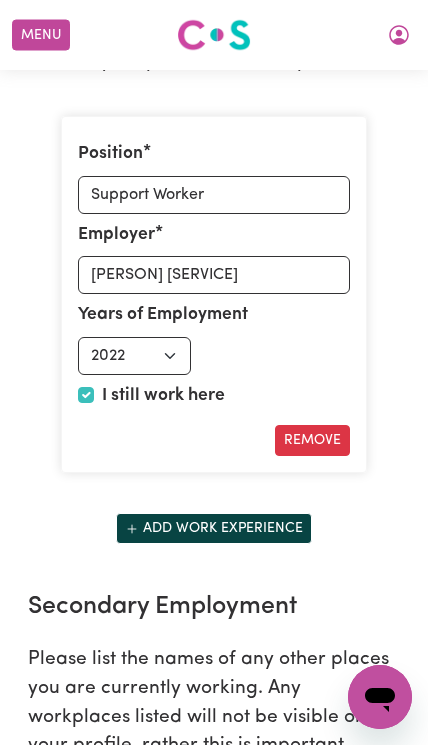 scroll, scrollTop: 3923, scrollLeft: 0, axis: vertical 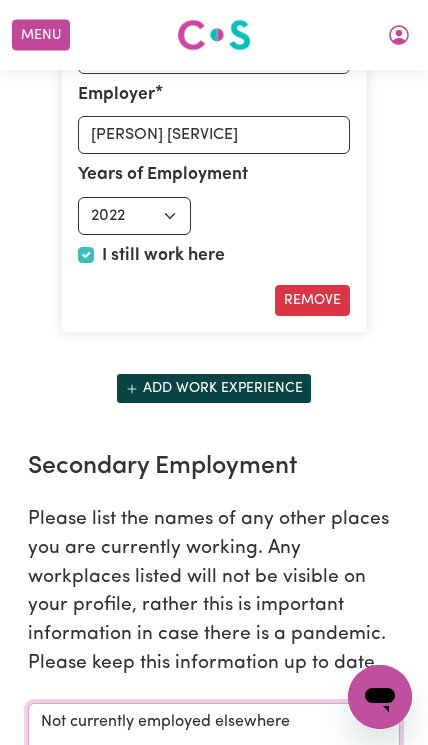 type on "Not currently employed elsewhere" 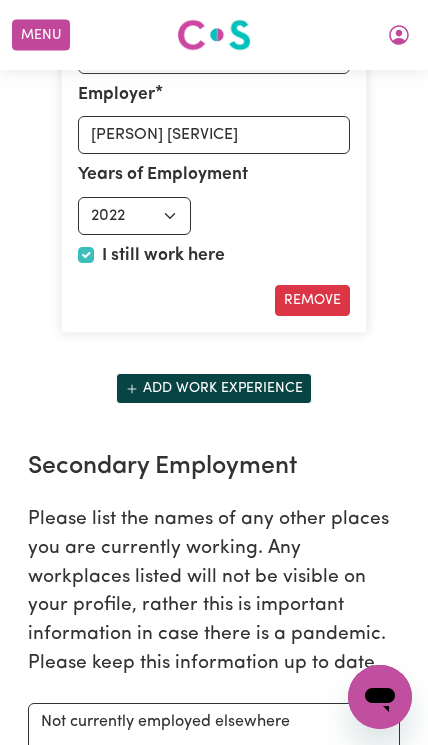 click on "I still work here" at bounding box center (86, 255) 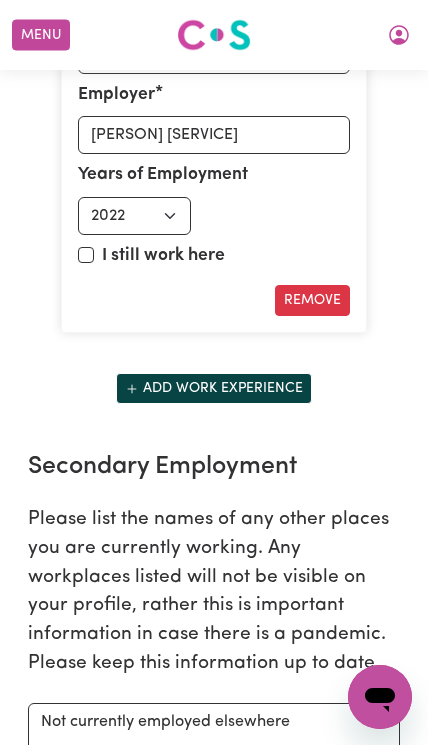 checkbox on "false" 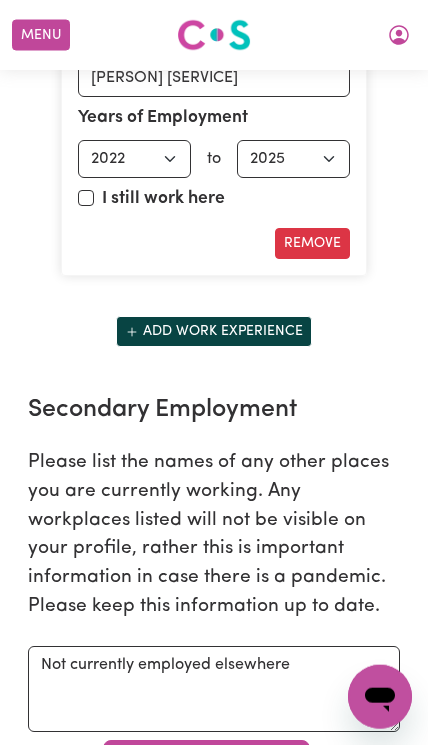 scroll, scrollTop: 4119, scrollLeft: 0, axis: vertical 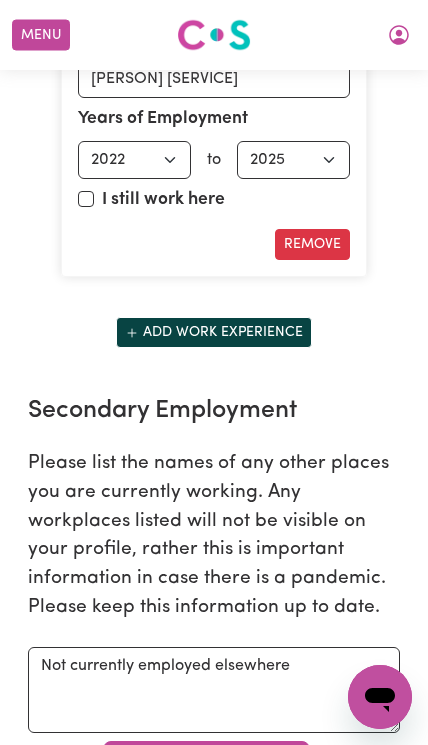 click on "I still work here" at bounding box center [86, 199] 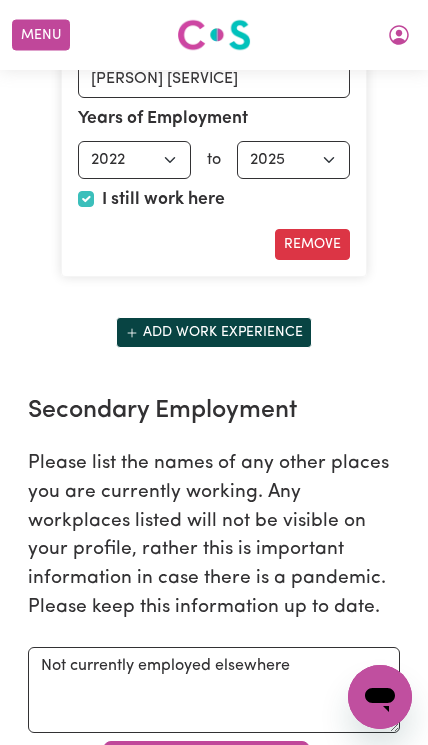 checkbox on "true" 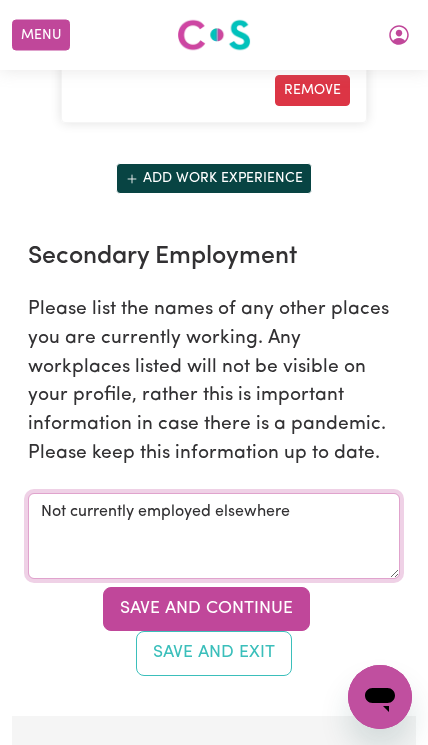 click on "Not currently employed elsewhere" at bounding box center [214, 536] 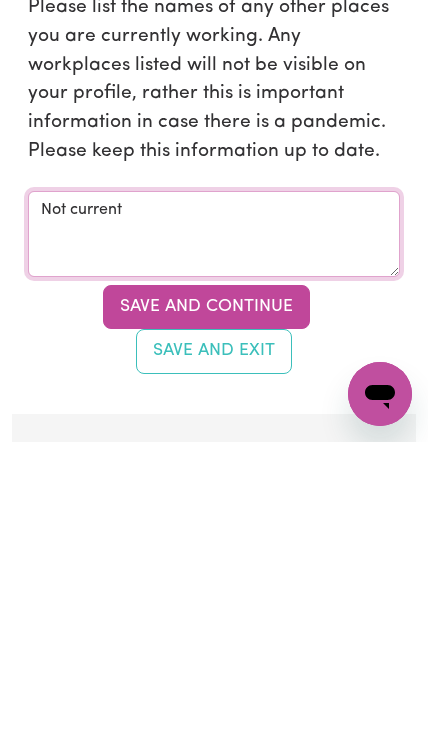 type on "Not curren" 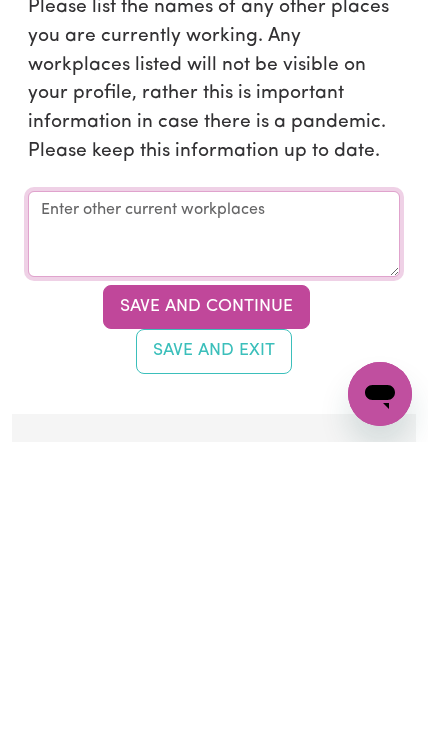 scroll, scrollTop: 4575, scrollLeft: 0, axis: vertical 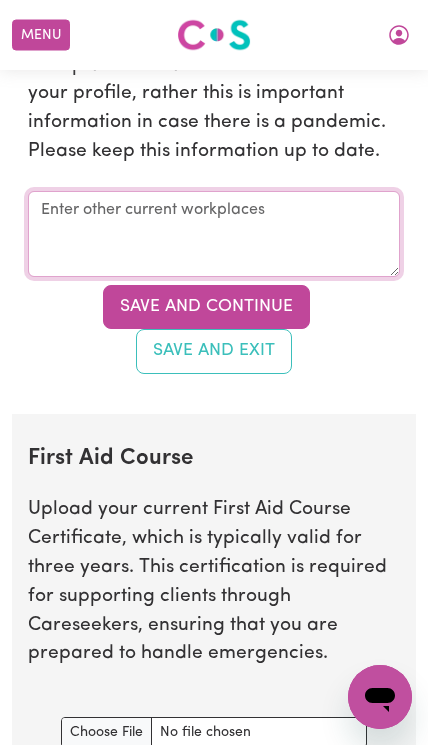 click at bounding box center [214, 234] 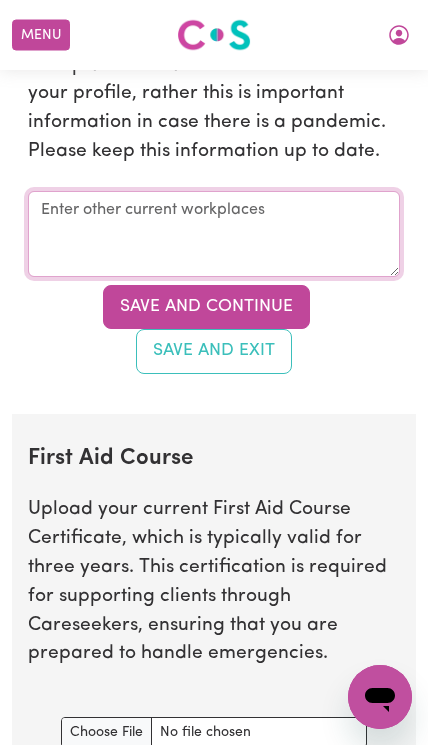 paste on "Currently working at:" 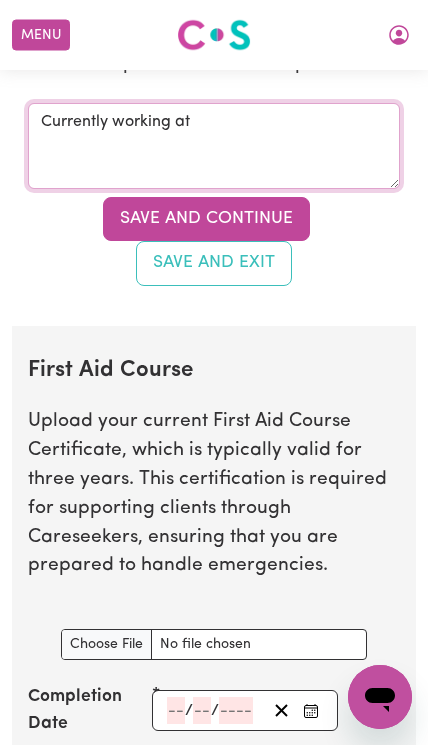 scroll, scrollTop: 4659, scrollLeft: 0, axis: vertical 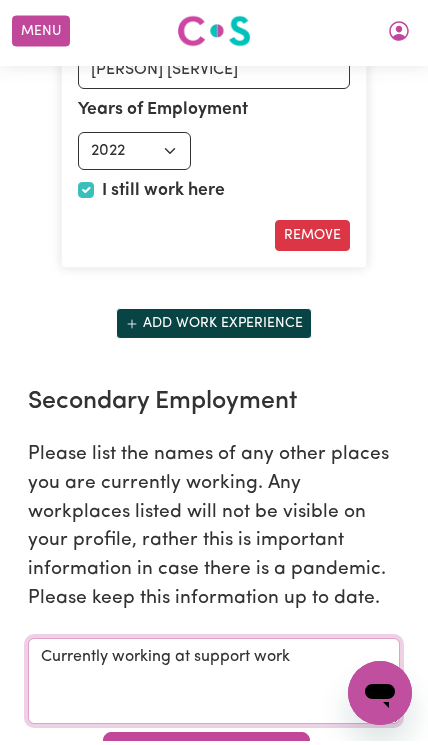 type on "Currently working at support work" 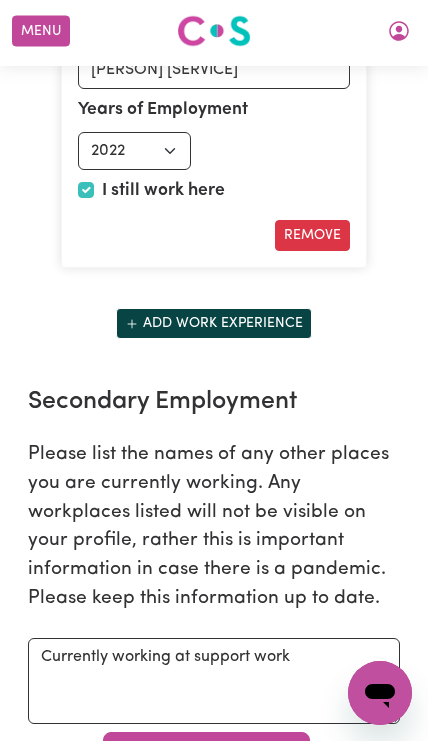 click on "Add work experience" at bounding box center (214, 327) 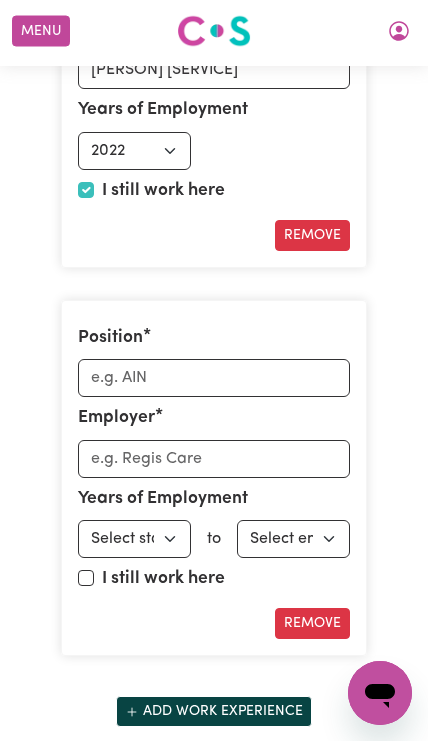scroll, scrollTop: 4129, scrollLeft: 0, axis: vertical 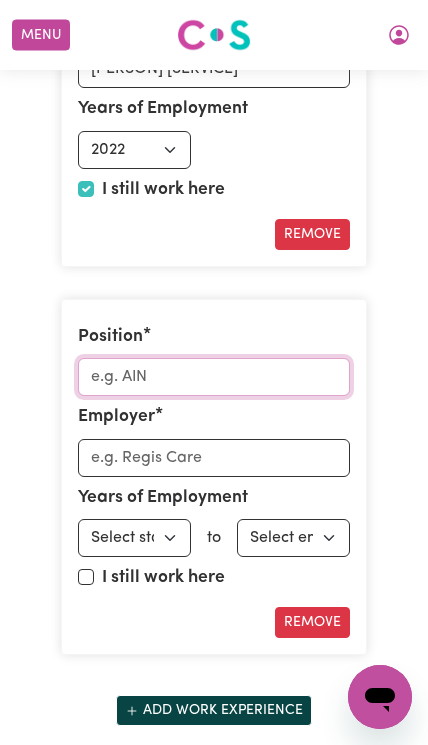 click on "Position" at bounding box center [214, 377] 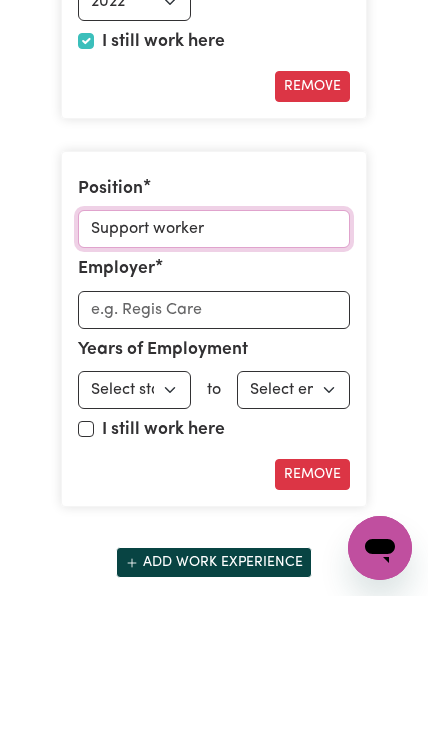 scroll, scrollTop: 4277, scrollLeft: 0, axis: vertical 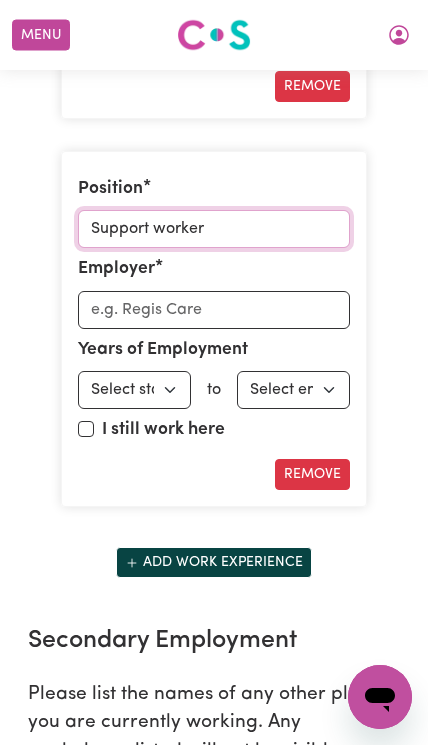 type on "Support worker" 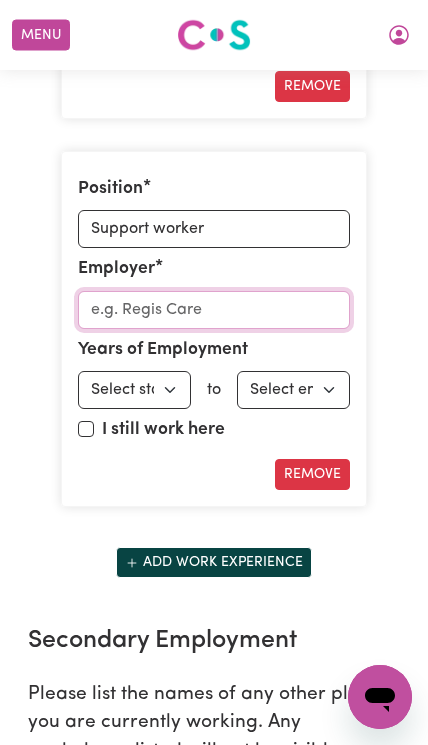 click on "Employer" at bounding box center [214, 310] 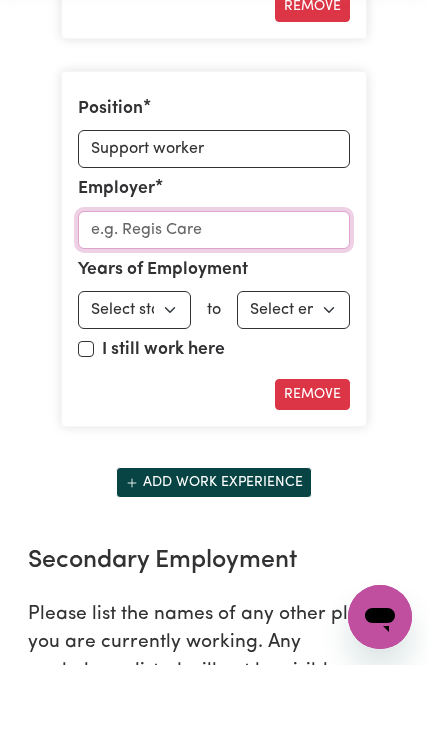 click on "Employer" at bounding box center [214, 310] 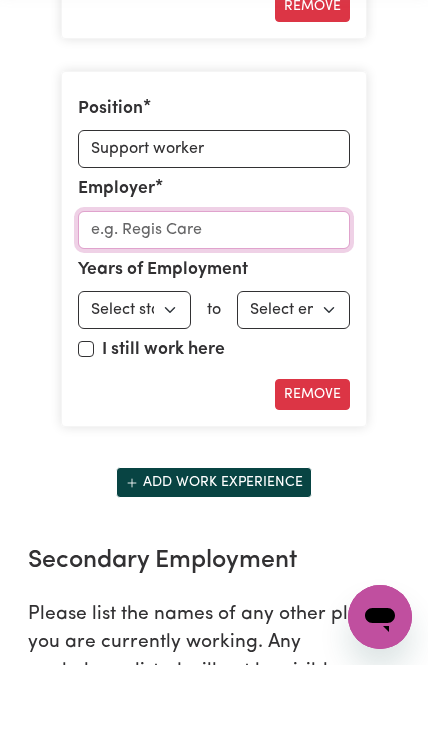paste on "APLUS DISABILITY SERVICES GROUP" 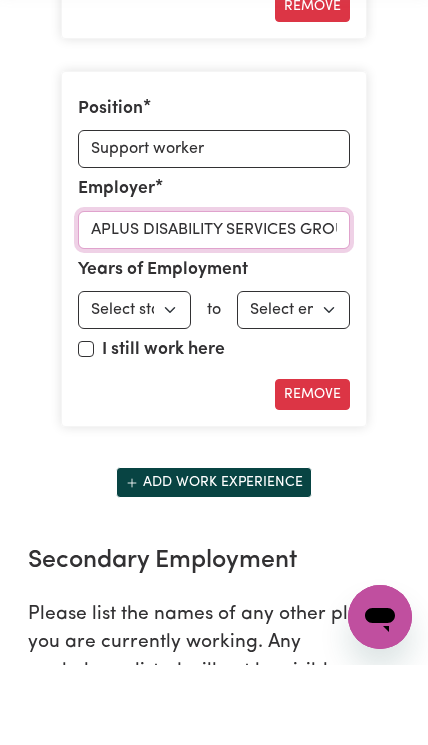 type on "APLUS DISABILITY SERVICES GROUP" 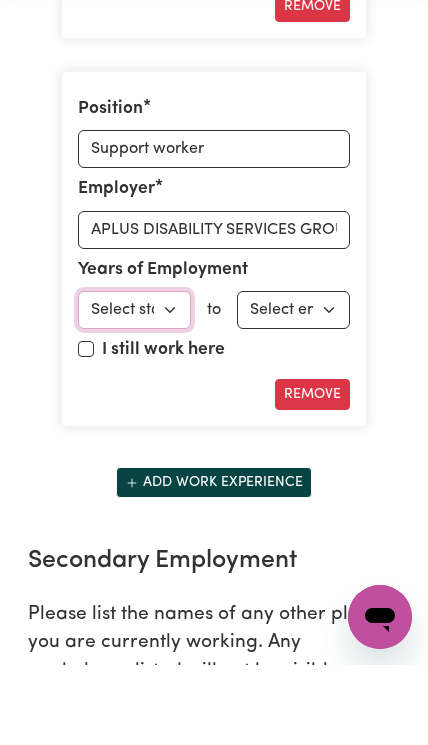 click on "Select start year 1951 1952 1953 1954 1955 1956 1957 1958 1959 1960 1961 1962 1963 1964 1965 1966 1967 1968 1969 1970 1971 1972 1973 1974 1975 1976 1977 1978 1979 1980 1981 1982 1983 1984 1985 1986 1987 1988 1989 1990 1991 1992 1993 1994 1995 1996 1997 1998 1999 2000 2001 2002 2003 2004 2005 2006 2007 2008 2009 2010 2011 2012 2013 2014 2015 2016 2017 2018 2019 2020 2021 2022 2023 2024 2025" at bounding box center [134, 390] 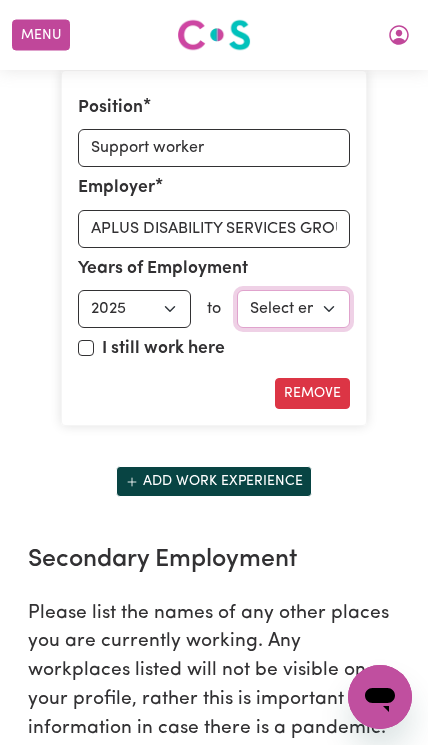 click on "Select end year 1951 1952 1953 1954 1955 1956 1957 1958 1959 1960 1961 1962 1963 1964 1965 1966 1967 1968 1969 1970 1971 1972 1973 1974 1975 1976 1977 1978 1979 1980 1981 1982 1983 1984 1985 1986 1987 1988 1989 1990 1991 1992 1993 1994 1995 1996 1997 1998 1999 2000 2001 2002 2003 2004 2005 2006 2007 2008 2009 2010 2011 2012 2013 2014 2015 2016 2017 2018 2019 2020 2021 2022 2023 2024 2025" at bounding box center [293, 309] 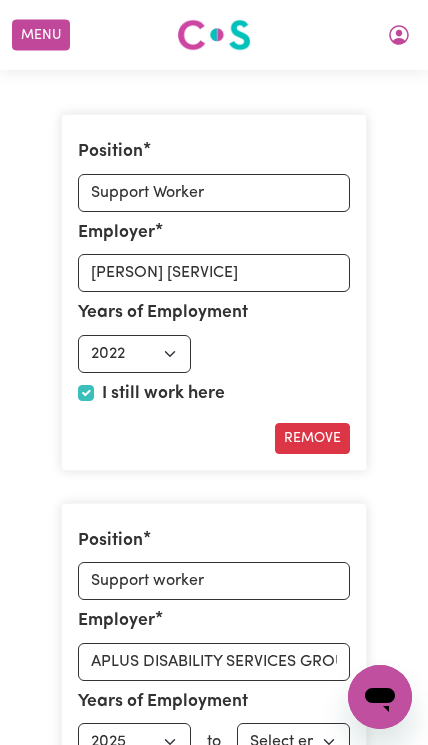 scroll, scrollTop: 3894, scrollLeft: 0, axis: vertical 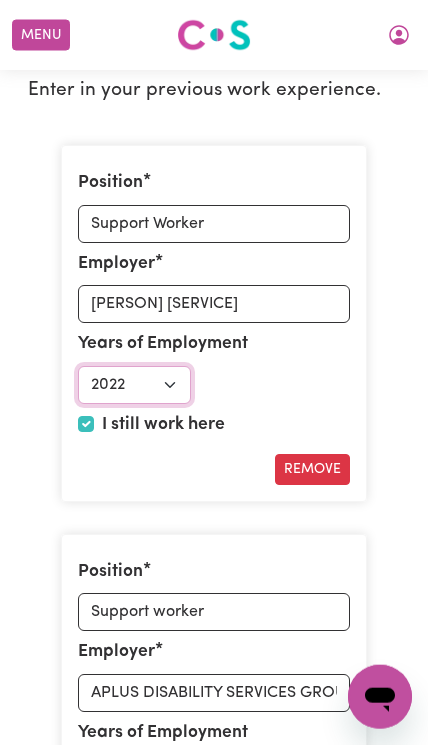 click on "Select start year 1951 1952 1953 1954 1955 1956 1957 1958 1959 1960 1961 1962 1963 1964 1965 1966 1967 1968 1969 1970 1971 1972 1973 1974 1975 1976 1977 1978 1979 1980 1981 1982 1983 1984 1985 1986 1987 1988 1989 1990 1991 1992 1993 1994 1995 1996 1997 1998 1999 2000 2001 2002 2003 2004 2005 2006 2007 2008 2009 2010 2011 2012 2013 2014 2015 2016 2017 2018 2019 2020 2021 2022 2023 2024 2025" at bounding box center [134, 385] 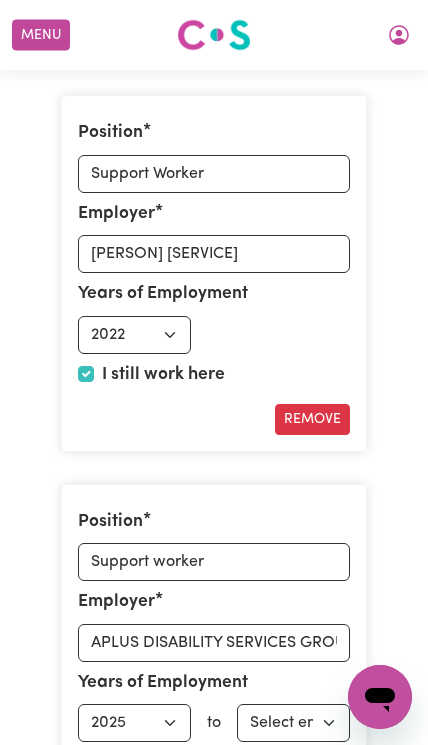 scroll, scrollTop: 3933, scrollLeft: 0, axis: vertical 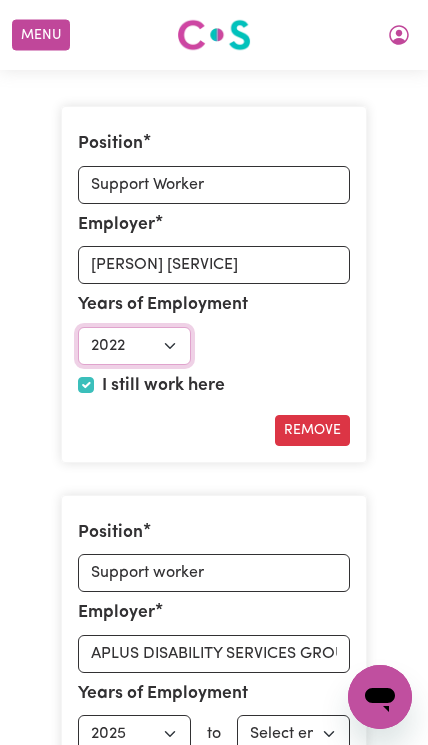 click on "Select start year 1951 1952 1953 1954 1955 1956 1957 1958 1959 1960 1961 1962 1963 1964 1965 1966 1967 1968 1969 1970 1971 1972 1973 1974 1975 1976 1977 1978 1979 1980 1981 1982 1983 1984 1985 1986 1987 1988 1989 1990 1991 1992 1993 1994 1995 1996 1997 1998 1999 2000 2001 2002 2003 2004 2005 2006 2007 2008 2009 2010 2011 2012 2013 2014 2015 2016 2017 2018 2019 2020 2021 2022 2023 2024 2025" at bounding box center [134, 346] 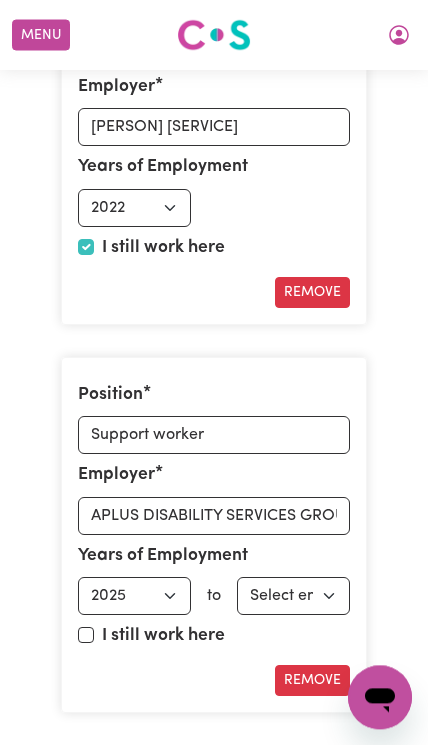 scroll, scrollTop: 4072, scrollLeft: 0, axis: vertical 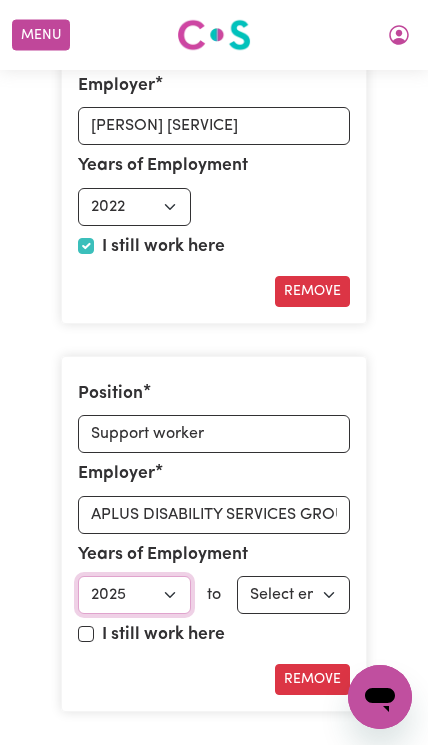 click on "Select start year 1951 1952 1953 1954 1955 1956 1957 1958 1959 1960 1961 1962 1963 1964 1965 1966 1967 1968 1969 1970 1971 1972 1973 1974 1975 1976 1977 1978 1979 1980 1981 1982 1983 1984 1985 1986 1987 1988 1989 1990 1991 1992 1993 1994 1995 1996 1997 1998 1999 2000 2001 2002 2003 2004 2005 2006 2007 2008 2009 2010 2011 2012 2013 2014 2015 2016 2017 2018 2019 2020 2021 2022 2023 2024 2025" at bounding box center [134, 595] 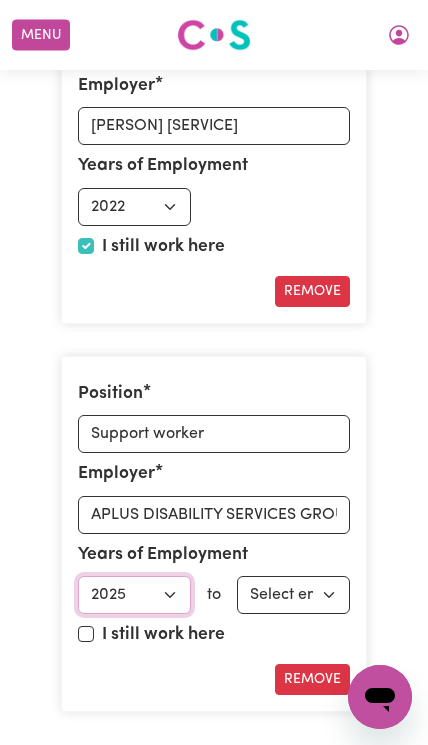 select on "2021" 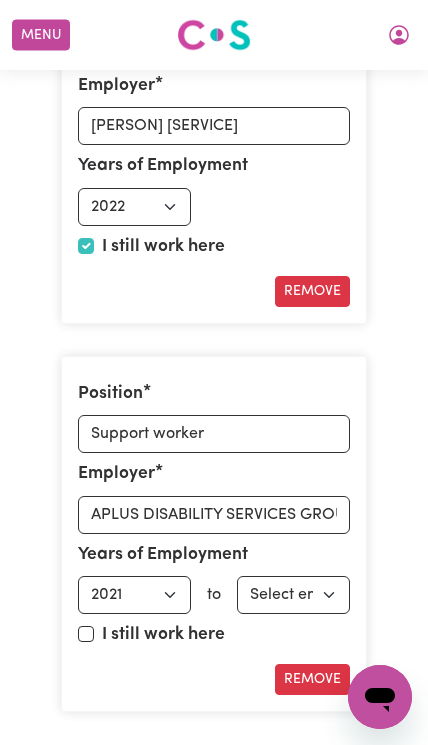 click on "Select end year 1951 1952 1953 1954 1955 1956 1957 1958 1959 1960 1961 1962 1963 1964 1965 1966 1967 1968 1969 1970 1971 1972 1973 1974 1975 1976 1977 1978 1979 1980 1981 1982 1983 1984 1985 1986 1987 1988 1989 1990 1991 1992 1993 1994 1995 1996 1997 1998 1999 2000 2001 2002 2003 2004 2005 2006 2007 2008 2009 2010 2011 2012 2013 2014 2015 2016 2017 2018 2019 2020 2021 2022 2023 2024 2025" at bounding box center (293, 595) 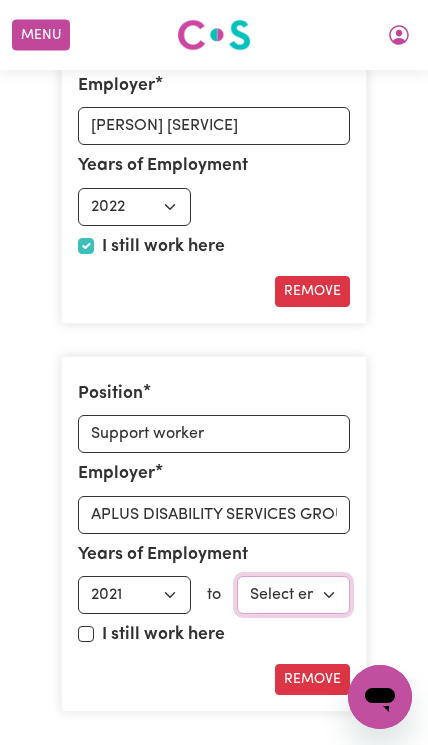 select on "2022" 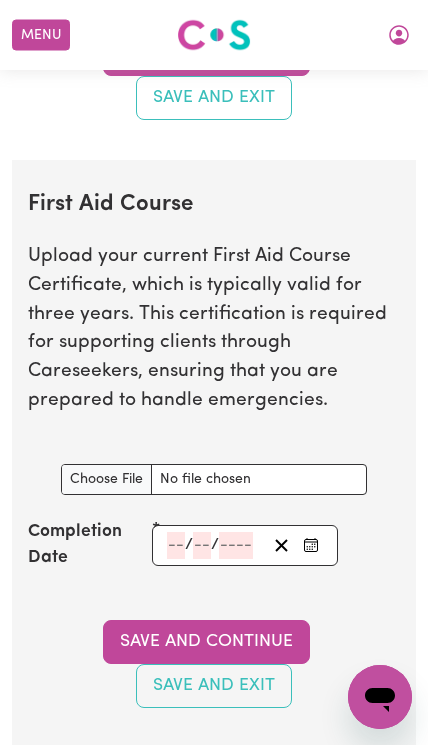 scroll, scrollTop: 5206, scrollLeft: 0, axis: vertical 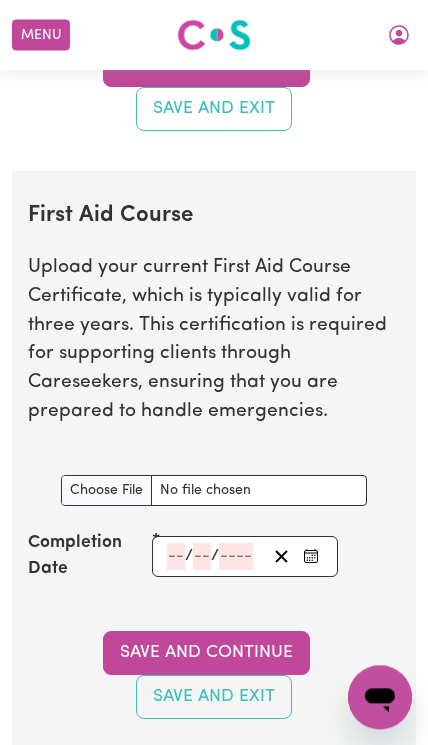 click on "First Aid Course  document" at bounding box center [214, 490] 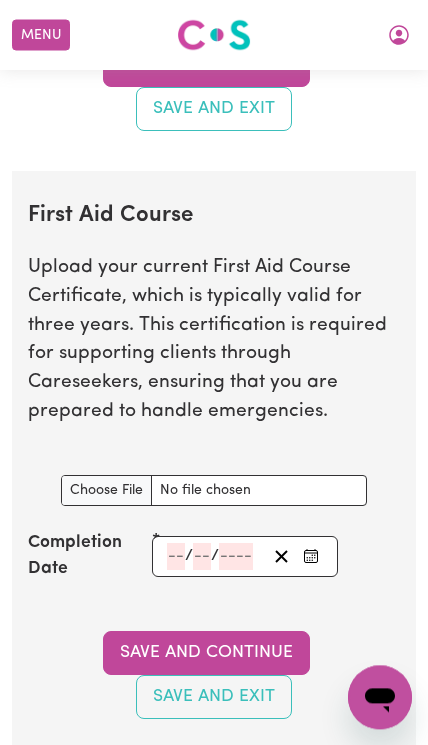 type on "C:\fakepath\IMG_0171.png" 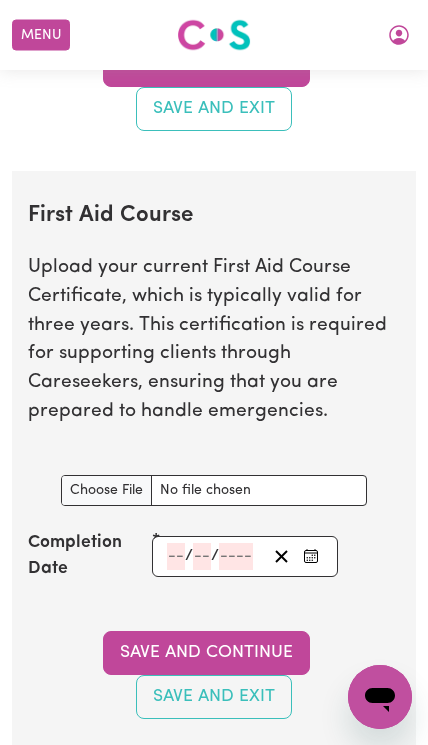 click 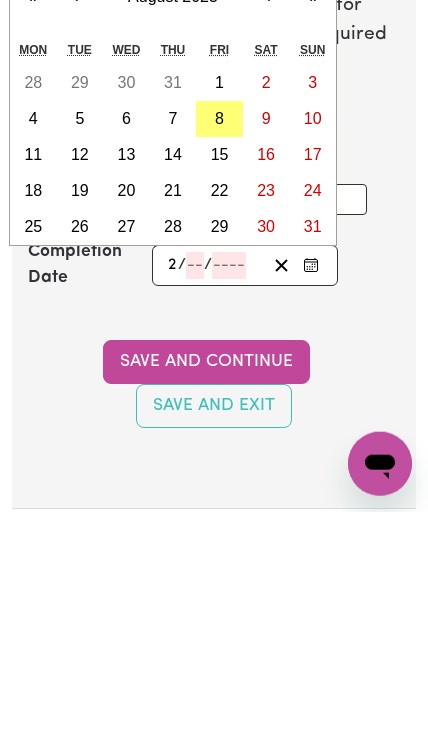 type on "27" 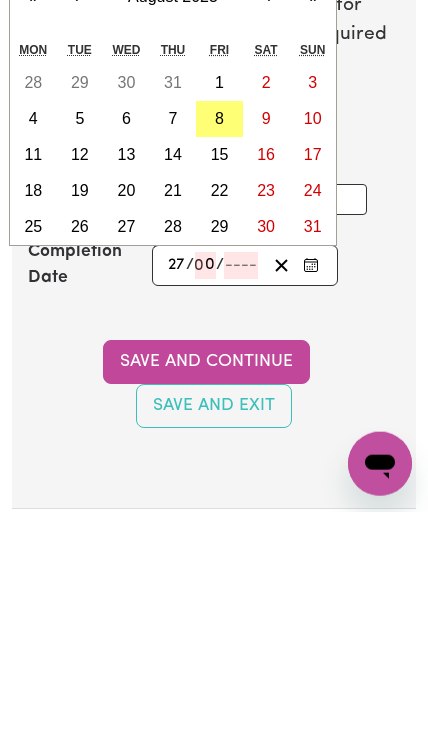 type on "01" 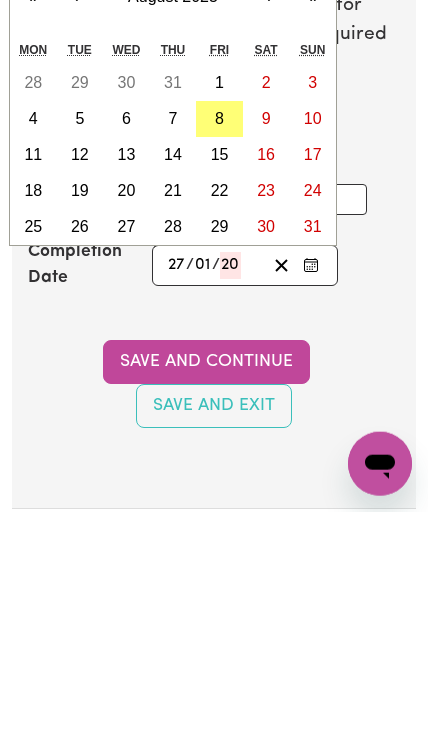 scroll, scrollTop: 5498, scrollLeft: 0, axis: vertical 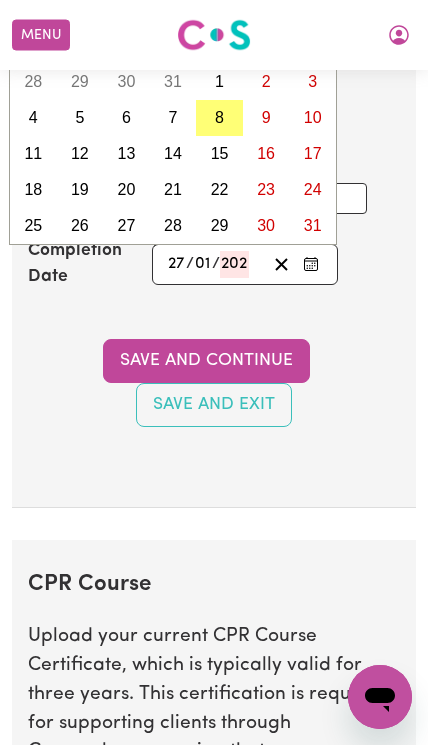 type on "2026" 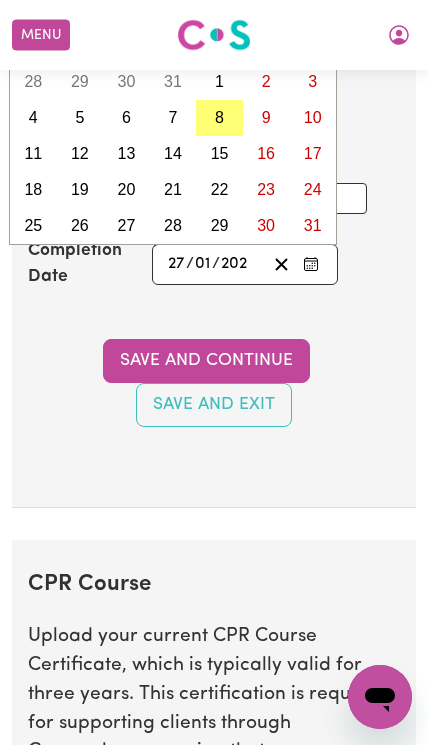 type on "[YEAR]-[MONTH]-[DAY]" 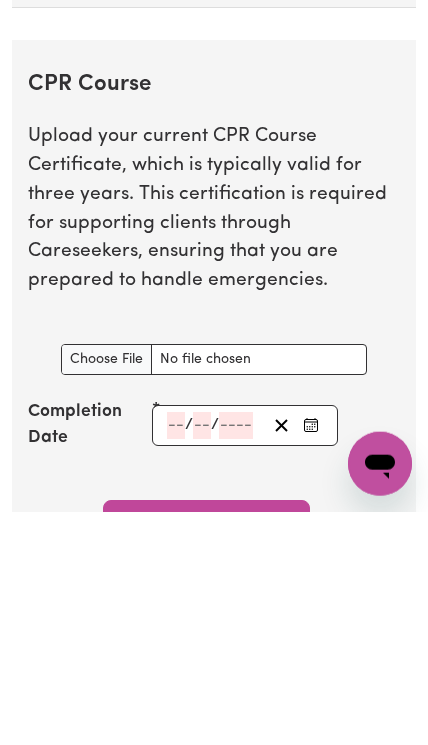 scroll, scrollTop: 5782, scrollLeft: 0, axis: vertical 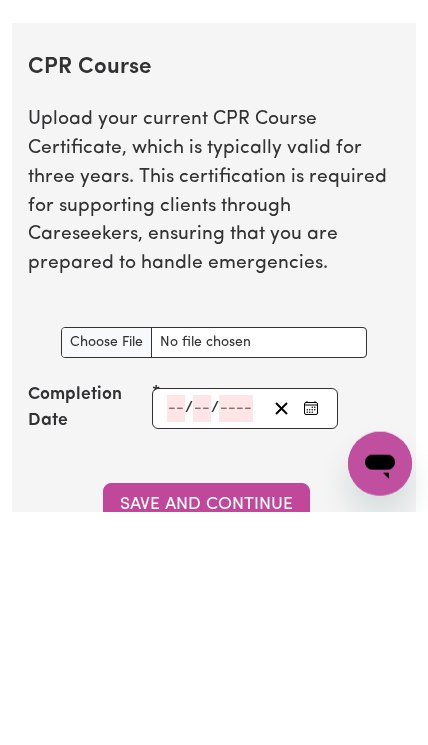 type on "2026" 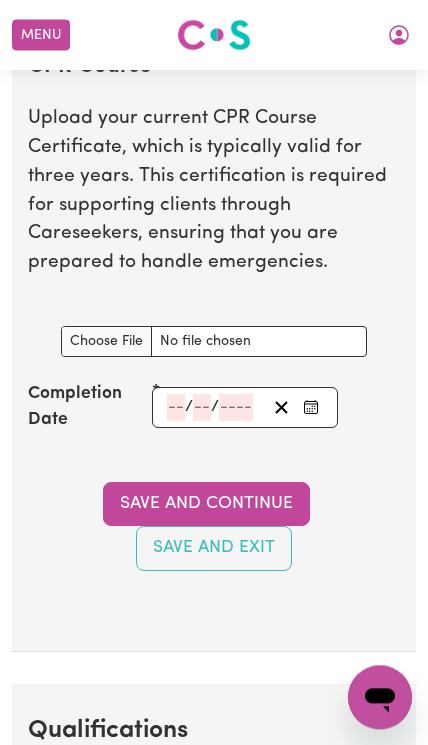 type on "C:\fakepath\IMG_0171.png" 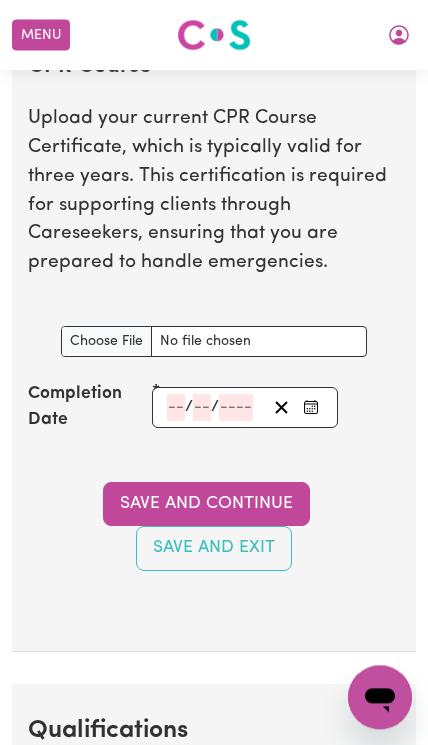 click 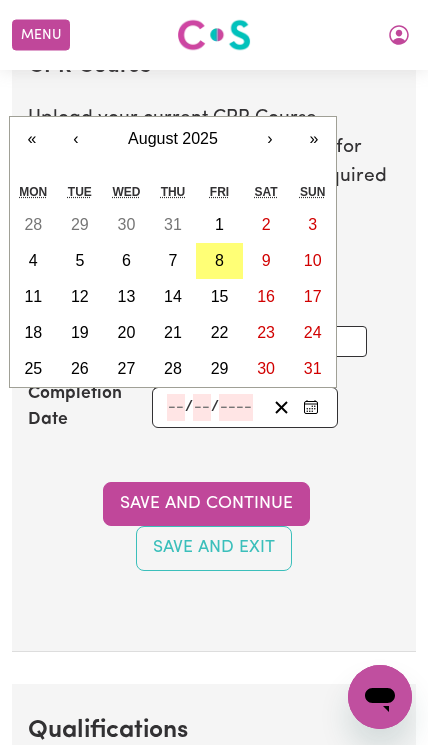 scroll, scrollTop: 6016, scrollLeft: 0, axis: vertical 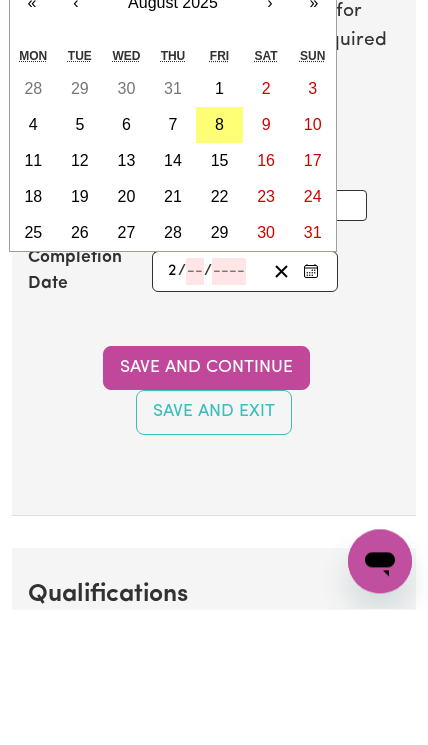 type on "27" 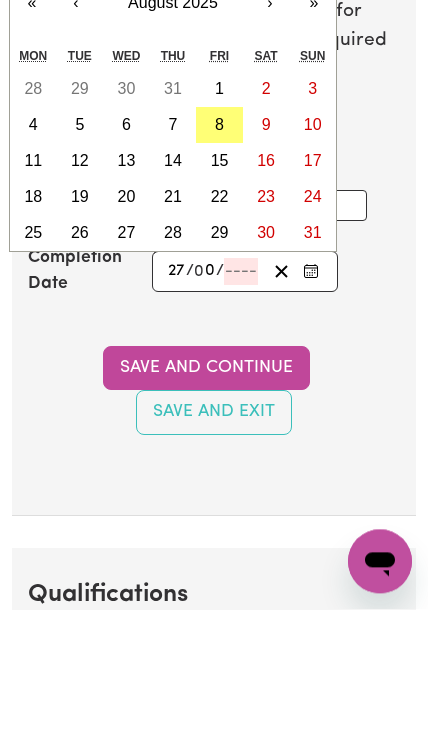 type on "01" 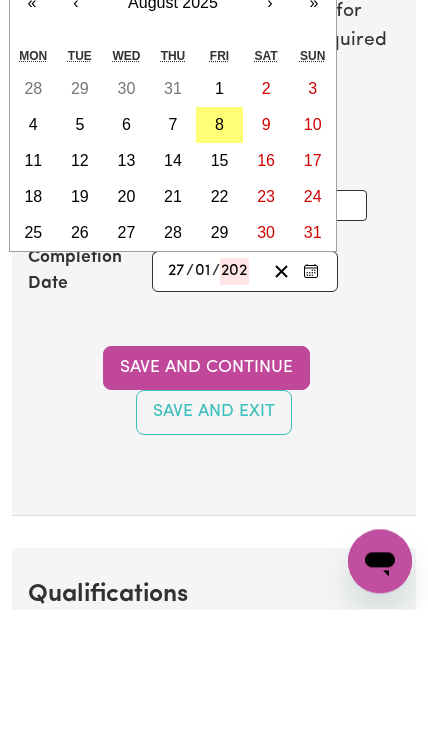 type on "2026" 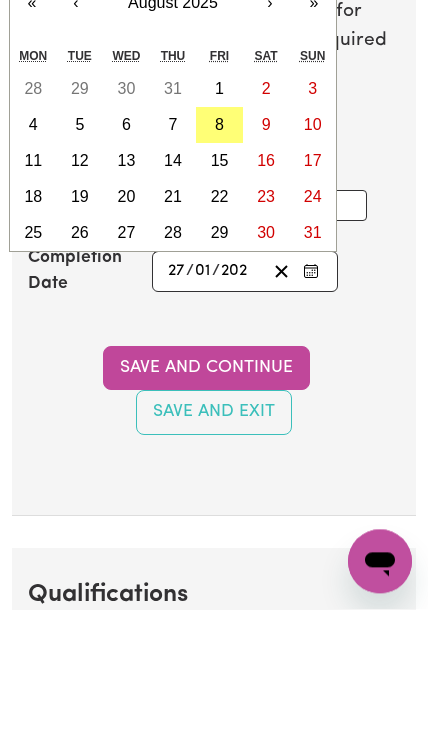 type on "[YEAR]-[MONTH]-[DAY]" 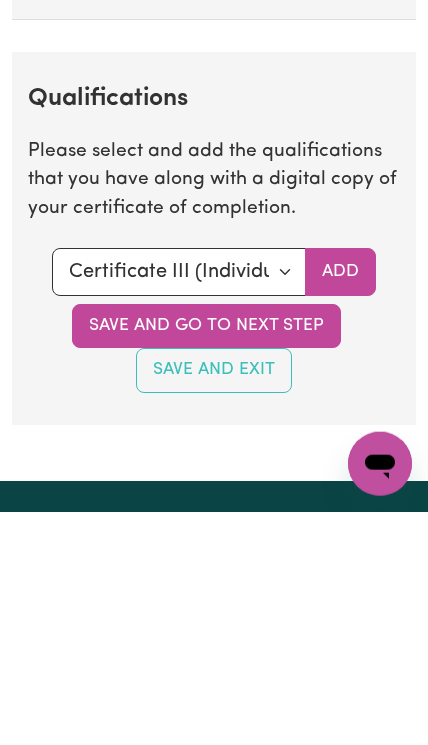 scroll, scrollTop: 6416, scrollLeft: 0, axis: vertical 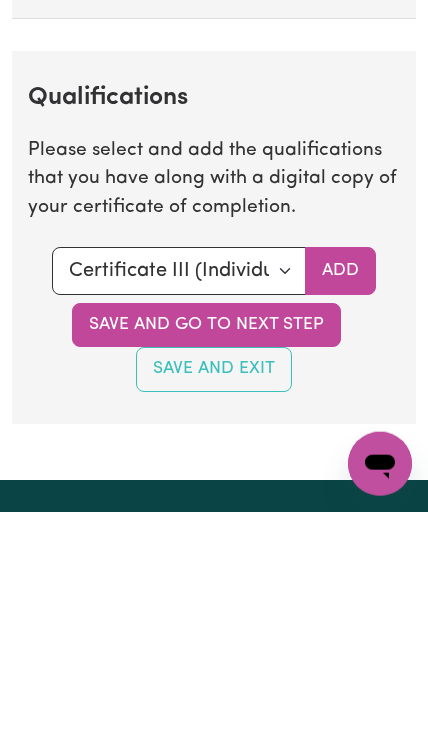 type on "2026" 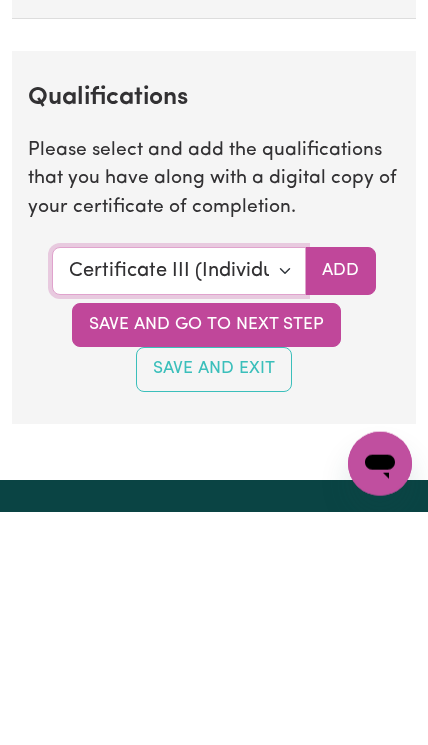 click on "Select a qualification to add... Certificate III (Individual Support) Certificate III in Community Services [CHC32015] Certificate IV (Disability Support) Certificate IV (Ageing Support) Certificate IV in Community Services [CHC42015] Certificate IV (Mental Health) Diploma of Nursing Diploma of Nursing (EEN) Diploma of Community Services Diploma Mental Health Master of Science (Dementia Care) Assist clients with medication [HLTHPS006] CPR Course [HLTAID009-12] Course in First Aid Management of Anaphylaxis [22300VIC] Course in the Management of Asthma Risks and Emergencies in the Workplace [22556VIC] Epilepsy Management Manual Handling Medication Management Bachelor of Nursing - Australian registered nurse Bachelor of Nursing - Overseas qualification Bachelor of Nursing (Not Registered Under APHRA) Bachelor of social work Bachelor of social work - overseas qualification Bachelor of psychology Bachelor of psychology - overseas qualification Bachelor of applied science (OT, Speech, Physio)" at bounding box center (179, 504) 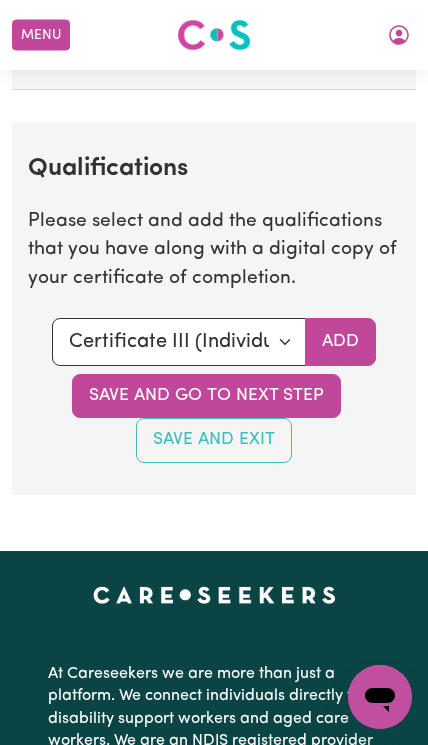 scroll, scrollTop: 6576, scrollLeft: 0, axis: vertical 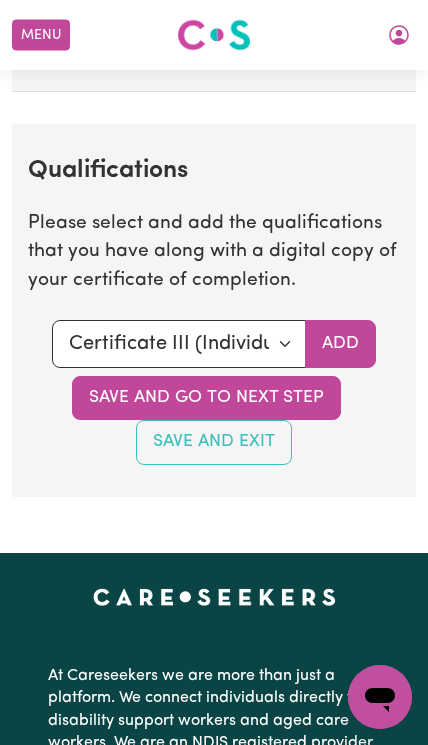 click on "Add" at bounding box center (340, 344) 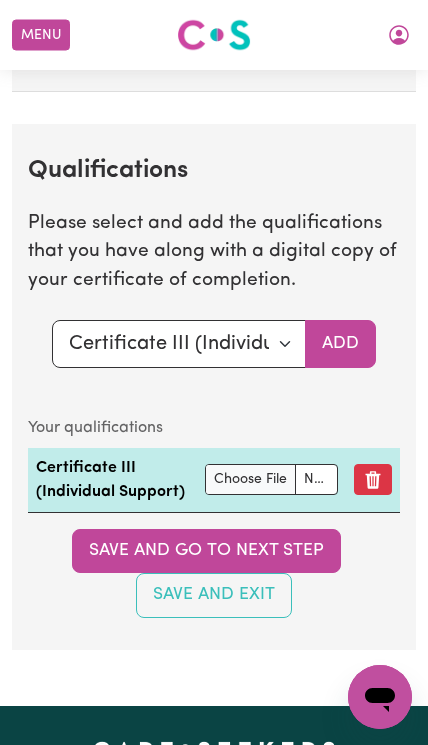click on "Add" at bounding box center (340, 344) 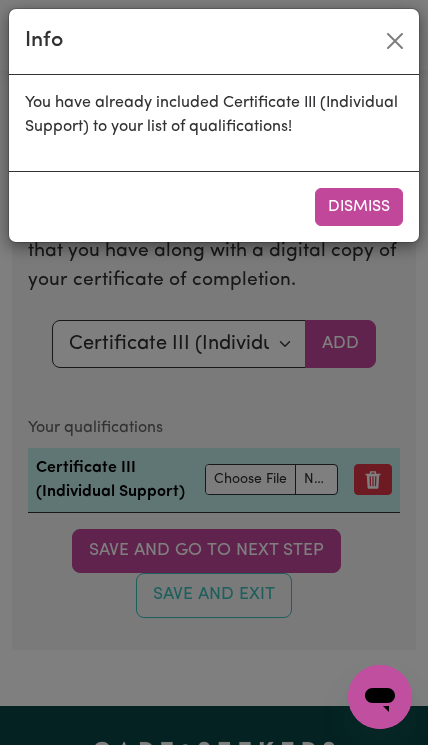 click at bounding box center (395, 41) 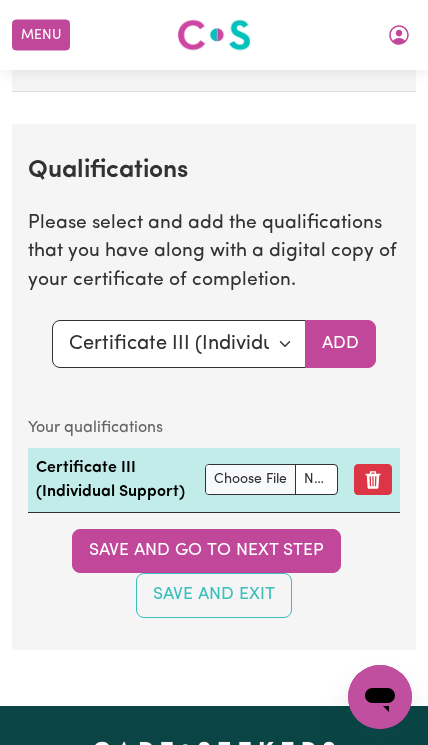 click at bounding box center (271, 479) 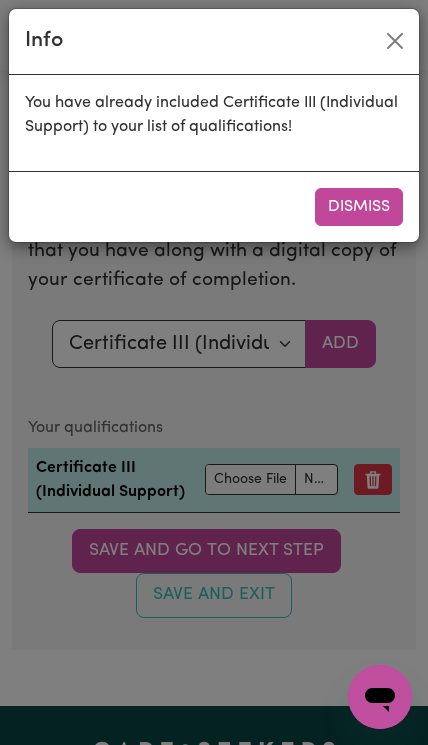click on "Info You have already included Certificate III (Individual Support) to your list of qualifications! Dismiss" at bounding box center [214, 372] 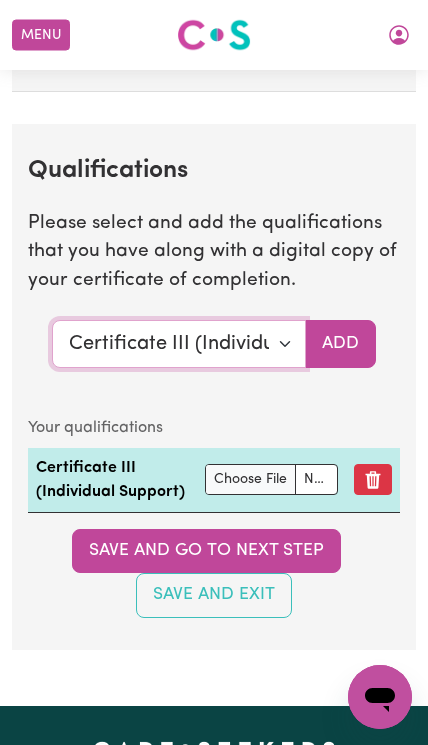 click on "Select a qualification to add... Certificate III (Individual Support) Certificate III in Community Services [CHC32015] Certificate IV (Disability Support) Certificate IV (Ageing Support) Certificate IV in Community Services [CHC42015] Certificate IV (Mental Health) Diploma of Nursing Diploma of Nursing (EEN) Diploma of Community Services Diploma Mental Health Master of Science (Dementia Care) Assist clients with medication [HLTHPS006] CPR Course [HLTAID009-12] Course in First Aid Management of Anaphylaxis [22300VIC] Course in the Management of Asthma Risks and Emergencies in the Workplace [22556VIC] Epilepsy Management Manual Handling Medication Management Bachelor of Nursing - Australian registered nurse Bachelor of Nursing - Overseas qualification Bachelor of Nursing (Not Registered Under APHRA) Bachelor of social work Bachelor of social work - overseas qualification Bachelor of psychology Bachelor of psychology - overseas qualification Bachelor of applied science (OT, Speech, Physio)" at bounding box center [179, 344] 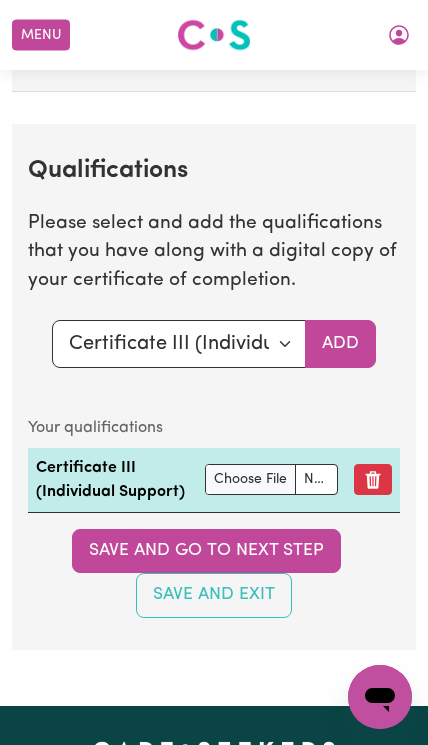 click at bounding box center [271, 479] 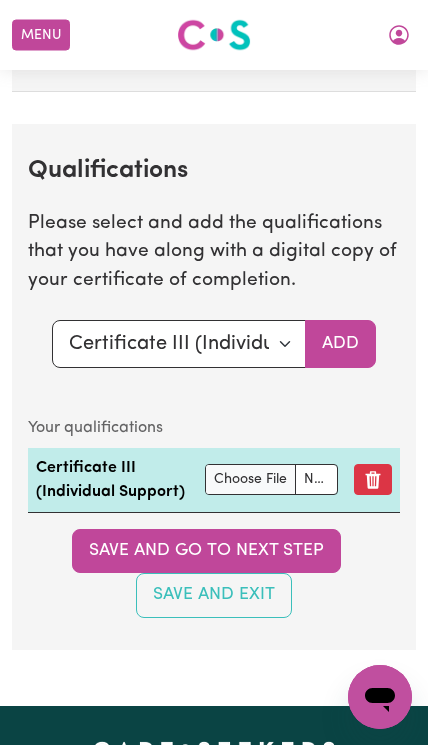 type on "C:\fakepath\IMG_0169.png" 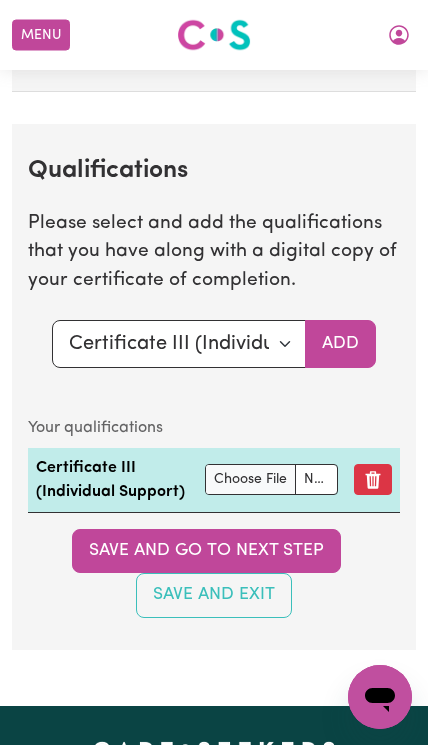 click on "Save and go to next step" at bounding box center [206, 551] 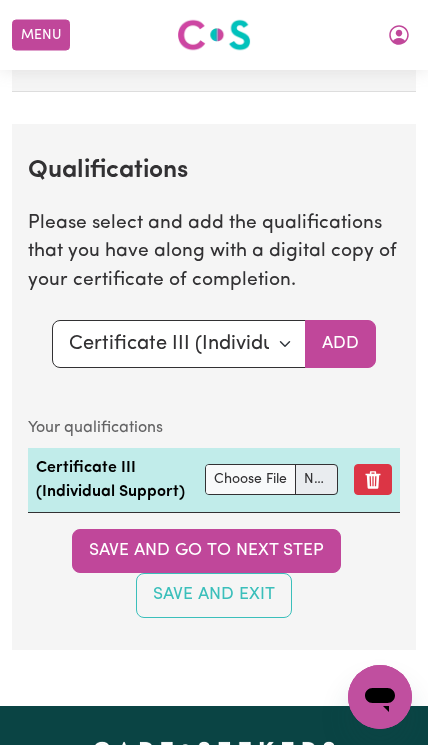 click on "Save and go to next step" at bounding box center [206, 551] 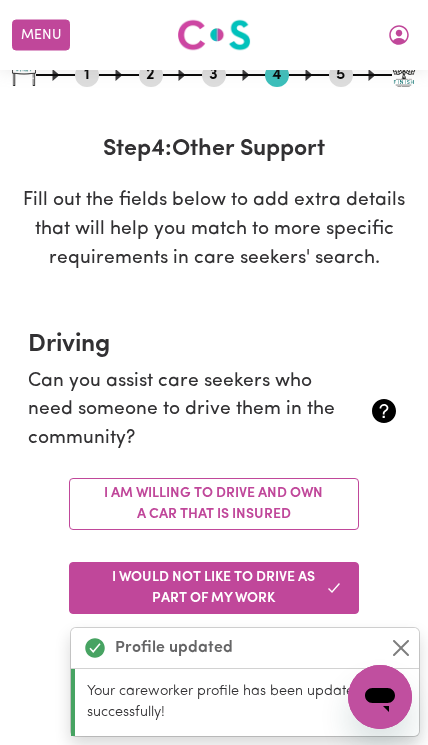 scroll, scrollTop: 163, scrollLeft: 0, axis: vertical 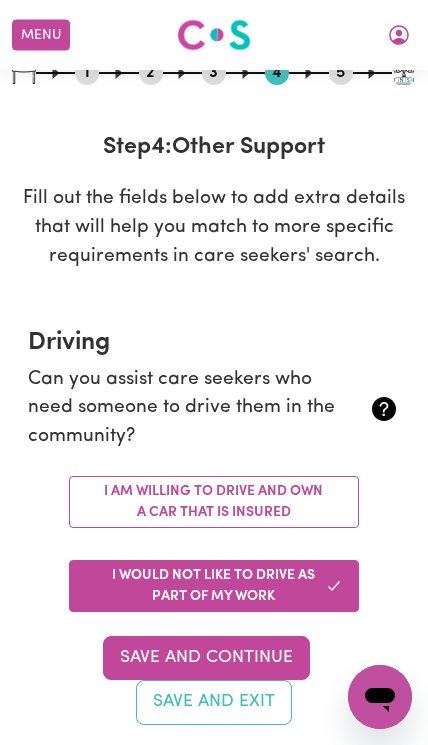 click on "I would not like to drive as part of my work" at bounding box center [214, 586] 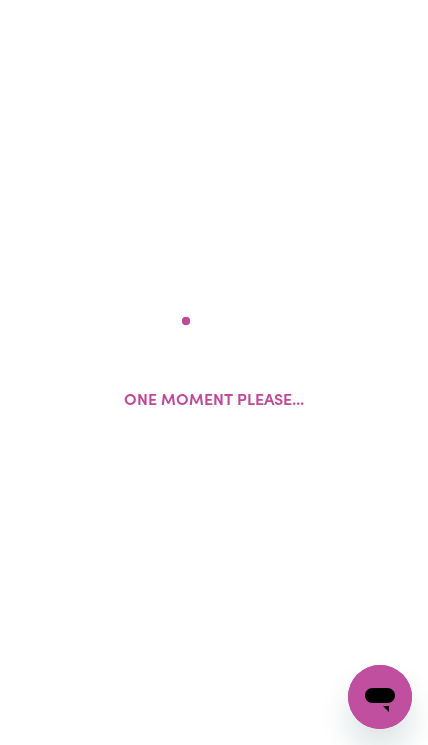 scroll, scrollTop: 0, scrollLeft: 0, axis: both 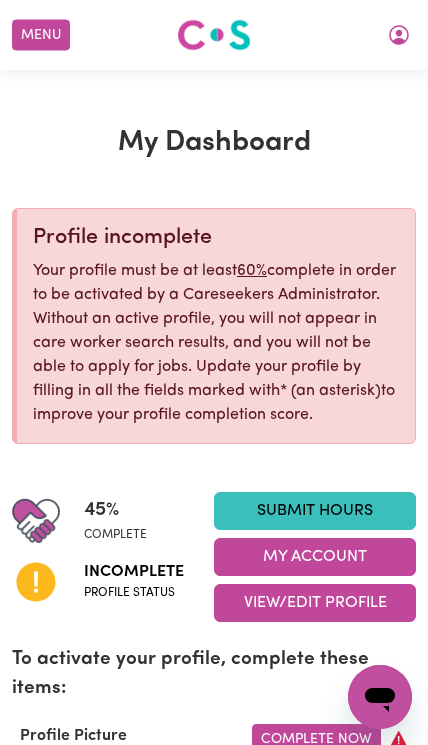 click on "Submit Hours" at bounding box center [315, 511] 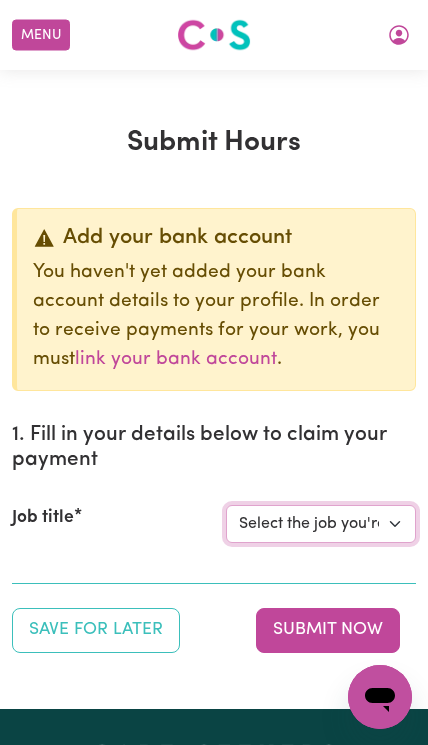 click on "Select the job you're submitting hours for..." at bounding box center (321, 524) 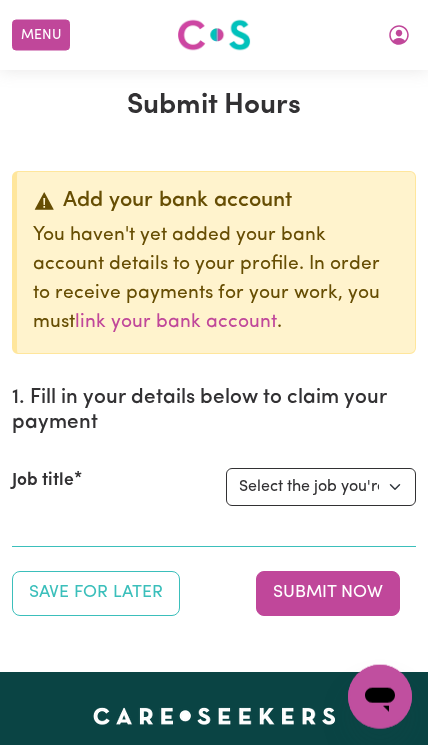 scroll, scrollTop: 74, scrollLeft: 0, axis: vertical 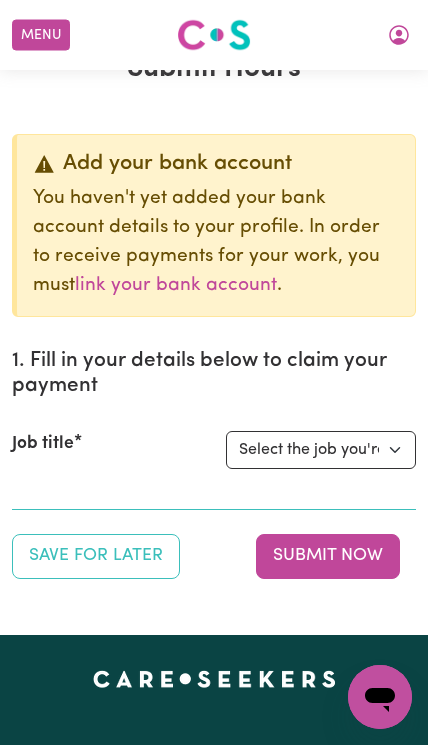 click on "Submit Now" at bounding box center (328, 556) 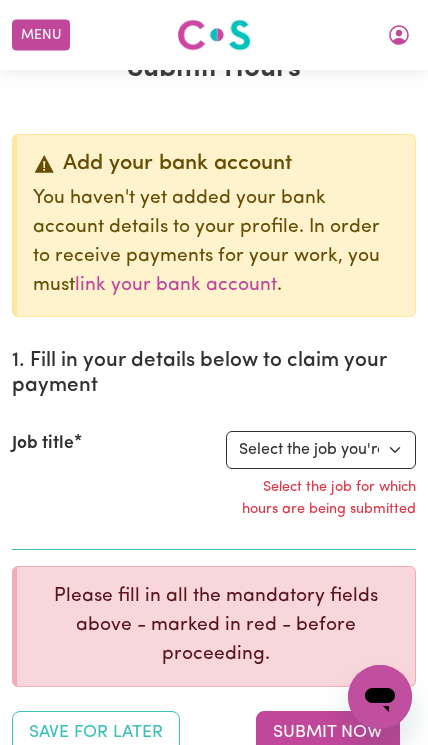 click on "Select the job you're submitting hours for..." at bounding box center [321, 450] 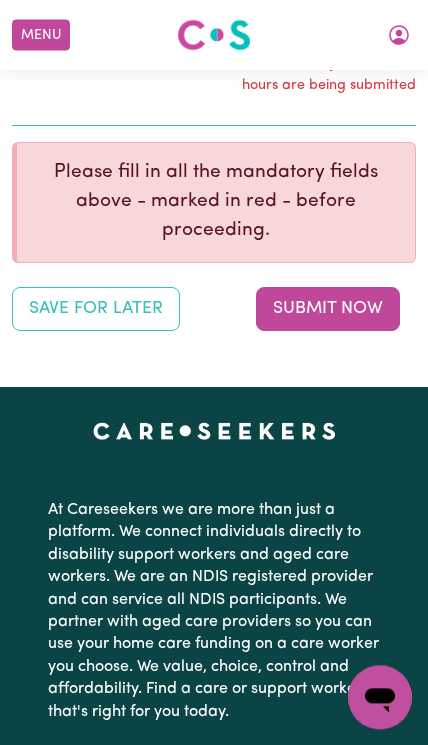 scroll, scrollTop: 481, scrollLeft: 0, axis: vertical 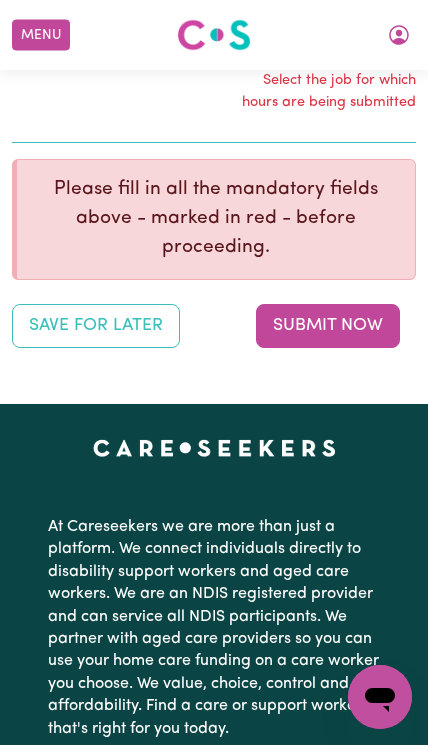 click on "Save for Later" at bounding box center [96, 326] 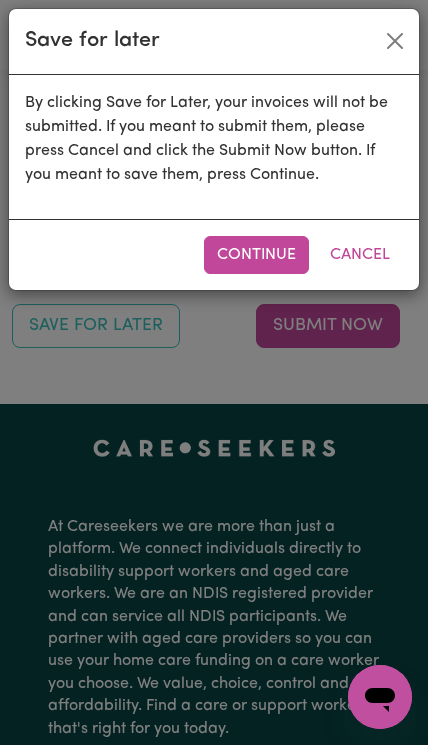 click on "Continue" at bounding box center [256, 255] 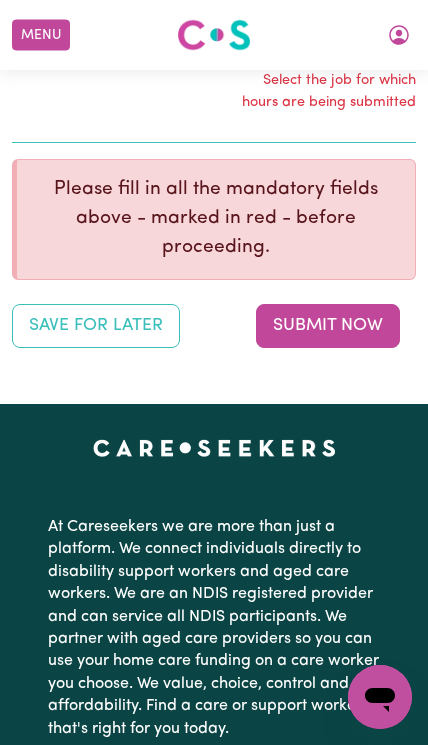 click on "Save for Later" at bounding box center (96, 326) 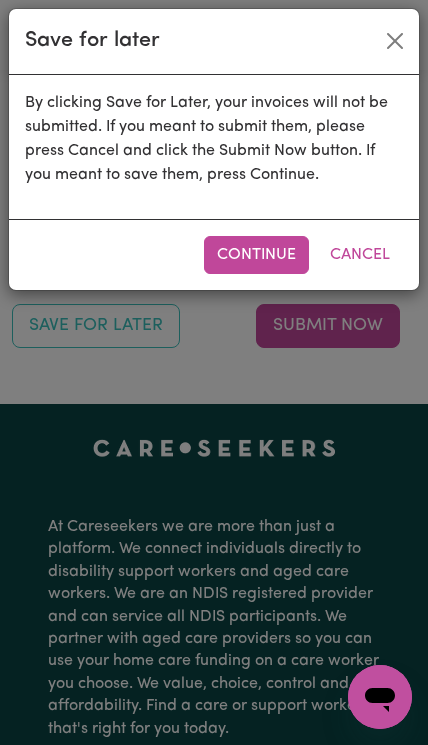 click on "Continue" at bounding box center [256, 255] 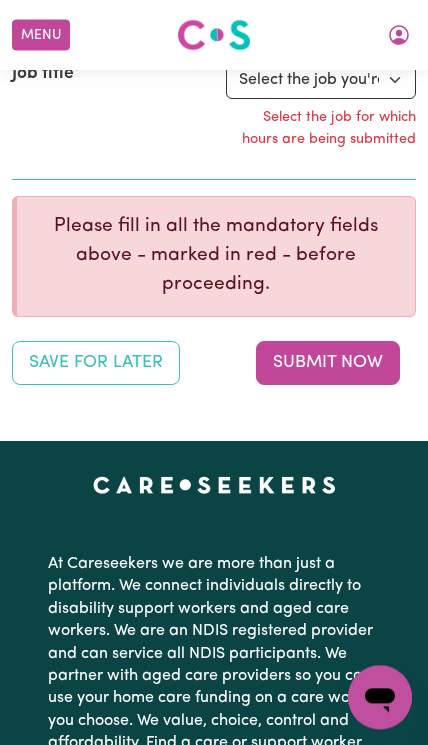 scroll, scrollTop: 443, scrollLeft: 0, axis: vertical 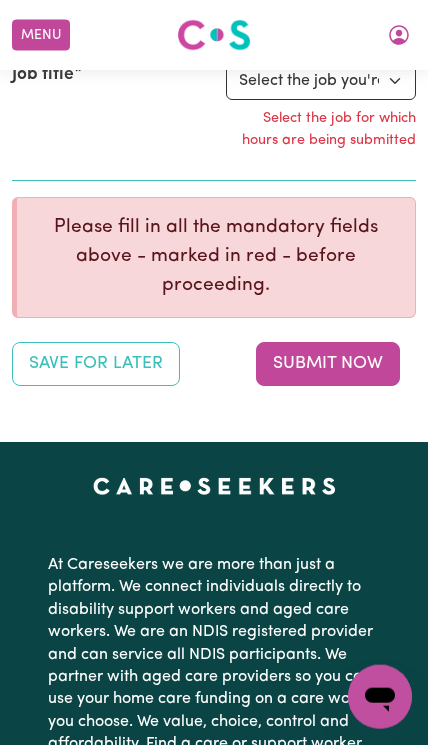 click on "Submit Now" at bounding box center (328, 364) 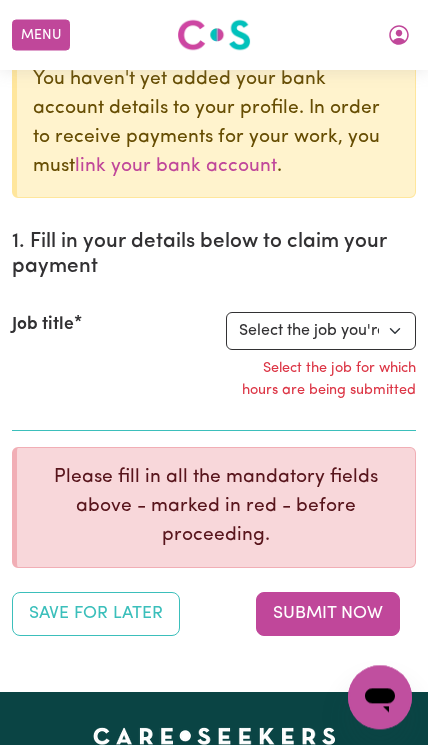 scroll, scrollTop: 0, scrollLeft: 0, axis: both 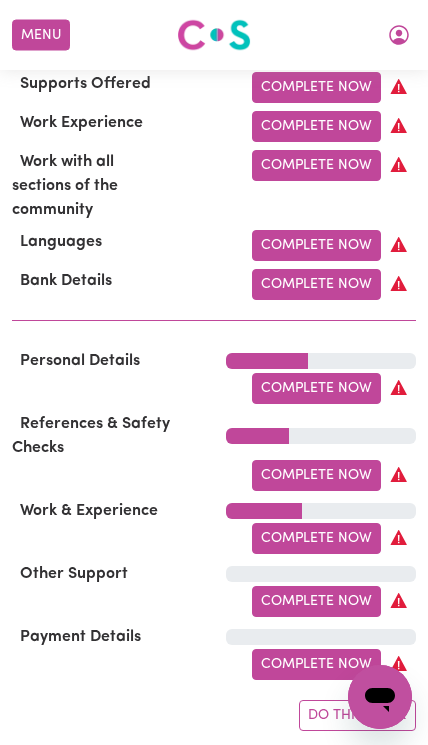 click on "Complete Now" at bounding box center (316, 664) 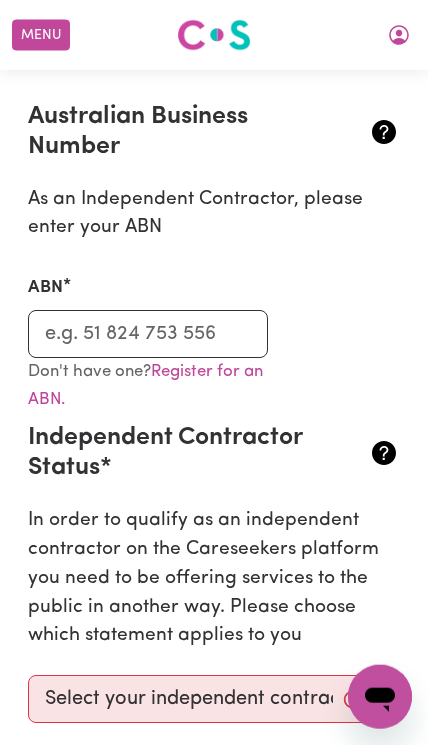 scroll, scrollTop: 391, scrollLeft: 0, axis: vertical 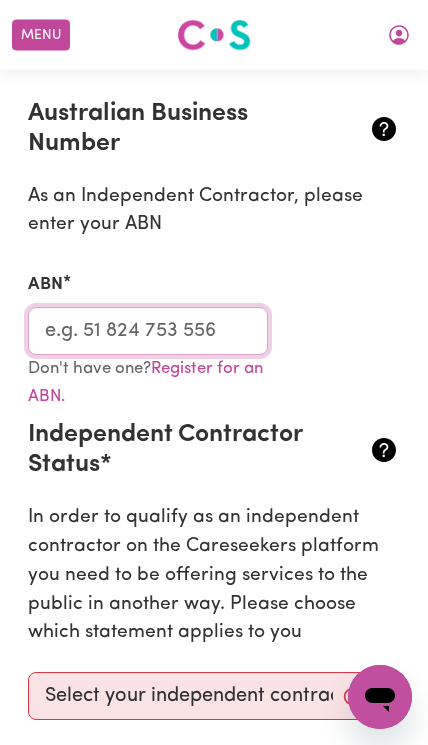 click on "ABN" at bounding box center [148, 331] 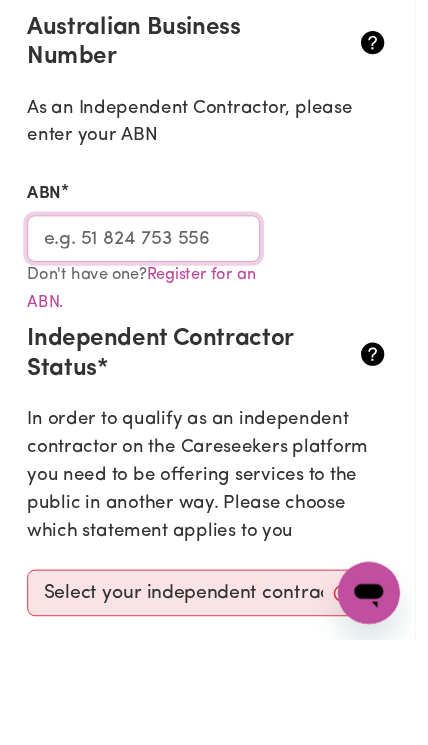 scroll, scrollTop: 477, scrollLeft: 0, axis: vertical 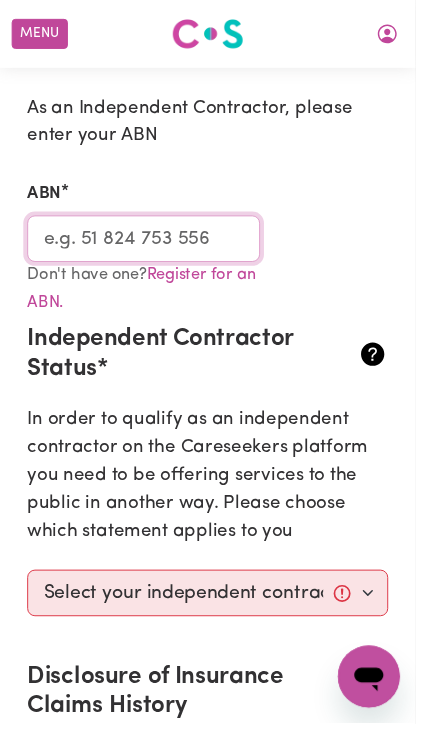 click on "ABN" at bounding box center (148, 246) 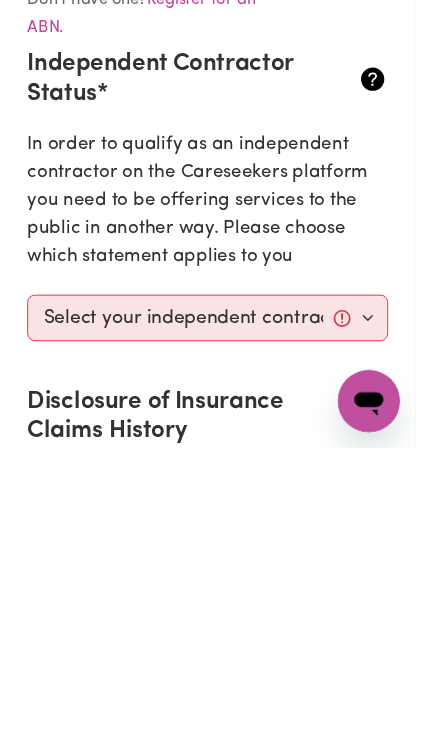 type on "[PHONE]" 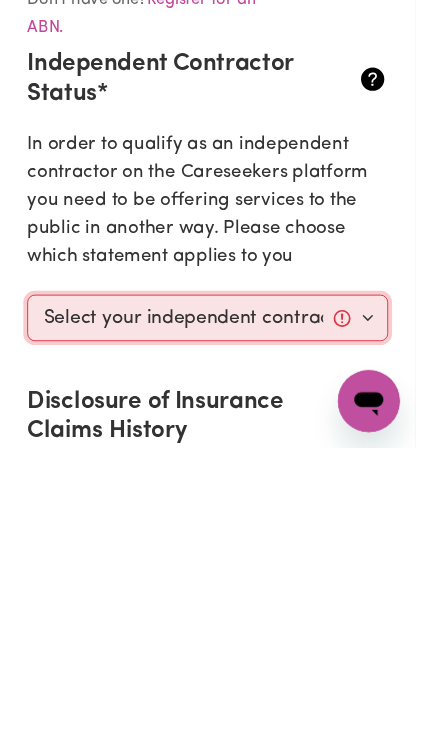 click on "Select your independent contractor status... I am providing services through another platform I am providing services privately on my own I am providing services by being employed by an organisation I am working in another industry" at bounding box center (214, 611) 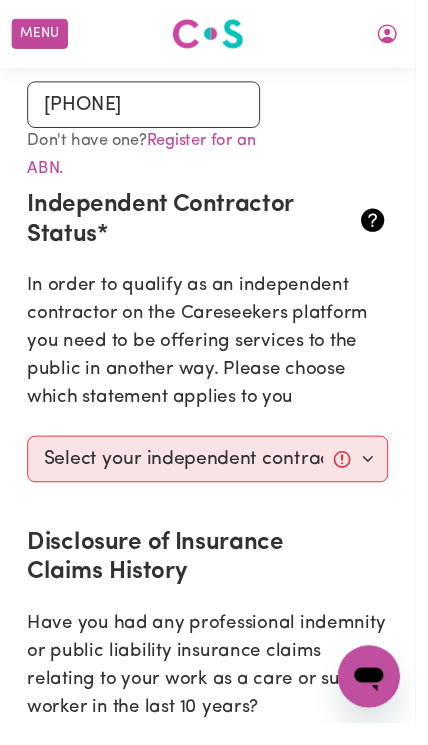 scroll, scrollTop: 590, scrollLeft: 0, axis: vertical 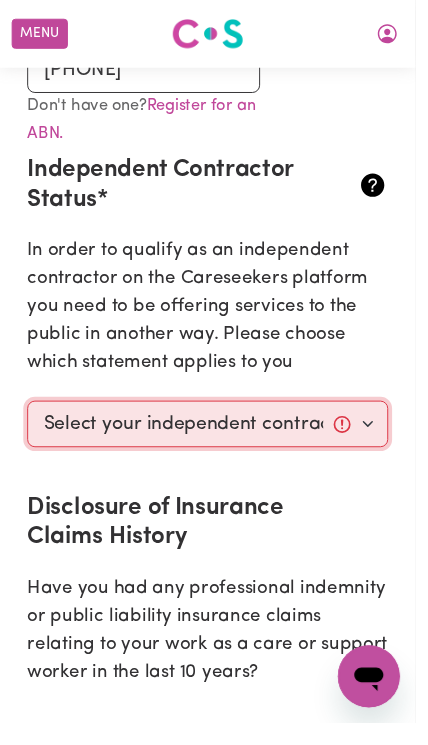 click on "Select your independent contractor status... I am providing services through another platform I am providing services privately on my own I am providing services by being employed by an organisation I am working in another industry" at bounding box center [214, 437] 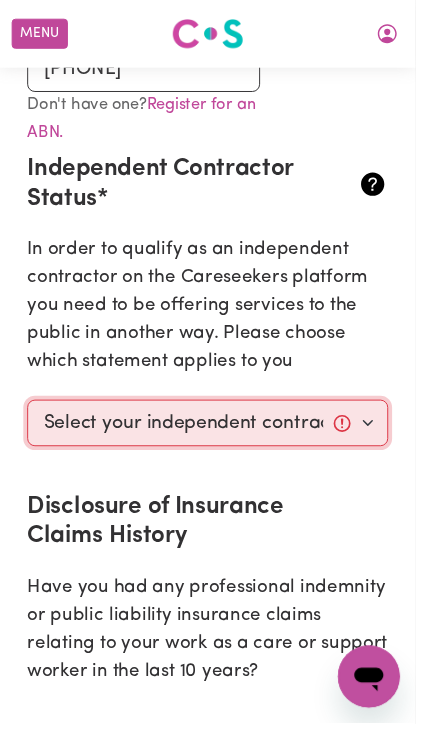 select on "I am providing services privately on my own" 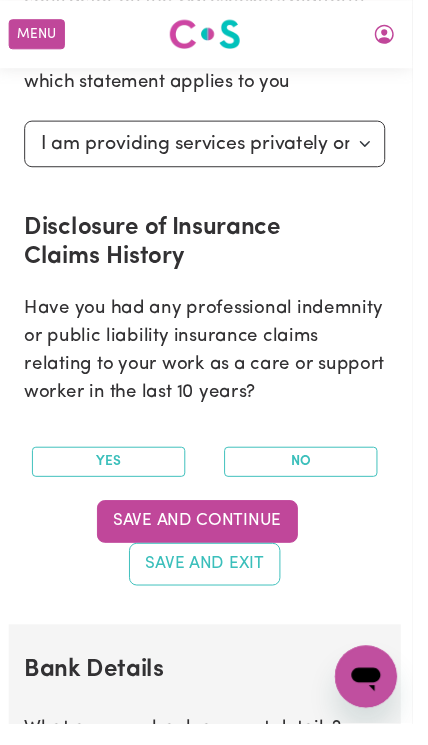 scroll, scrollTop: 940, scrollLeft: 3, axis: both 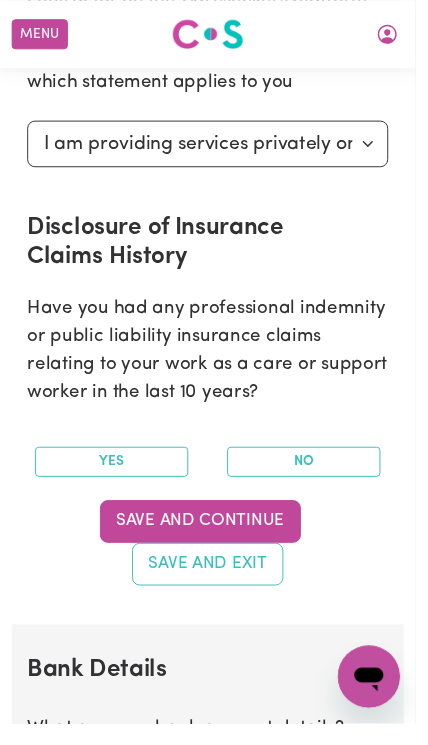 click on "No" at bounding box center [313, 475] 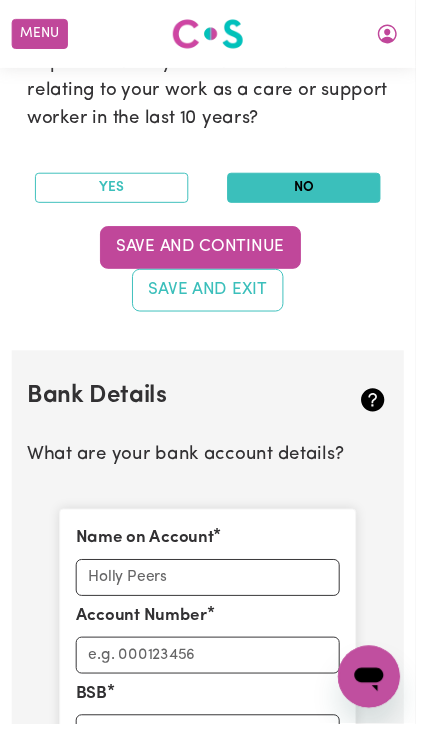 scroll, scrollTop: 1221, scrollLeft: 3, axis: both 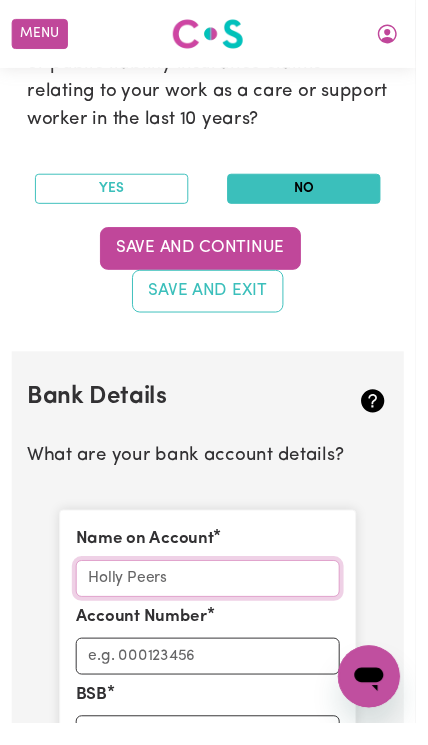 click on "Name on Account" at bounding box center (214, 596) 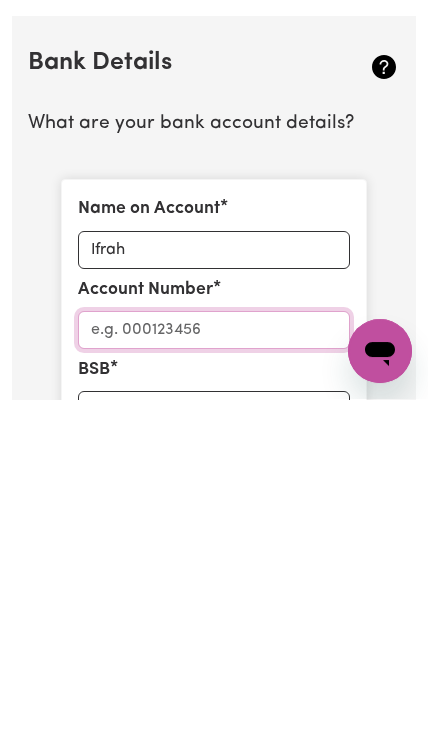 click on "Account Number" at bounding box center (214, 676) 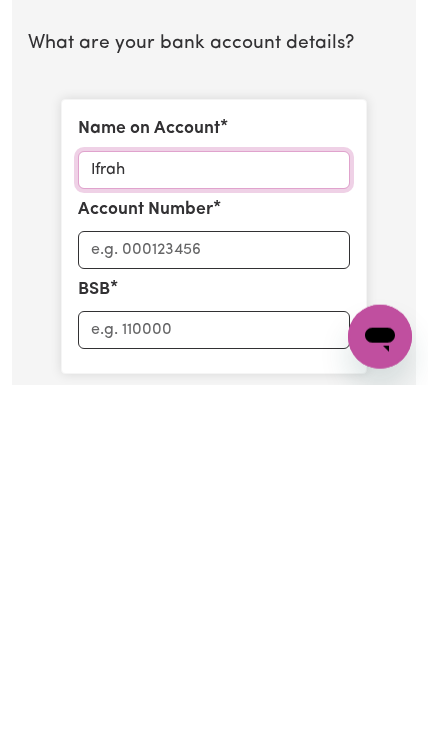 click on "Ifrah" at bounding box center [214, 530] 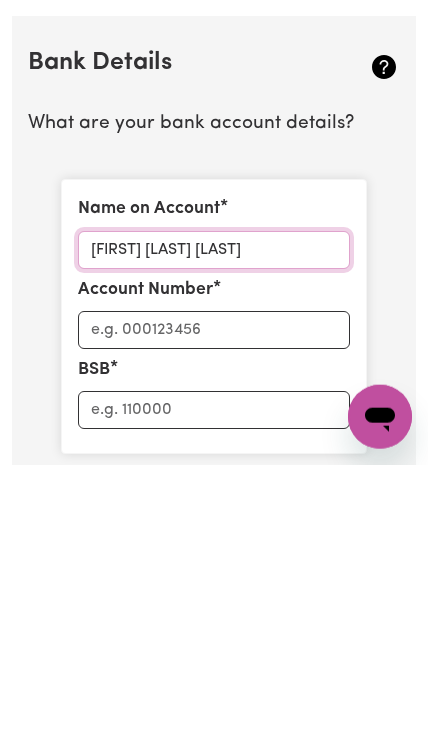type on "[FIRST] [LAST] [LAST]" 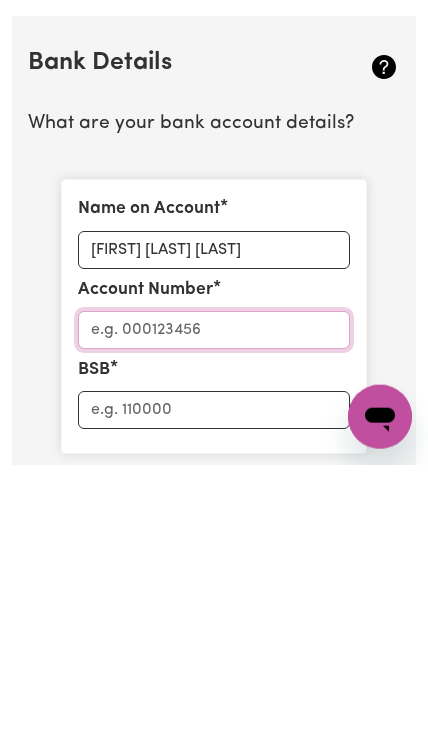 click on "Account Number" at bounding box center [214, 610] 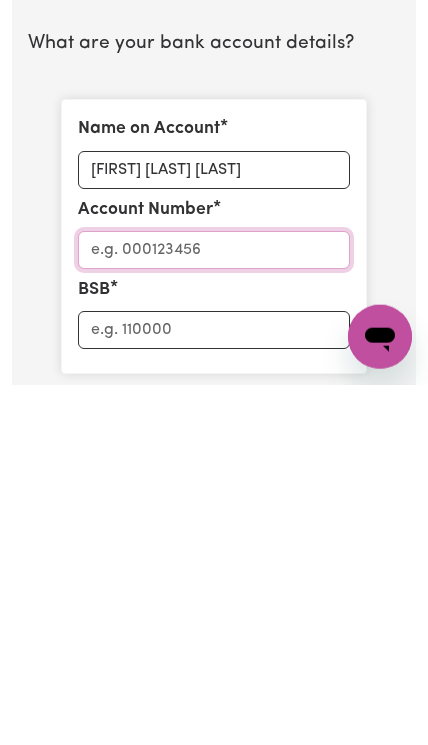 scroll, scrollTop: 1647, scrollLeft: 0, axis: vertical 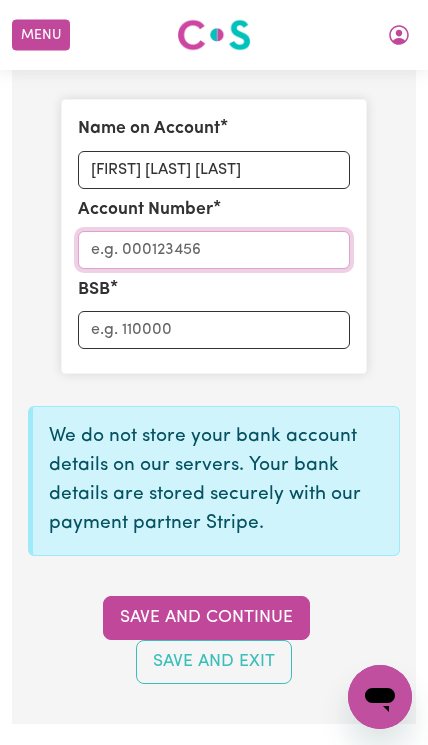 click on "Account Number" at bounding box center (214, 250) 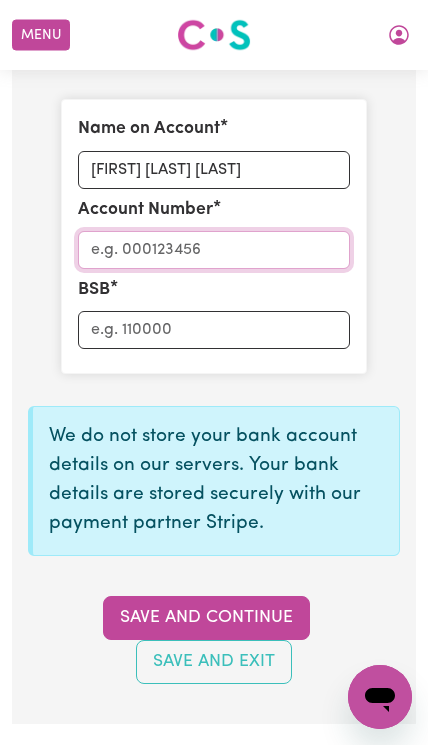 paste on "[PHONE]" 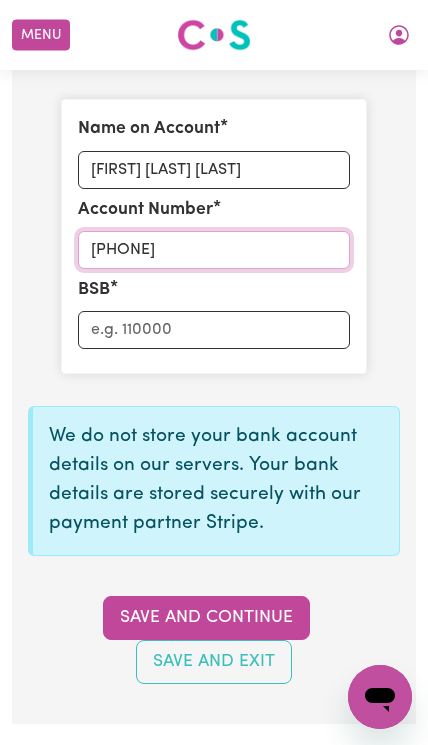 scroll, scrollTop: 1647, scrollLeft: 0, axis: vertical 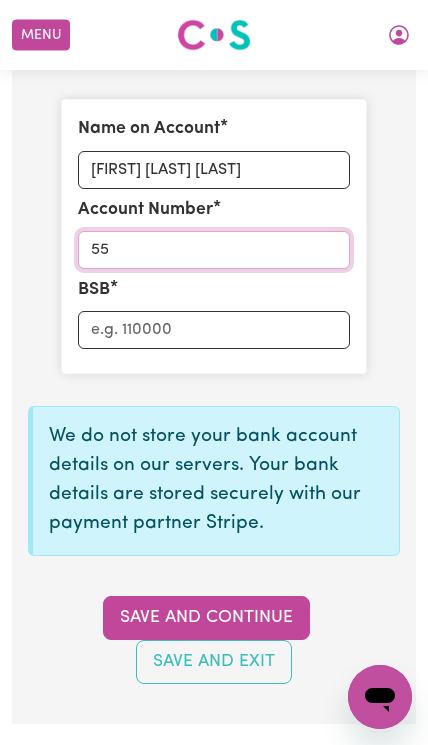 type on "5" 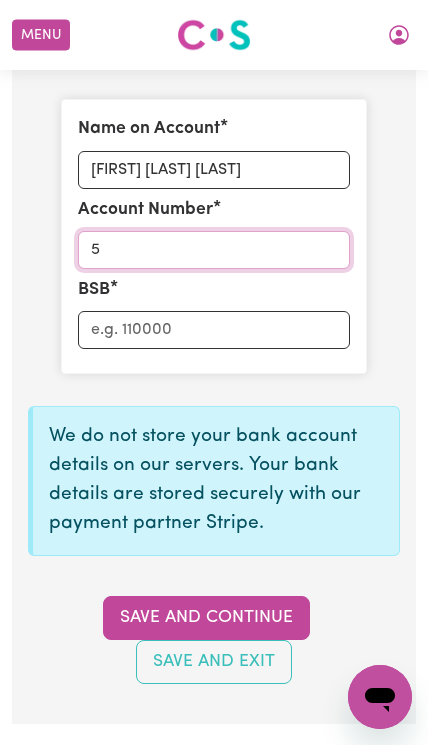 type 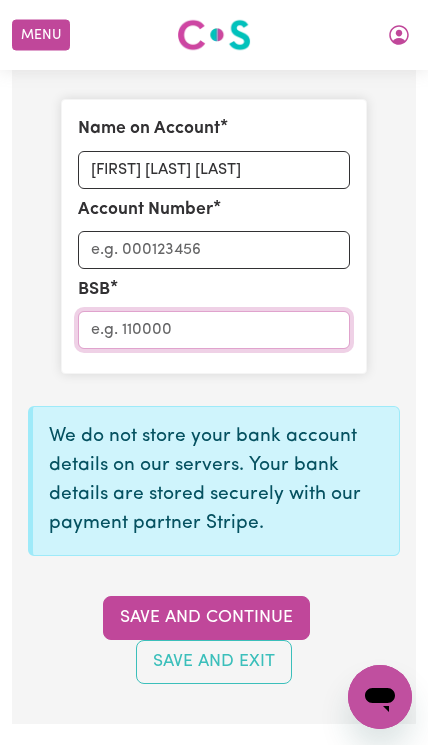 click on "BSB" at bounding box center (214, 330) 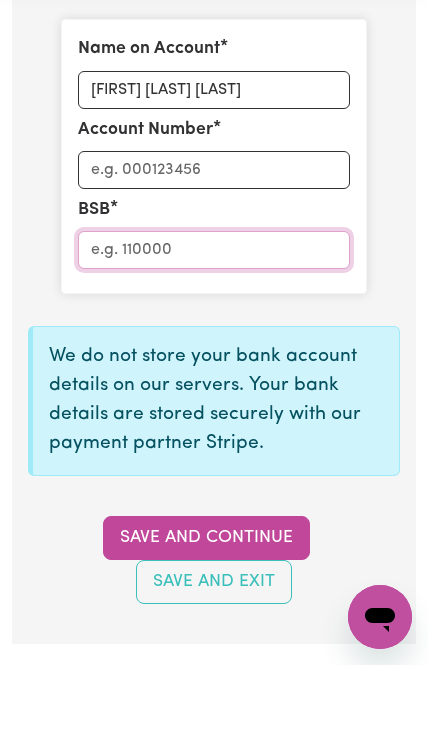 click on "BSB" at bounding box center [214, 330] 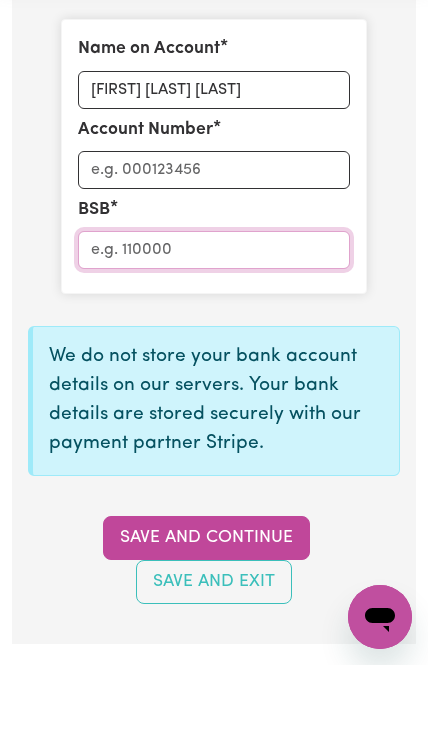 paste on "[NUMBER]" 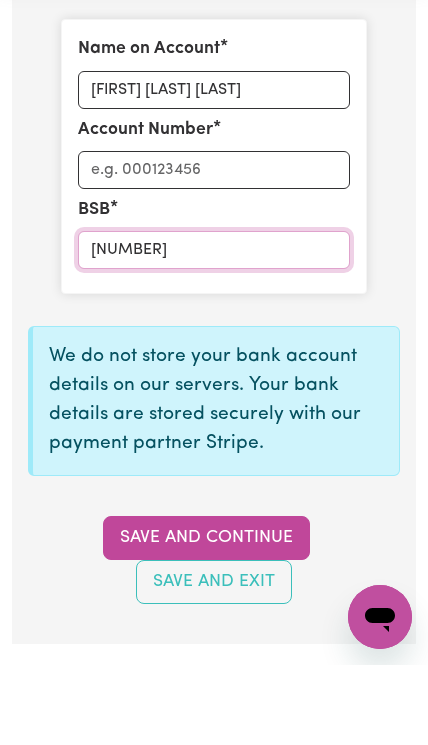 type on "[NUMBER]" 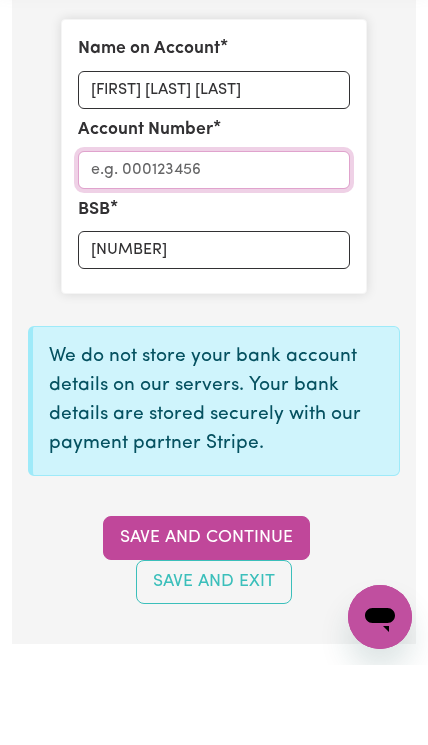 click on "Account Number" at bounding box center [214, 250] 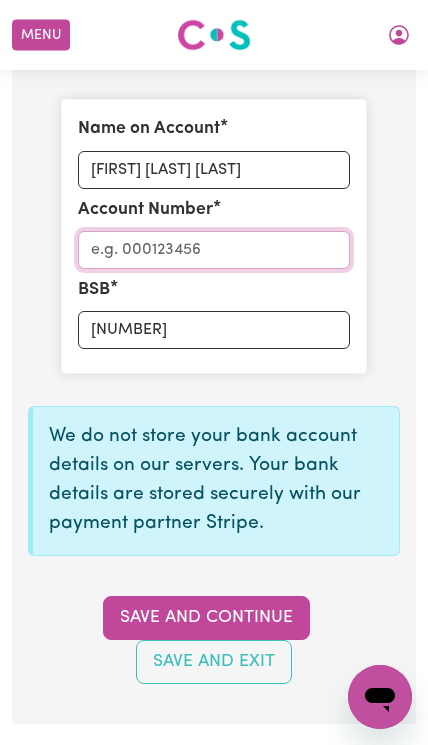 click on "Account Number" at bounding box center (214, 250) 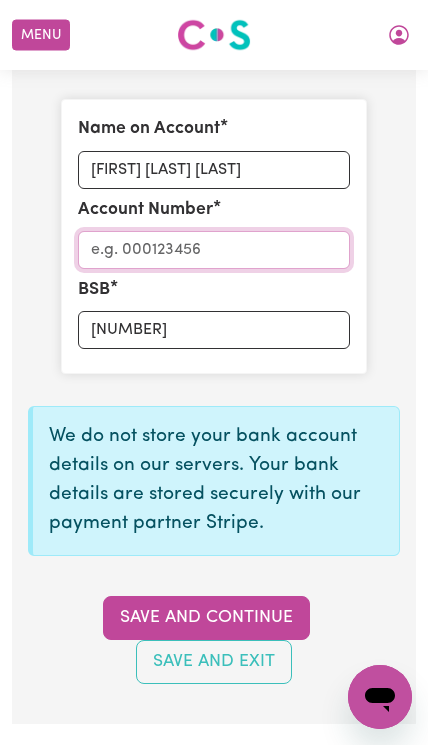 paste on "[NUMBER]" 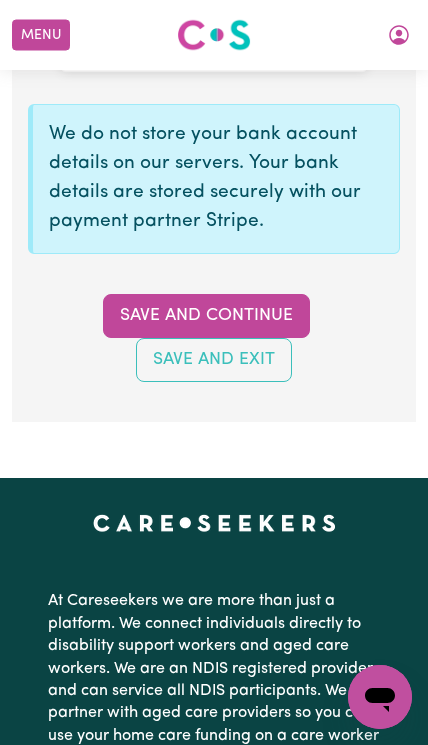 type on "[NUMBER]" 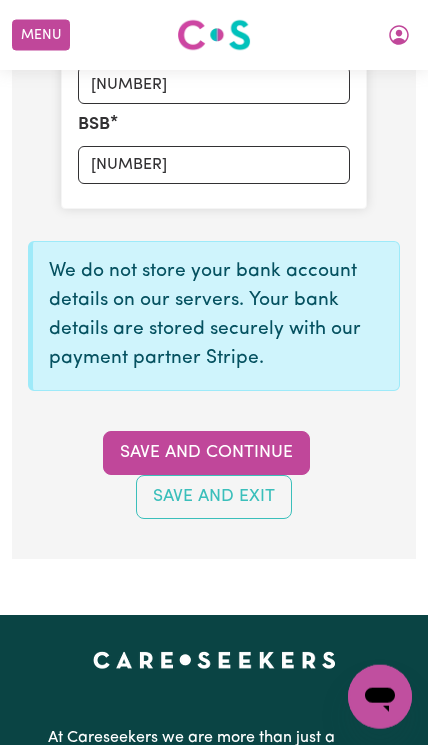 scroll, scrollTop: 1805, scrollLeft: 0, axis: vertical 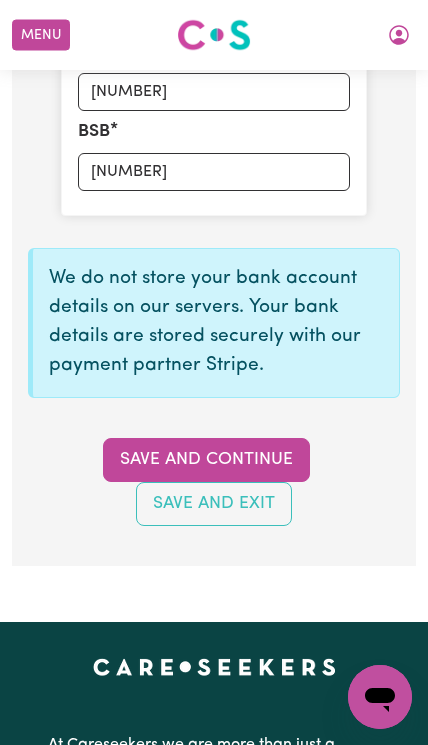 click on "Save and Continue" at bounding box center [206, 460] 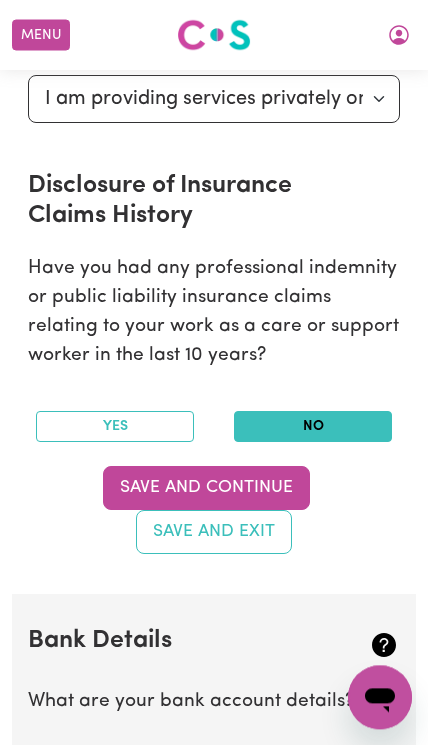click on "Save and Continue" at bounding box center [206, 488] 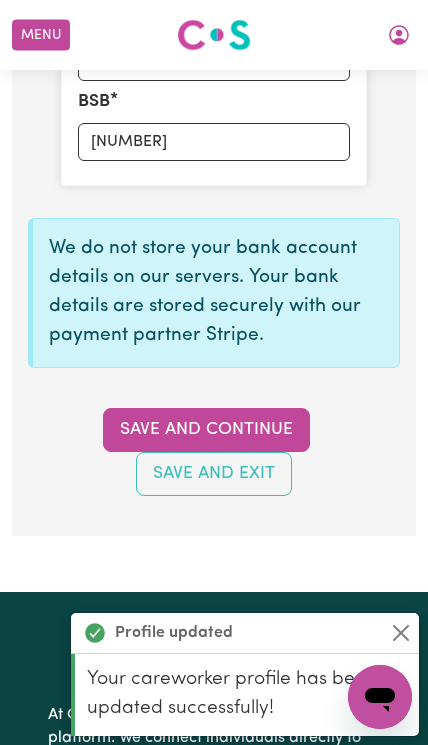 scroll, scrollTop: 1833, scrollLeft: 0, axis: vertical 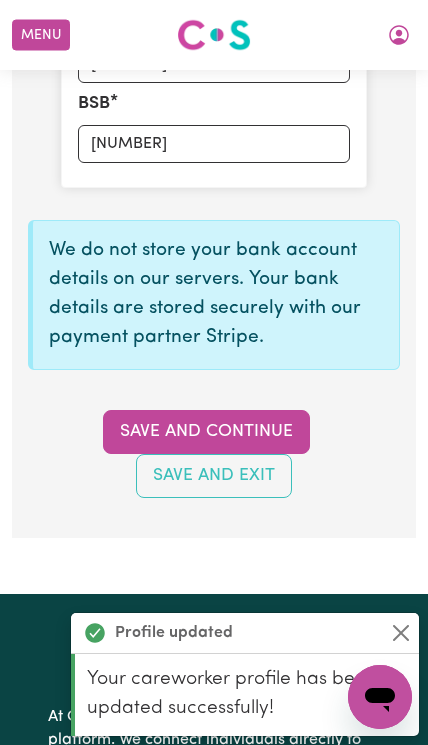 click on "Save and Continue" at bounding box center (206, 432) 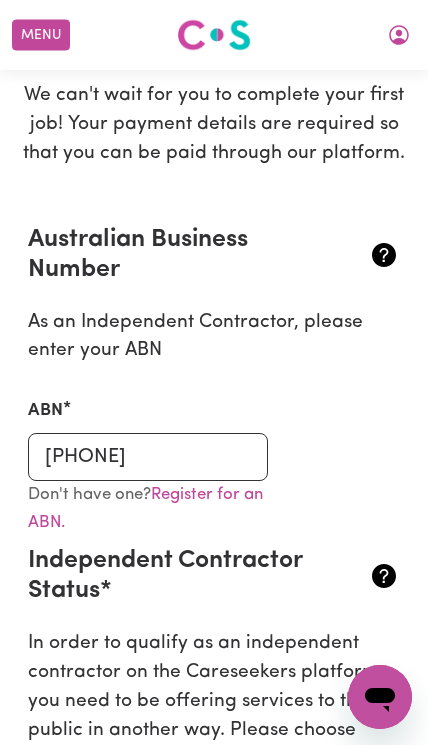 scroll, scrollTop: 284, scrollLeft: 0, axis: vertical 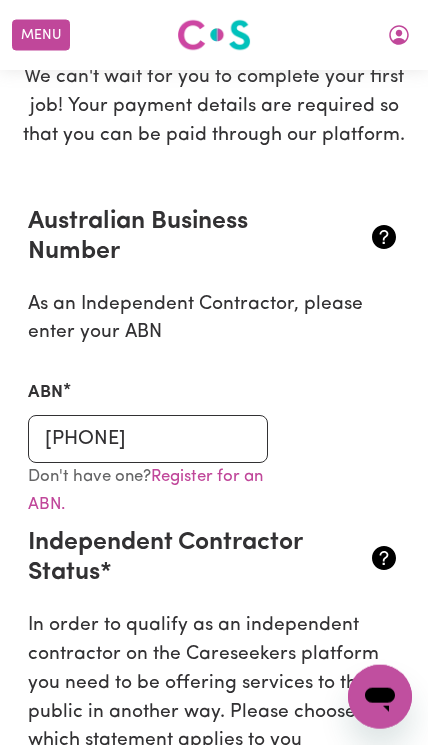 click on "Register for an ABN." at bounding box center [145, 491] 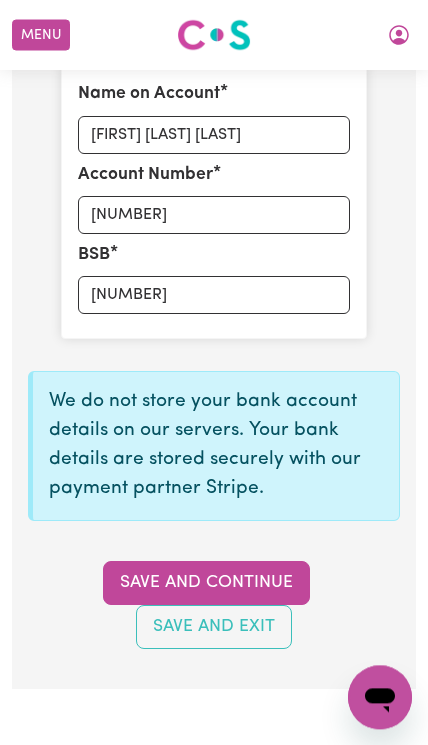 scroll, scrollTop: 1684, scrollLeft: 0, axis: vertical 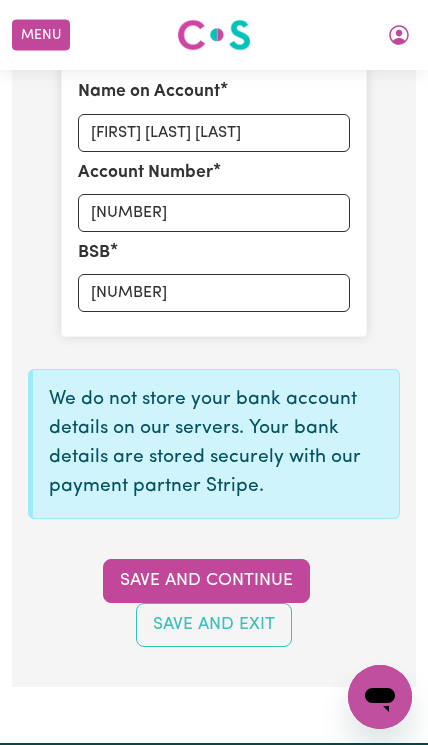 click on "Save and Continue" at bounding box center [206, 581] 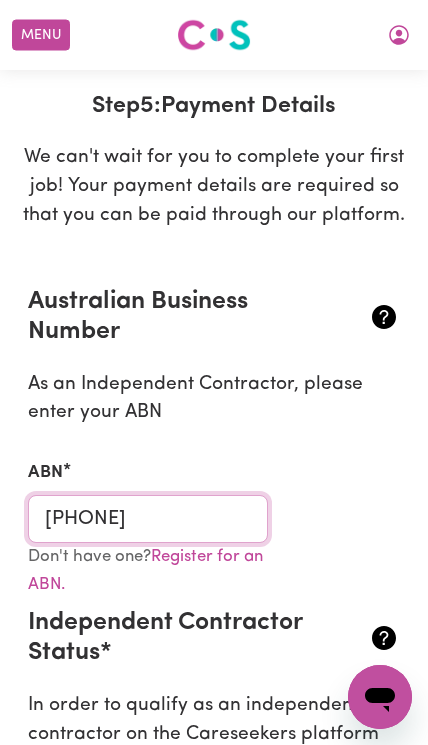 click on "[PHONE]" at bounding box center [148, 519] 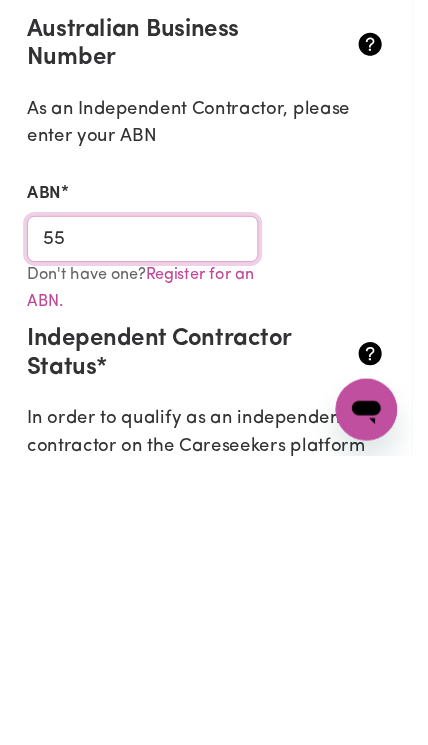 type on "5" 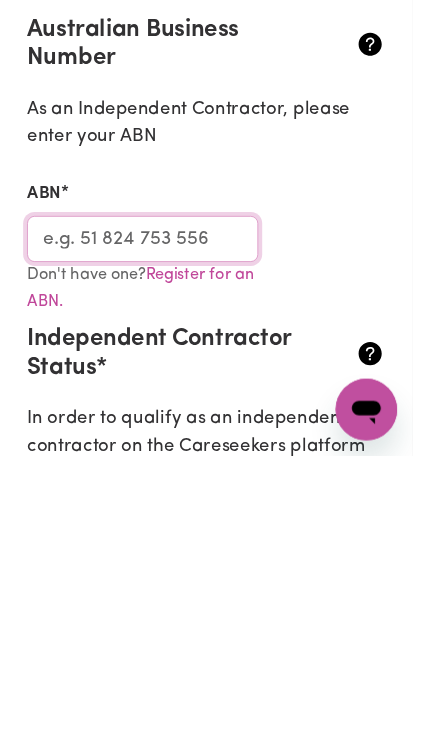 scroll, scrollTop: 475, scrollLeft: 0, axis: vertical 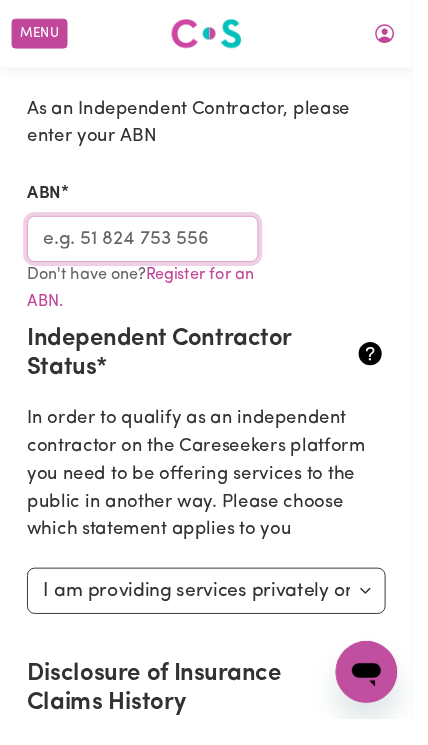 click on "ABN" at bounding box center (148, 248) 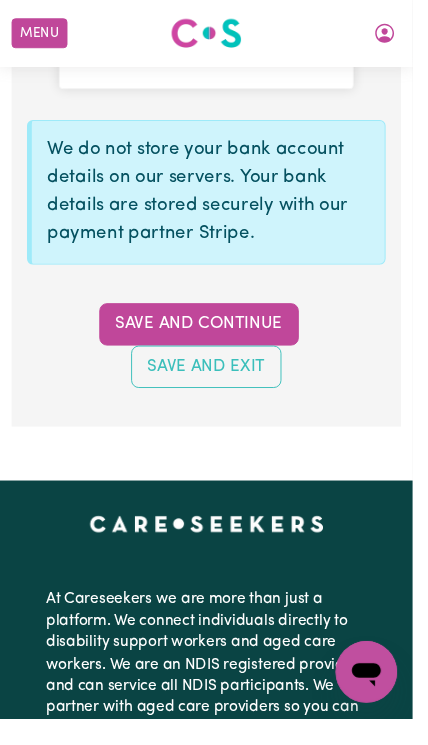 scroll, scrollTop: 1928, scrollLeft: 0, axis: vertical 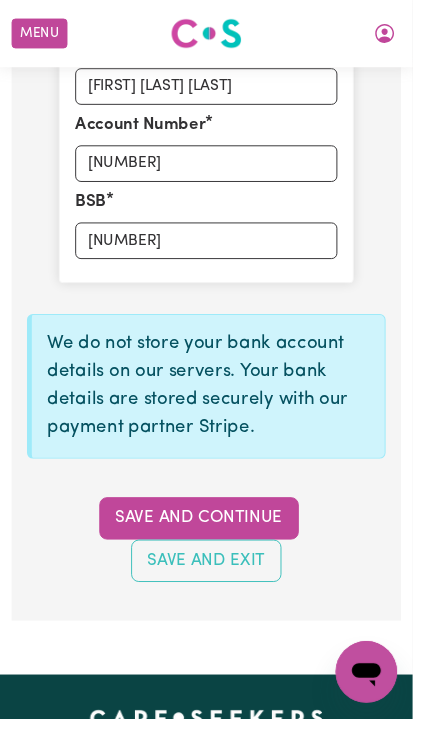 click on "Save and Continue" at bounding box center (206, 538) 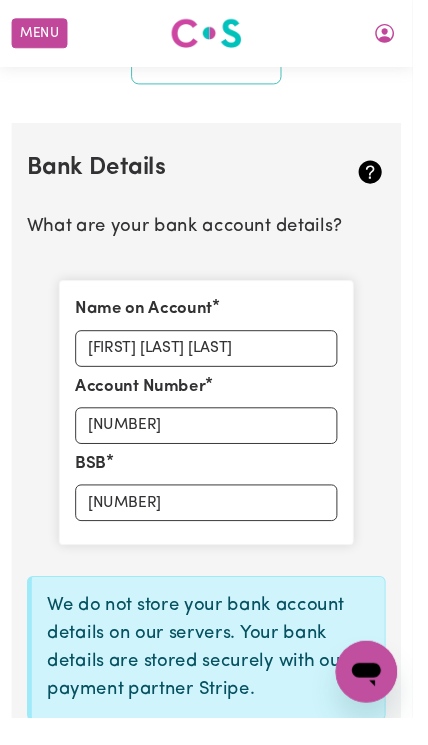 scroll, scrollTop: 1453, scrollLeft: 0, axis: vertical 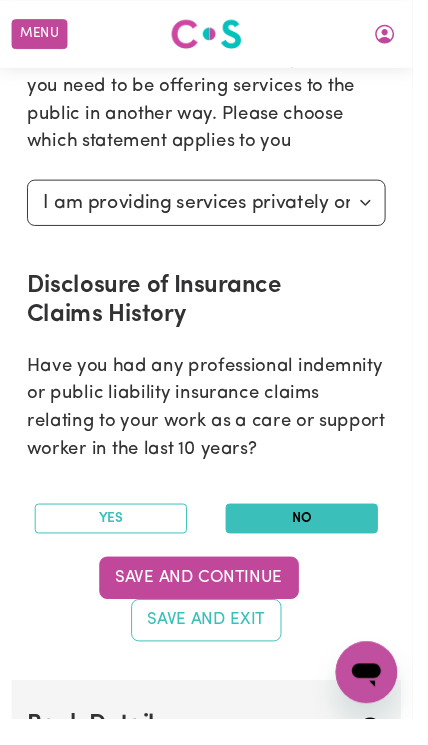 click on "Save and Continue" at bounding box center (206, 599) 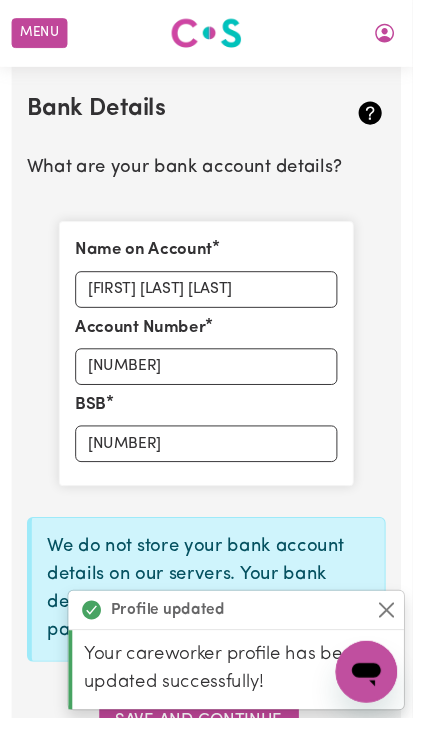 scroll, scrollTop: 1518, scrollLeft: 0, axis: vertical 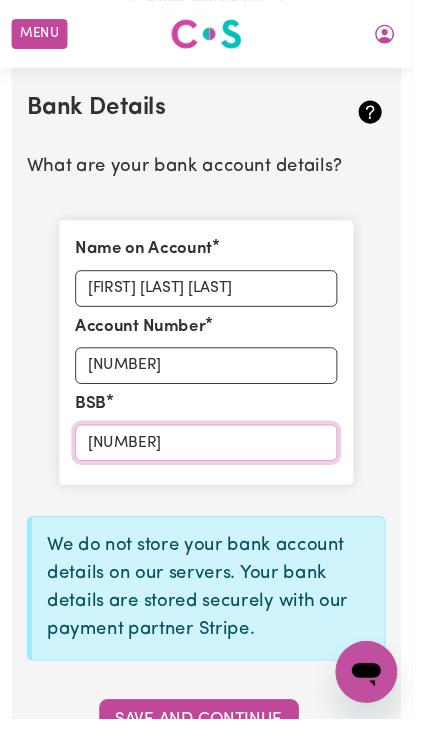 click on "[NUMBER]" at bounding box center (214, 459) 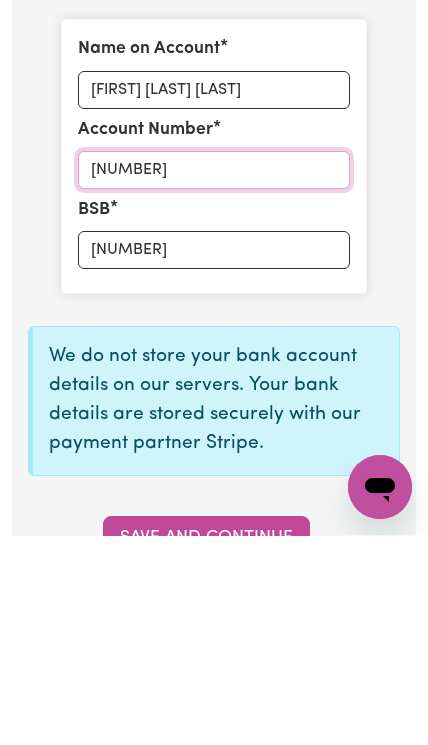 click on "[NUMBER]" at bounding box center [214, 380] 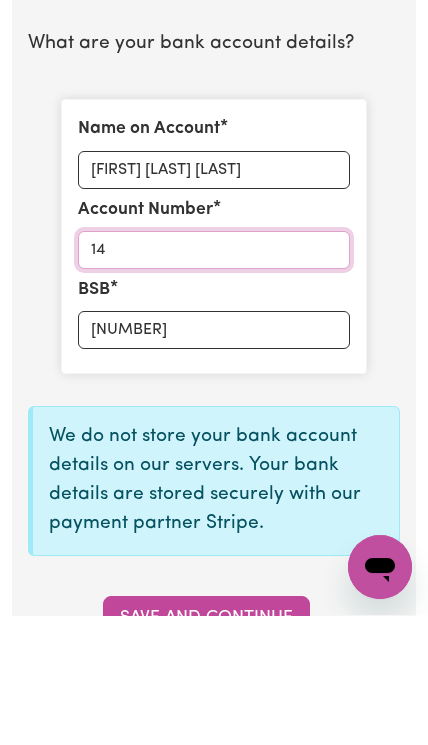 type on "1" 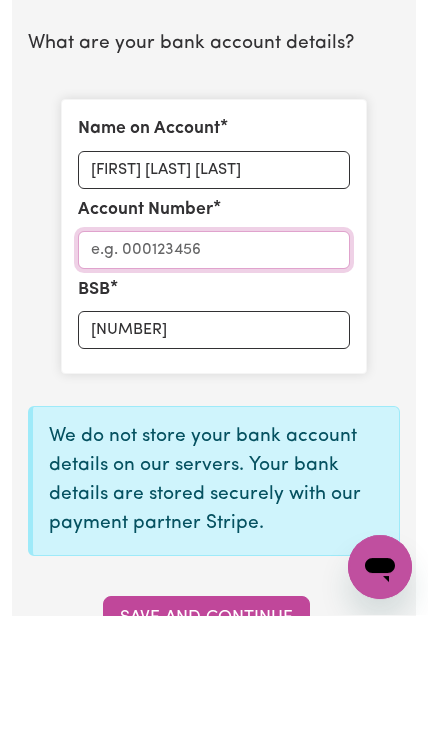 click on "Account Number" at bounding box center (214, 380) 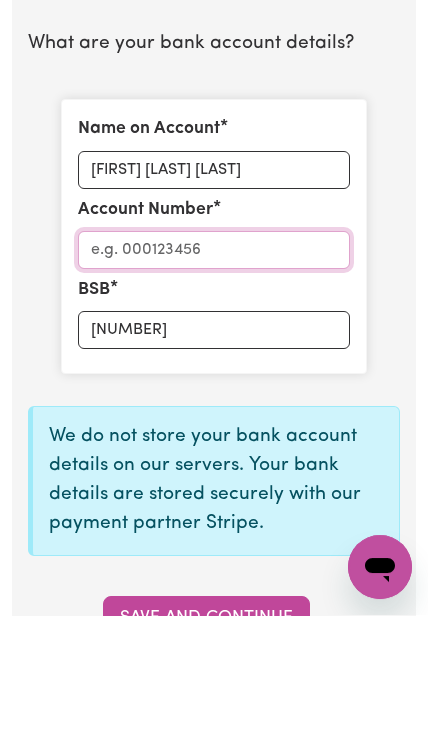 paste on "[PHONE]" 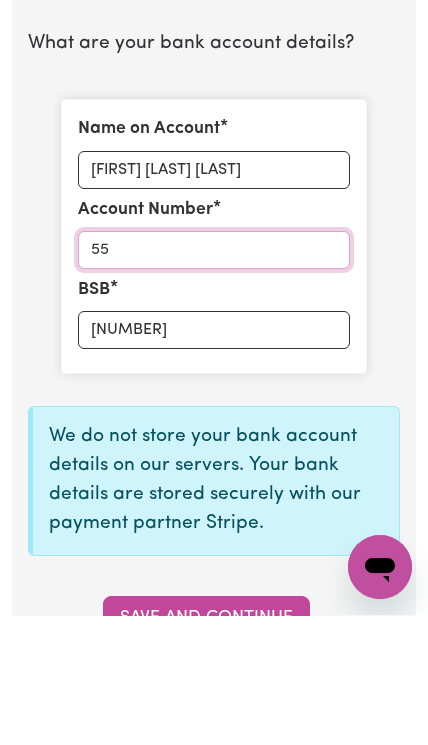 type on "5" 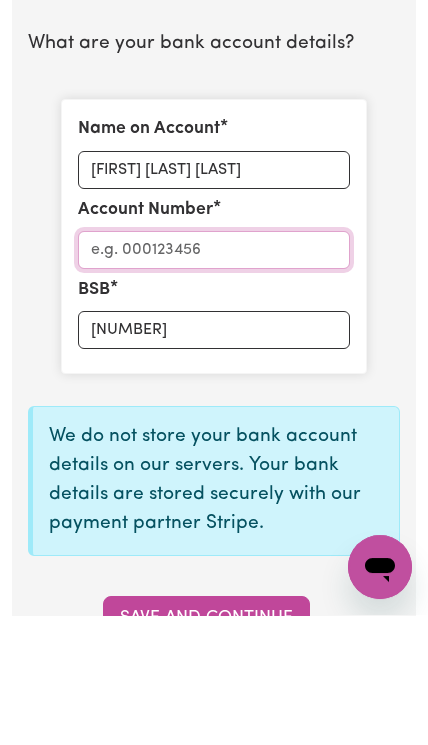 scroll, scrollTop: 1647, scrollLeft: 0, axis: vertical 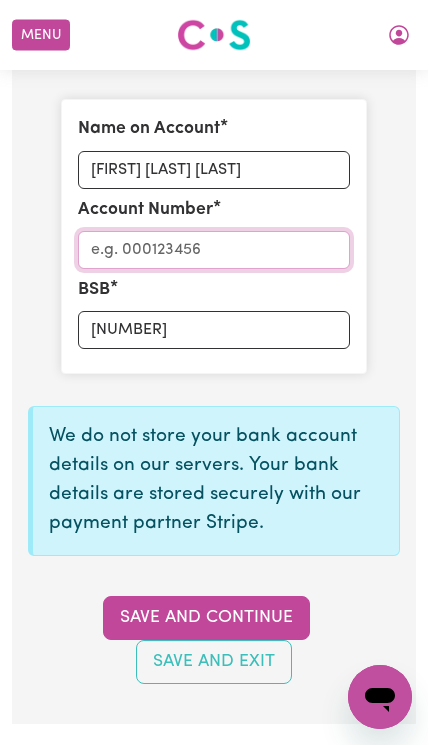 click on "Account Number" at bounding box center (214, 250) 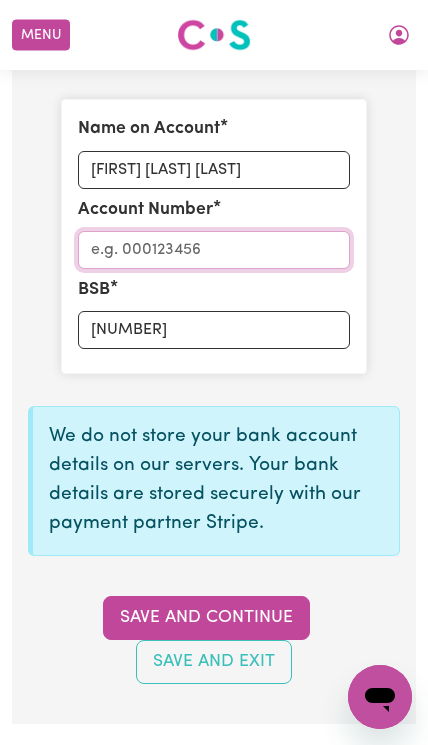 paste on "[PHONE]" 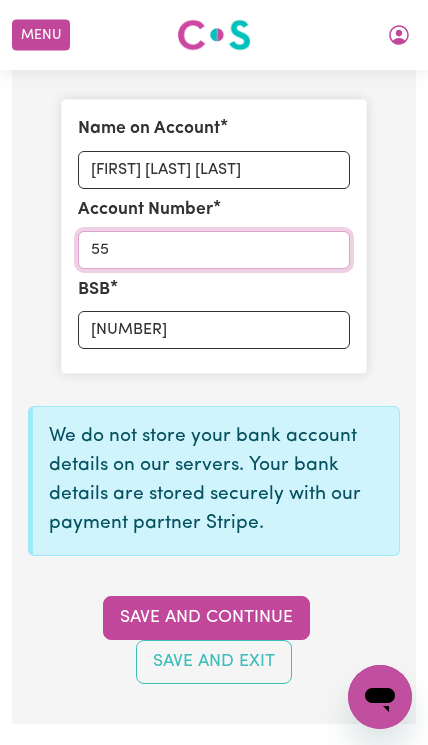 type on "5" 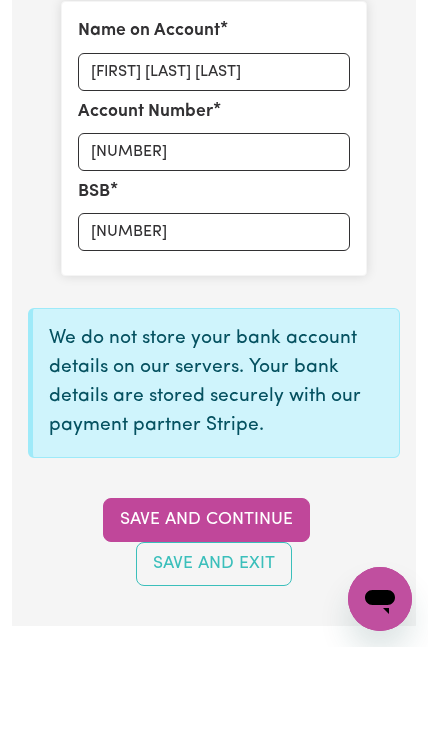scroll, scrollTop: 1746, scrollLeft: 0, axis: vertical 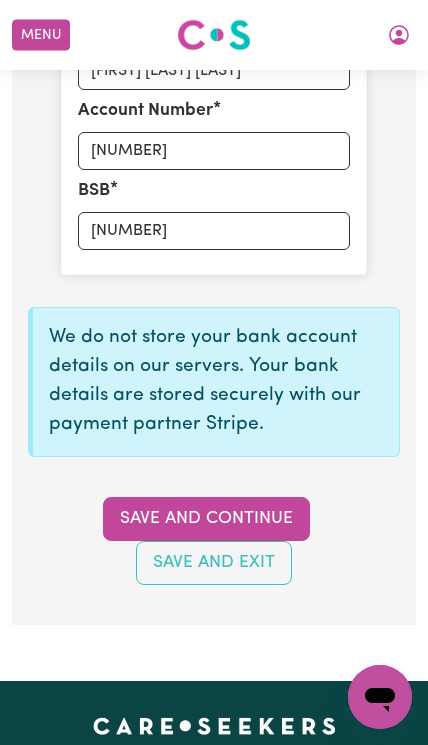 click on "Save and Continue" at bounding box center (206, 519) 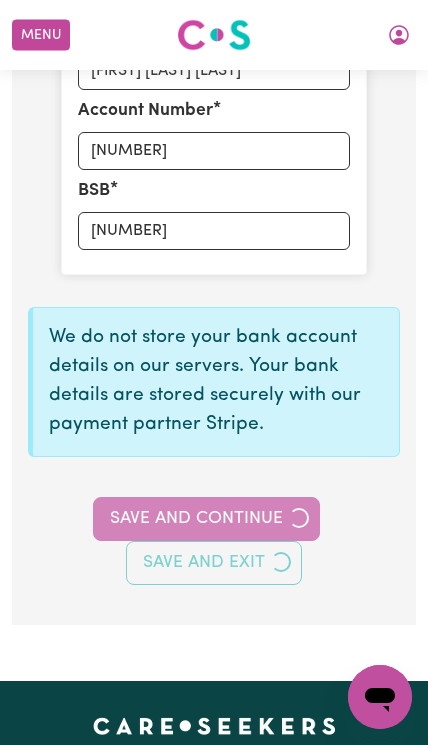 click on "Save and Continue Save and Exit" at bounding box center [214, 541] 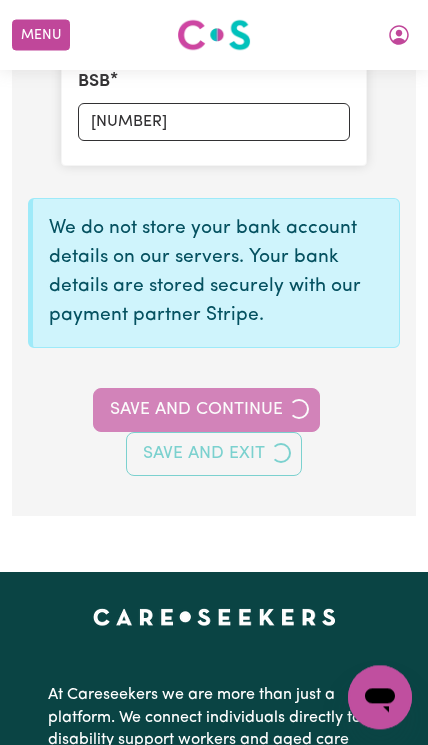 scroll, scrollTop: 1842, scrollLeft: 0, axis: vertical 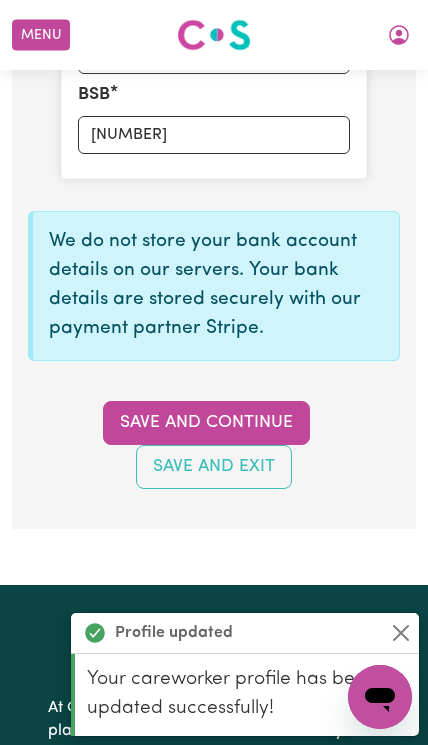 type on "****[LAST_DIGITS]" 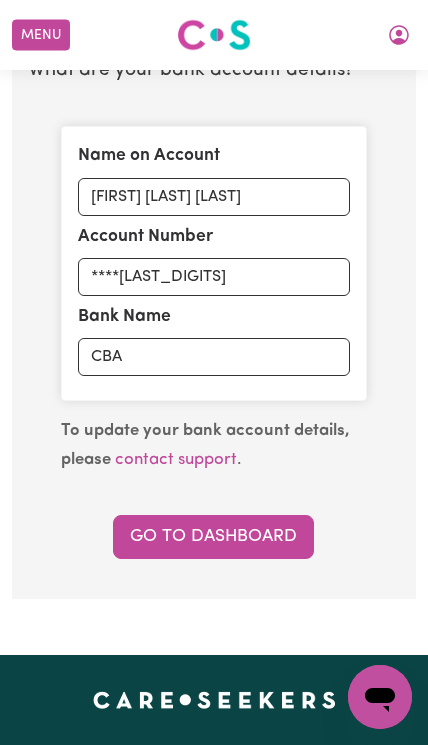 scroll, scrollTop: 1619, scrollLeft: 0, axis: vertical 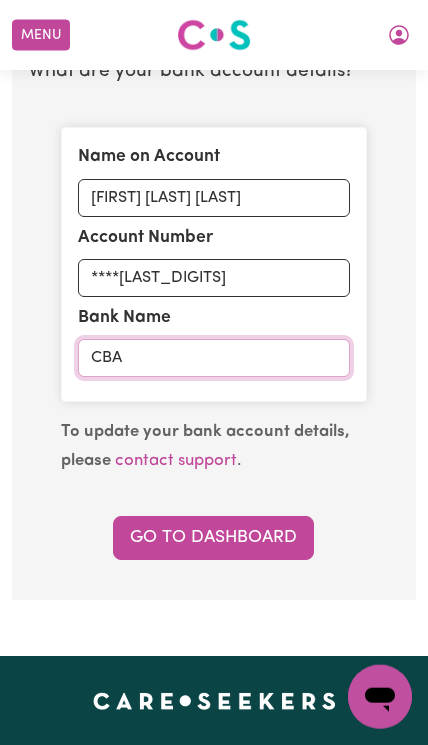 click on "CBA" at bounding box center [214, 358] 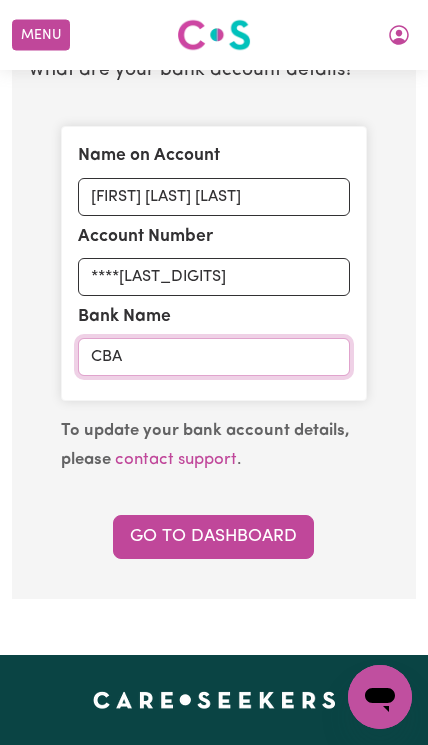 click on "CBA" at bounding box center [214, 357] 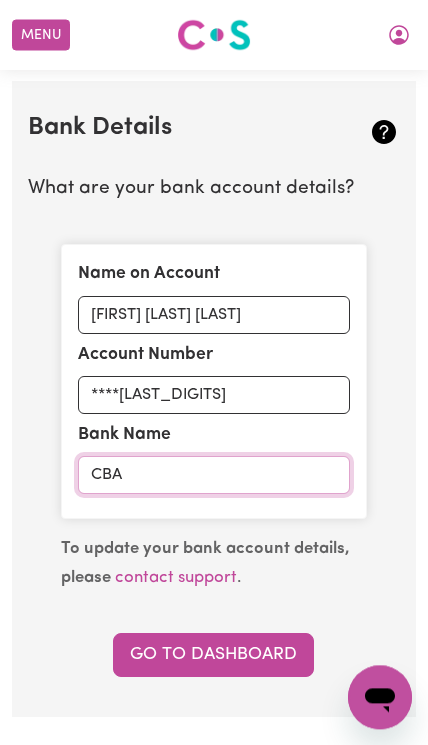scroll, scrollTop: 1501, scrollLeft: 0, axis: vertical 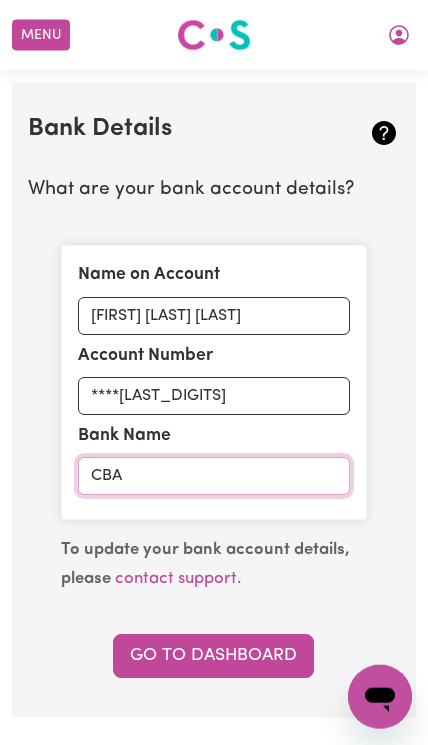 click on "CBA" at bounding box center (214, 476) 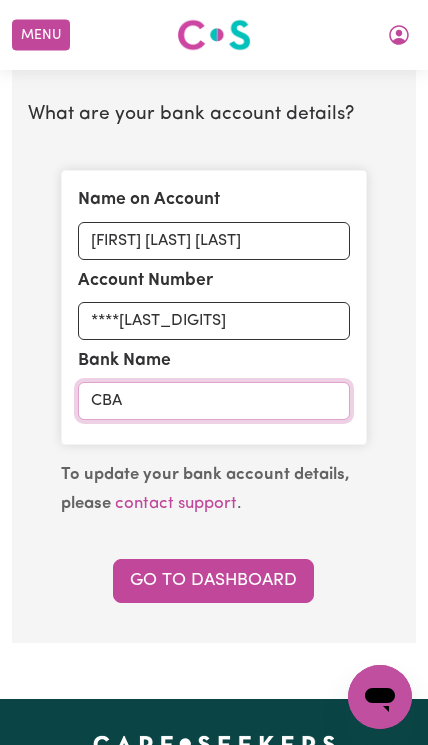 scroll, scrollTop: 1575, scrollLeft: 0, axis: vertical 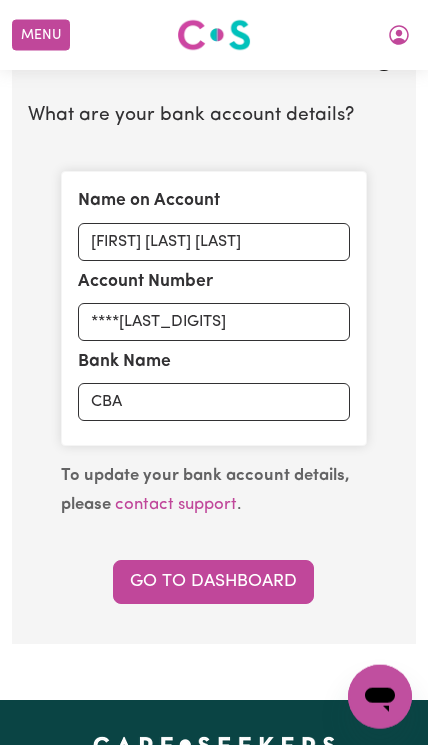 click on "Go to Dashboard" at bounding box center [213, 582] 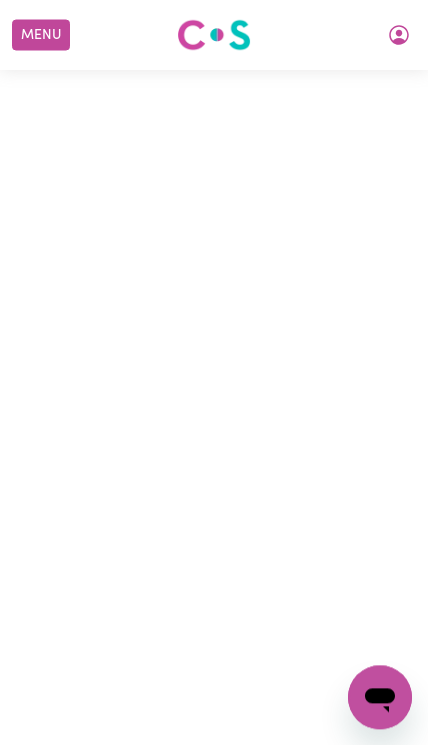 click on "Complete Now" at bounding box center (303, 567) 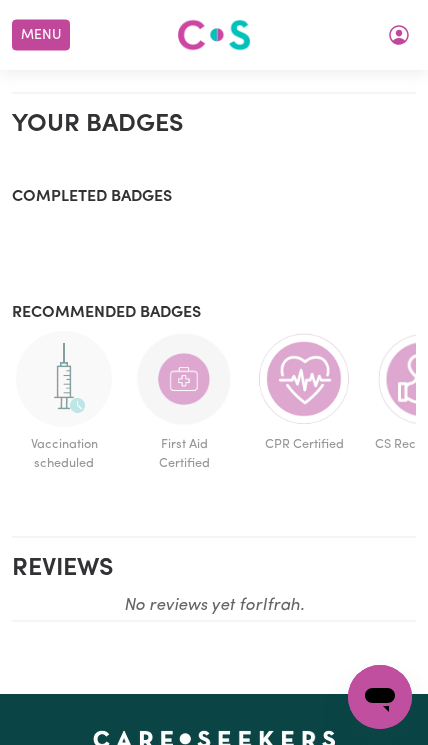 scroll, scrollTop: 2034, scrollLeft: 0, axis: vertical 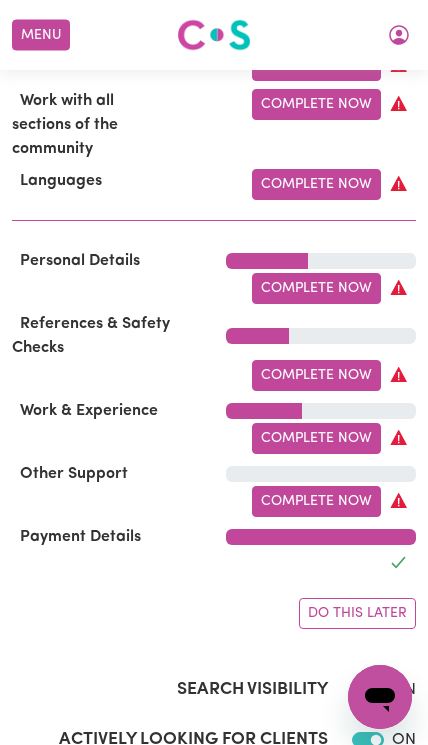 click on "Complete Now" at bounding box center [316, 501] 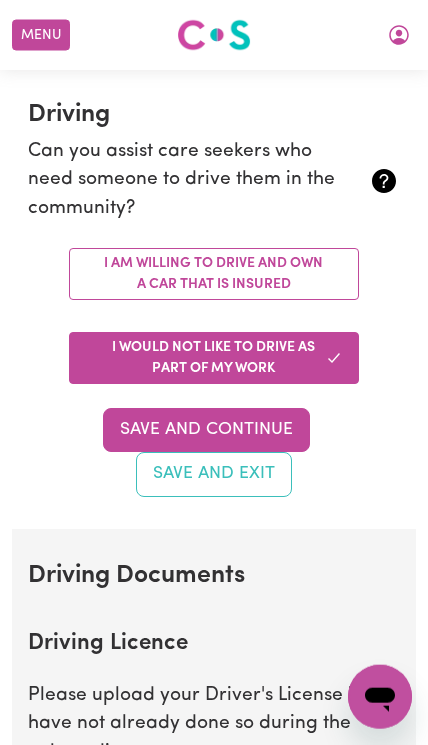 scroll, scrollTop: 389, scrollLeft: 0, axis: vertical 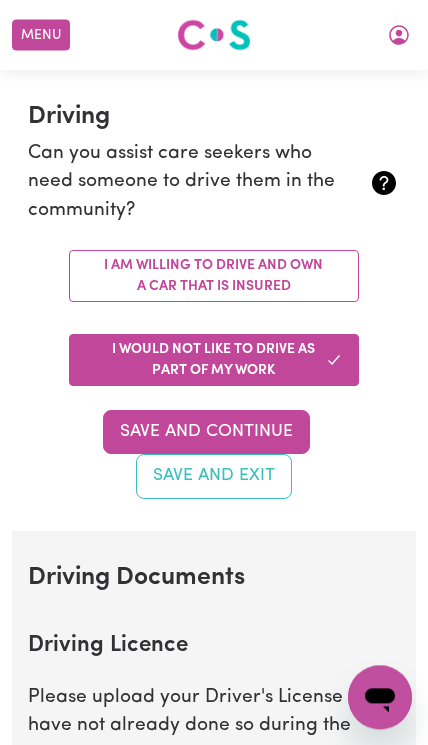 click on "I am willing to drive and own a car that is insured" at bounding box center (214, 276) 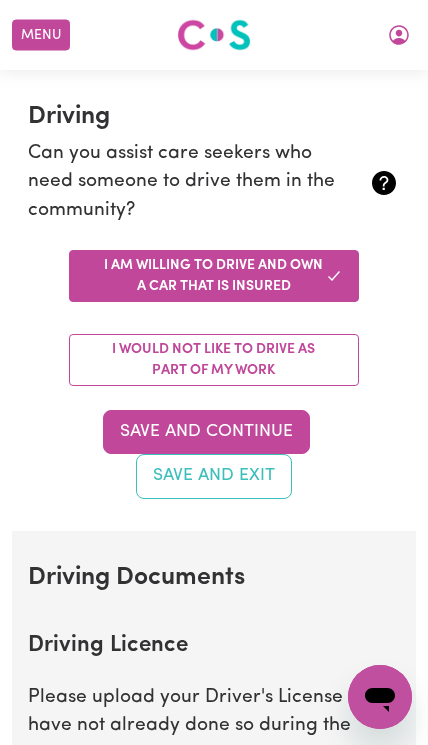 click on "Save and Continue" at bounding box center [206, 432] 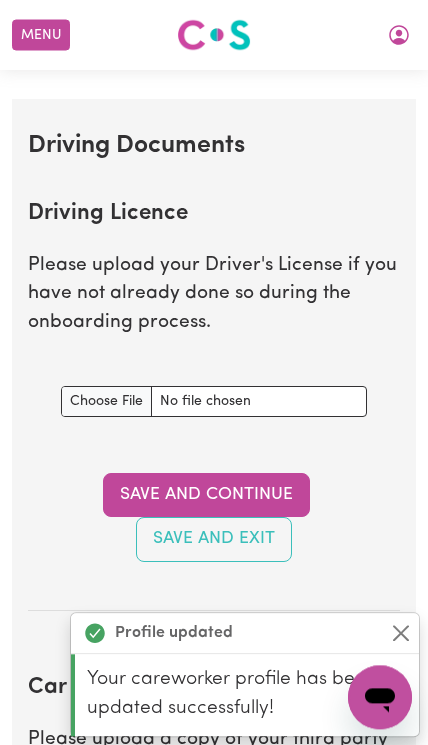 scroll, scrollTop: 821, scrollLeft: 0, axis: vertical 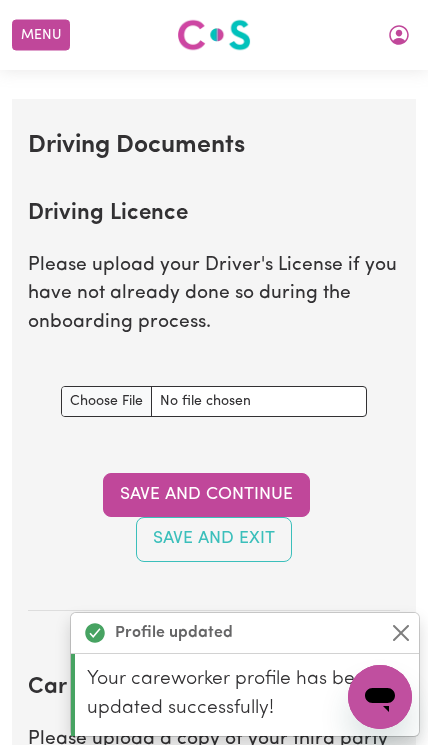 click on "Driving Licence  document" at bounding box center [214, 401] 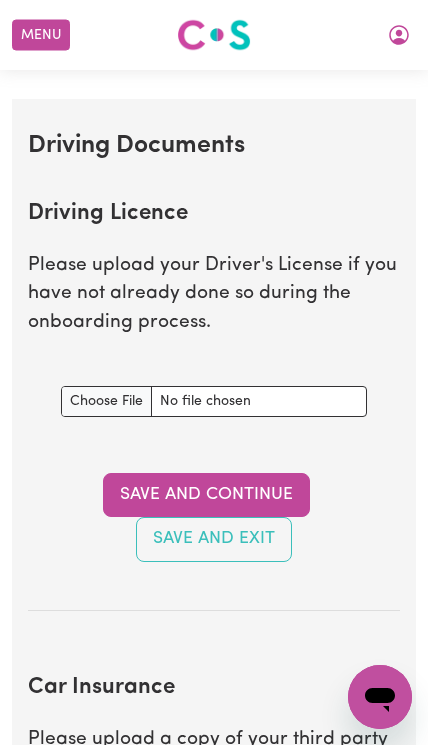 type on "C:\fakepath\[FILENAME].png" 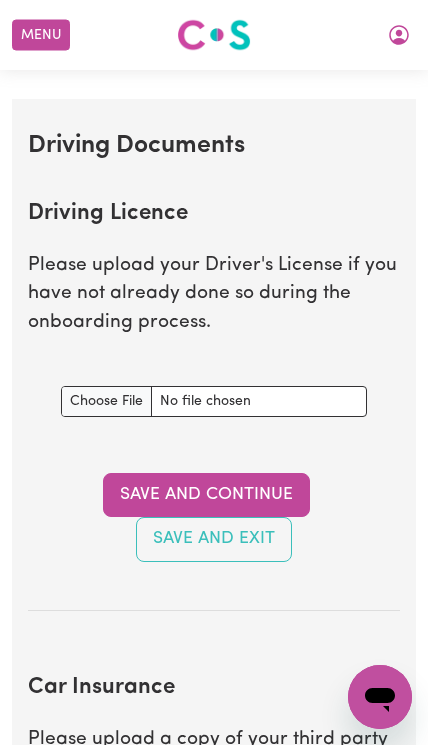 click on "Save and Continue" at bounding box center (206, 495) 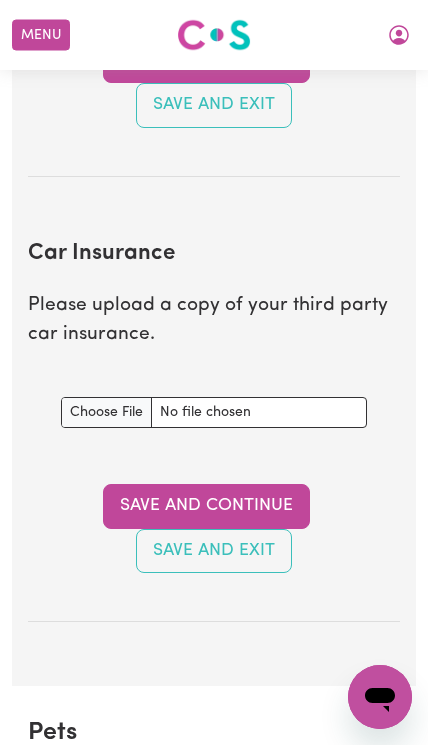 scroll, scrollTop: 1377, scrollLeft: 0, axis: vertical 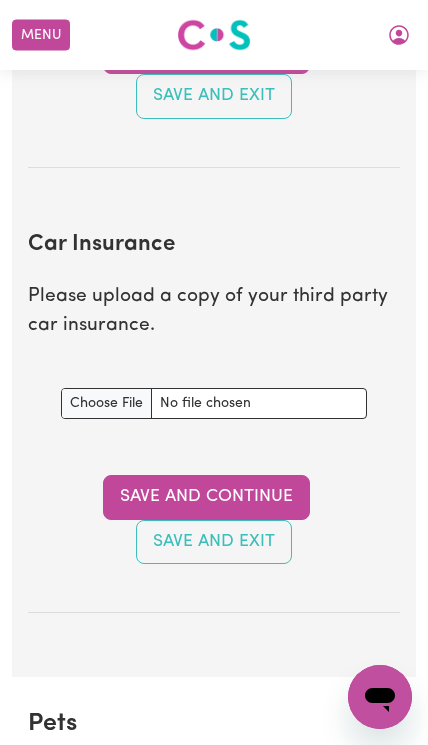 click on "Car Insurance  document" at bounding box center [214, 403] 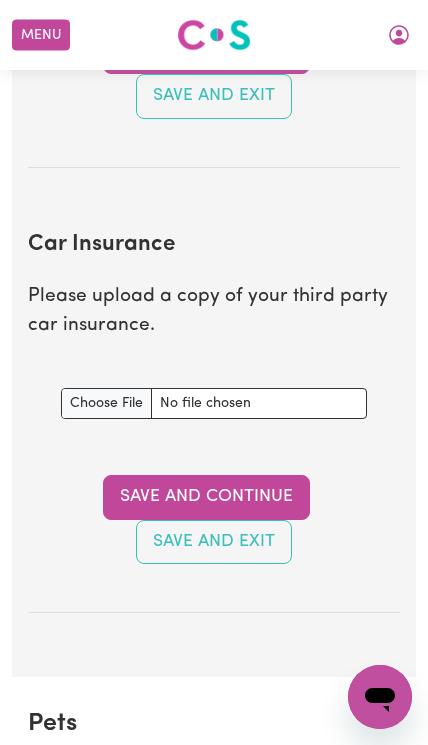 type on "C:\fakepath\IMG_0483.png" 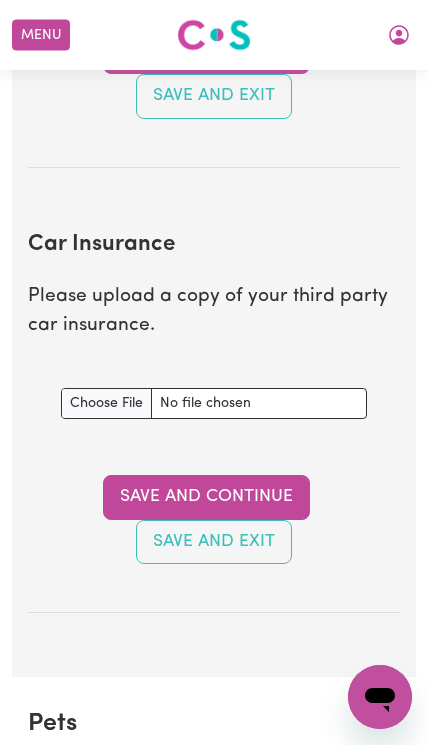 click on "Save and Continue" at bounding box center [206, 497] 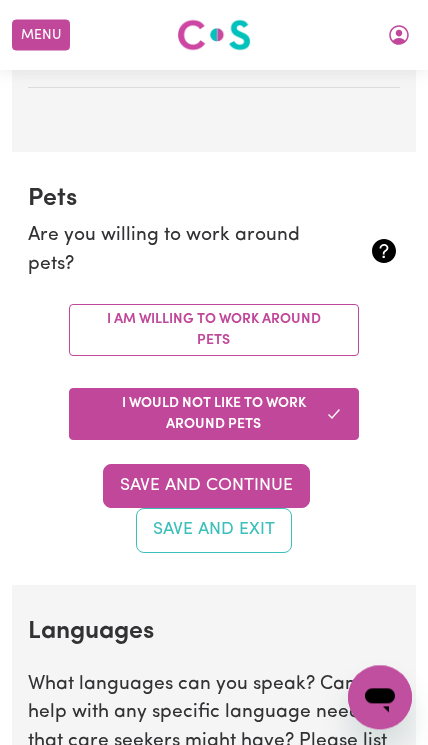 scroll, scrollTop: 1902, scrollLeft: 0, axis: vertical 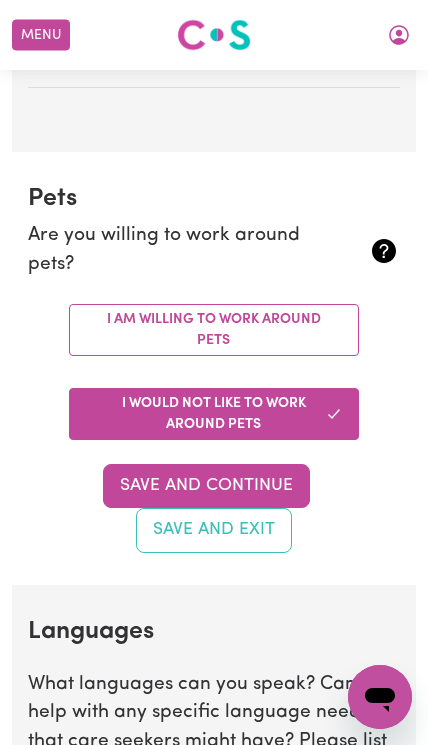 click on "I am willing to work around pets" at bounding box center (214, 330) 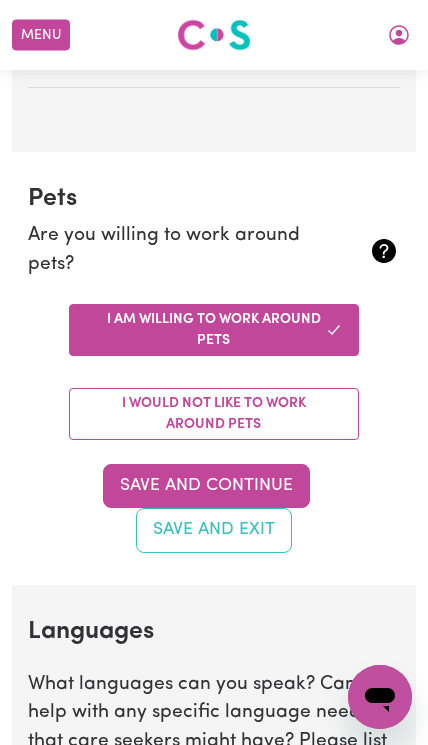 click on "I would not like to work around pets" at bounding box center [214, 414] 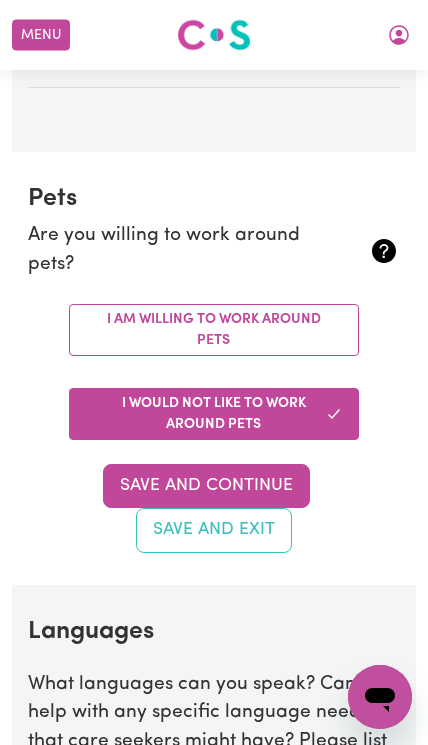 click on "Save and Continue" at bounding box center (206, 486) 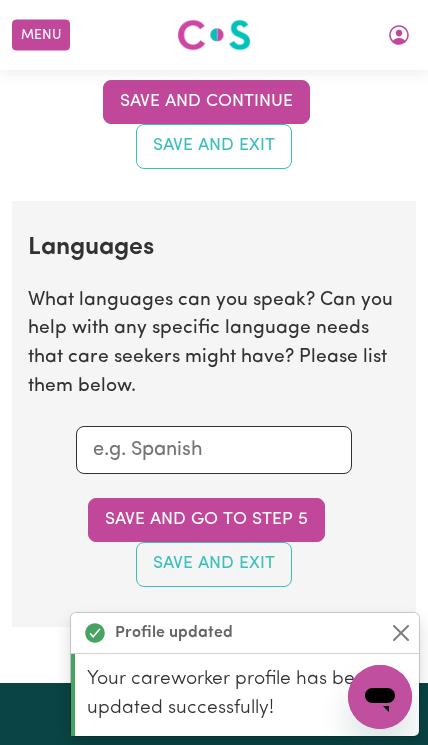 scroll, scrollTop: 2286, scrollLeft: 0, axis: vertical 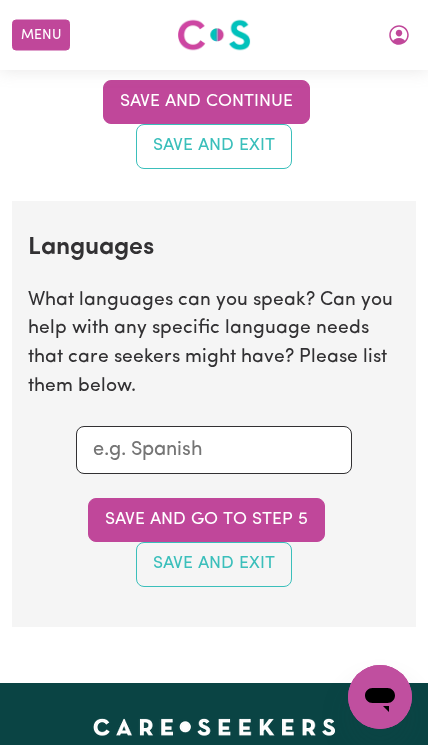 click at bounding box center (214, 450) 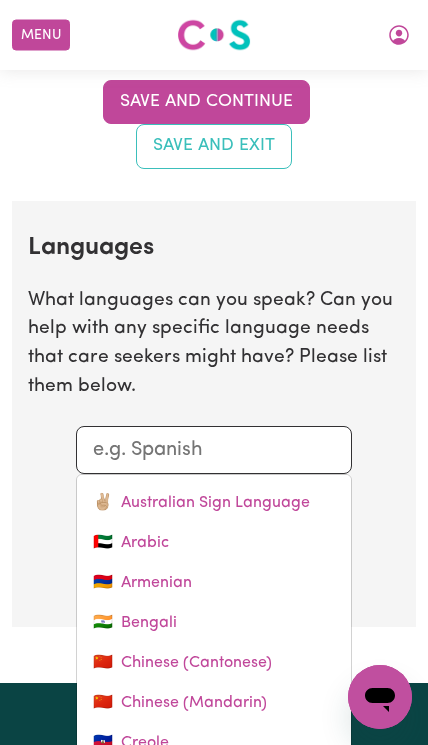 scroll, scrollTop: 2285, scrollLeft: 0, axis: vertical 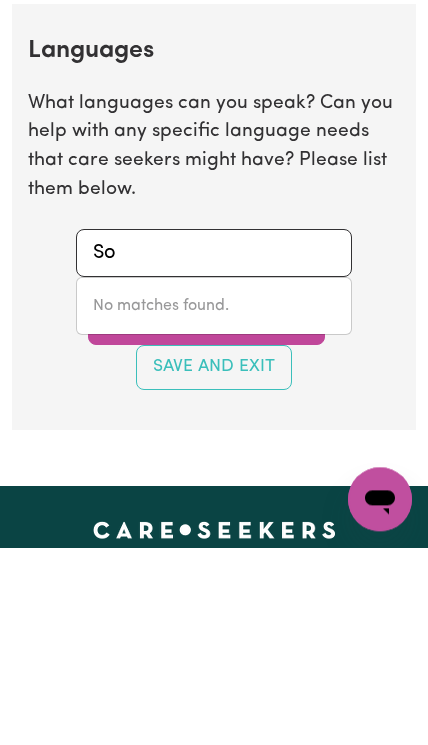 type on "S" 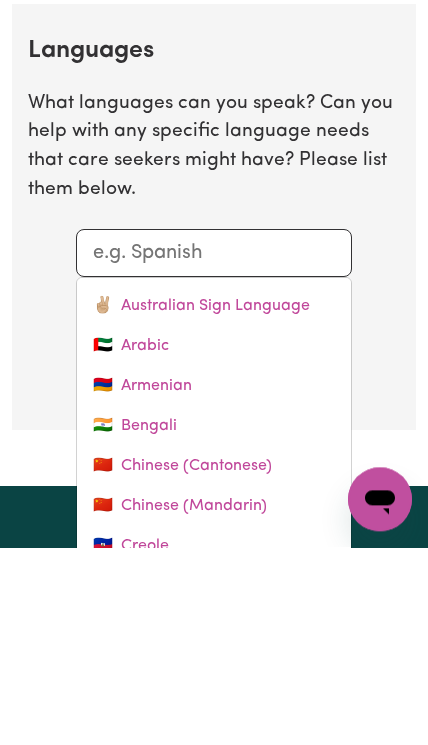 click on "🇦🇪 Arabic" at bounding box center [214, 544] 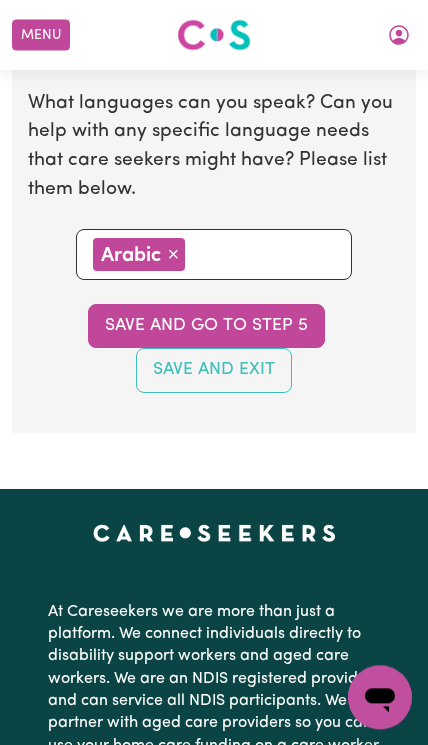 click at bounding box center [263, 253] 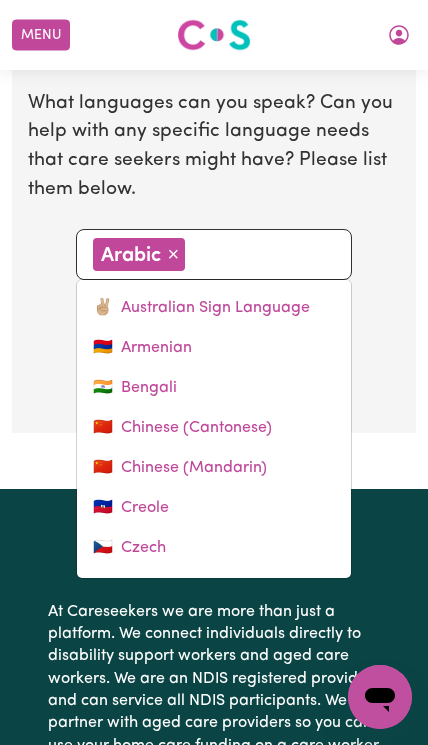 scroll, scrollTop: 2483, scrollLeft: 0, axis: vertical 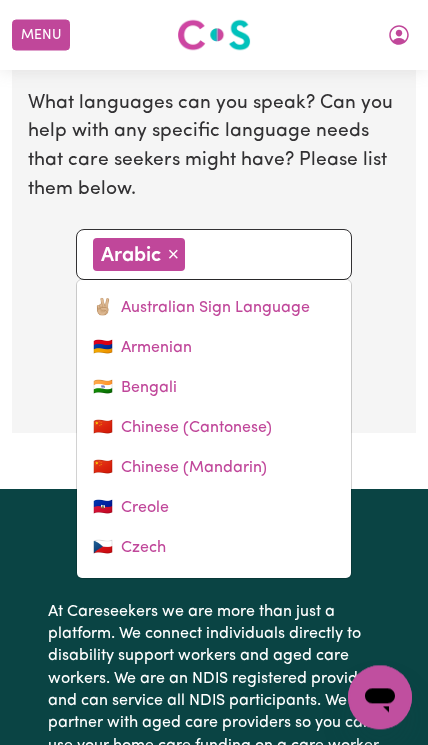 click on "×" at bounding box center [173, 254] 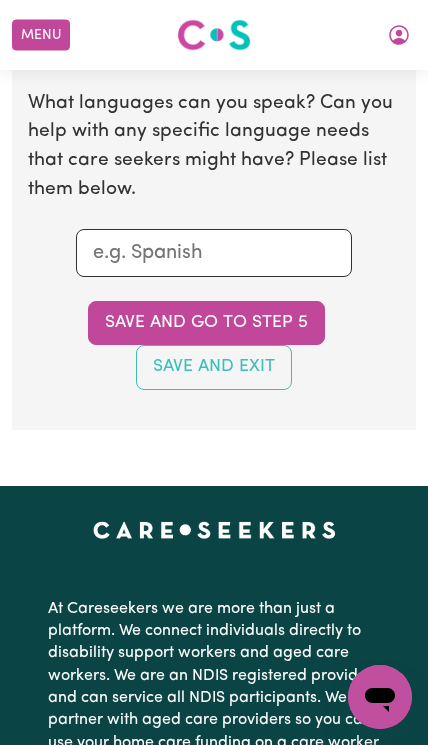 click at bounding box center (214, 253) 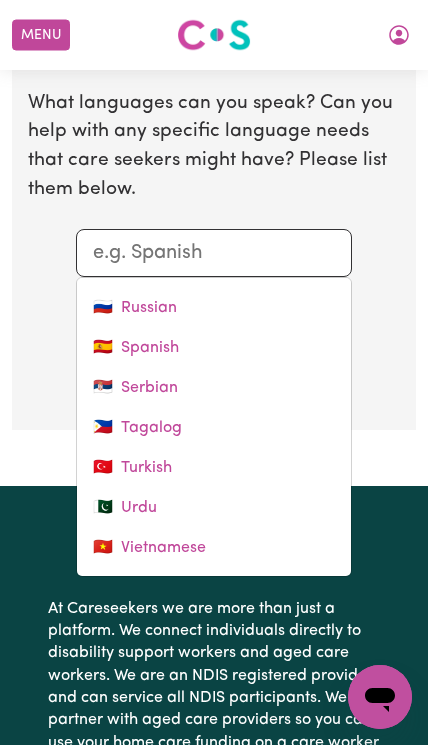 scroll, scrollTop: 838, scrollLeft: 0, axis: vertical 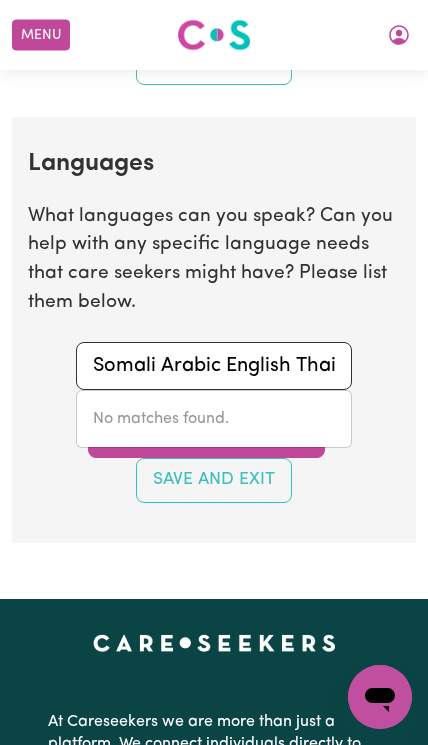 type on "Somali Arabic English Thai" 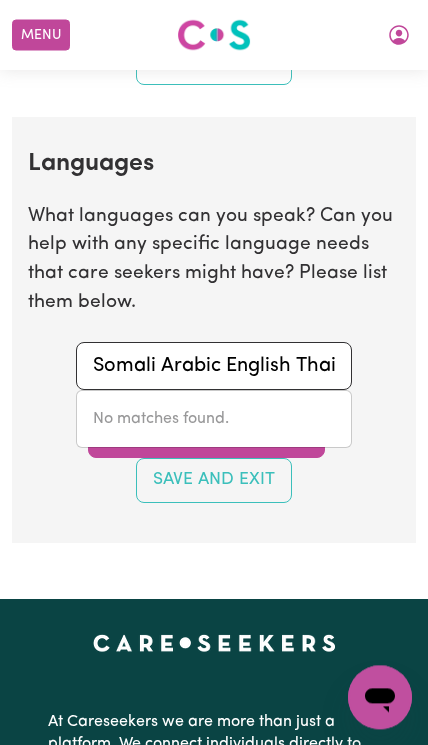 click on "No matches found." at bounding box center [214, 419] 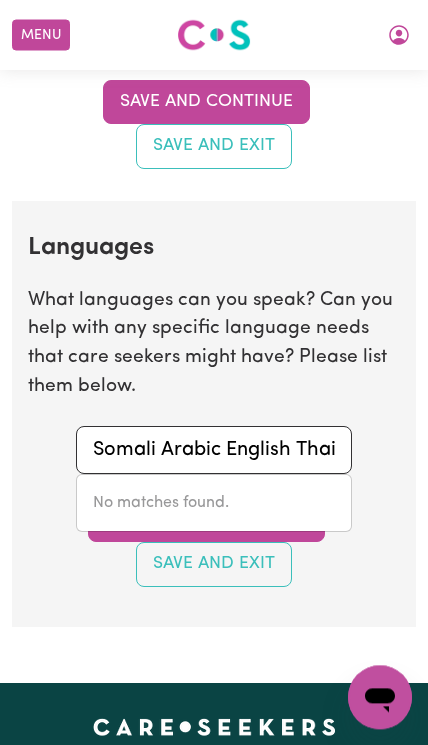 scroll, scrollTop: 2395, scrollLeft: 0, axis: vertical 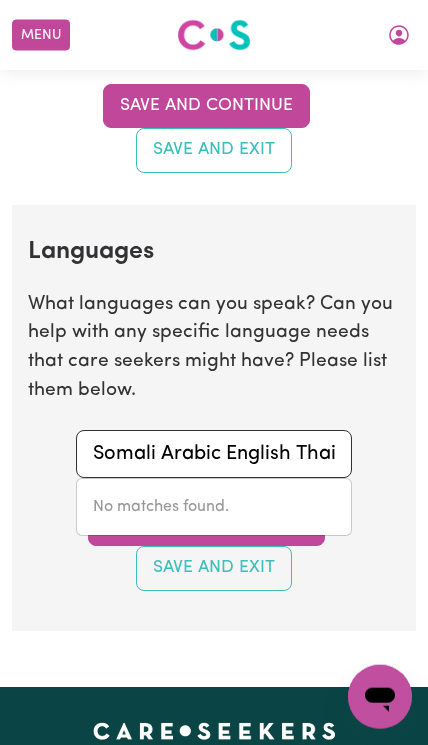 click on "Save and Exit" at bounding box center [214, 568] 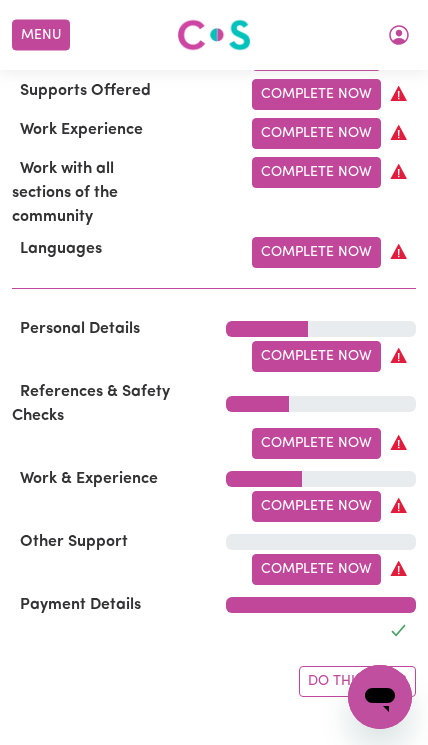 scroll, scrollTop: 924, scrollLeft: 0, axis: vertical 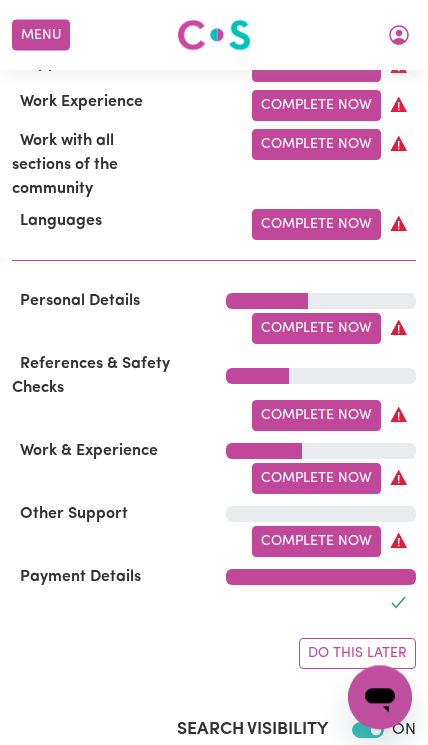 click on "Complete Now" at bounding box center [316, 541] 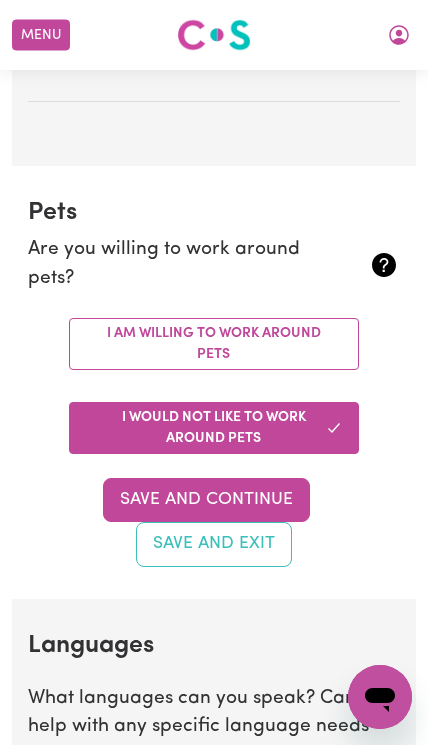 scroll, scrollTop: 1984, scrollLeft: 0, axis: vertical 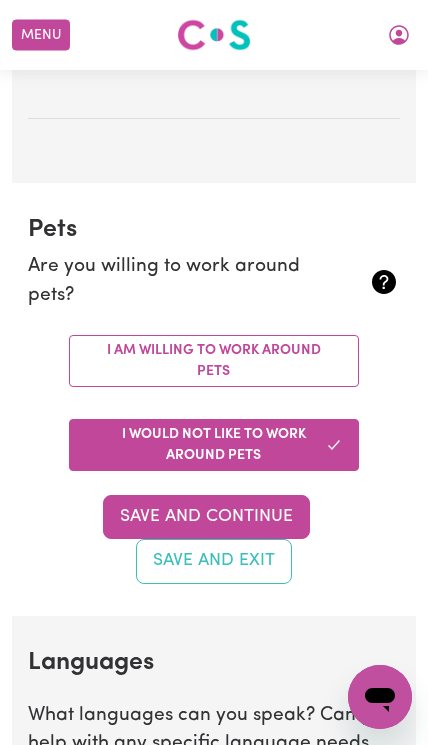 click on "Save and Continue" at bounding box center (206, 517) 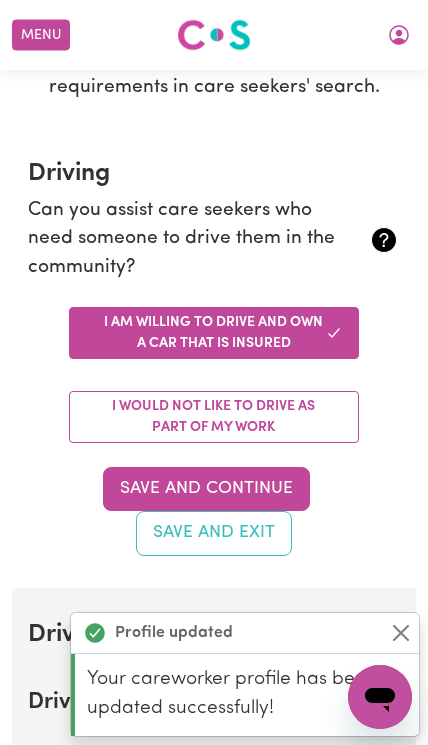scroll, scrollTop: 332, scrollLeft: 0, axis: vertical 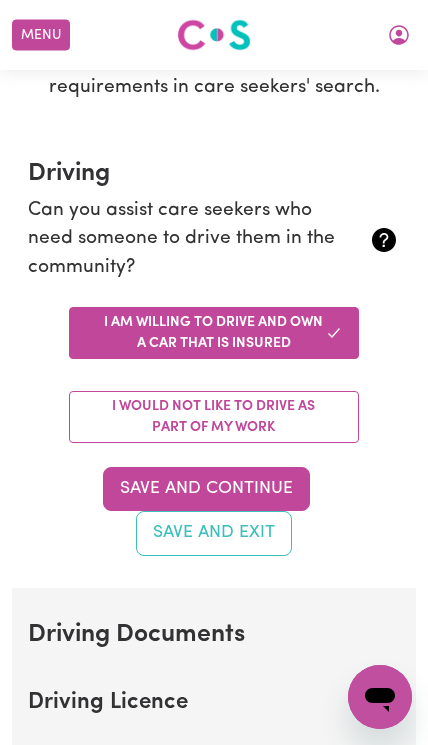 click on "Save and Continue" at bounding box center (206, 489) 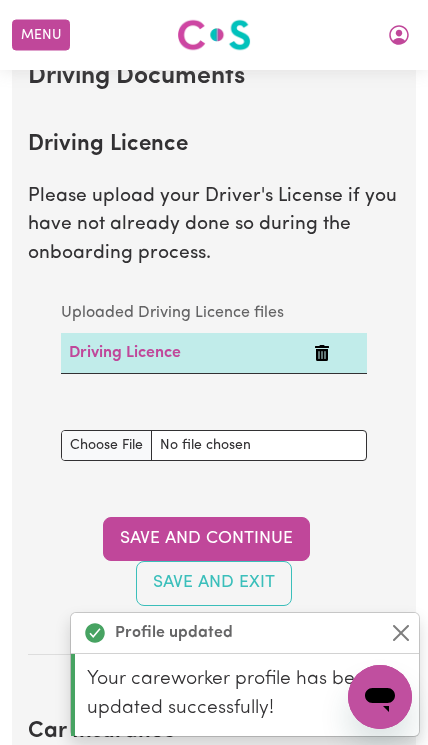 scroll, scrollTop: 984, scrollLeft: 0, axis: vertical 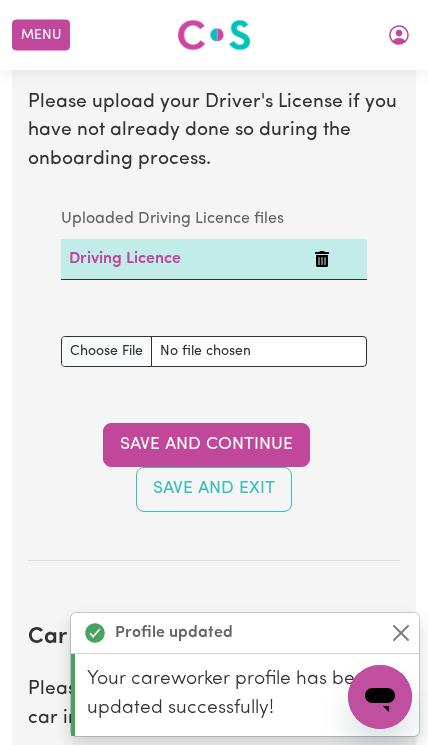 click on "Save and Continue" at bounding box center (206, 445) 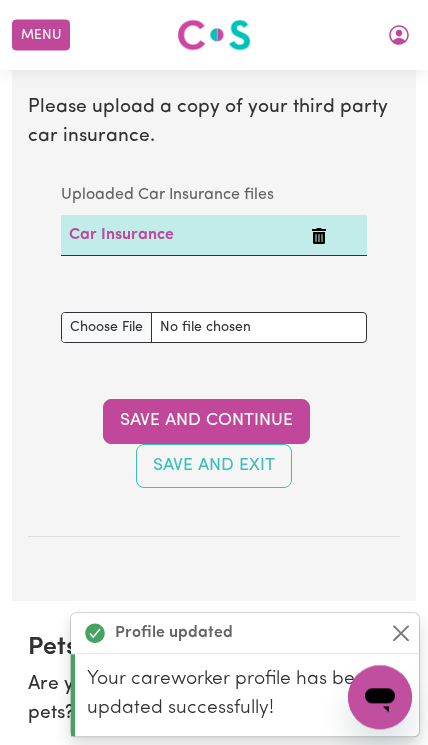 scroll, scrollTop: 1567, scrollLeft: 0, axis: vertical 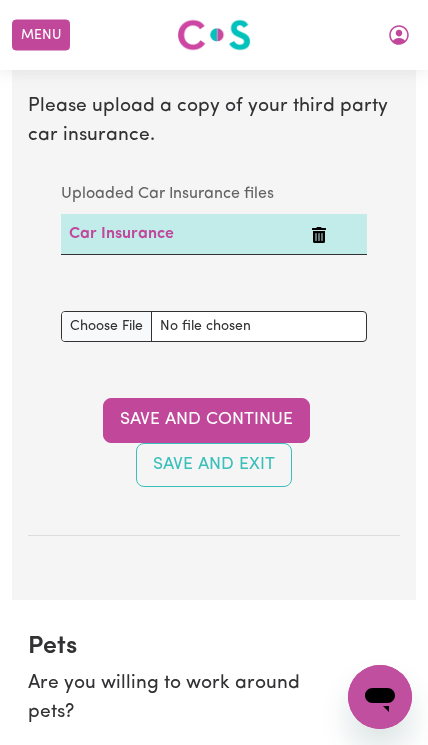 click on "Save and Continue" at bounding box center [206, 420] 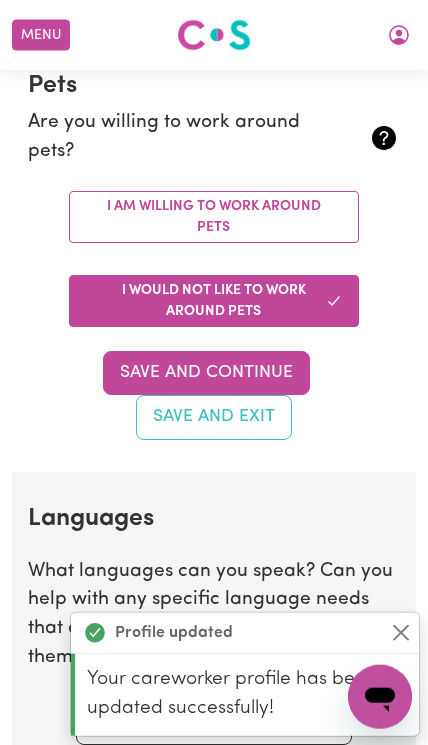 scroll, scrollTop: 2153, scrollLeft: 0, axis: vertical 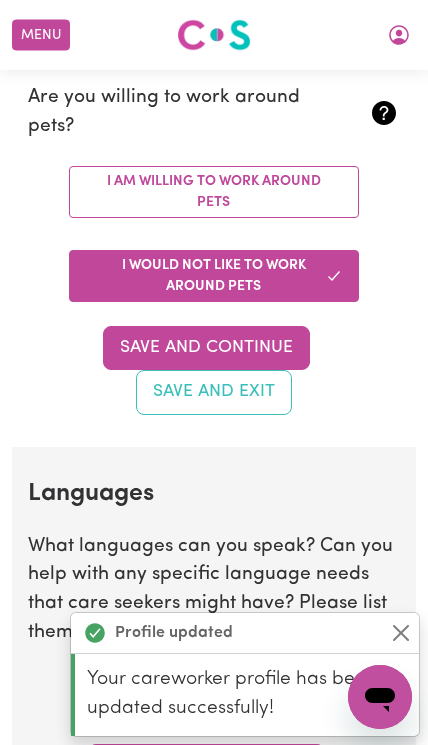 click on "I would not like to work around pets" at bounding box center (214, 276) 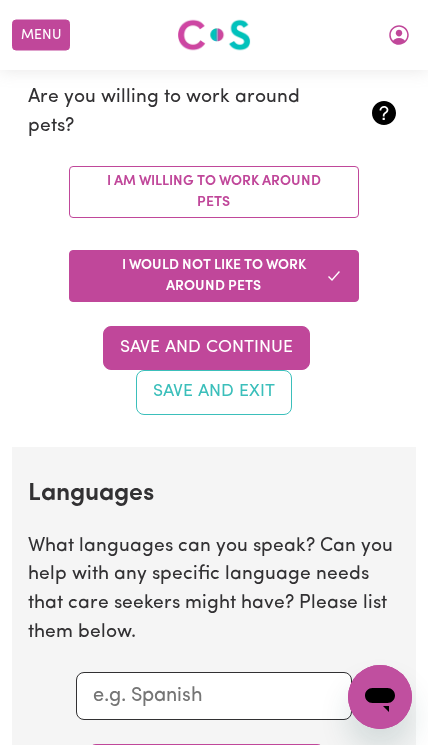 click on "Save and Continue" at bounding box center (206, 348) 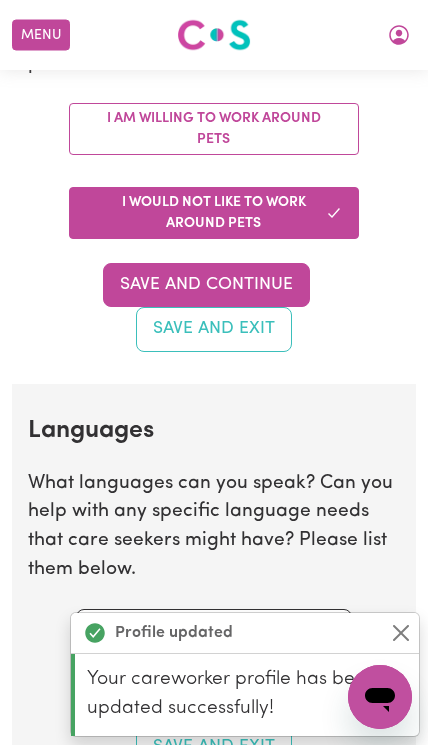 scroll, scrollTop: 2583, scrollLeft: 0, axis: vertical 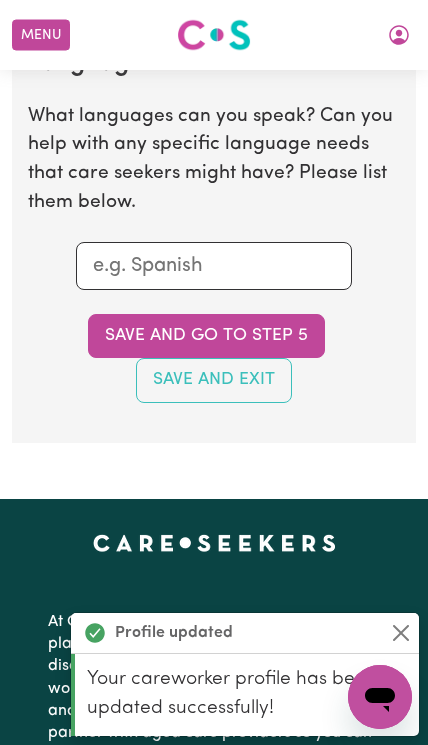 click at bounding box center [214, 266] 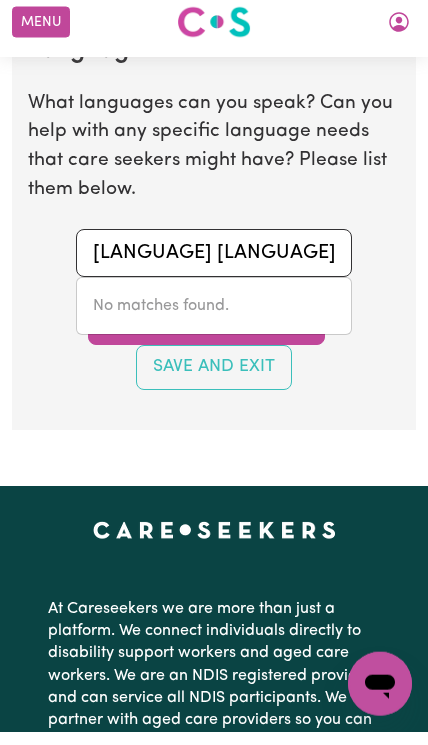 type on "[LANGUAGE] [LANGUAGE] [LANGUAGE]" 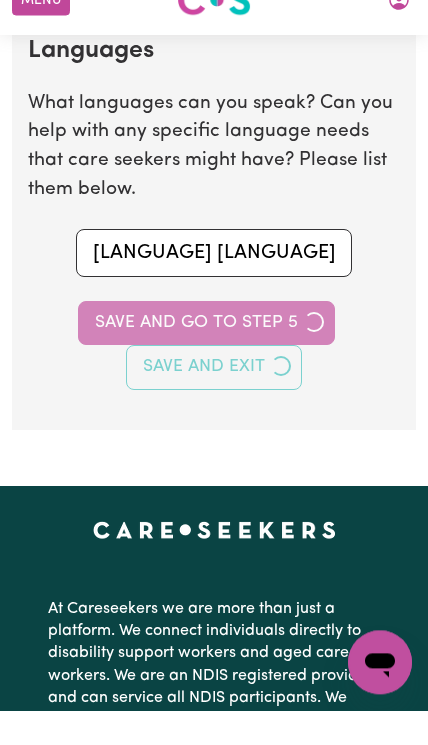 select on "I am providing services privately on my own" 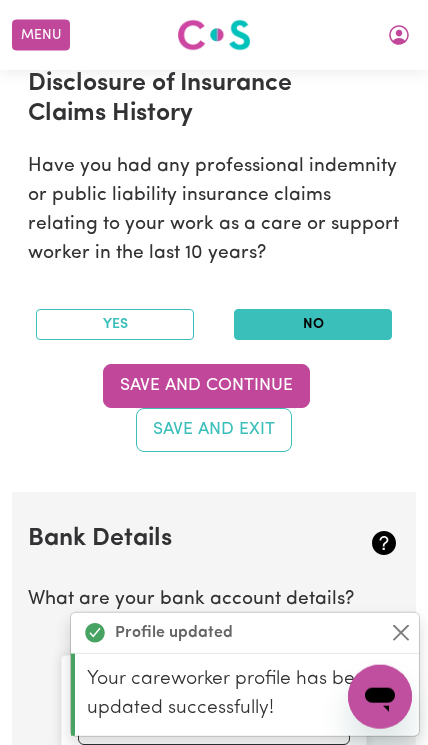 scroll, scrollTop: 1092, scrollLeft: 0, axis: vertical 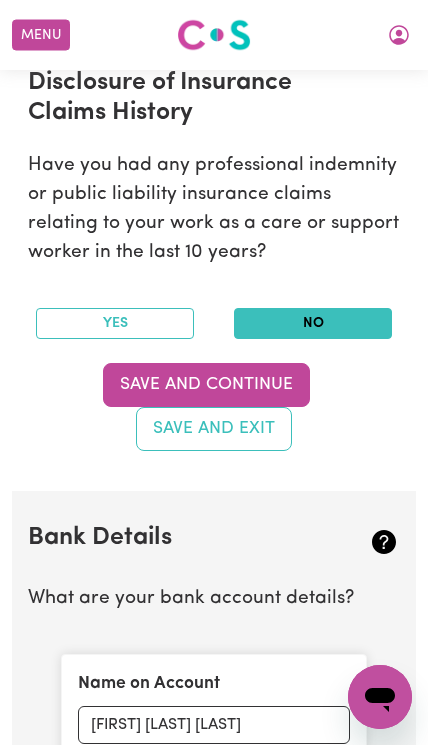 click on "Save and Continue" at bounding box center [206, 385] 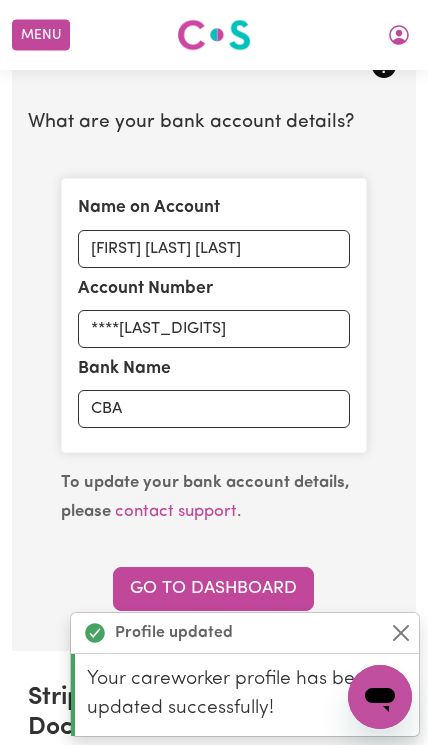 scroll, scrollTop: 1569, scrollLeft: 0, axis: vertical 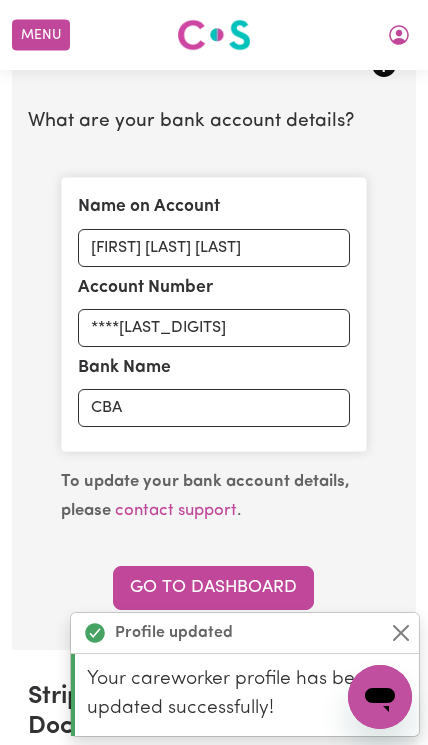 click on "CBA" at bounding box center (214, 408) 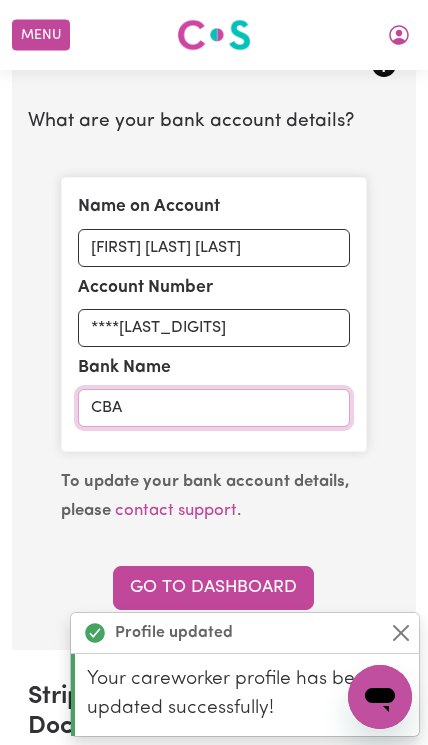 click on "CBA" at bounding box center [214, 408] 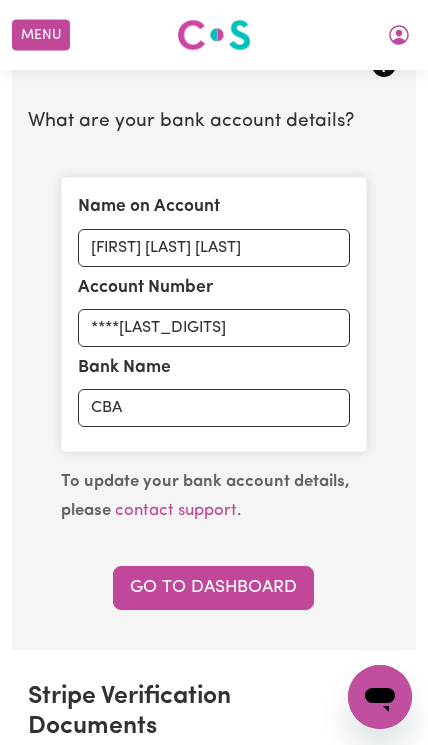 click on "Go to Dashboard" at bounding box center (213, 588) 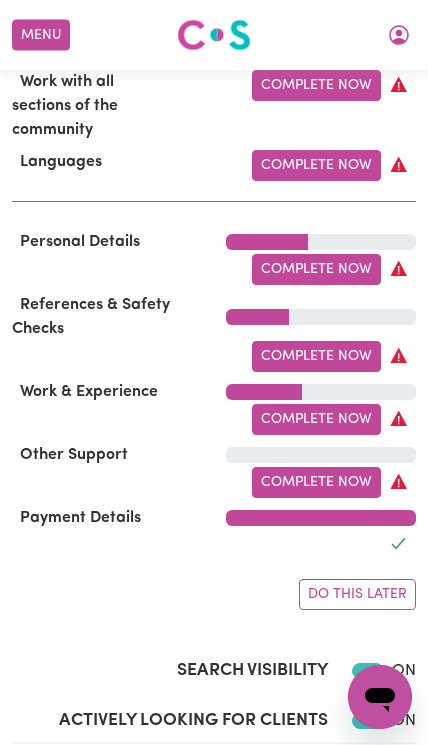 scroll, scrollTop: 982, scrollLeft: 0, axis: vertical 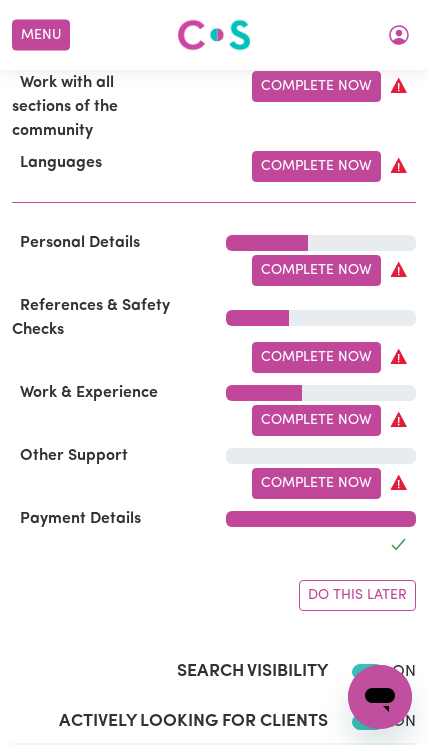 click on "Complete Now" at bounding box center (316, 483) 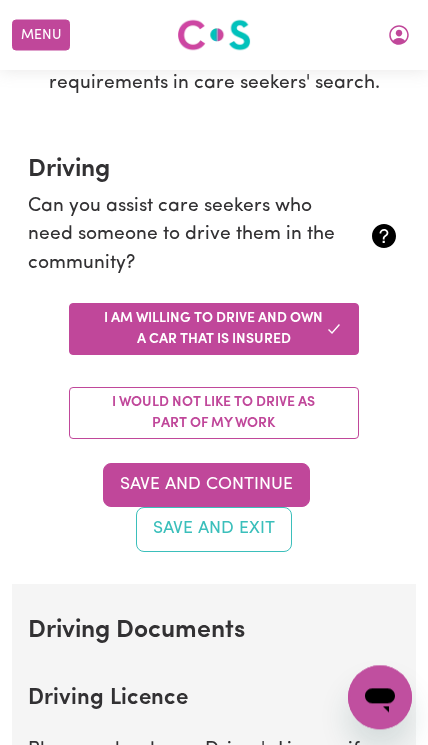 scroll, scrollTop: 336, scrollLeft: 0, axis: vertical 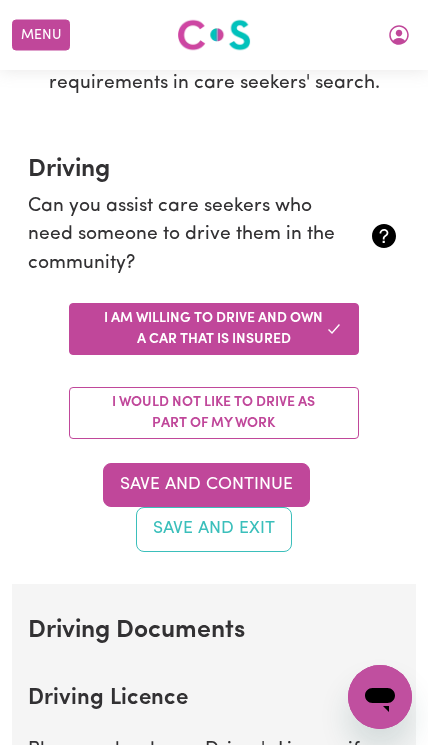 click on "Save and Continue" at bounding box center (206, 485) 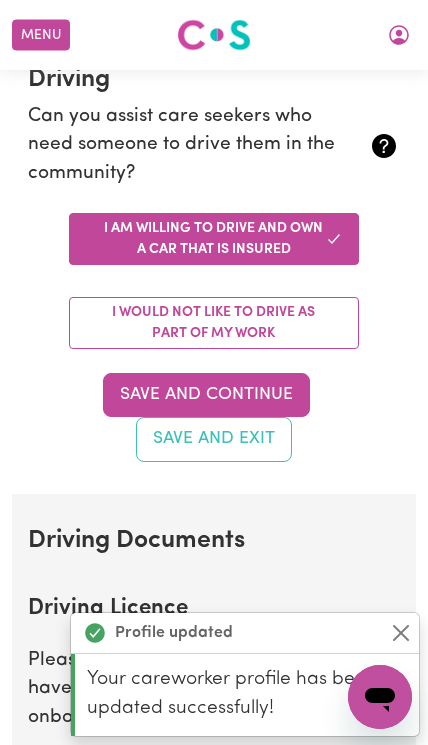 scroll, scrollTop: 984, scrollLeft: 0, axis: vertical 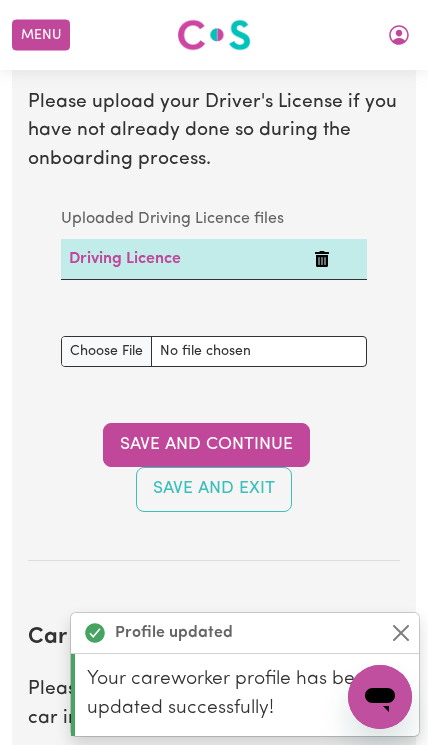 click on "Save and Continue" at bounding box center (206, 445) 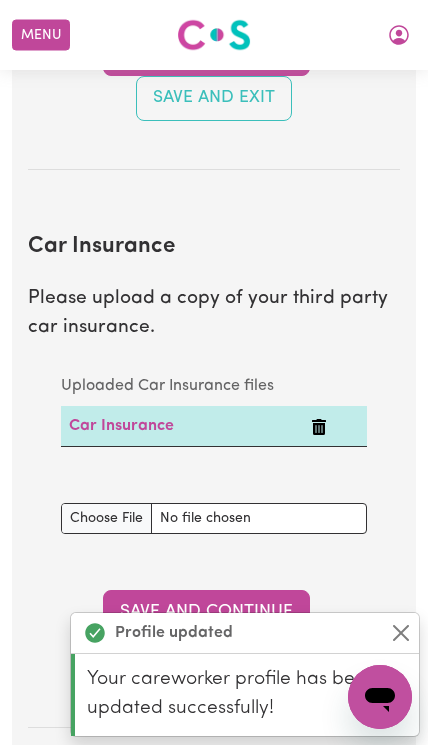 scroll, scrollTop: 1567, scrollLeft: 0, axis: vertical 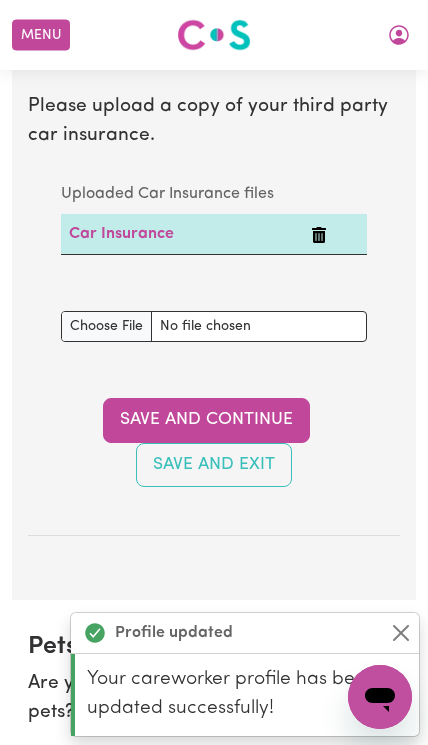 click on "Save and Continue" at bounding box center (206, 420) 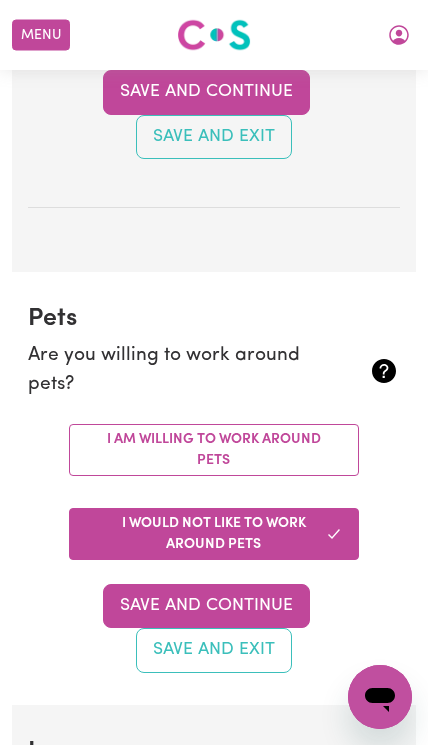 scroll, scrollTop: 2153, scrollLeft: 0, axis: vertical 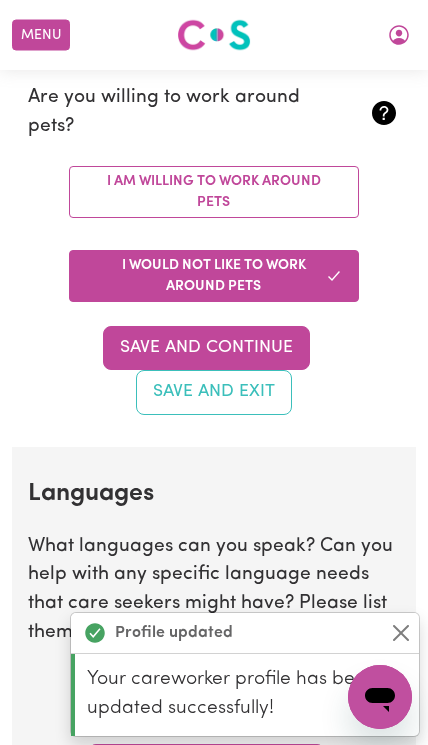 click on "Save and Continue" at bounding box center [206, 348] 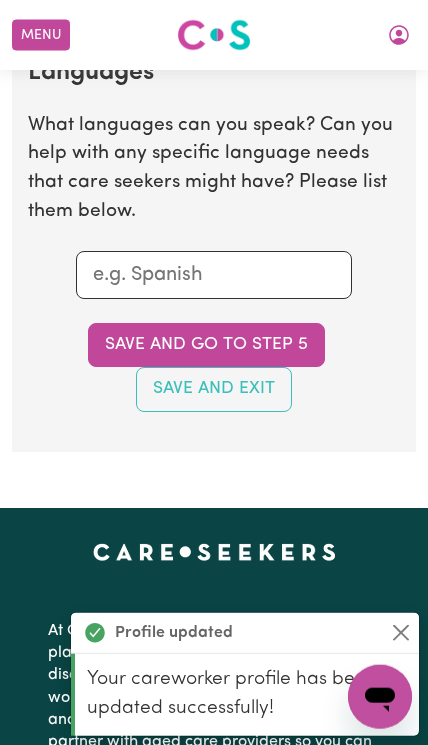 scroll, scrollTop: 2583, scrollLeft: 0, axis: vertical 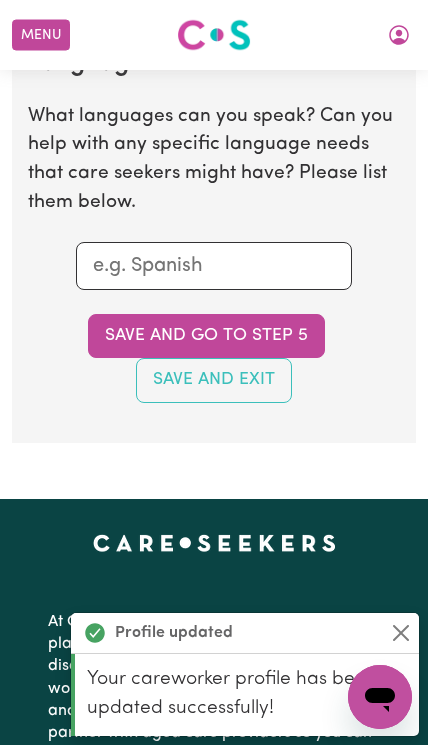 click on "Save and go to step 5" at bounding box center [206, 336] 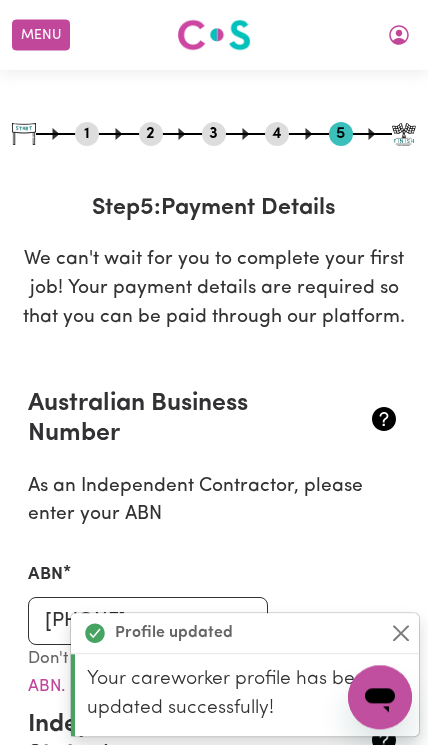 scroll, scrollTop: 0, scrollLeft: 0, axis: both 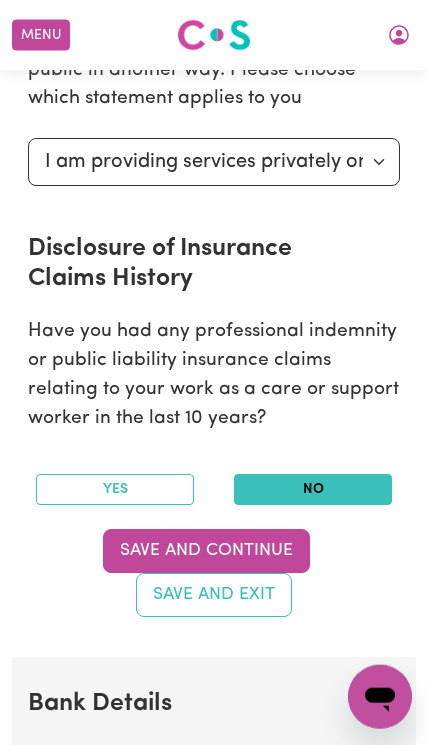 click on "Save and Continue" at bounding box center [206, 551] 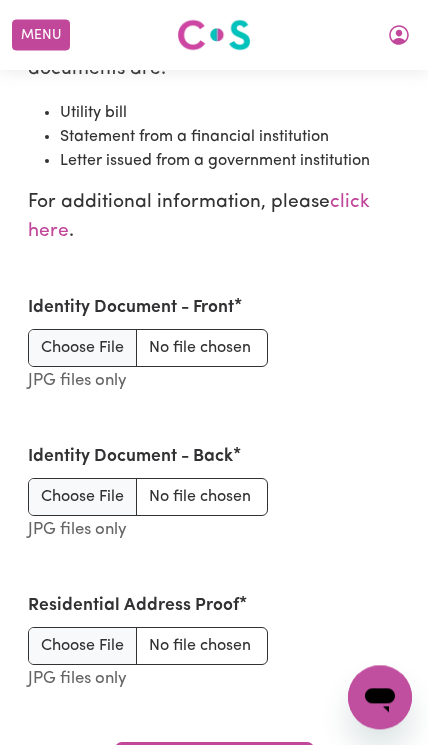 scroll, scrollTop: 2783, scrollLeft: 0, axis: vertical 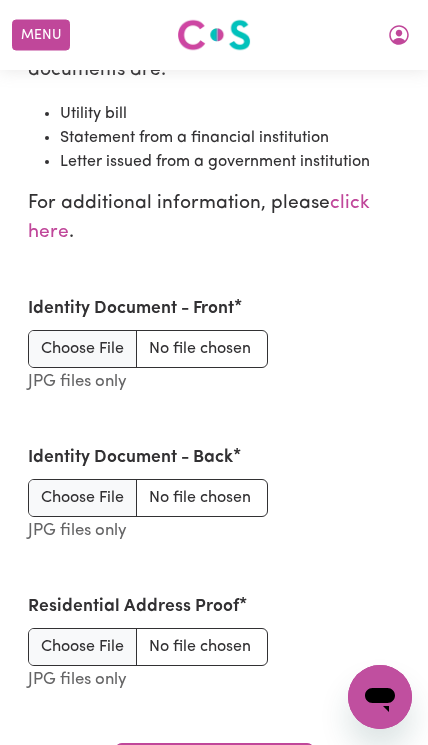 click on "Identity Document - Front" at bounding box center (148, 349) 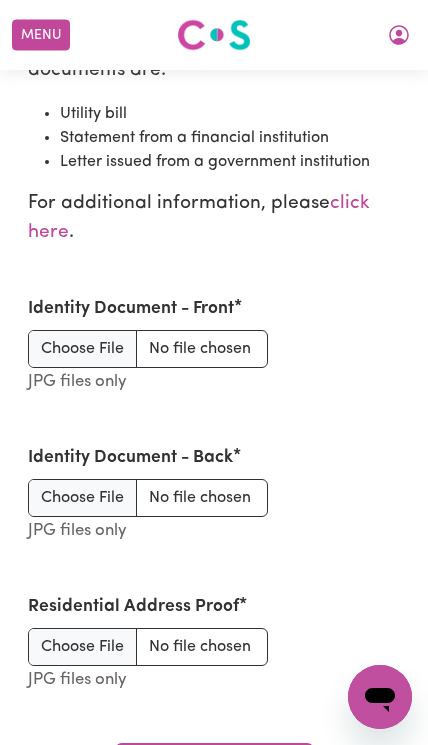type on "C:\fakepath\[FILENAME].png" 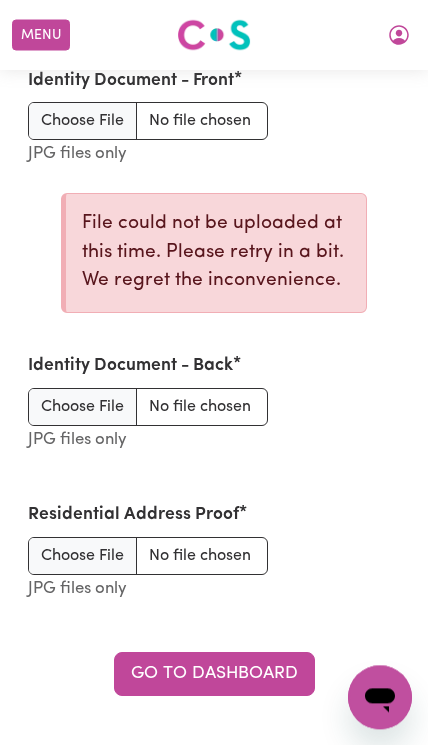 scroll, scrollTop: 3012, scrollLeft: 0, axis: vertical 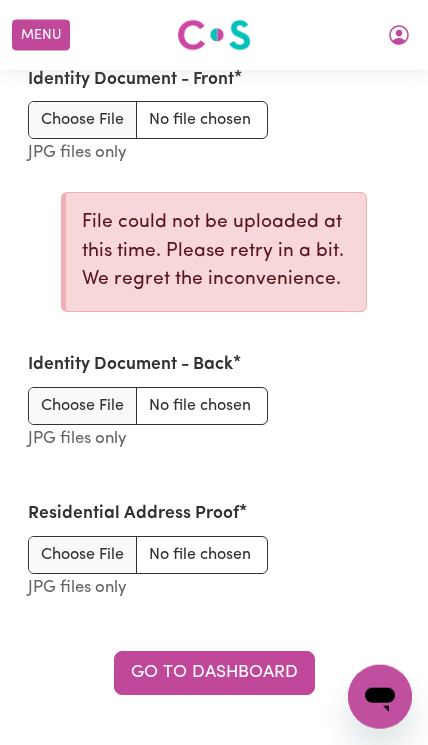 click on "Identity Document - Back" at bounding box center [148, 406] 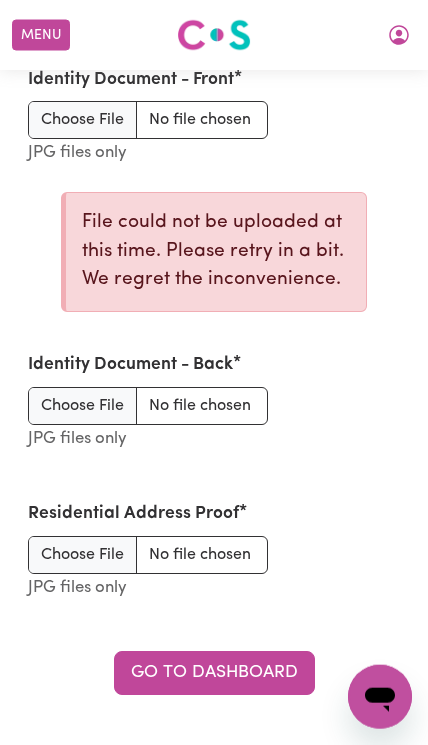 scroll, scrollTop: 3013, scrollLeft: 0, axis: vertical 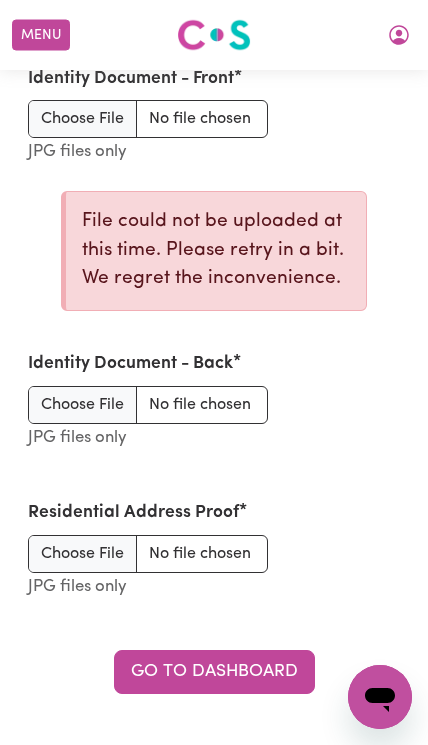 click on "Identity Document - Back" at bounding box center [148, 405] 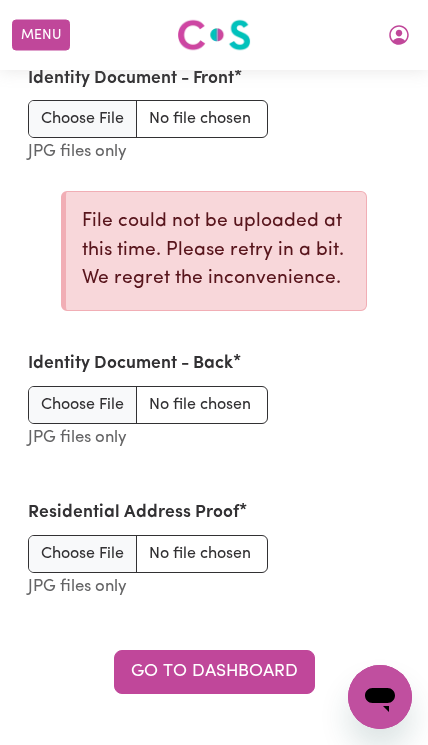 type on "[FILE_NAME]" 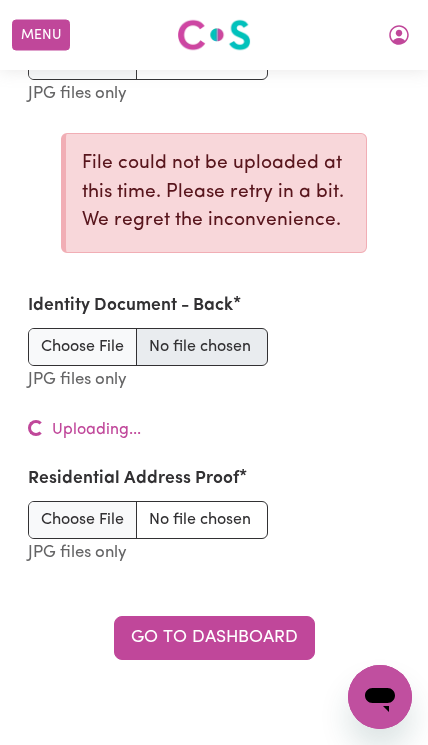 scroll, scrollTop: 3072, scrollLeft: 0, axis: vertical 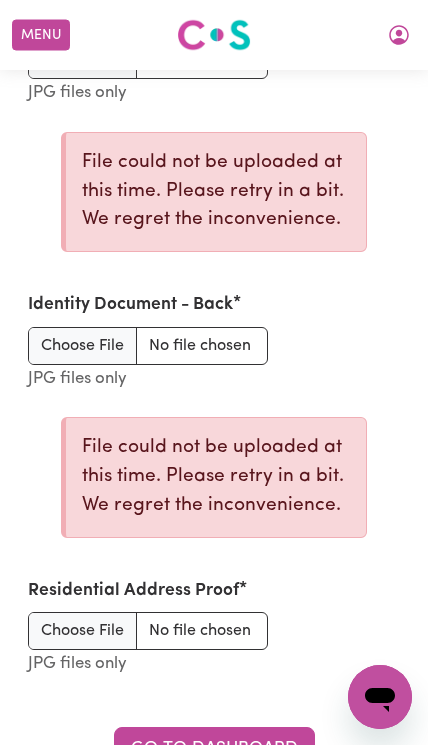click on "File could not be uploaded at this time. Please retry in a bit. We regret the inconvenience." at bounding box center [214, 477] 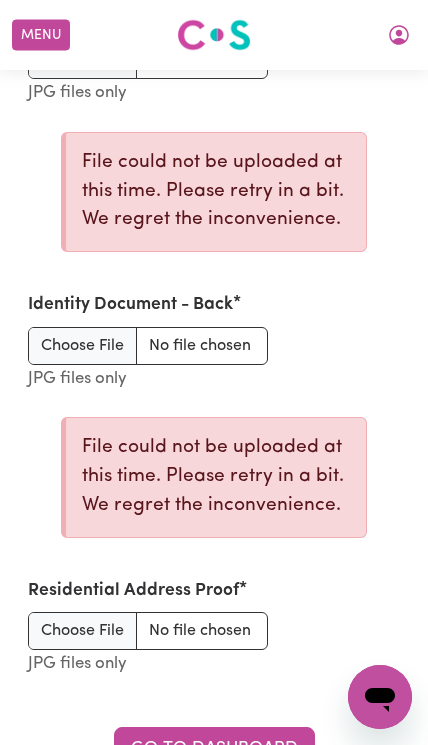type on "C:\fakepath\[FILENAME].jpeg" 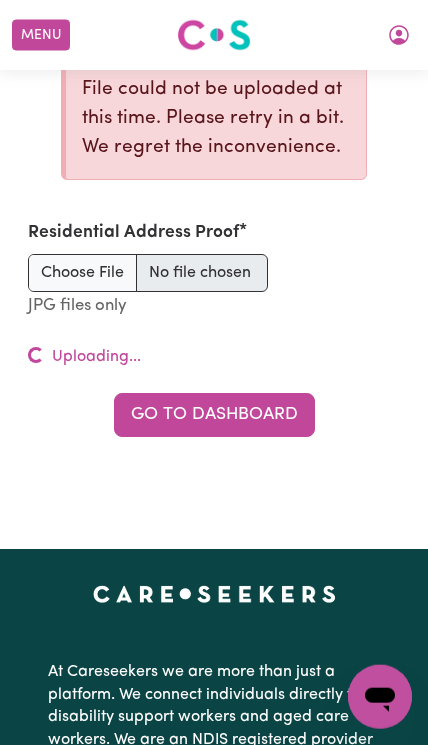 scroll, scrollTop: 3488, scrollLeft: 0, axis: vertical 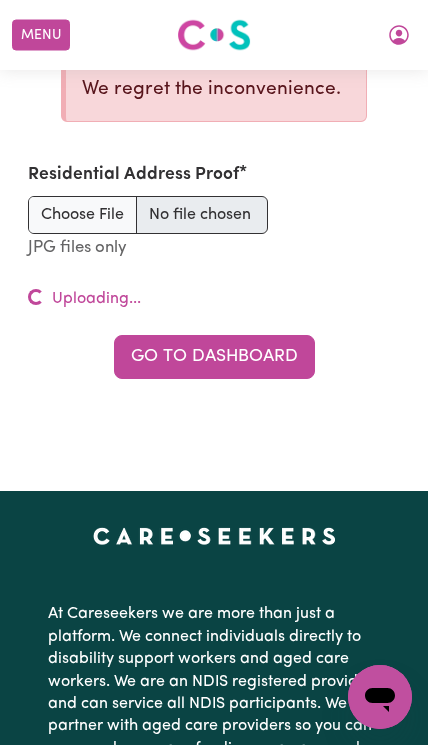 click on "Go to Dashboard" at bounding box center [214, 357] 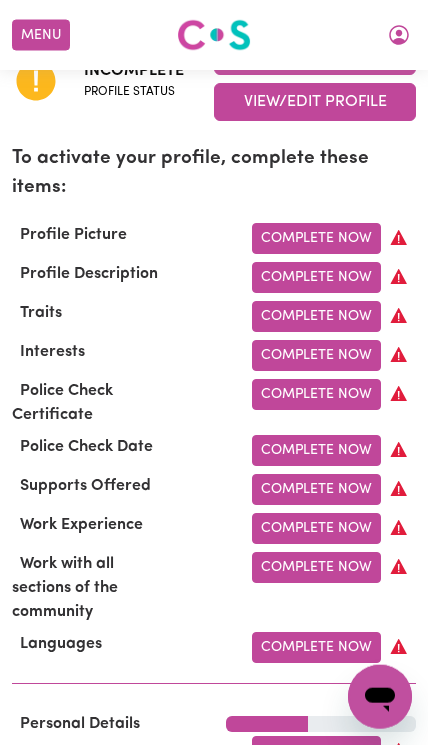 scroll, scrollTop: 502, scrollLeft: 0, axis: vertical 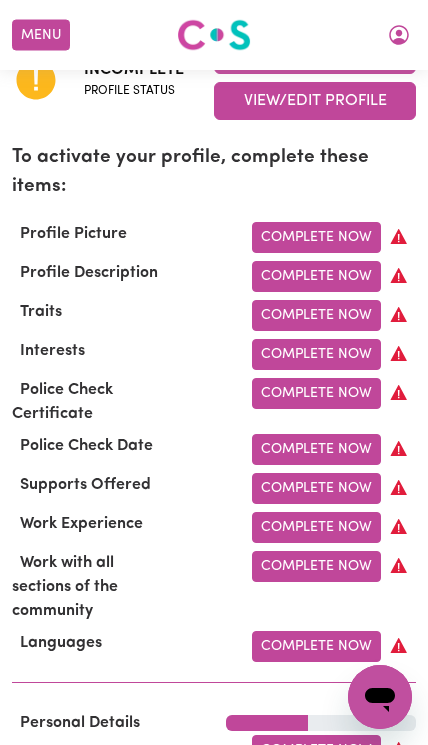 click on "Complete Now" at bounding box center (316, 393) 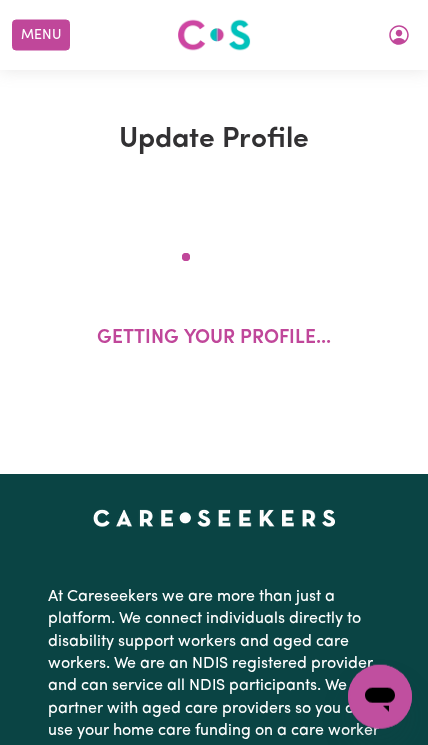 scroll, scrollTop: 0, scrollLeft: 0, axis: both 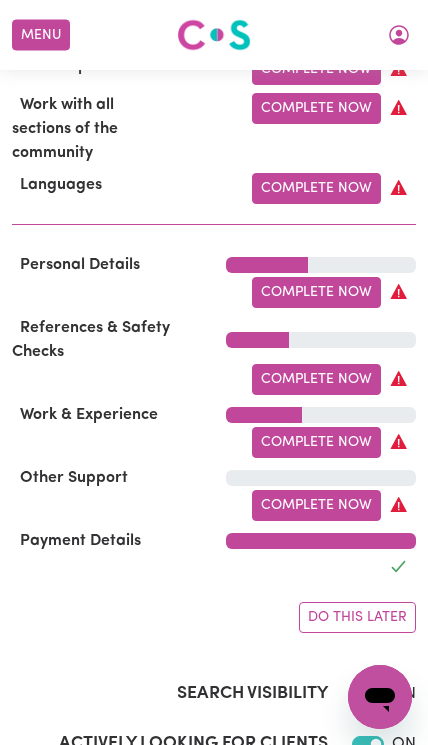 click on "Complete Now" at bounding box center [316, 505] 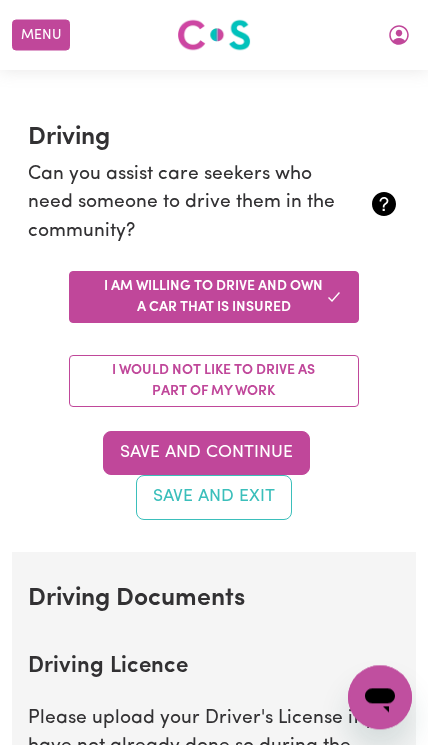 scroll, scrollTop: 369, scrollLeft: 0, axis: vertical 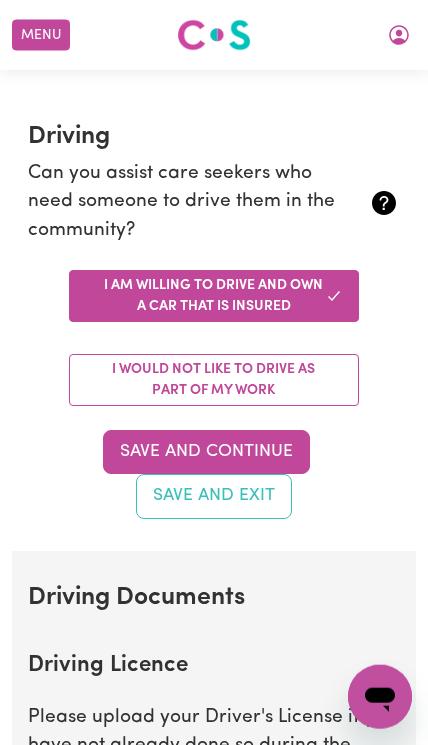 click on "Save and Continue" at bounding box center (206, 452) 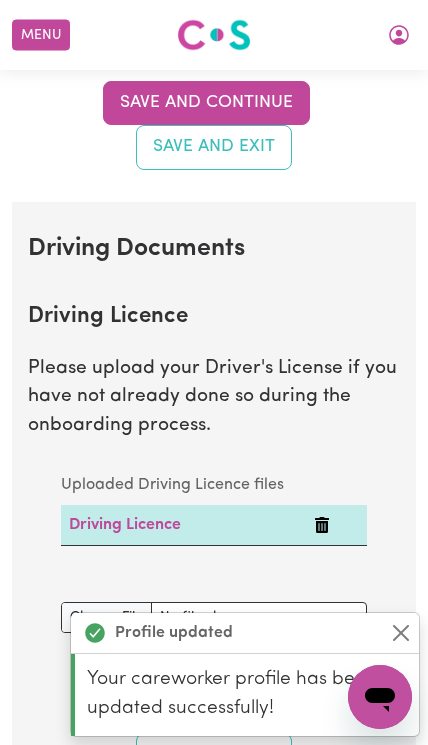 scroll, scrollTop: 984, scrollLeft: 0, axis: vertical 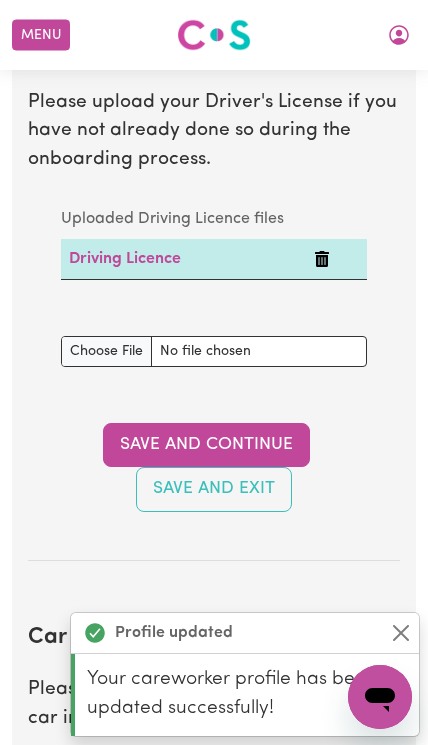 click on "Save and Continue" at bounding box center (206, 445) 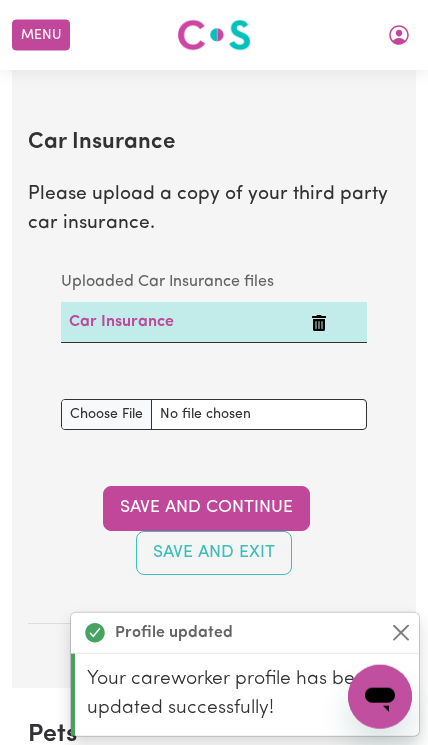 scroll, scrollTop: 1567, scrollLeft: 0, axis: vertical 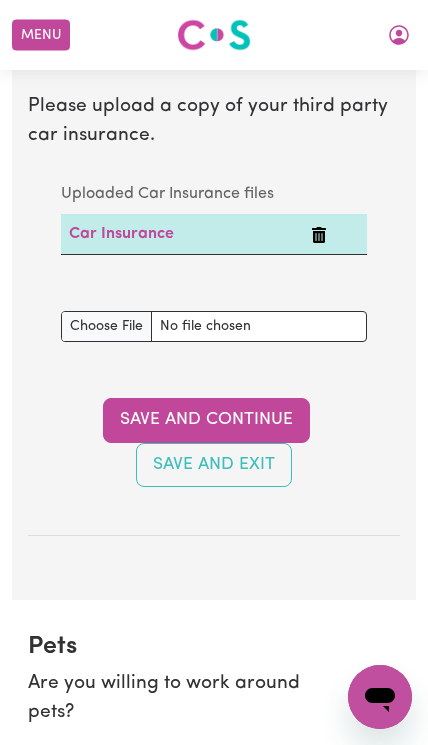 click on "Save and Continue" at bounding box center (206, 420) 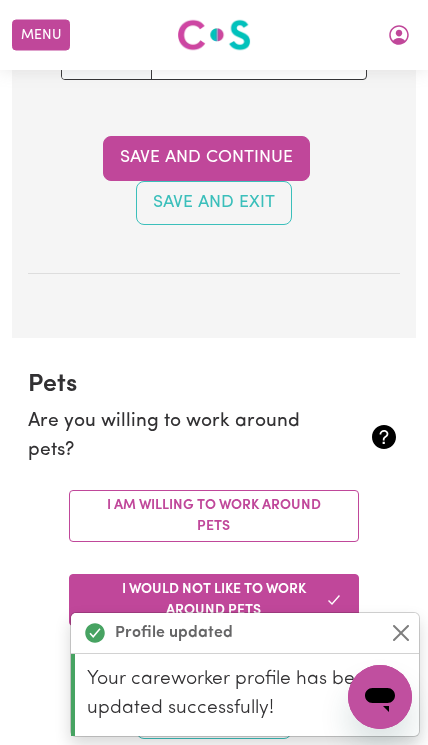 scroll, scrollTop: 2153, scrollLeft: 0, axis: vertical 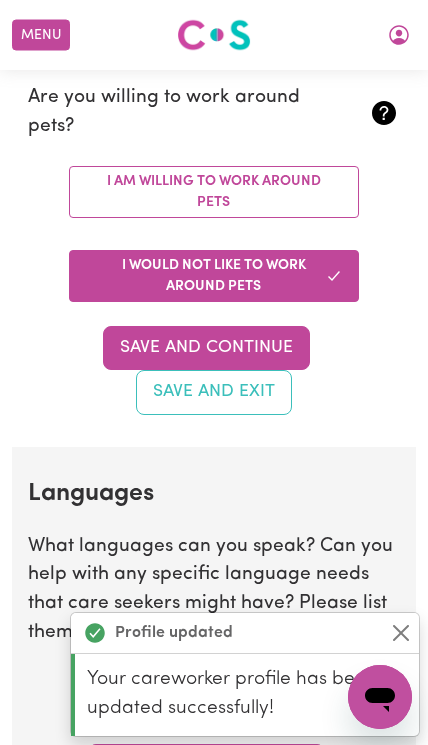 click on "Save and Continue" at bounding box center (206, 348) 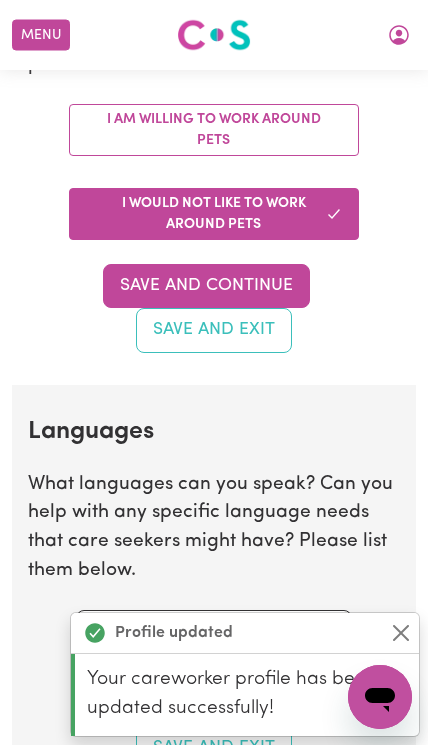 scroll, scrollTop: 2583, scrollLeft: 0, axis: vertical 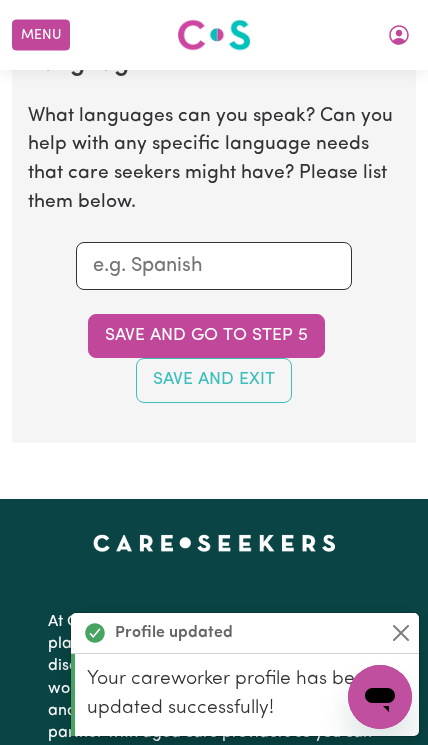 click on "Save and go to step 5" at bounding box center (206, 336) 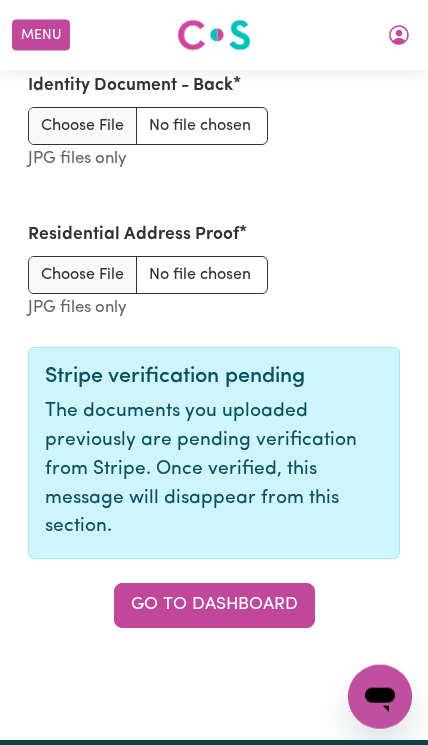 scroll, scrollTop: 2999, scrollLeft: 0, axis: vertical 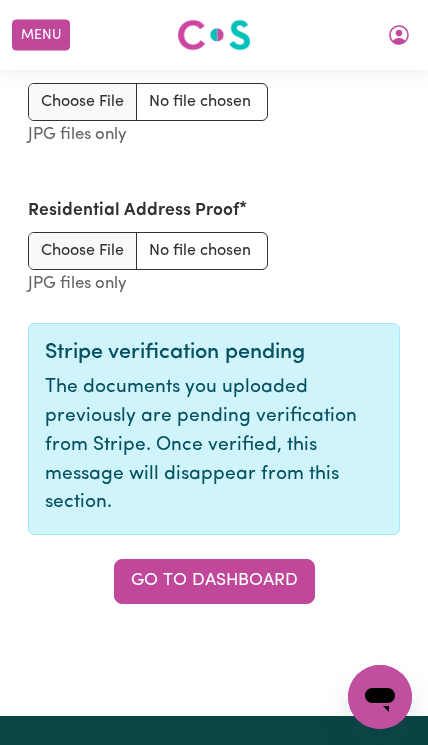 click on "Go to Dashboard" at bounding box center (214, 581) 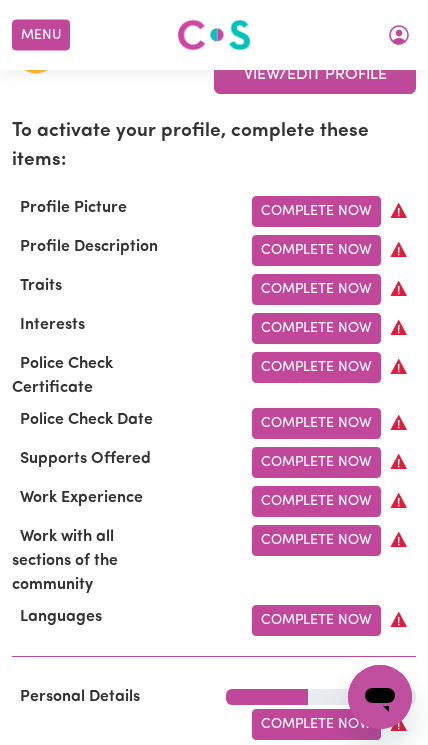 scroll, scrollTop: 528, scrollLeft: 0, axis: vertical 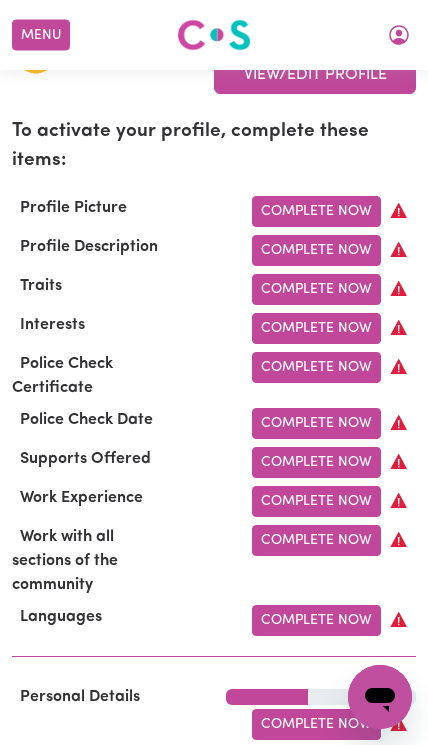 click on "Complete Now" at bounding box center [316, 211] 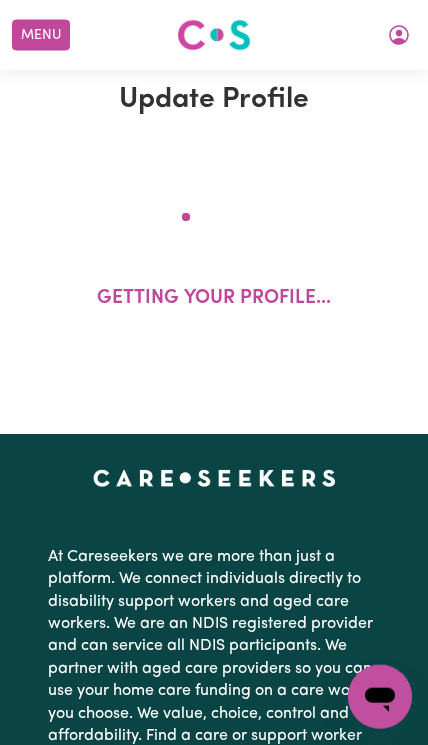 scroll, scrollTop: 0, scrollLeft: 0, axis: both 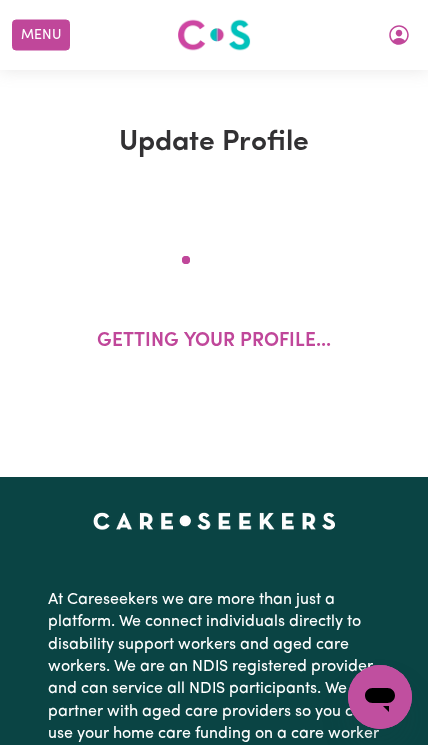 select on "female" 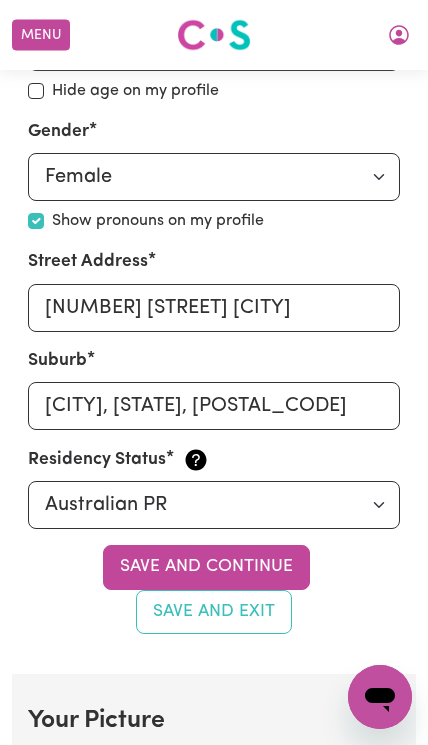 scroll, scrollTop: 1111, scrollLeft: 0, axis: vertical 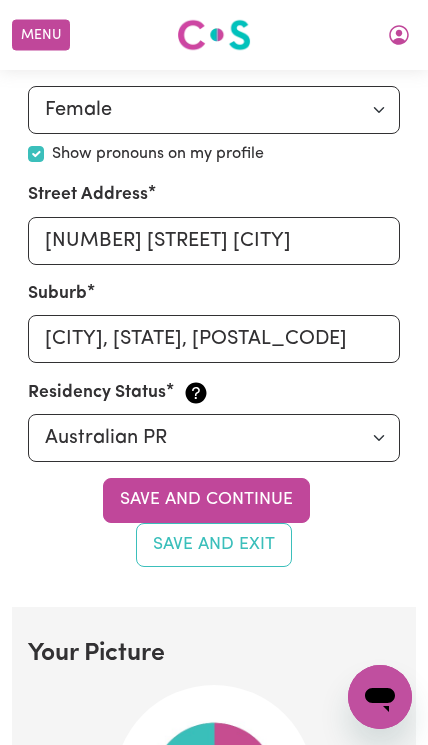 click on "Save and continue" at bounding box center [206, 500] 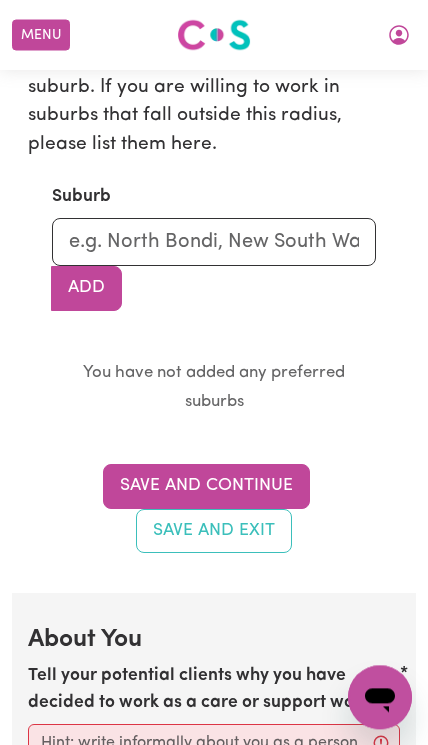 scroll, scrollTop: 2675, scrollLeft: 0, axis: vertical 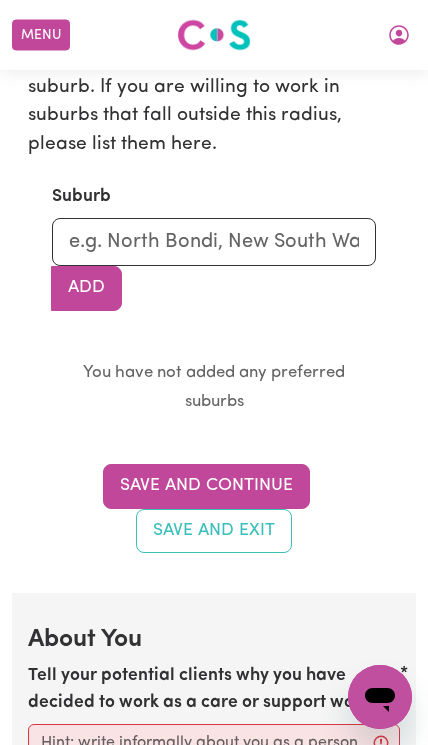 click on "Save and Continue" at bounding box center (206, 486) 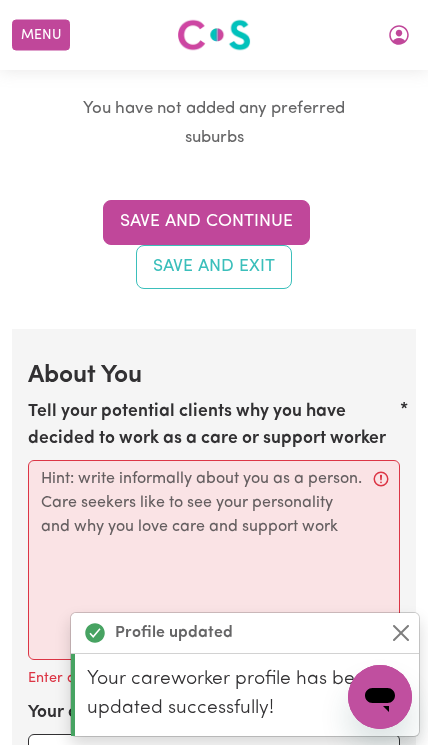 scroll, scrollTop: 3247, scrollLeft: 0, axis: vertical 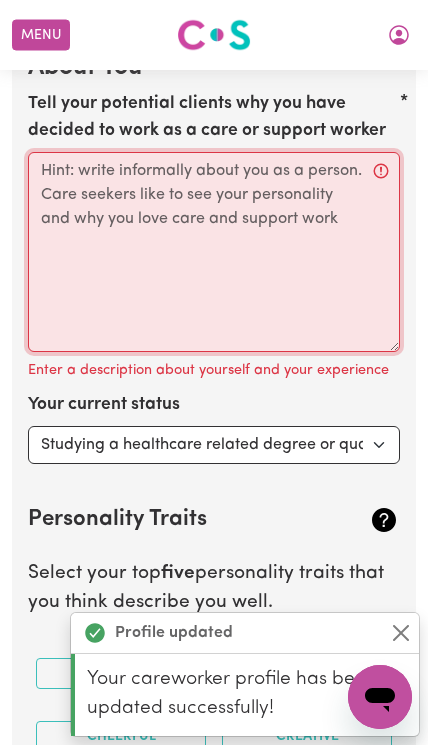 click on "Tell your potential clients why you have decided to work as a care or support worker" at bounding box center [214, 252] 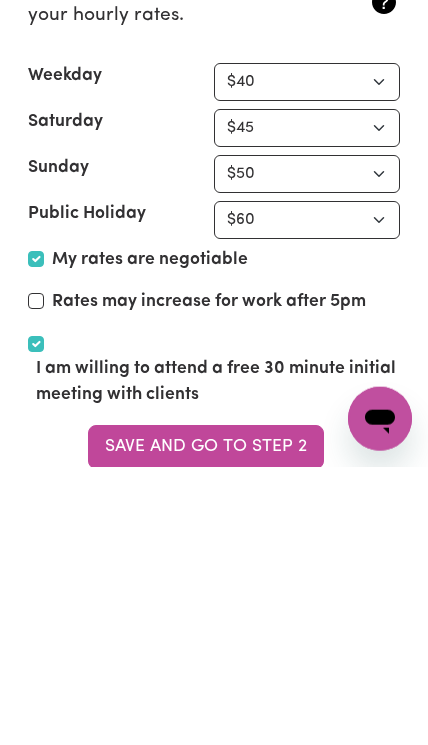 scroll, scrollTop: 5650, scrollLeft: 0, axis: vertical 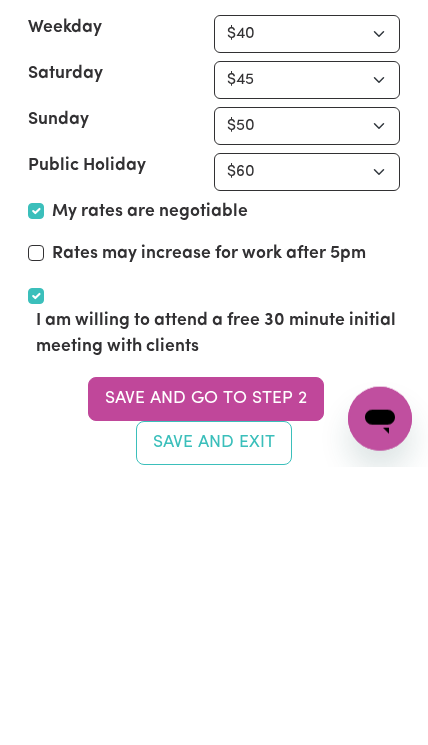 click on "Rates may increase for work after 5pm" at bounding box center (36, 531) 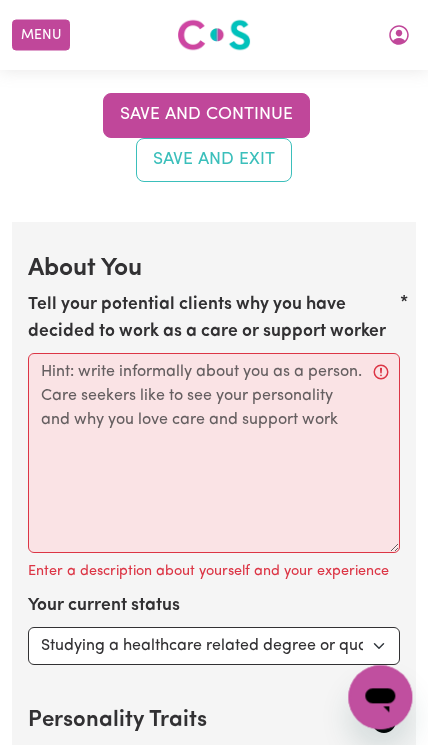 scroll, scrollTop: 3046, scrollLeft: 1, axis: both 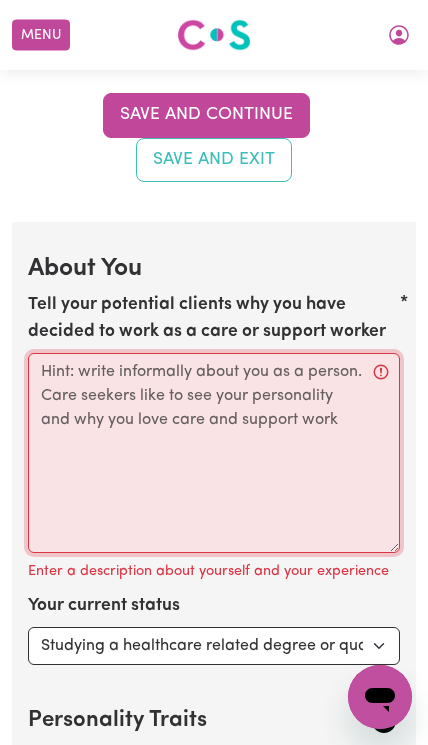 click on "Tell your potential clients why you have decided to work as a care or support worker" at bounding box center (214, 453) 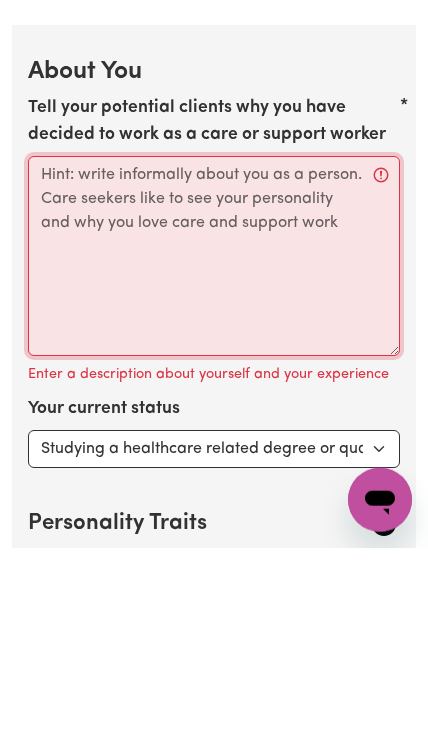 scroll, scrollTop: 3243, scrollLeft: 0, axis: vertical 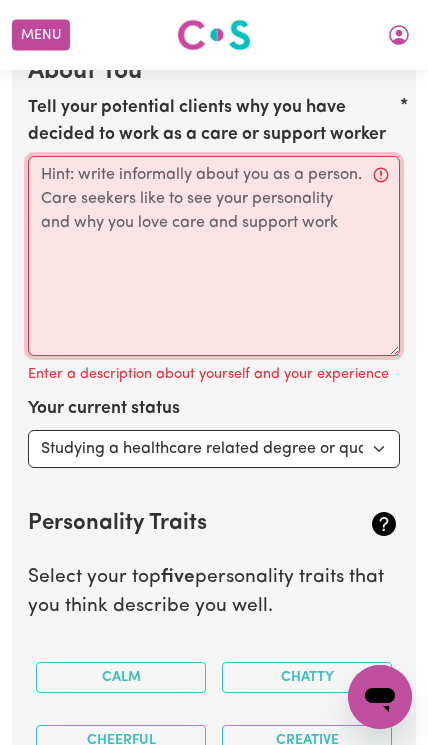 click on "Tell your potential clients why you have decided to work as a care or support worker" at bounding box center (214, 256) 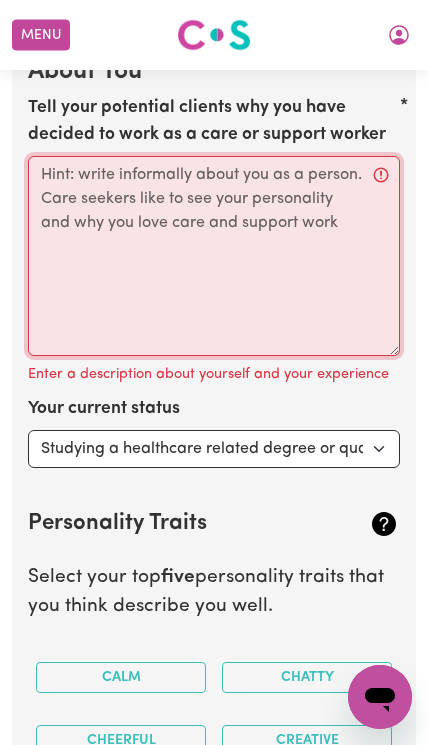 paste on "About Me
I’ve always been the type of person who enjoys helping others and making a positive difference in their day. Becoming a care and support worker was a natural choice for me because I truly believe that everyone deserves kindness, dignity, and compassion—no matter their age or circumstances." 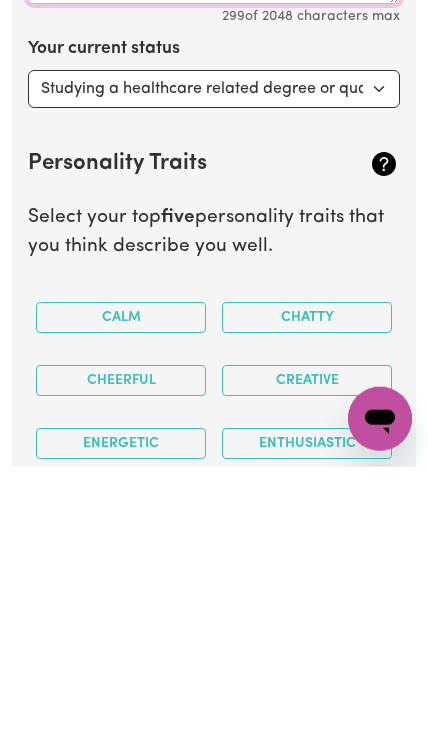 scroll, scrollTop: 3324, scrollLeft: 0, axis: vertical 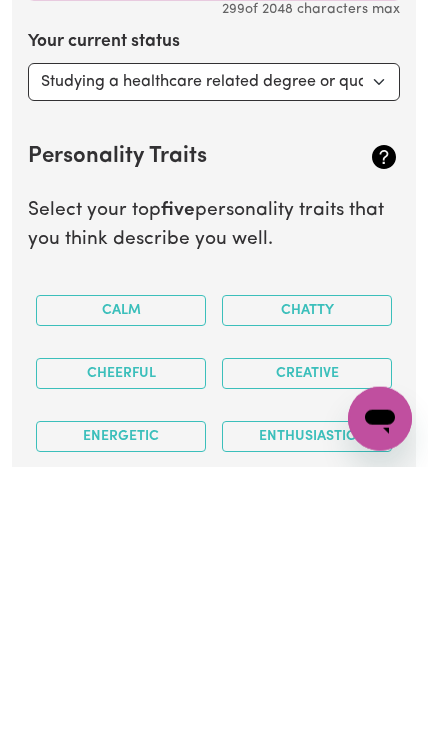 type on "About Me
I’ve always been the type of person who enjoys helping others and making a positive difference in their day. Becoming a care and support worker was a natural choice for me because I truly believe that everyone deserves kindness, dignity, and compassion—no matter their age or circumstances." 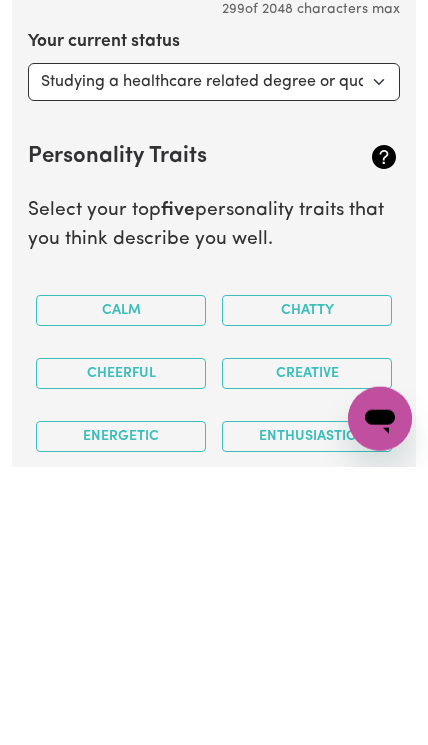 click on "Calm" at bounding box center (121, 588) 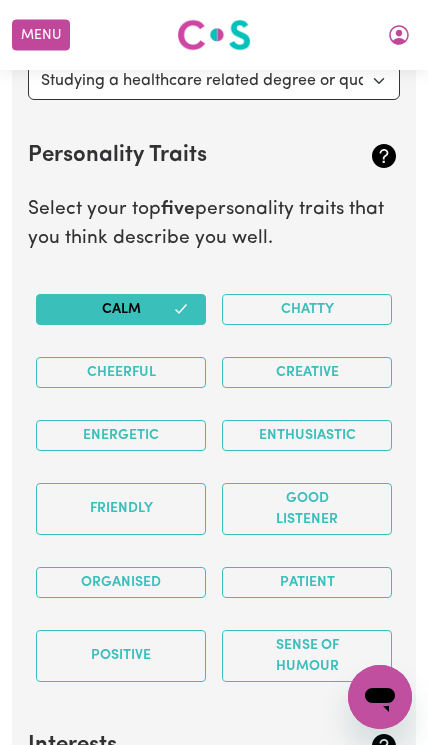 click on "Chatty" at bounding box center (307, 309) 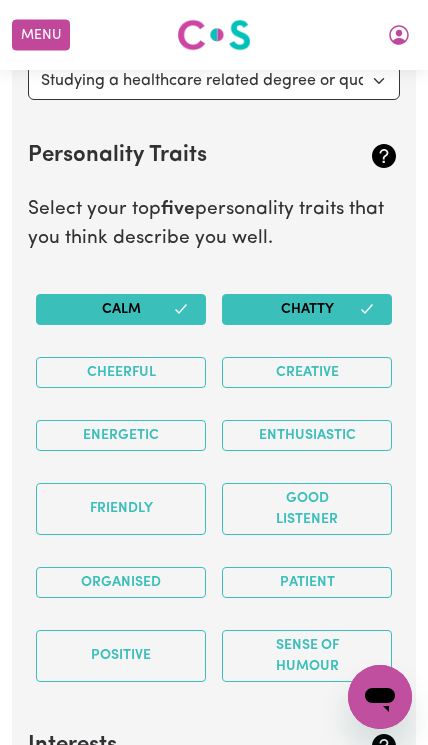 click on "Friendly" at bounding box center (121, 509) 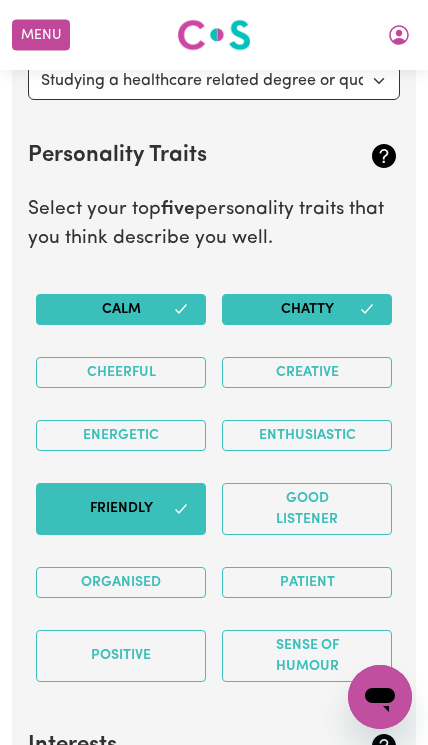 click on "Good Listener" at bounding box center [307, 509] 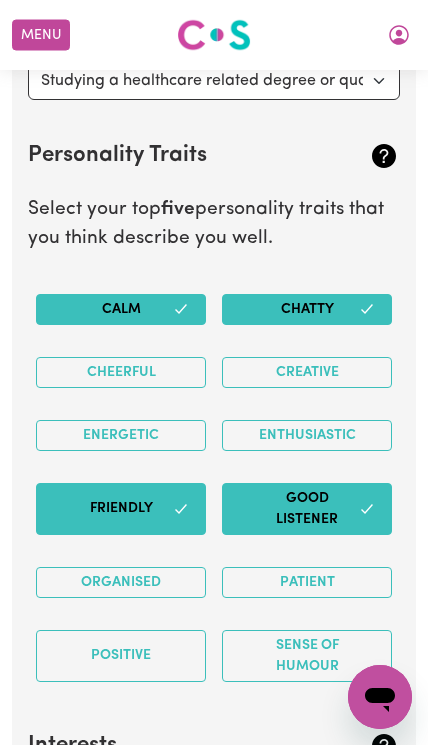 click on "Organised" at bounding box center [121, 582] 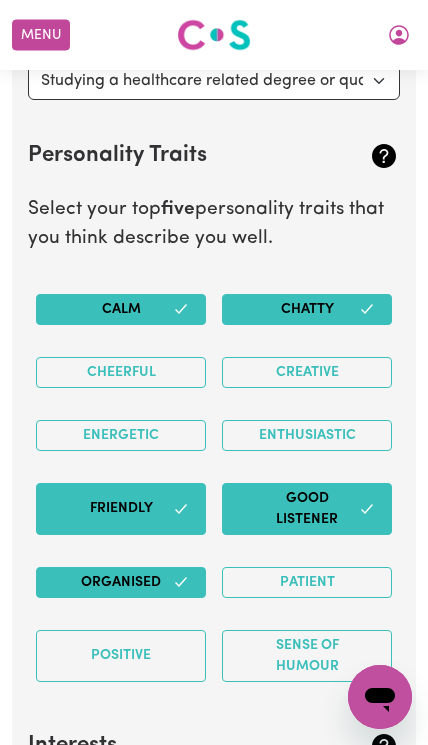 click on "Sense of Humour" at bounding box center (307, 656) 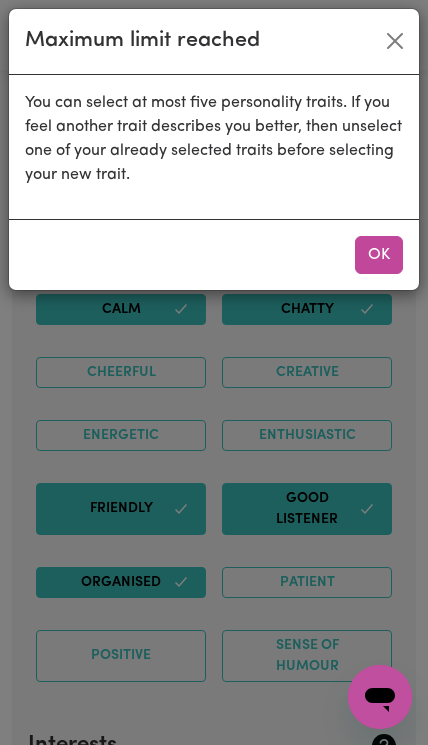 click on "OK" at bounding box center [379, 255] 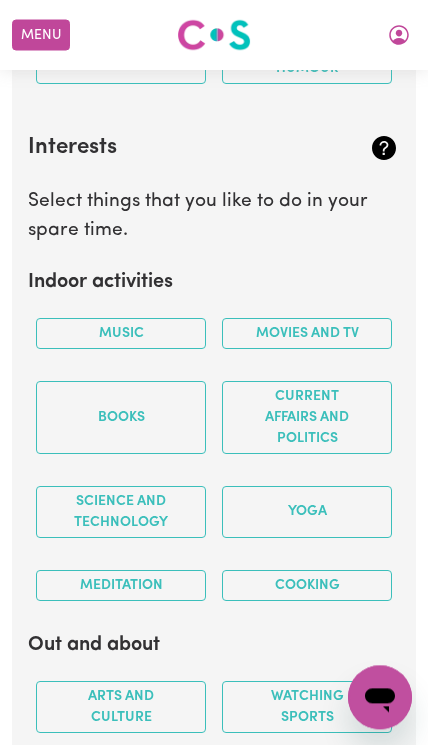 click on "Music" at bounding box center (121, 333) 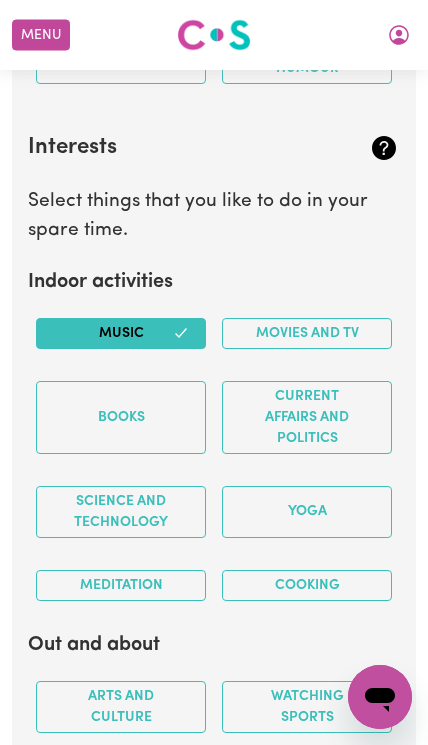 click on "Movies and TV" at bounding box center (307, 333) 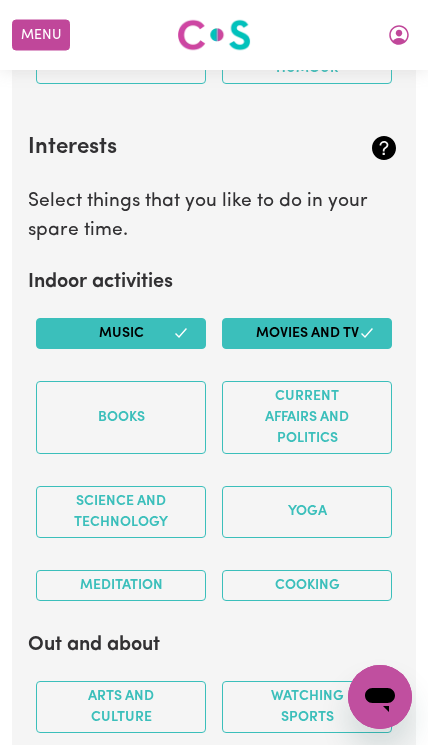 click on "Books" at bounding box center [121, 417] 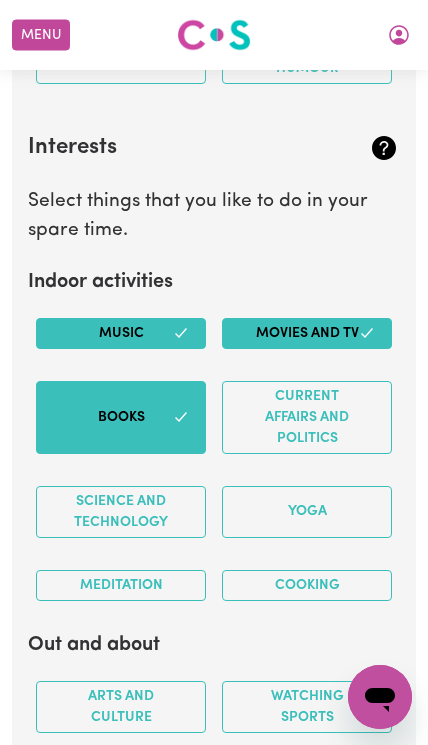 click on "Current Affairs and Politics" at bounding box center [307, 417] 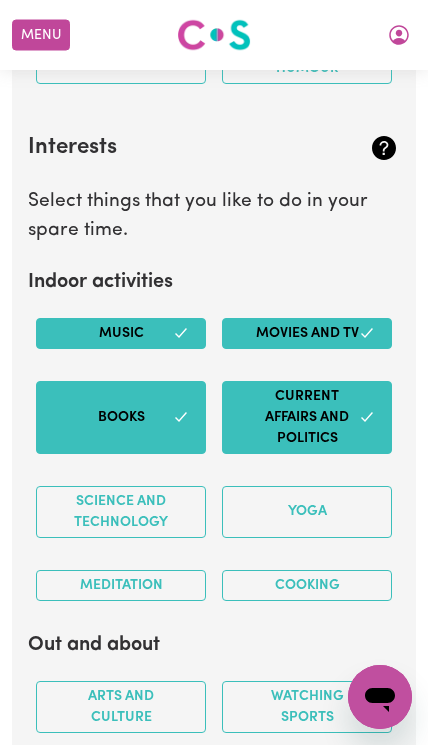 click on "Cooking" at bounding box center [307, 585] 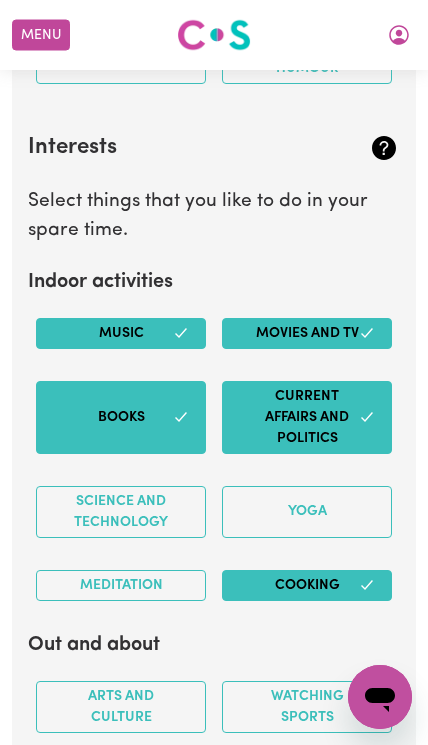 click on "Meditation" at bounding box center [121, 585] 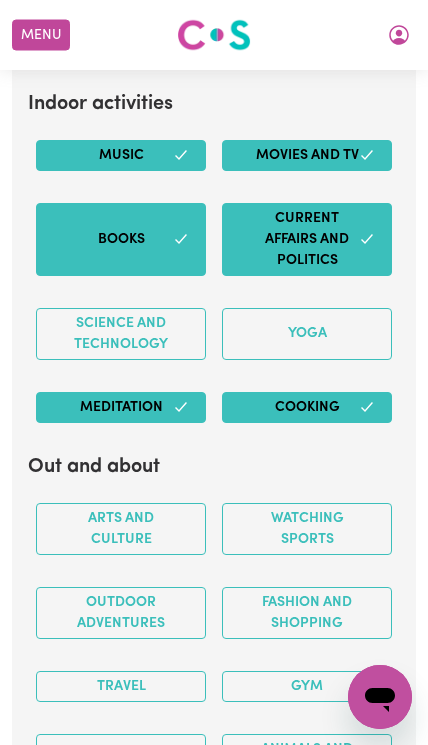 click on "Outdoor adventures" at bounding box center [121, 613] 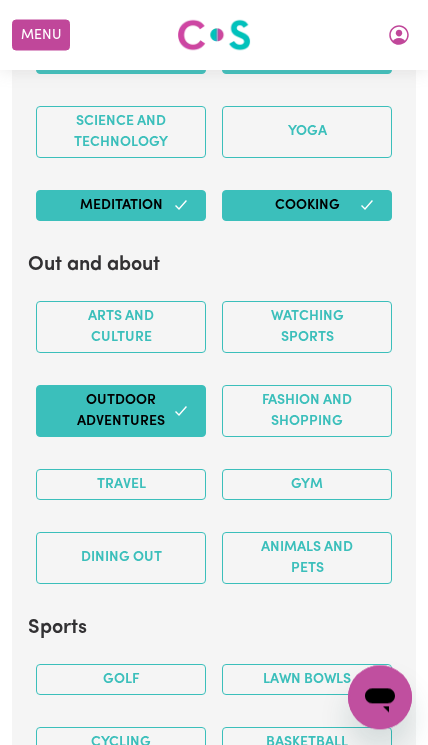 scroll, scrollTop: 4613, scrollLeft: 0, axis: vertical 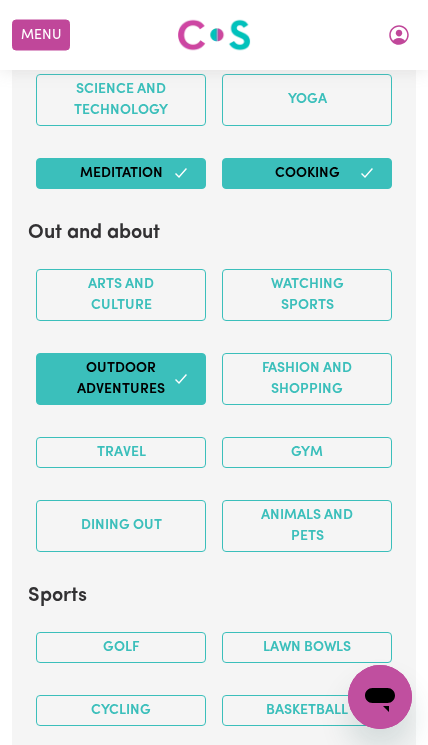 click on "Animals and pets" at bounding box center (307, 526) 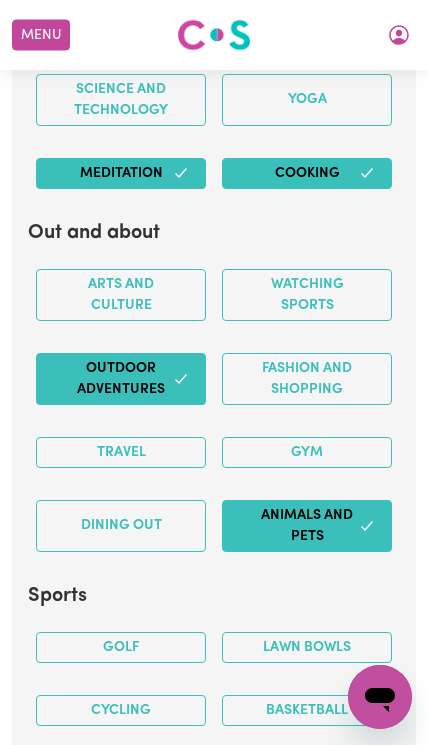 click on "Gym" at bounding box center (307, 452) 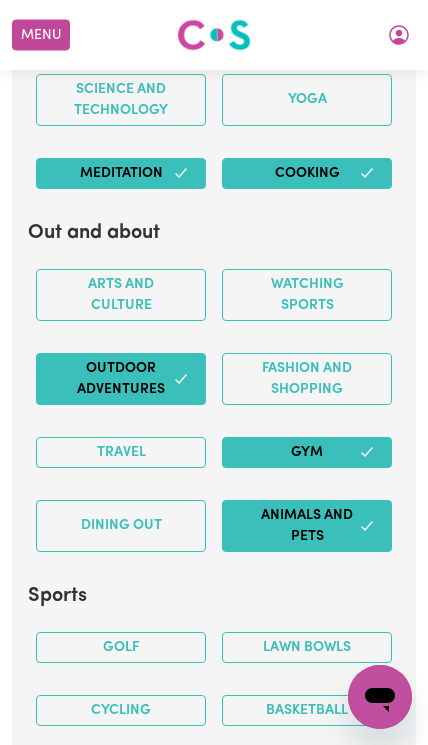 click on "Dining out" at bounding box center [121, 526] 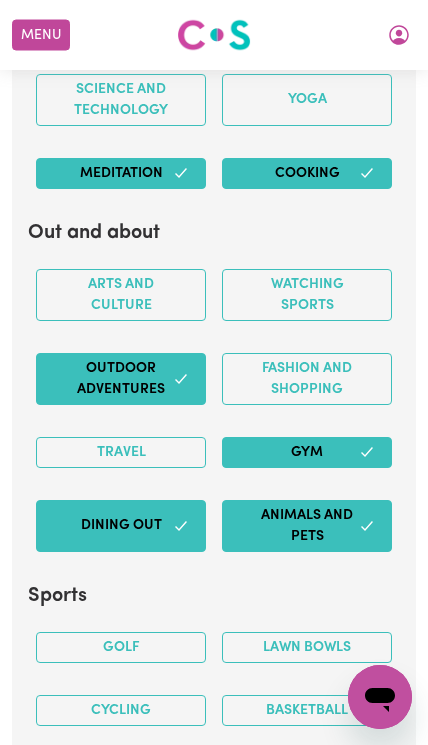 click on "Fashion and shopping" at bounding box center [307, 379] 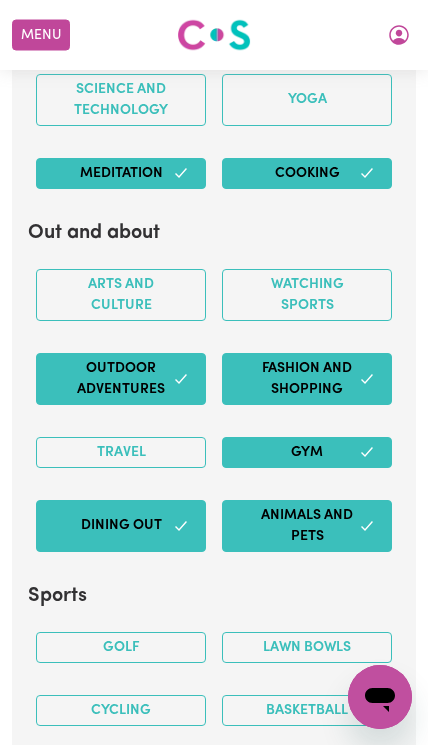 click on "Animals and pets" at bounding box center (307, 526) 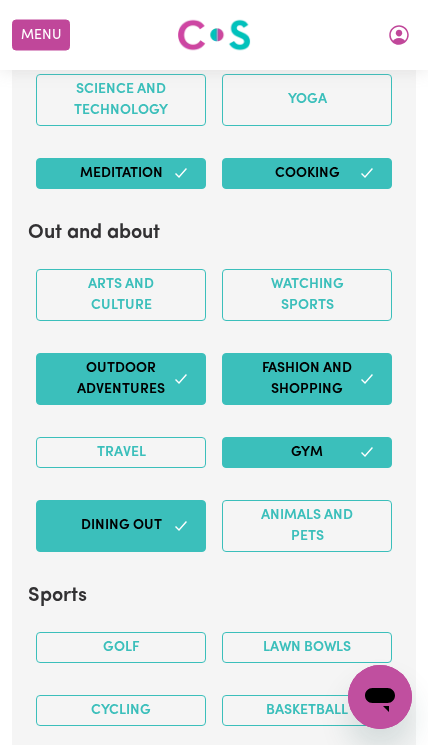 click on "Watching sports" at bounding box center (307, 295) 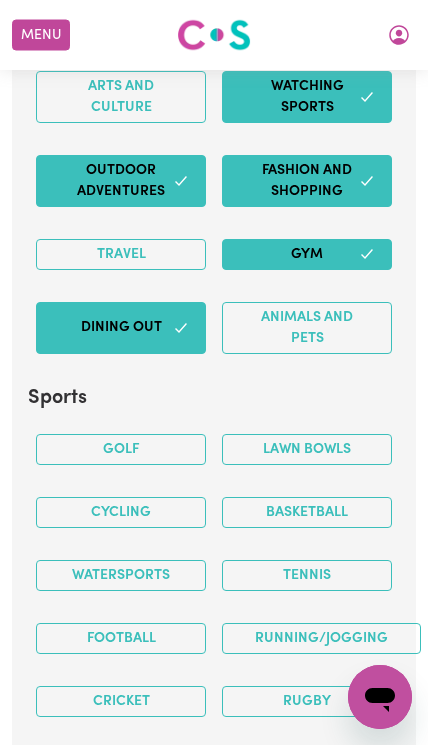 scroll, scrollTop: 4813, scrollLeft: 0, axis: vertical 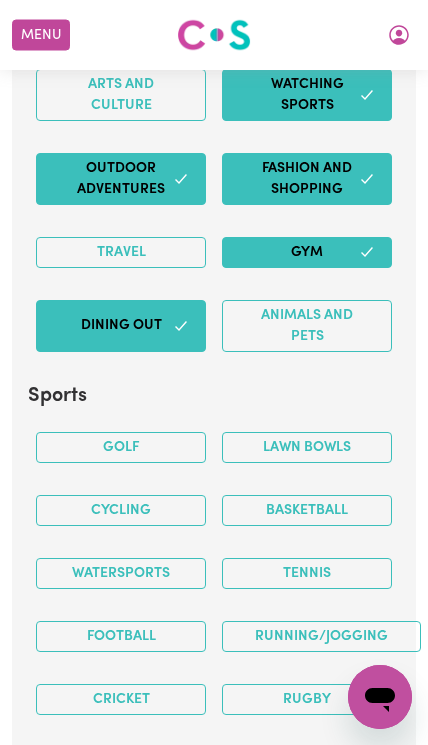 click on "Basketball" at bounding box center (307, 510) 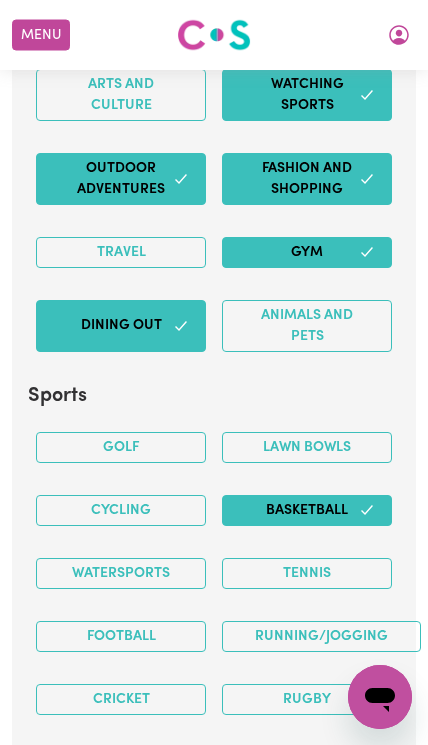 click on "Cycling" at bounding box center (121, 510) 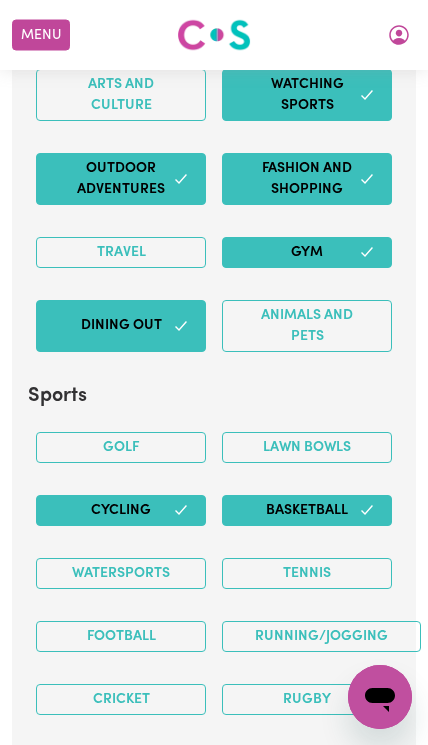 click on "Football" at bounding box center (121, 636) 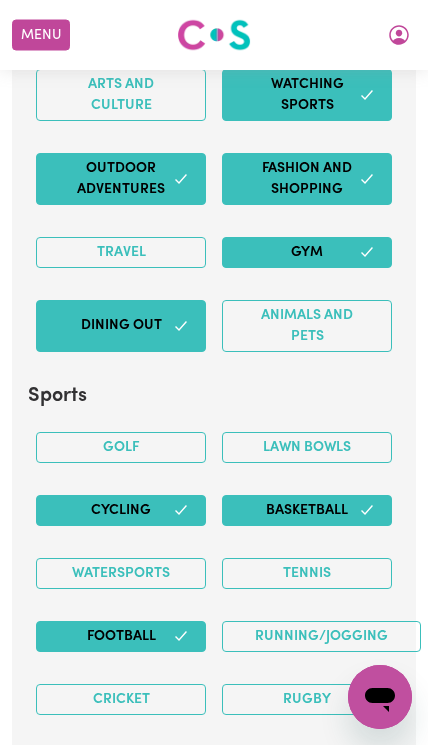 click on "Running/Jogging" at bounding box center [321, 636] 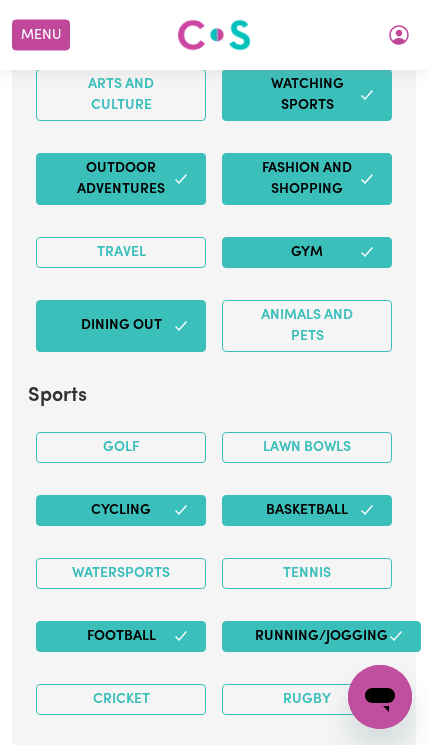 click on "Cricket" at bounding box center (121, 699) 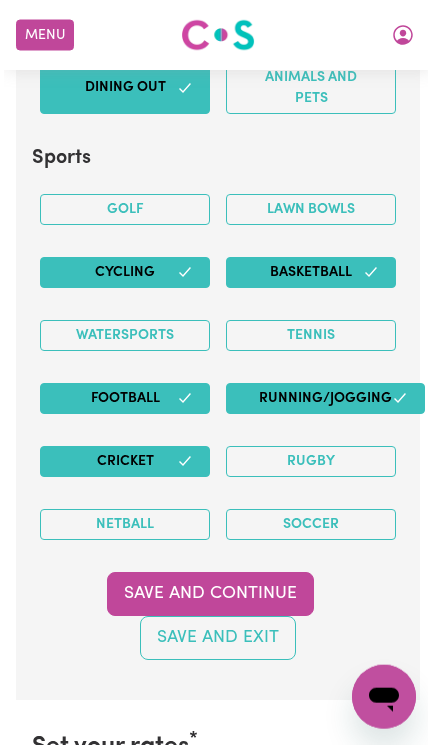 scroll, scrollTop: 5054, scrollLeft: 0, axis: vertical 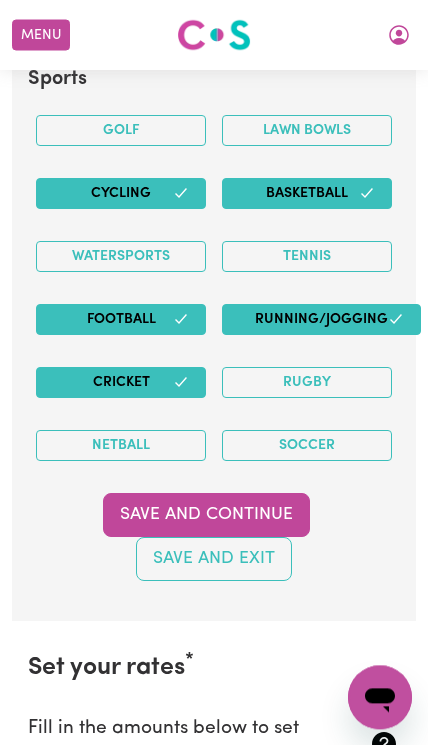 click on "Save and Continue" at bounding box center (206, 515) 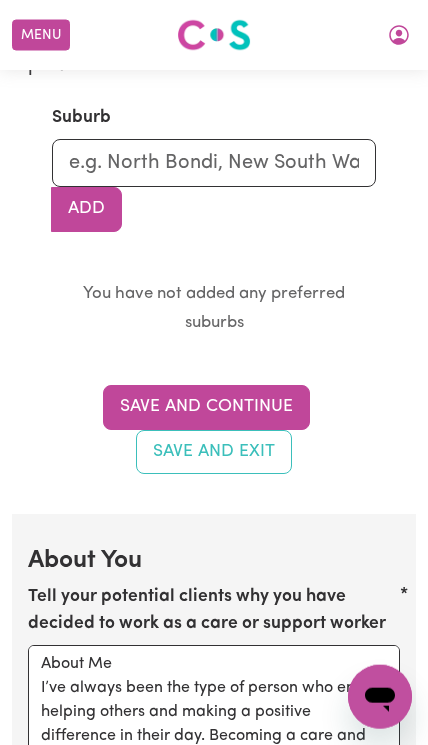 scroll, scrollTop: 2708, scrollLeft: 0, axis: vertical 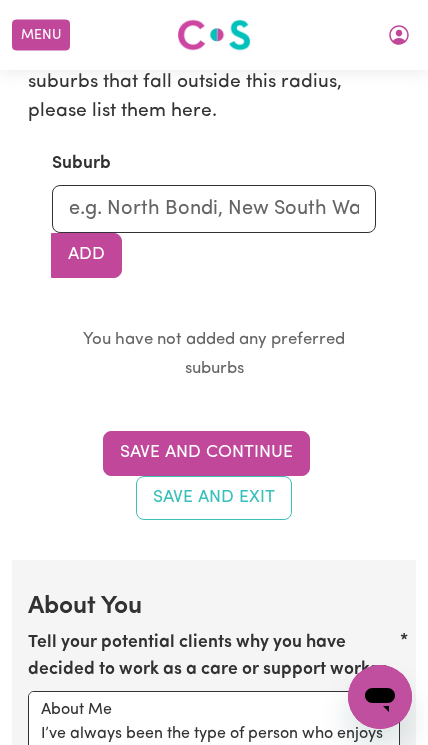 click on "Save and Continue" at bounding box center [206, 453] 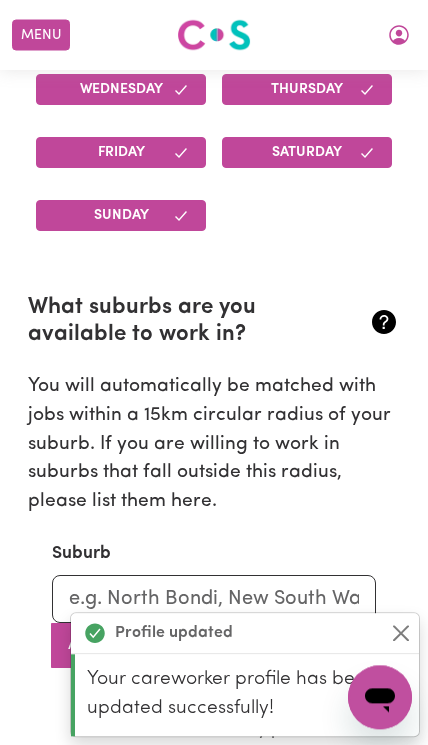 scroll, scrollTop: 2318, scrollLeft: 3, axis: both 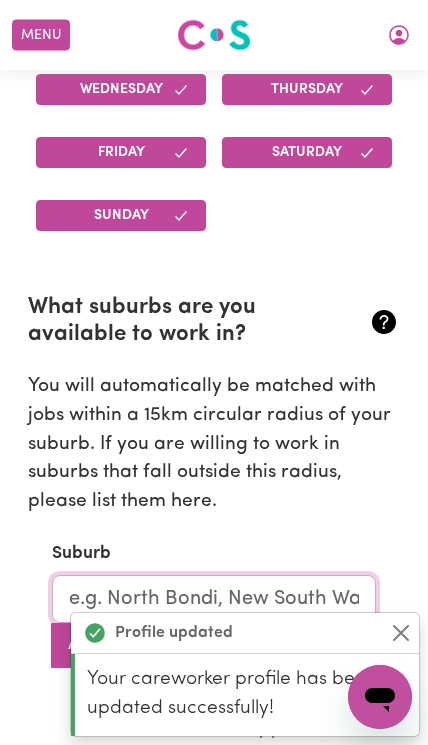 click at bounding box center [214, 599] 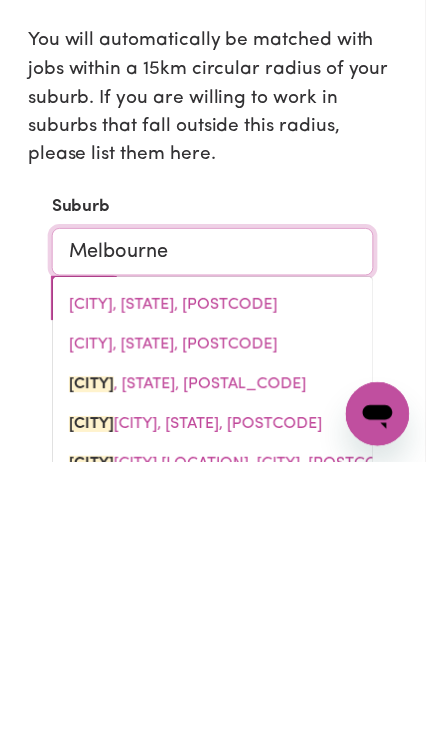 type on "Melbourne" 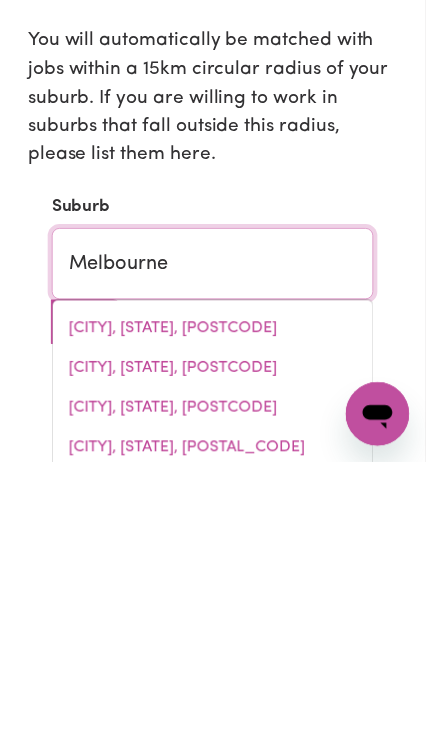 type on "[CITY] [LOCATION], [CITY], [POSTCODE]" 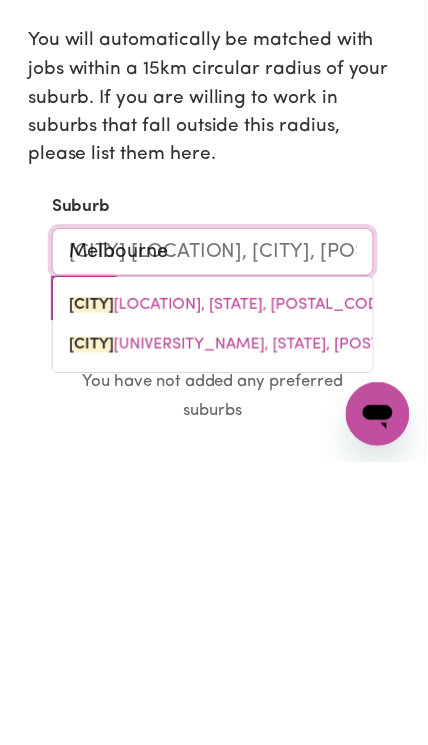 click on "[CITY]" at bounding box center [91, 587] 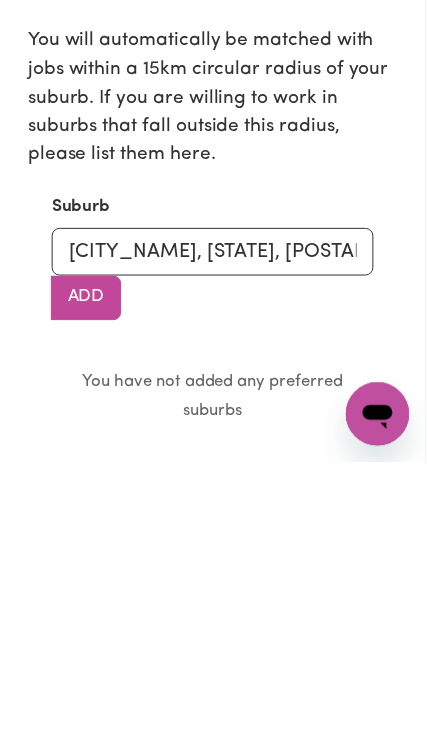click on "Add" at bounding box center (86, 580) 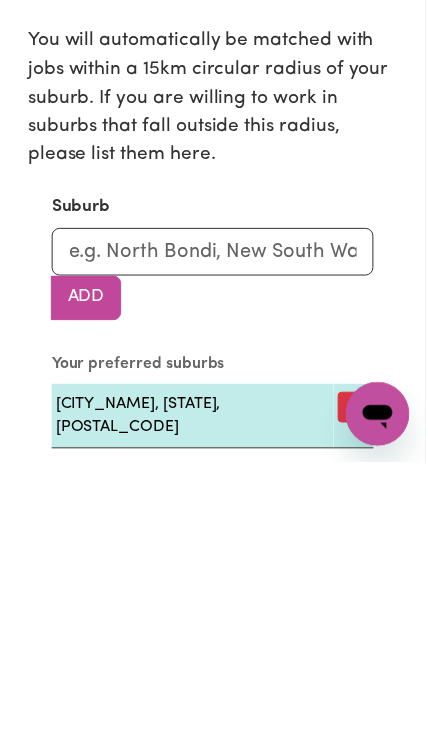 scroll, scrollTop: 2663, scrollLeft: 0, axis: vertical 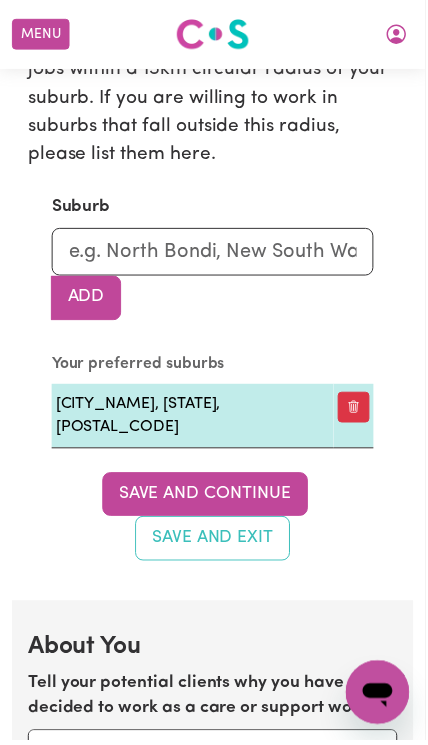 click on "Save and Continue" at bounding box center (206, 498) 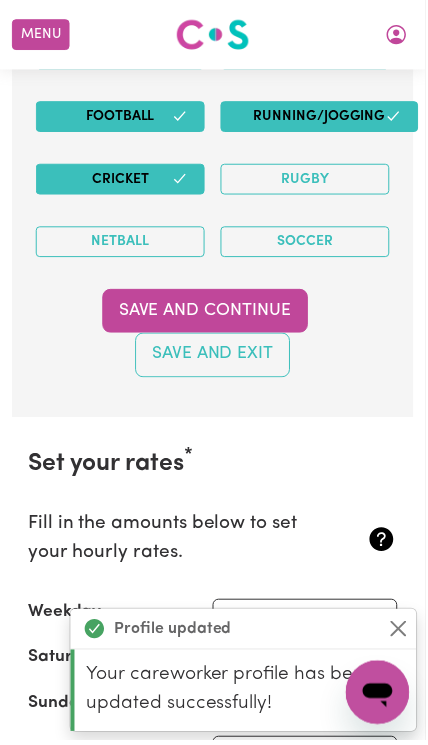 click on "Save and Continue" at bounding box center (206, 313) 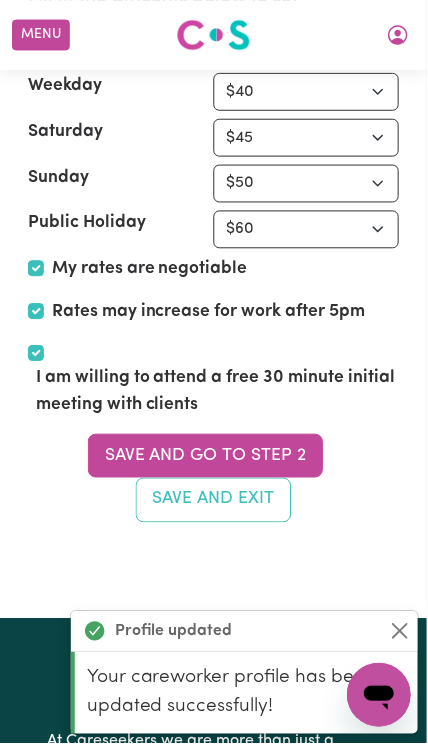 click on "Save and go to Step 2" at bounding box center [206, 457] 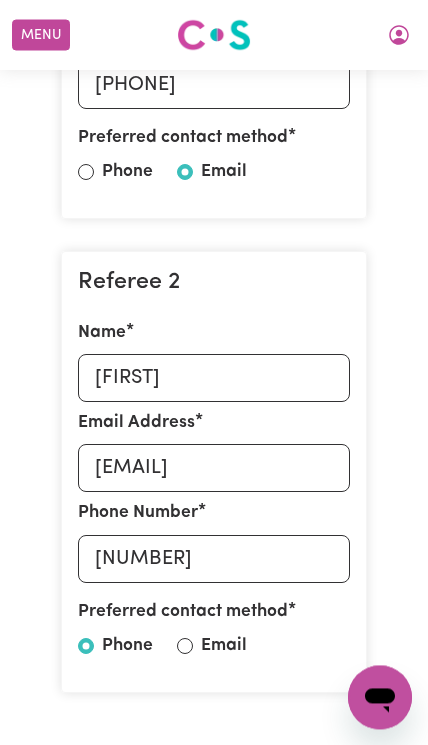 scroll, scrollTop: 824, scrollLeft: 0, axis: vertical 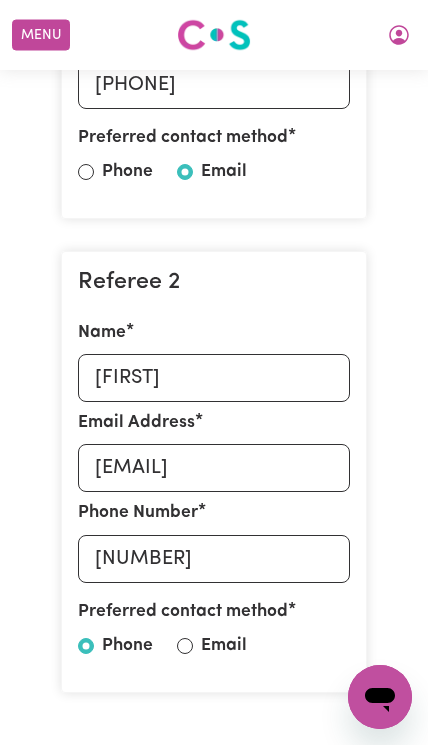 click on "Email" at bounding box center [185, 646] 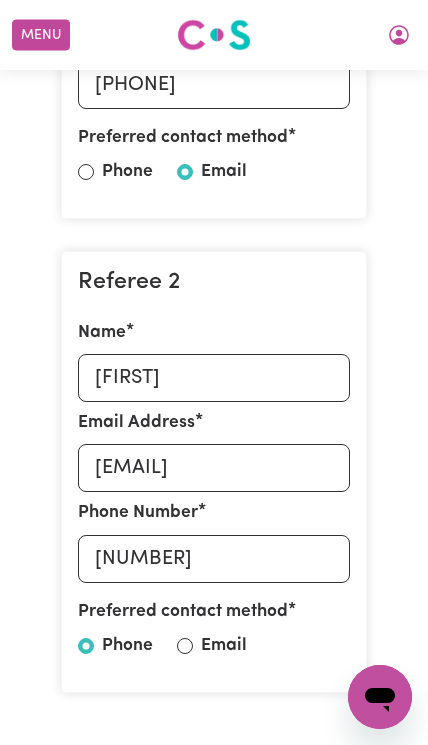 radio on "true" 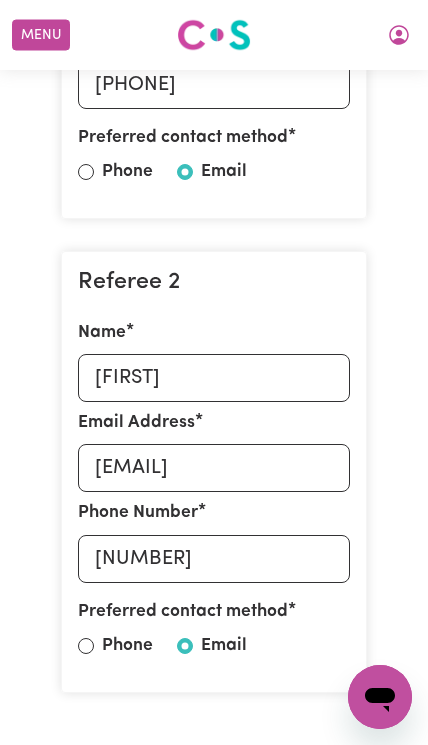 click on "Phone" at bounding box center [86, 172] 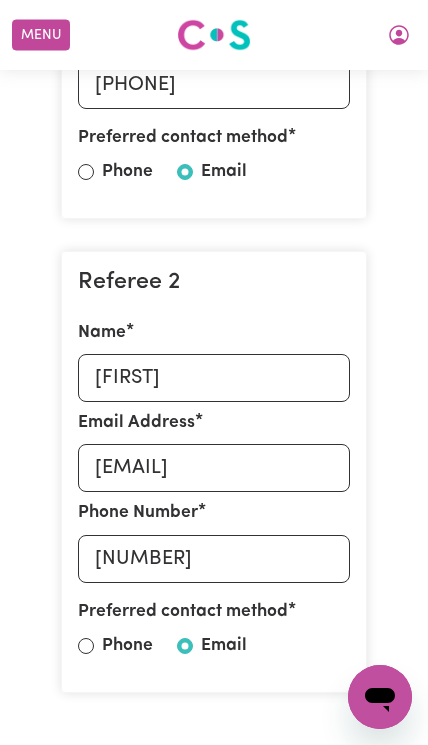 radio on "true" 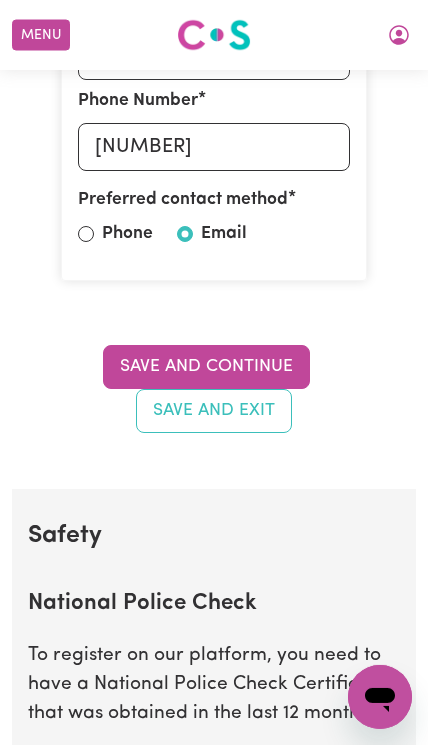 scroll, scrollTop: 1210, scrollLeft: 0, axis: vertical 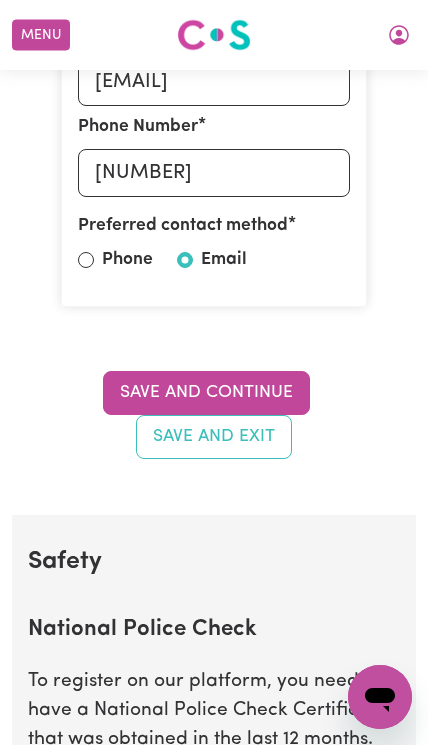 click on "Save and Continue" at bounding box center [206, 393] 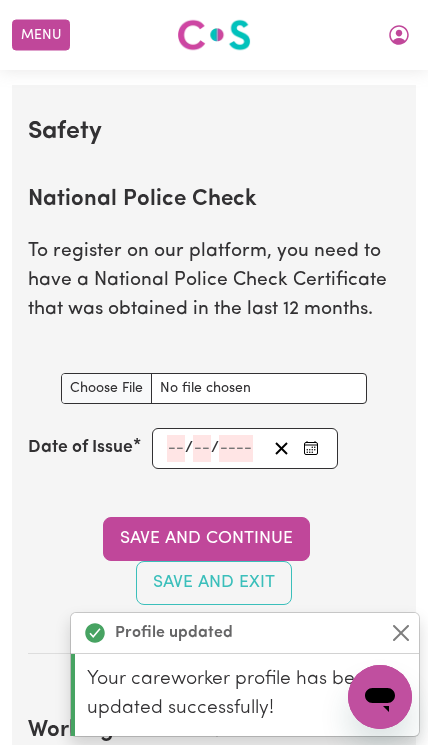 scroll, scrollTop: 1639, scrollLeft: 0, axis: vertical 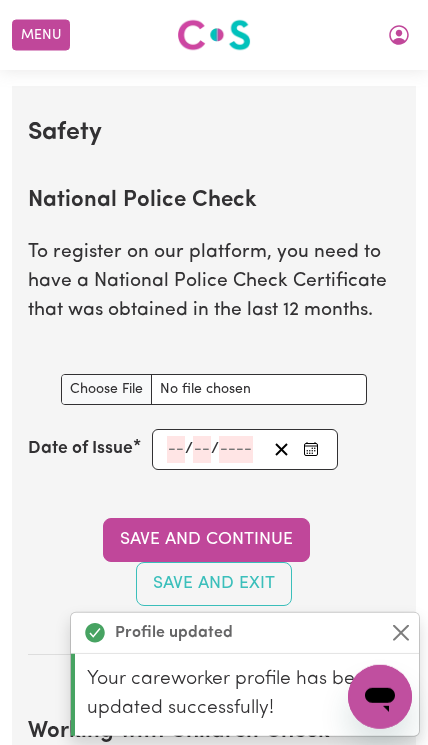 click on "National Police Check  document" at bounding box center (214, 389) 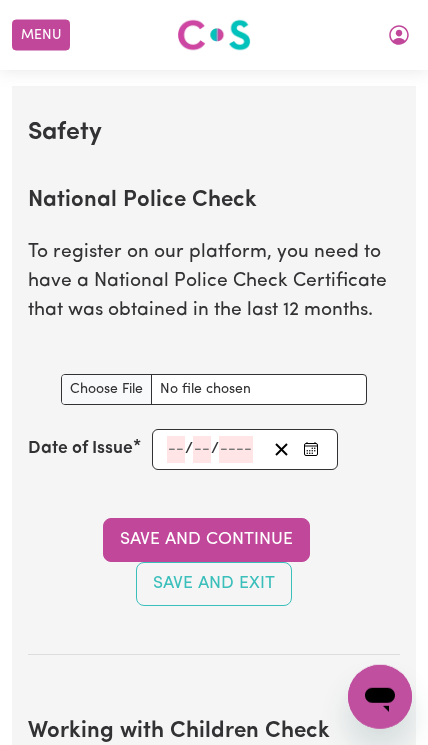 type on "C:\fakepath\[FILENAME].png" 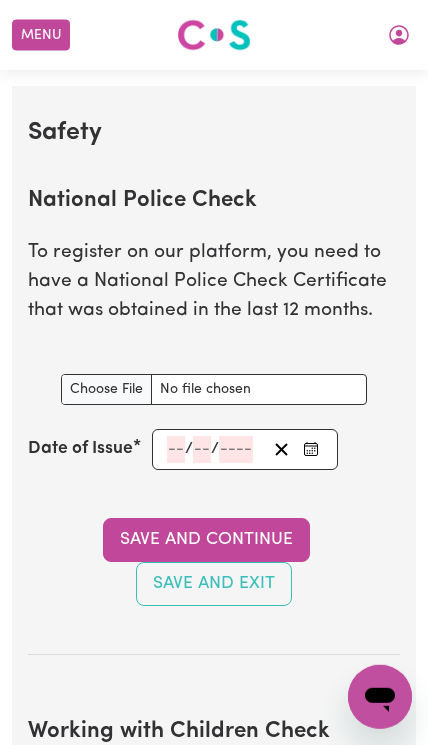 click 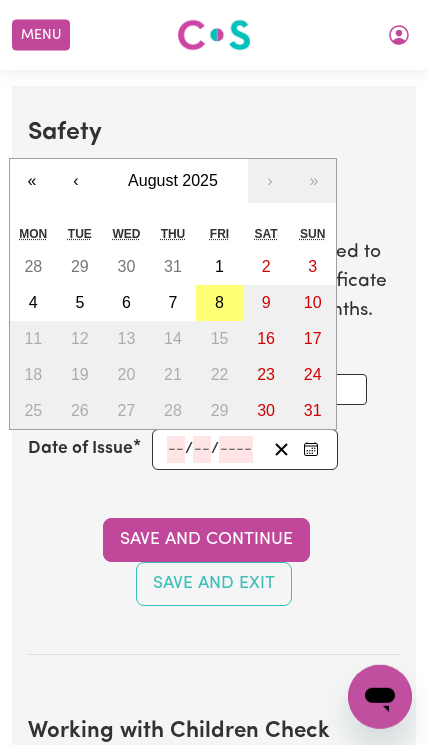 scroll, scrollTop: 1639, scrollLeft: 0, axis: vertical 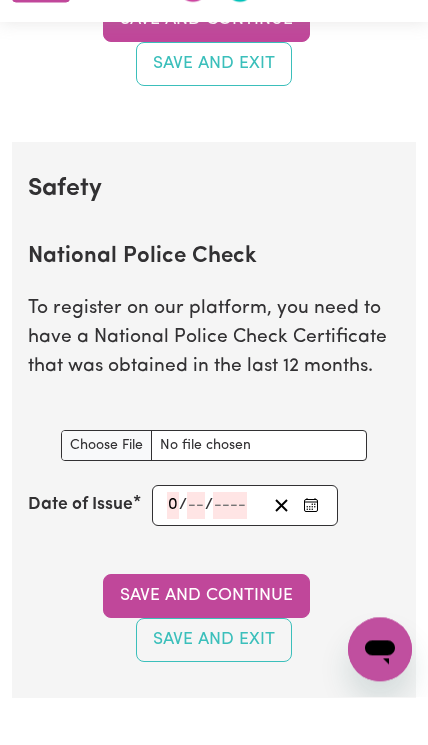 type on "0" 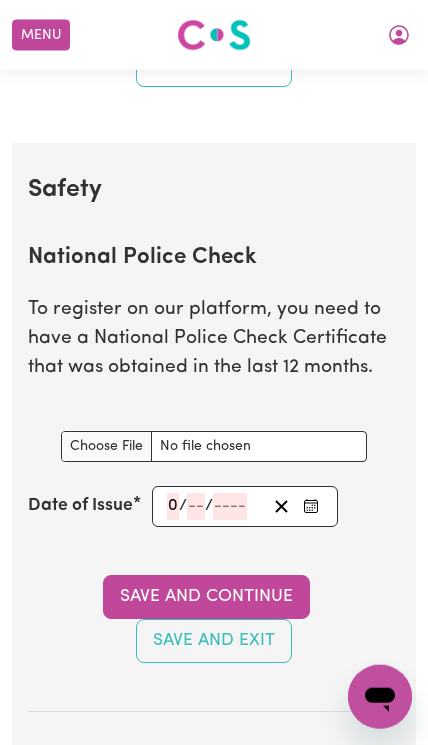 type on "C:\fakepath\IMG_0478.png" 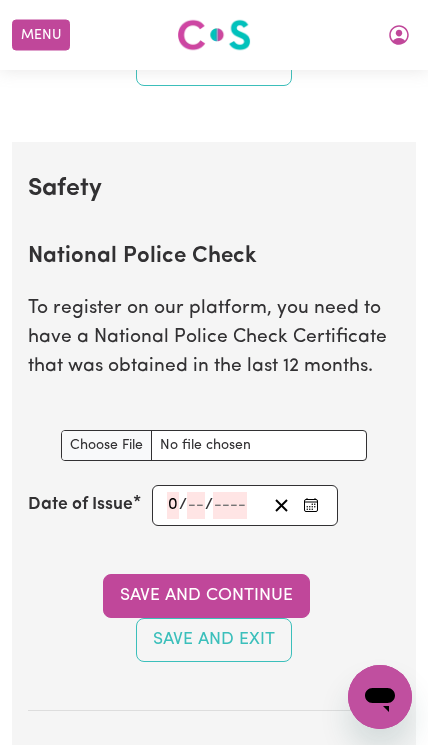 click 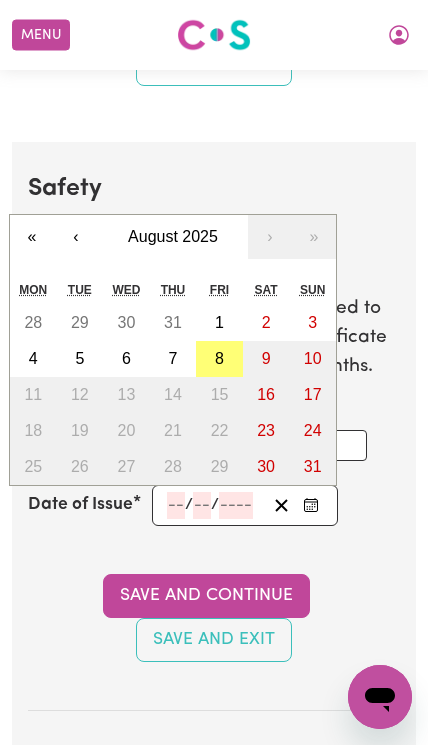 scroll, scrollTop: 1588, scrollLeft: 0, axis: vertical 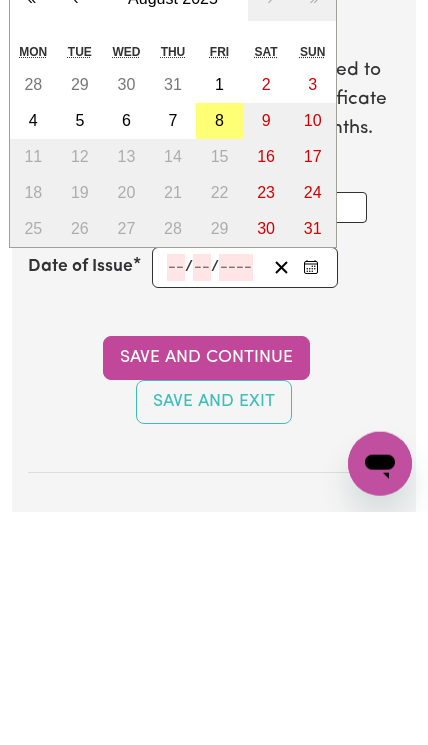 click 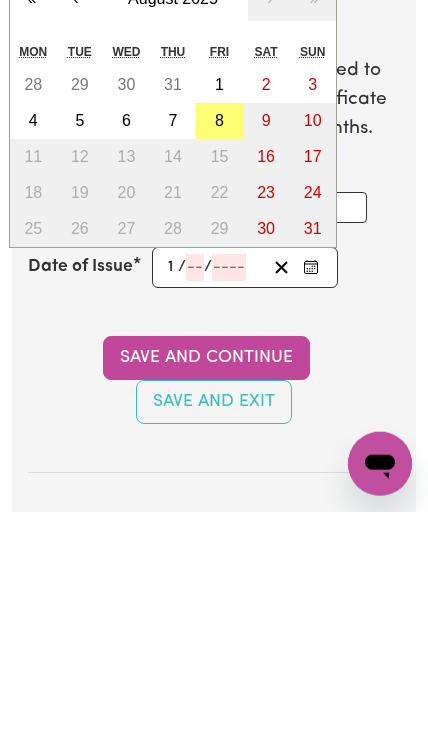 type on "12" 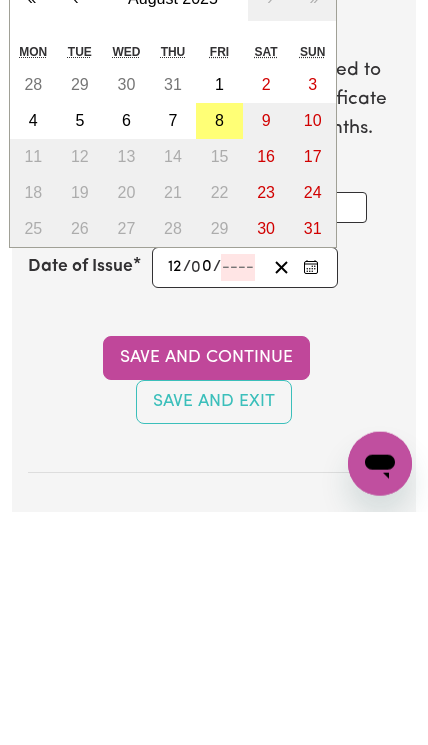 type on "09" 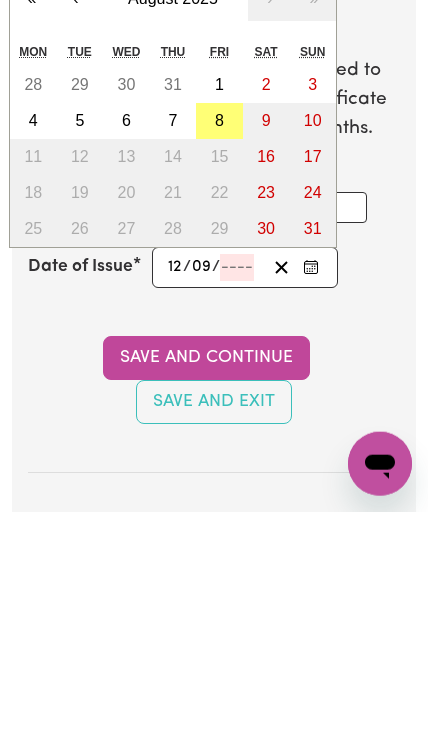 type on "2" 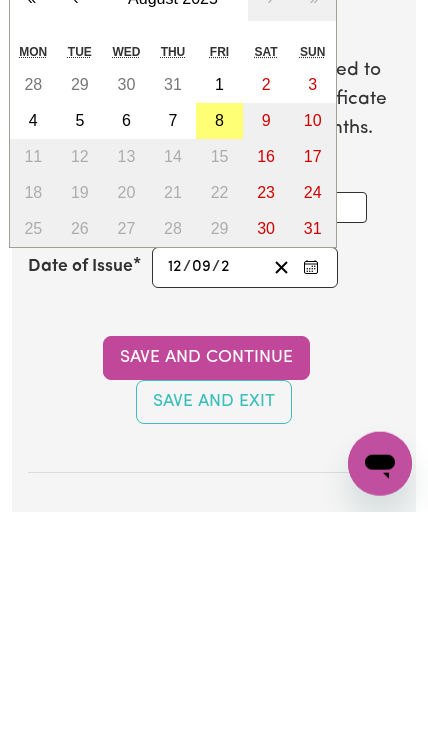 type on "[YEAR]-[MONTH]-[DAY]" 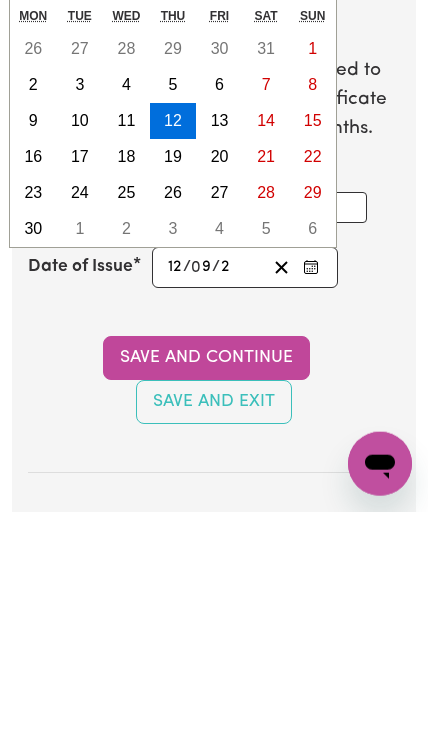 type on "20" 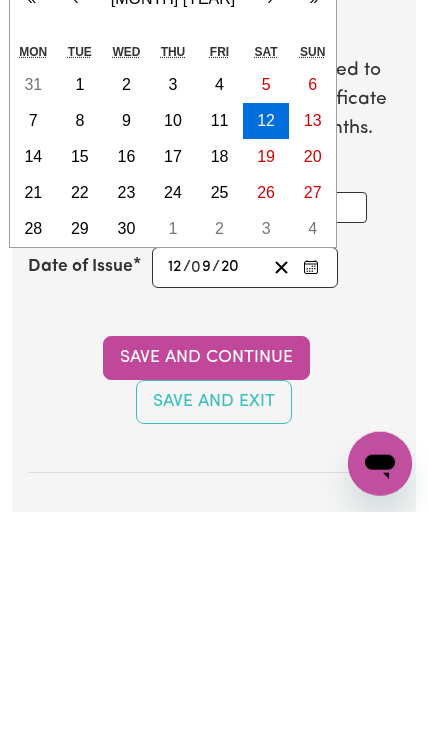 type on "202" 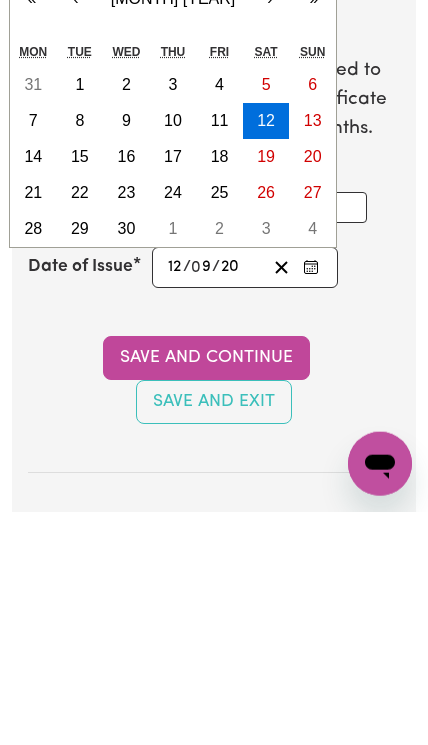 type on "[YEAR]-[MONTH]-[DAY]" 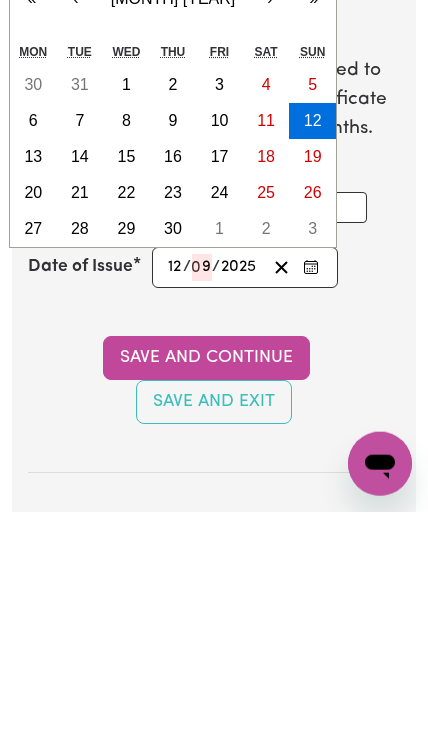 type on "2025" 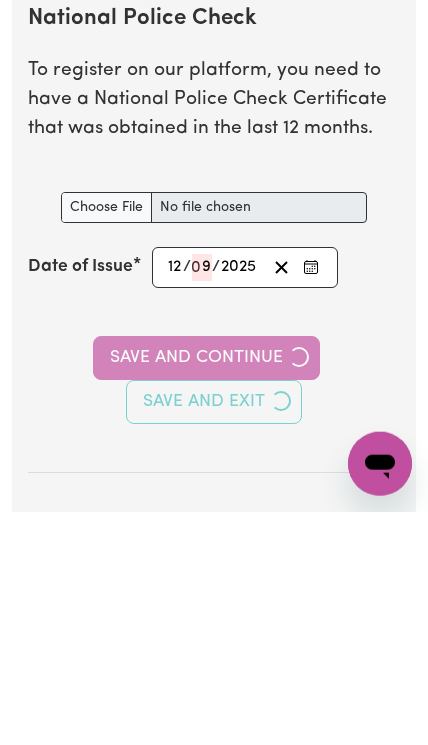 type 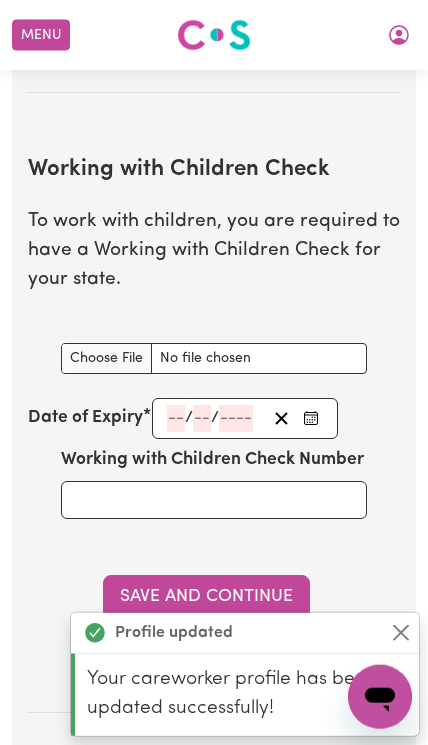 scroll, scrollTop: 2315, scrollLeft: 0, axis: vertical 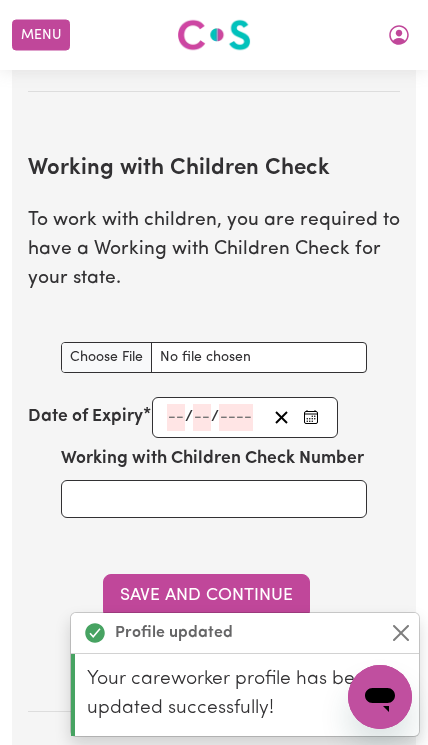 click on "Working with Children Check  document" at bounding box center [214, 357] 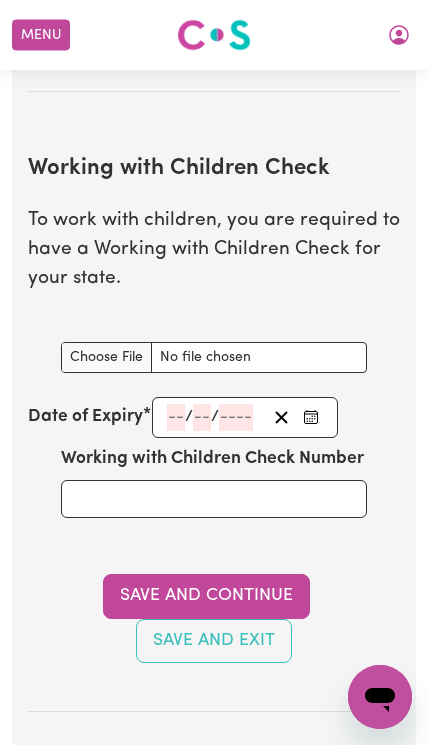 type on "C:\fakepath\IMG_0128.jpeg" 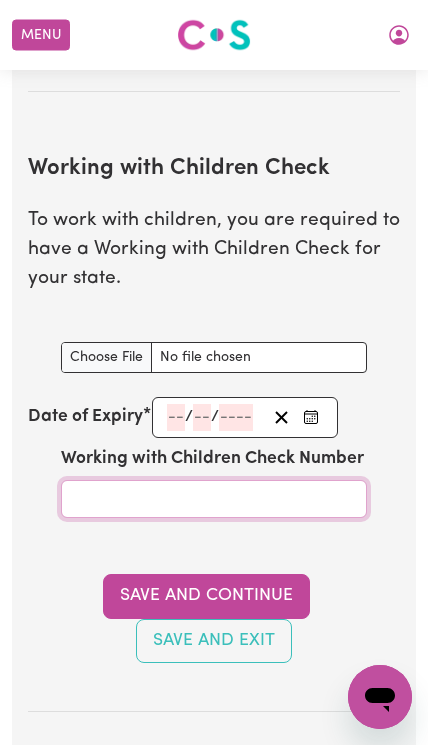 click on "Working with Children Check Number" at bounding box center (214, 499) 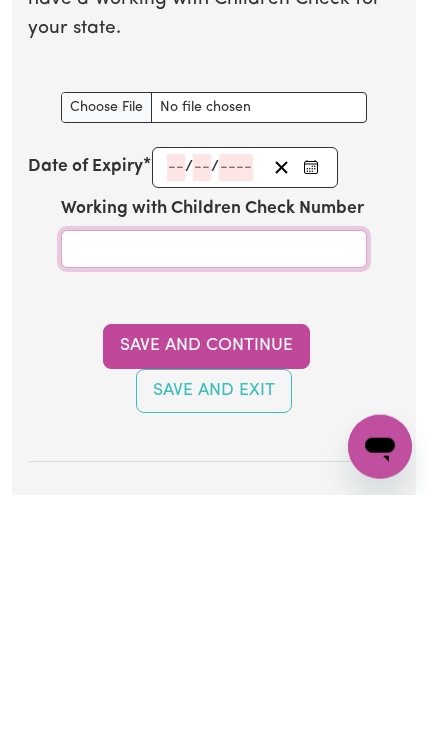 paste on "[CERTIFICATE_NUMBER]" 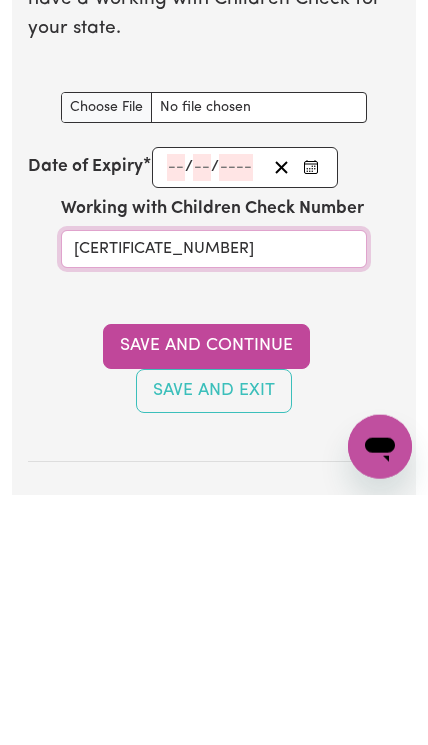 type on "[CERTIFICATE_NUMBER]" 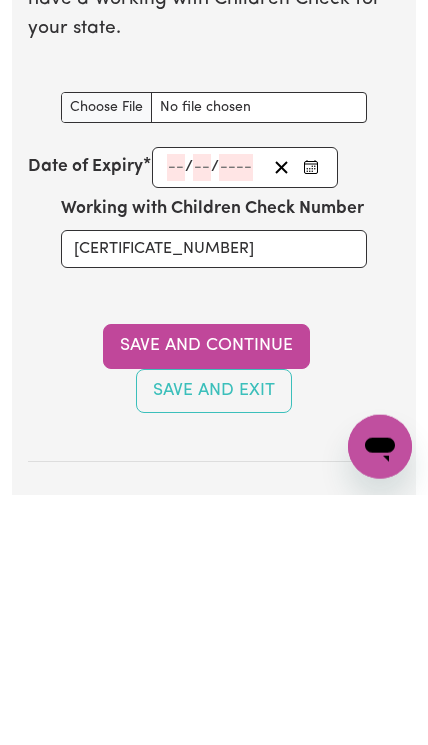 click on "Save and Continue" at bounding box center [206, 596] 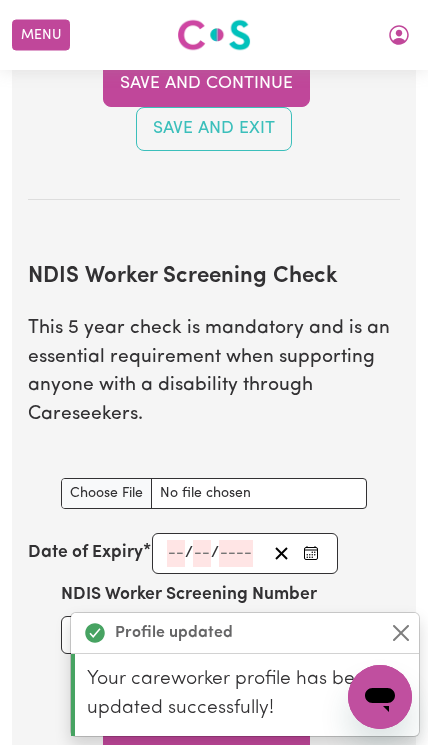 scroll, scrollTop: 2987, scrollLeft: 0, axis: vertical 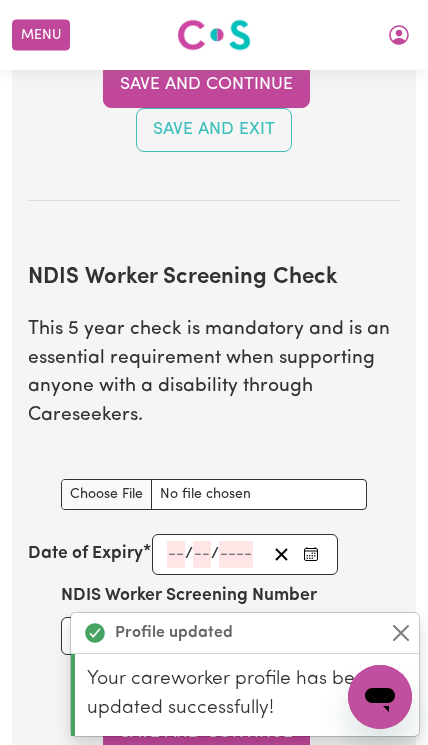 click on "NDIS Worker Screening Check  document" at bounding box center [214, 494] 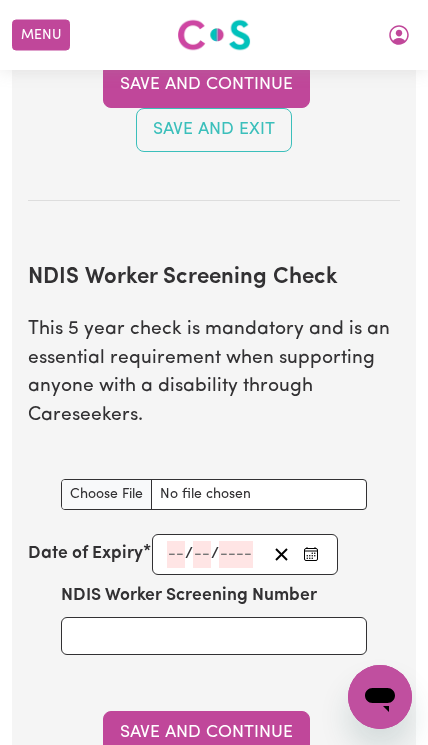 type on "C:\fakepath\IMG_0479.png" 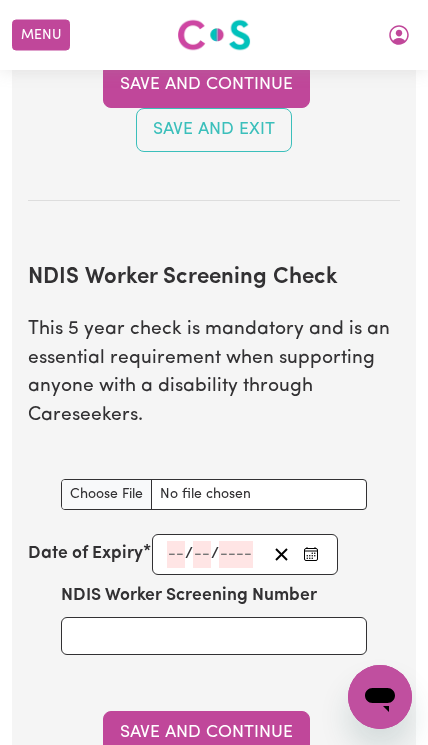 click on "/ /" at bounding box center [245, 554] 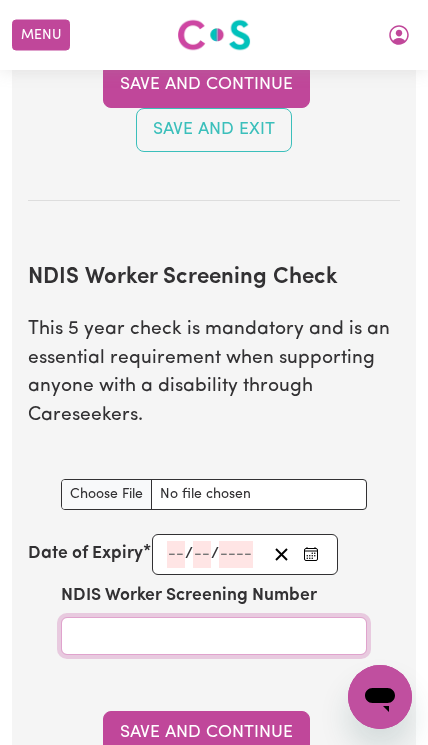 click on "NDIS Worker Screening Number" at bounding box center [214, 636] 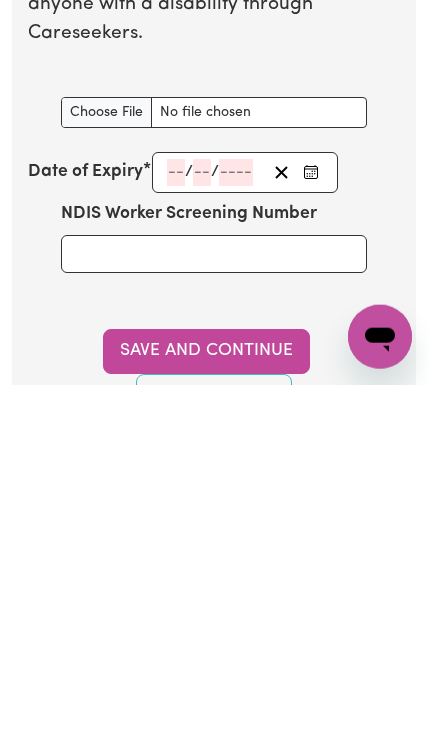 click on "NDIS Worker Screening Number" at bounding box center [189, 574] 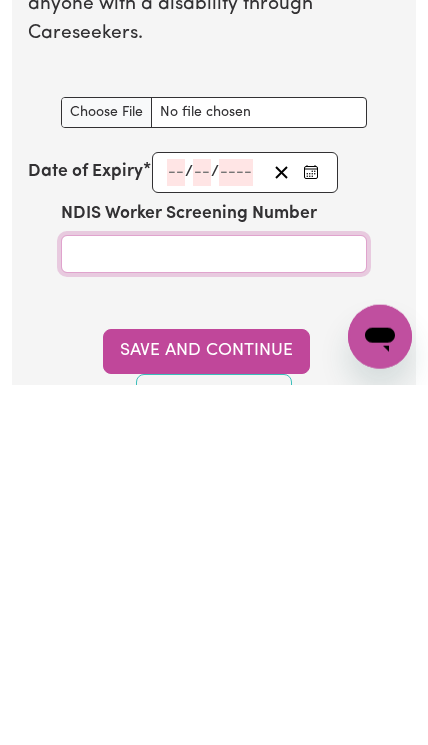 paste on "[NUMBER]" 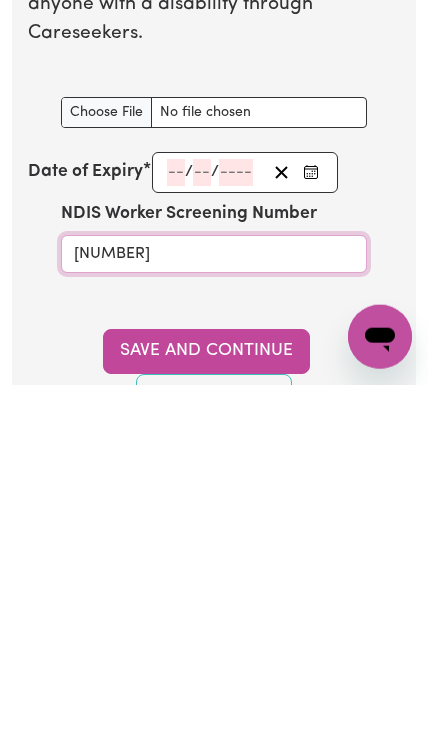 type on "[NUMBER]" 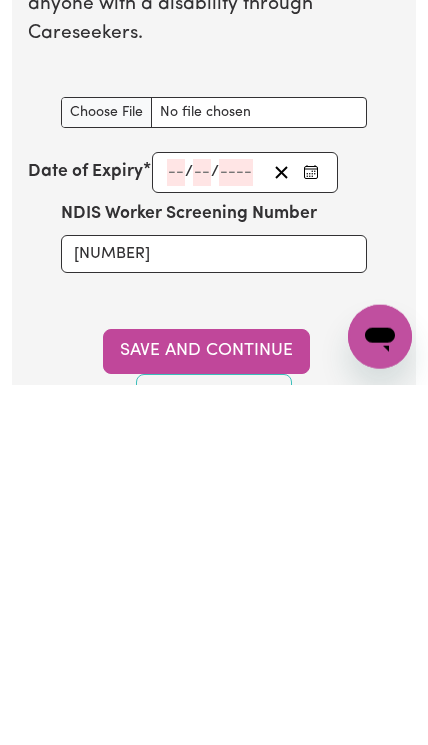 click on "/ /" at bounding box center (245, 532) 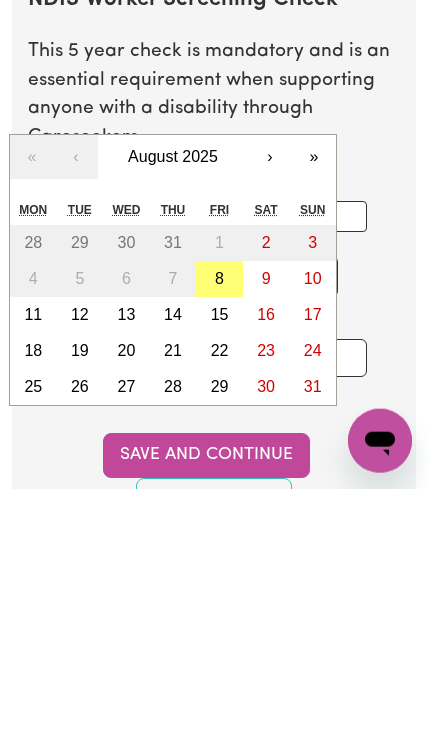type on "21" 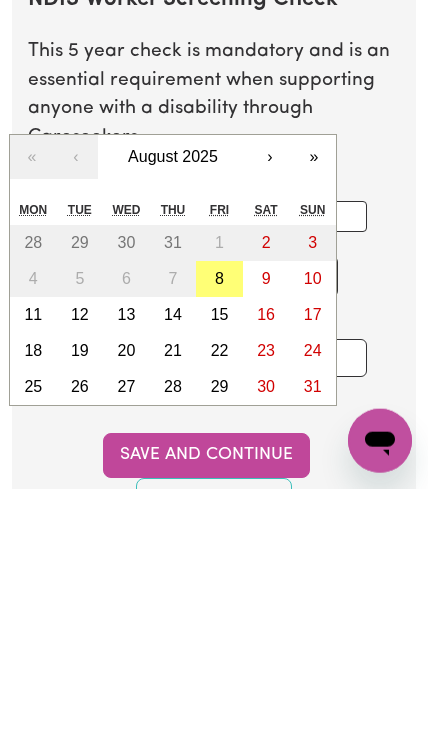 scroll, scrollTop: 3265, scrollLeft: 0, axis: vertical 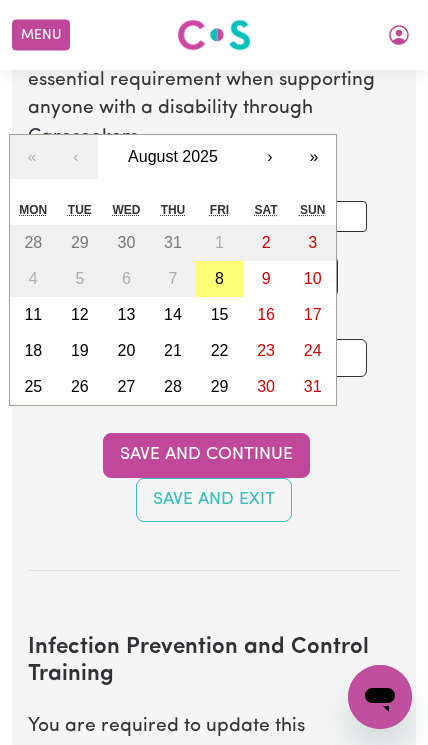 type on "00" 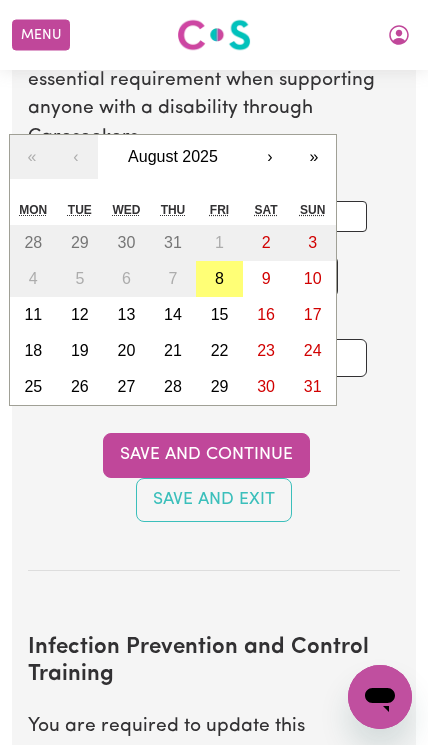 type on "4" 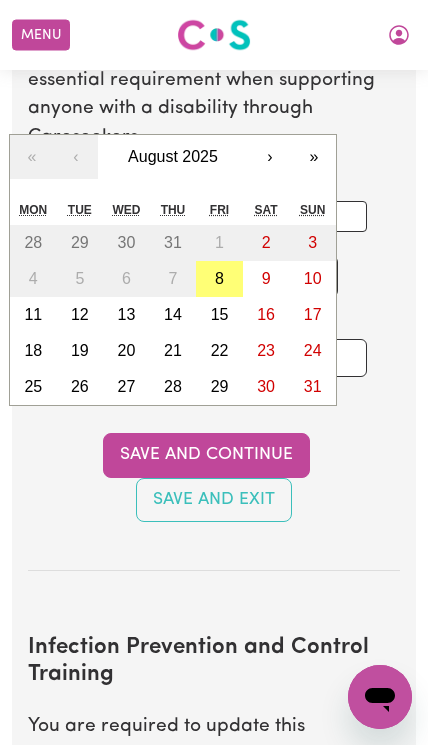 type on "[YEAR]" 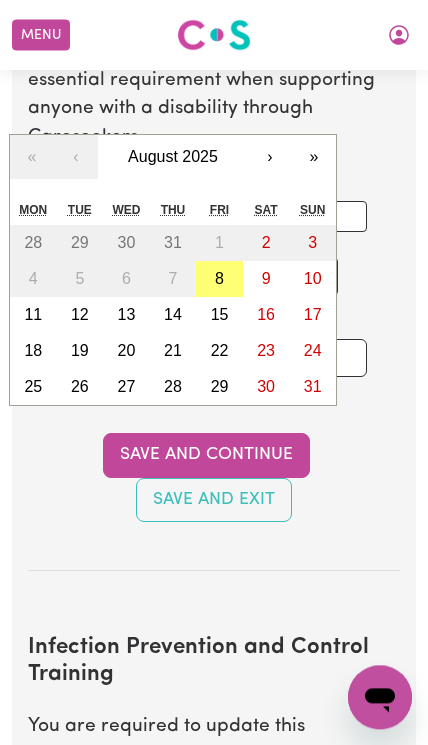 scroll, scrollTop: 3265, scrollLeft: 0, axis: vertical 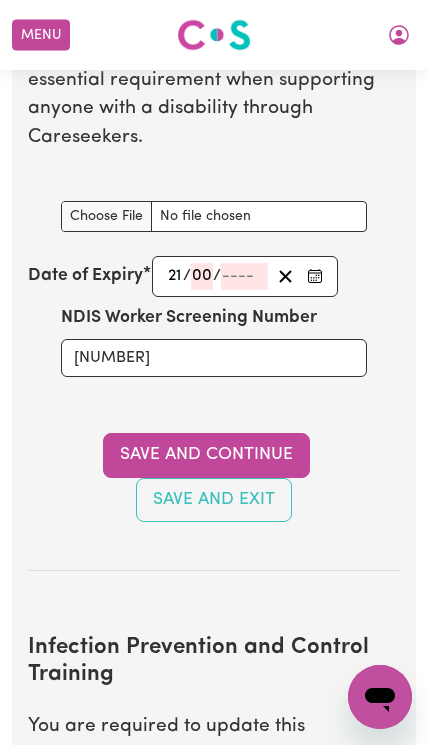 click on "Save and Continue Save and Exit" at bounding box center [214, 477] 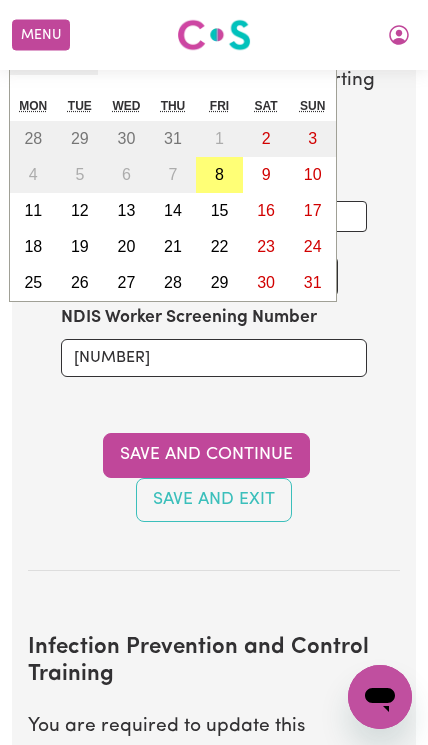 scroll, scrollTop: 3265, scrollLeft: 0, axis: vertical 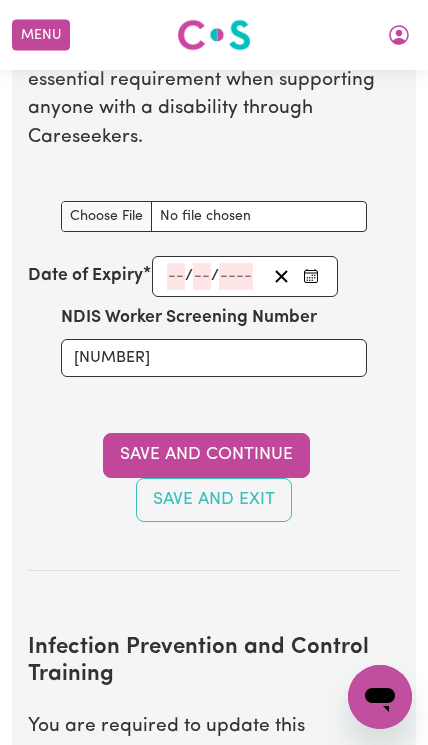 click on "[CERTIFICATE_NUMBER]" at bounding box center [214, 341] 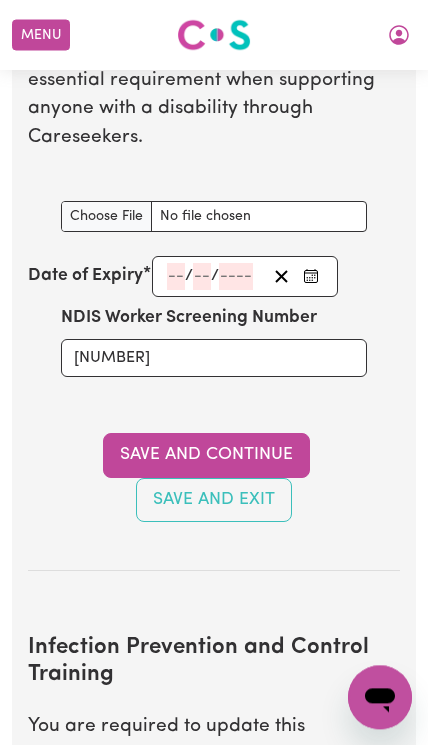 click on "/ / « ‹ August 2025 › » Mon Tue Wed Thu Fri Sat Sun 28 29 30 31 1 2 3 4 5 6 7 8 9 10 11 12 13 14 15 16 17 18 19 20 21 22 23 24 25 26 27 28 29 30 31" at bounding box center [245, 276] 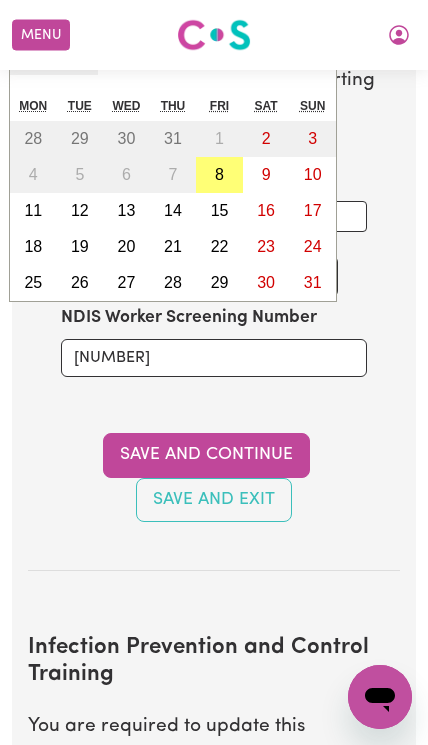 type on "21" 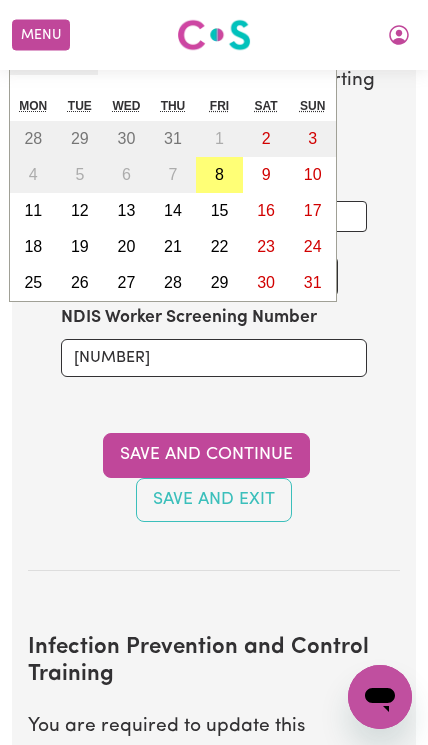 type on "[YEAR]-[MONTH]-[DAY]" 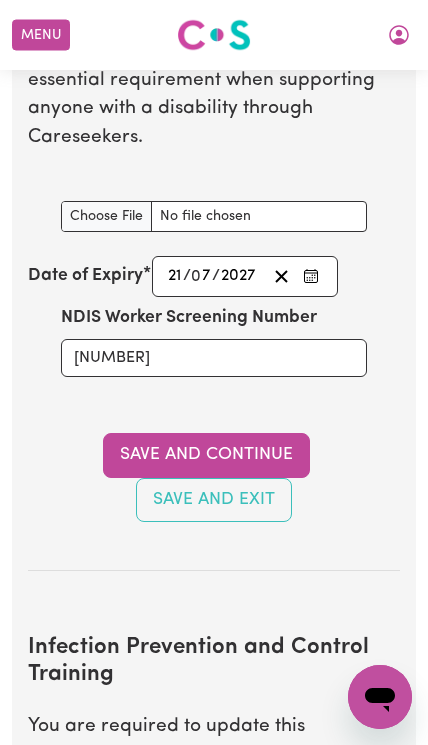 type on "2027" 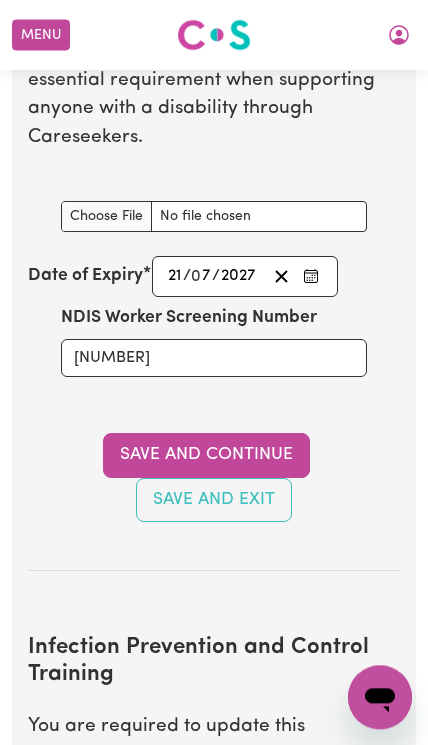 click on "Save and Continue" at bounding box center [206, 455] 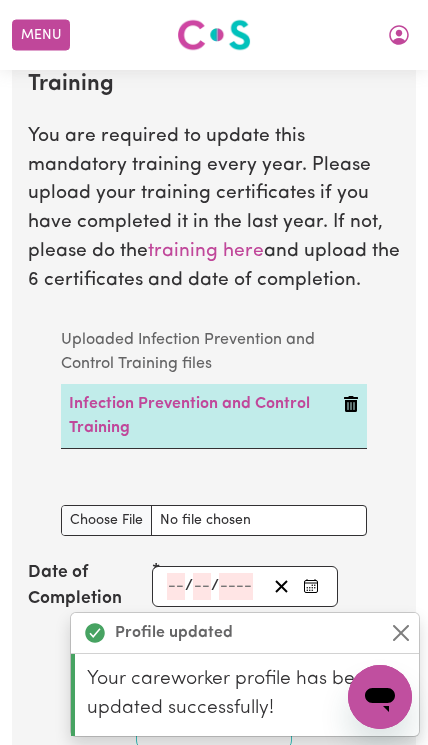 scroll, scrollTop: 4020, scrollLeft: 0, axis: vertical 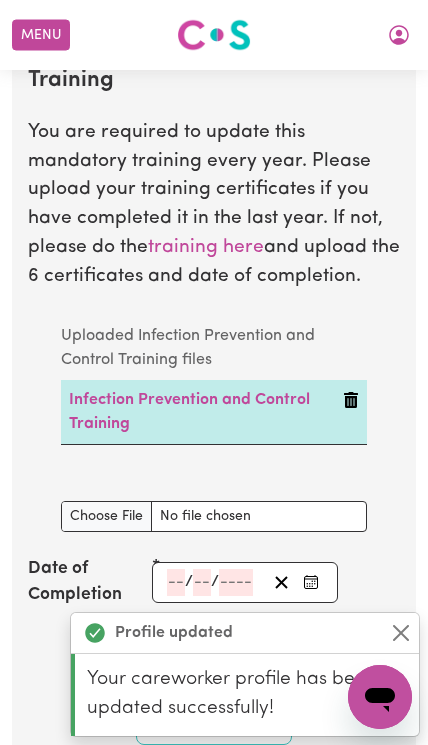 click on "Infection Prevention and Control Training  document" at bounding box center [214, 516] 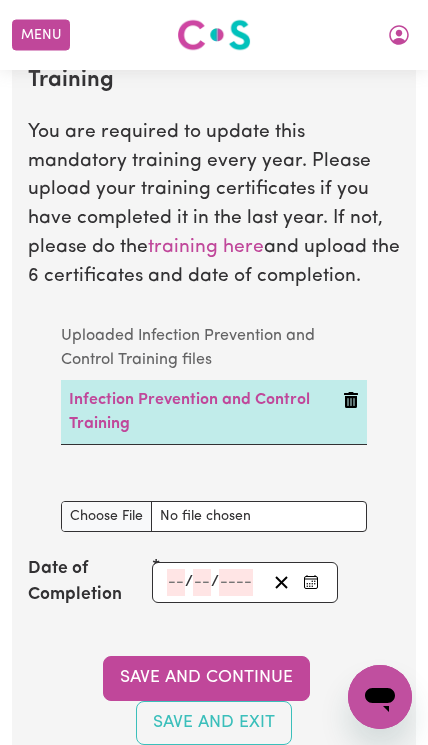 type on "C:\fakepath\[FILENAME].pdf" 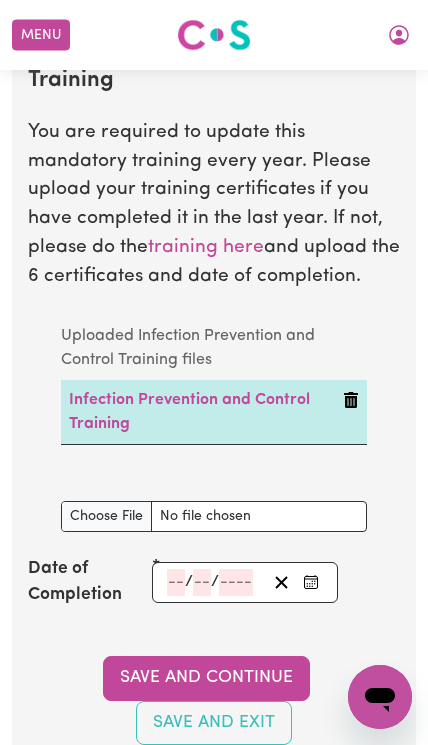 type 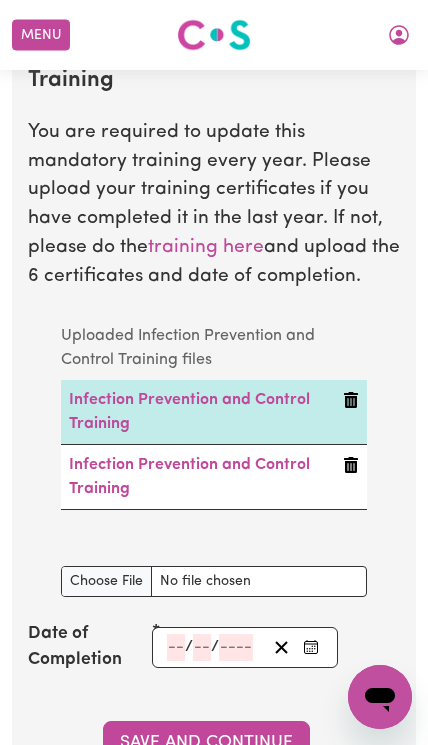 click on "Infection Prevention and Control Training  document" at bounding box center (214, 581) 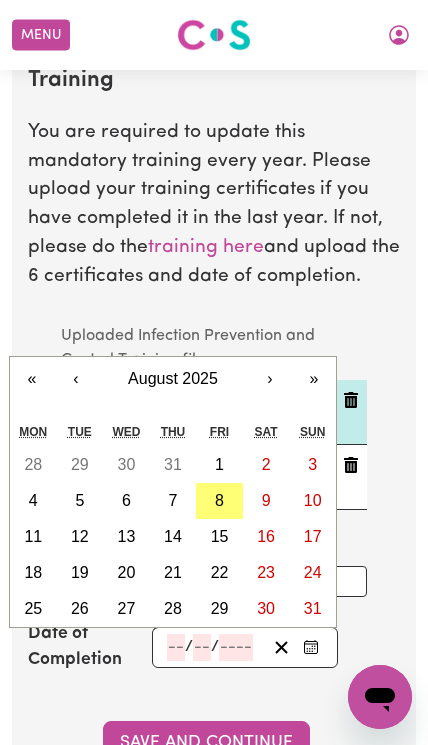 scroll, scrollTop: 4065, scrollLeft: 0, axis: vertical 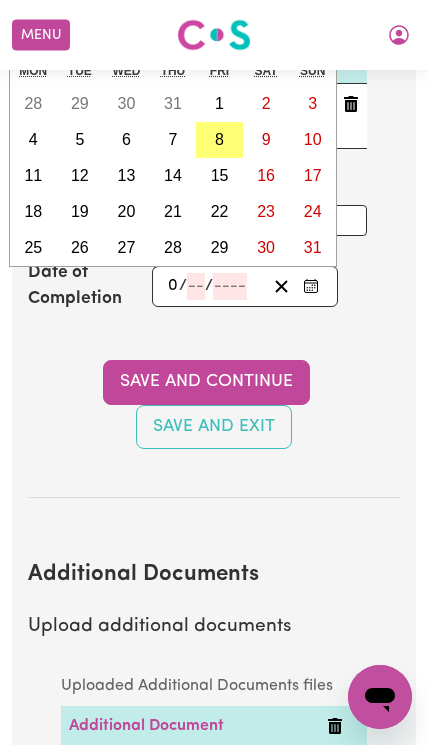 type on "08" 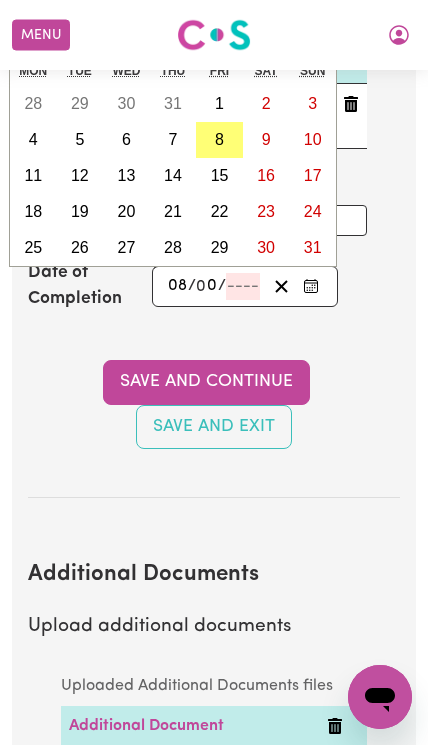 type on "07" 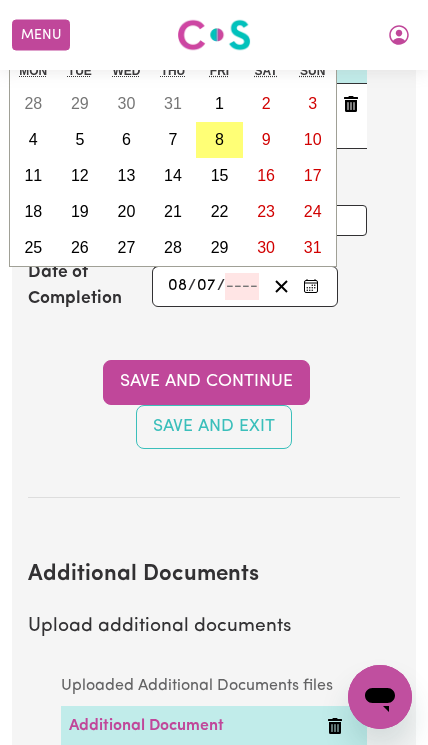 type on "2" 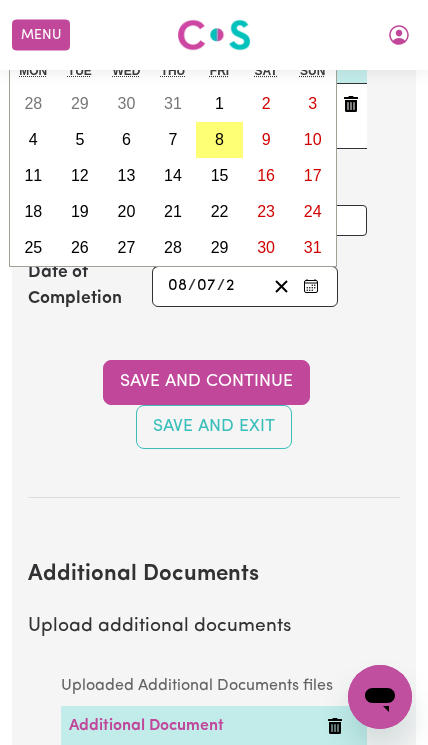 type on "[YEAR]-[MONTH]-[DAY]" 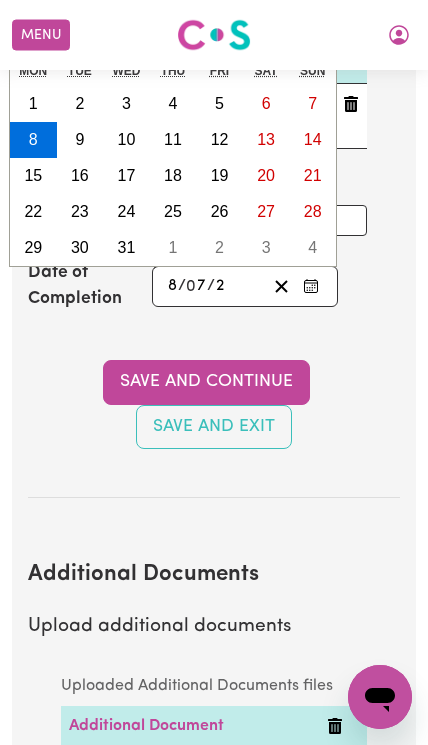 type on "20" 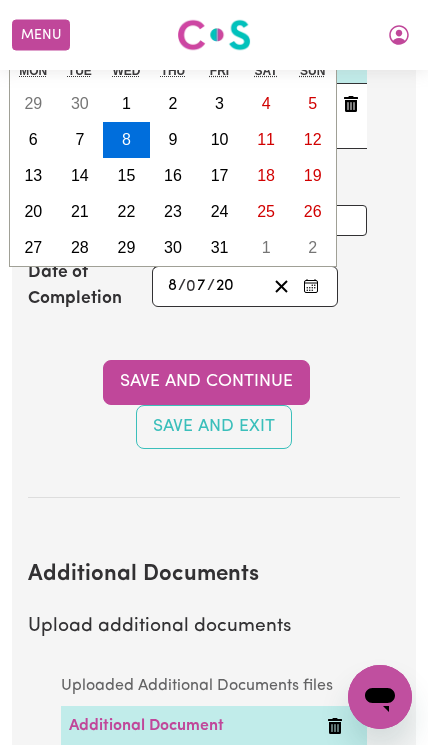 type on "202" 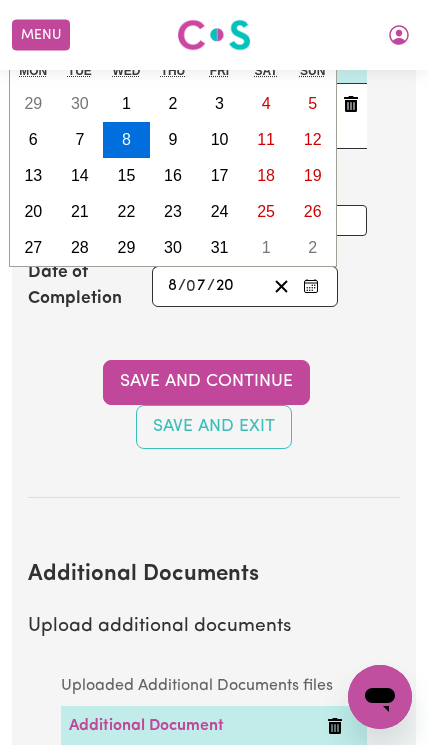type on "[YEAR]-[MONTH]-[DAY]" 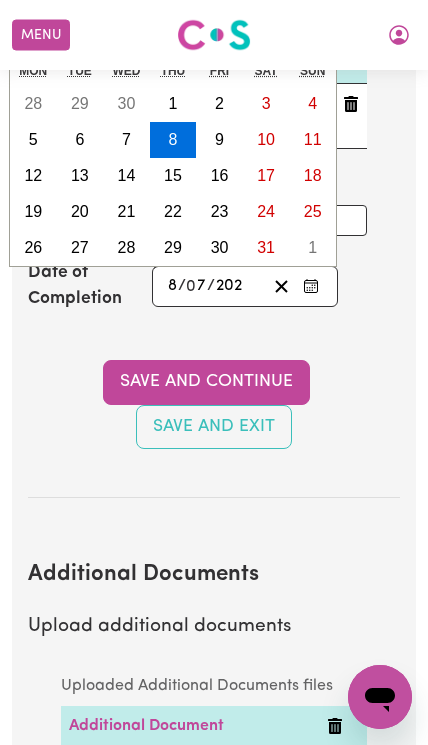 type on "2025" 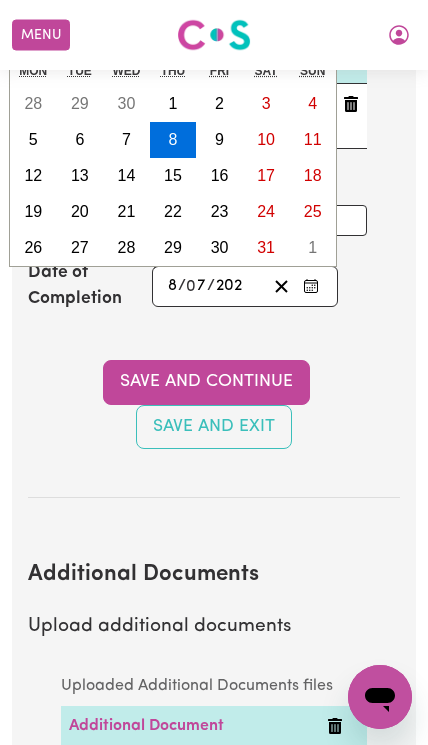 type on "[YEAR]-[MONTH]-[DAY]" 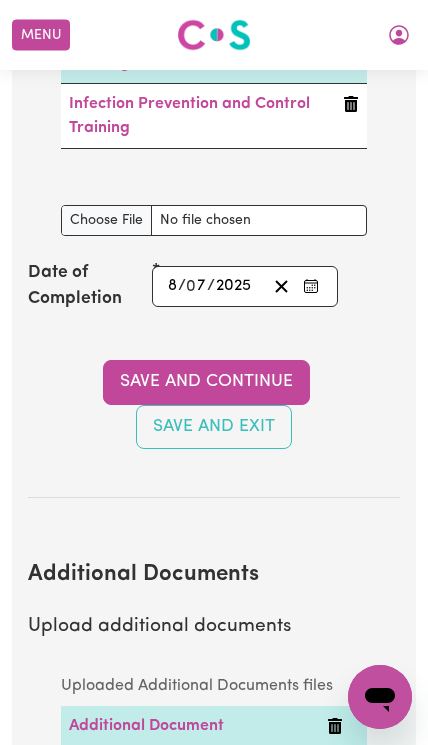 type on "2025" 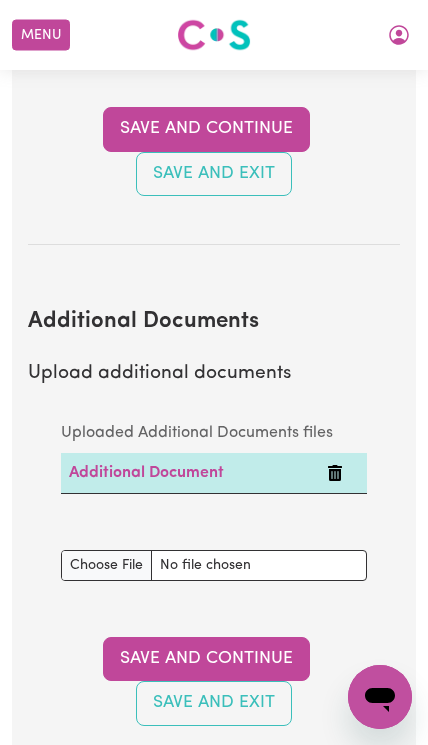 scroll, scrollTop: 4644, scrollLeft: 0, axis: vertical 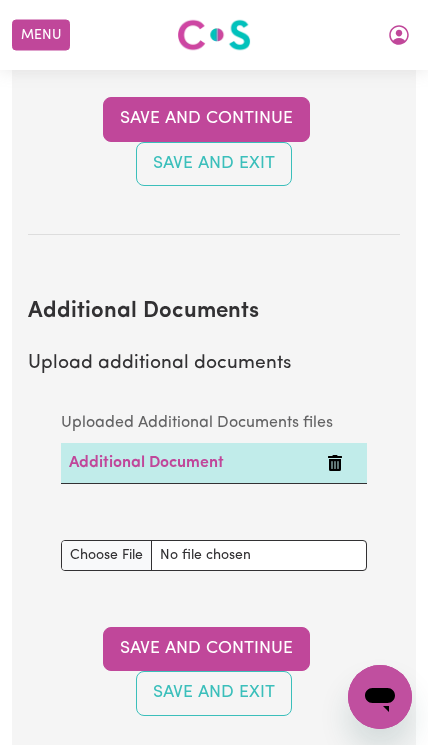 click on "Additional Document" at bounding box center (146, 463) 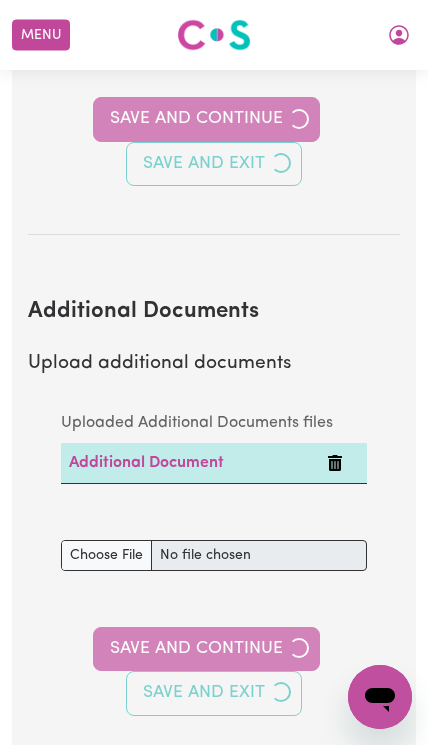 select on "Certificate III (Individual Support)" 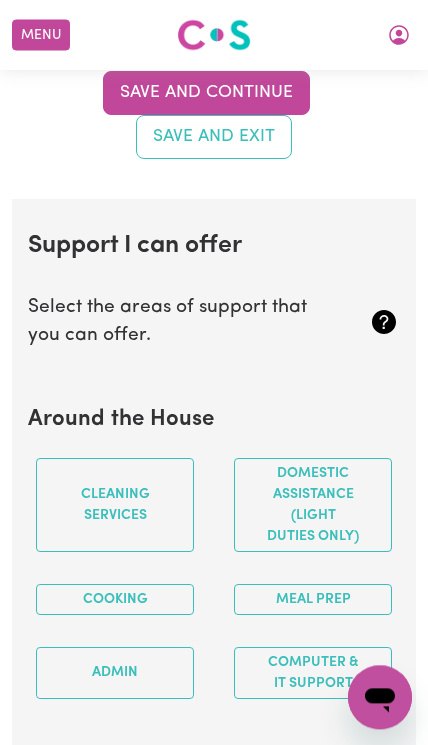 scroll, scrollTop: 2291, scrollLeft: 0, axis: vertical 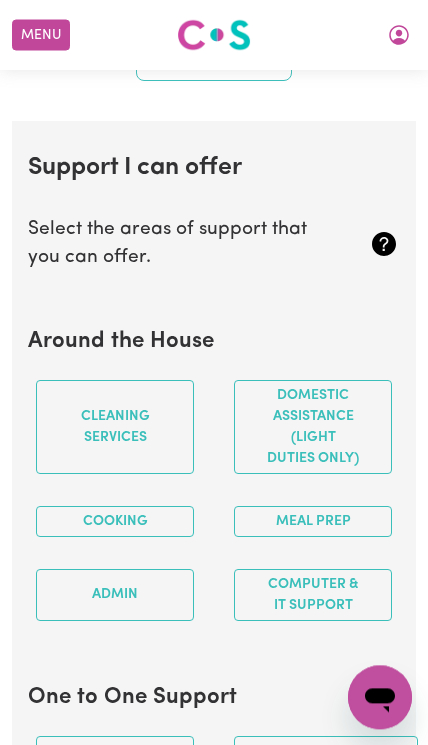 click on "Cooking" at bounding box center [115, 521] 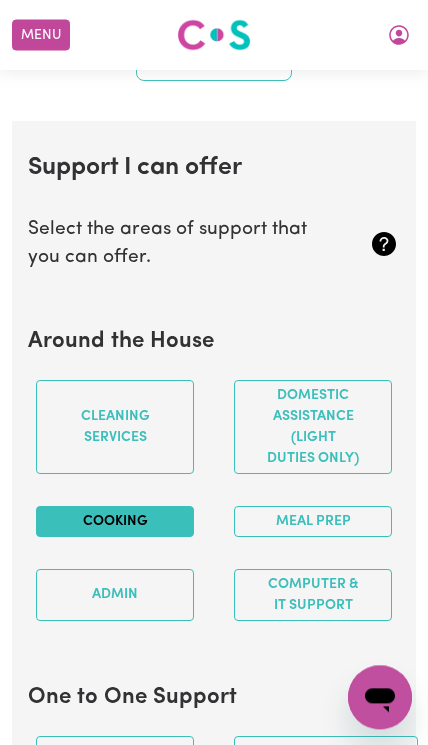 click on "Meal prep" at bounding box center (313, 521) 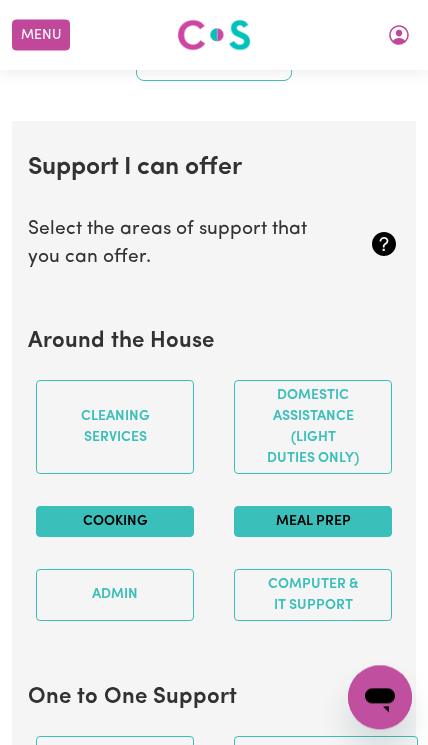click on "Cleaning services" at bounding box center (115, 427) 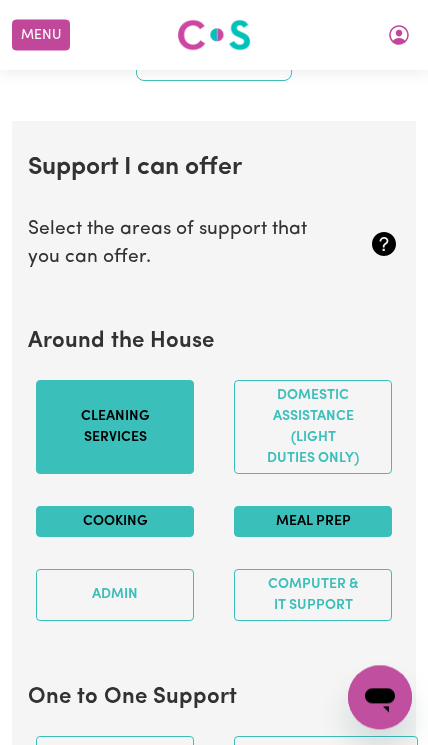 click on "Cleaning services" at bounding box center (115, 427) 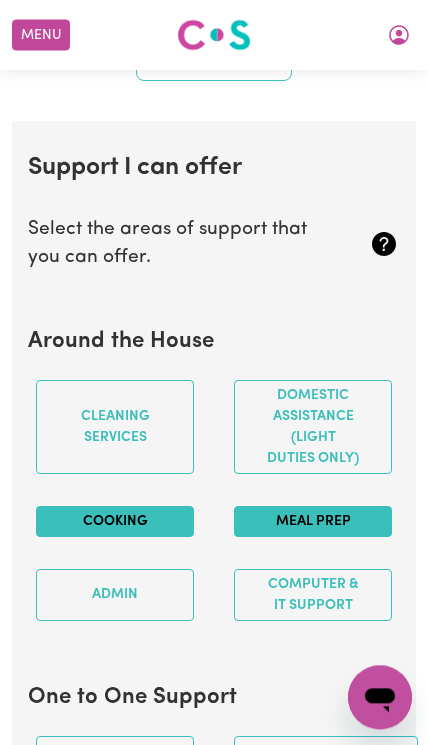 click on "Domestic assistance (light duties only)" at bounding box center [313, 427] 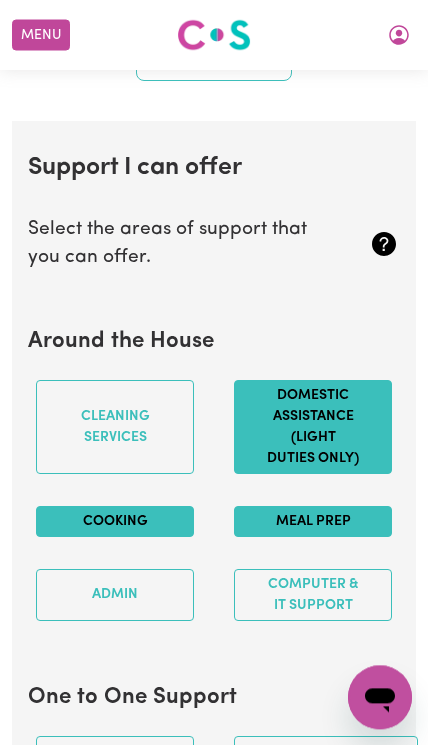 click on "Cleaning services" at bounding box center (115, 427) 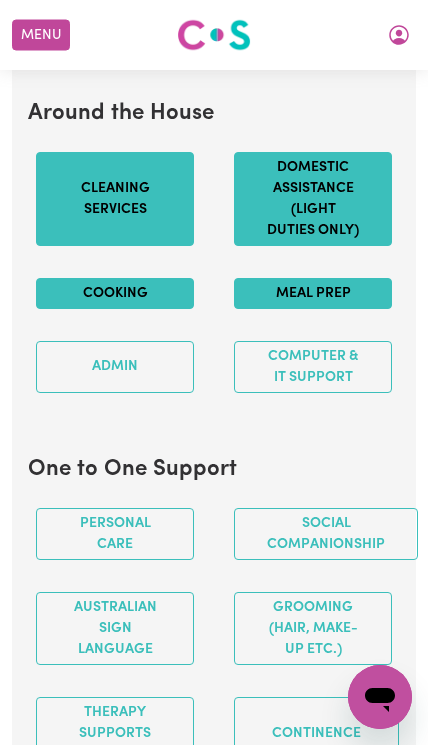 scroll, scrollTop: 2520, scrollLeft: 0, axis: vertical 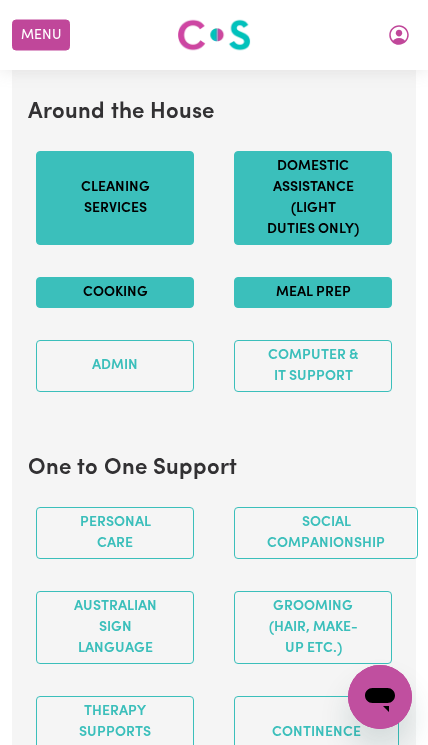 click on "Personal care" at bounding box center [115, 533] 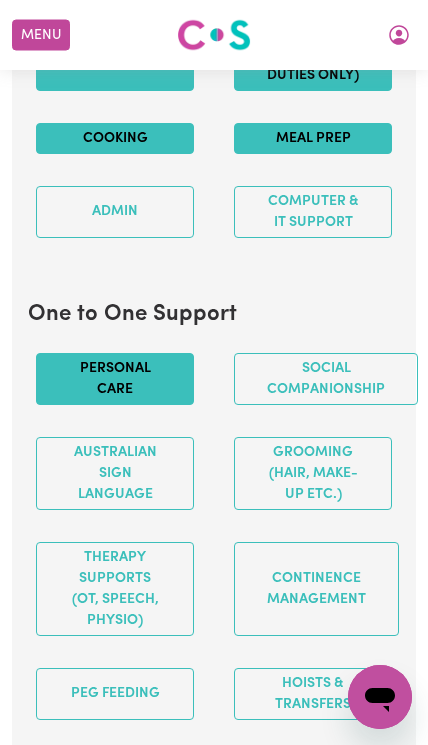 scroll, scrollTop: 2691, scrollLeft: 0, axis: vertical 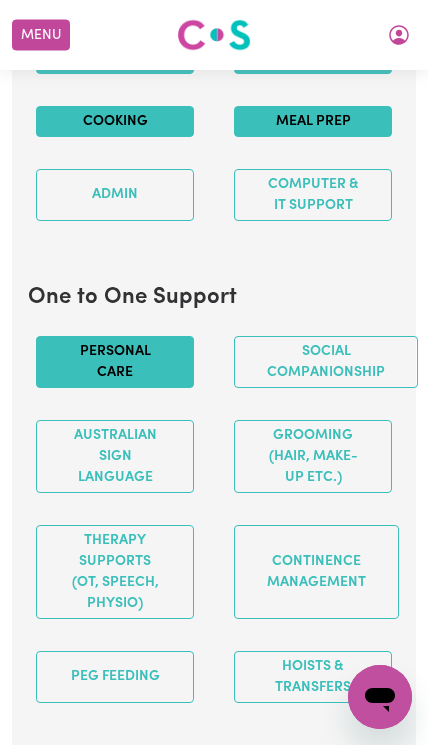 click on "Grooming (hair, make-up etc.)" at bounding box center (313, 456) 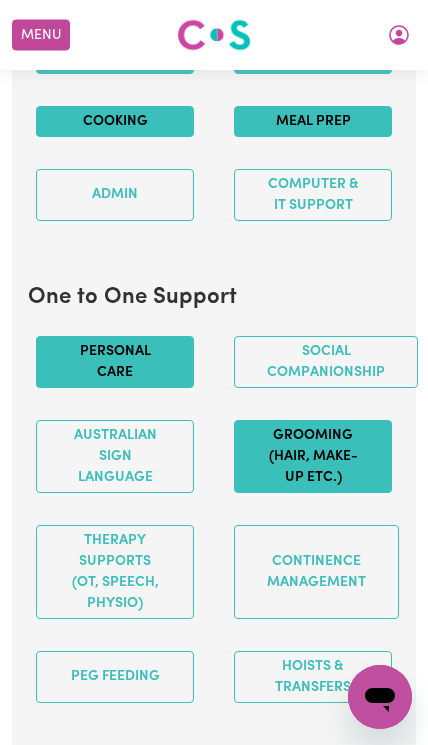 click on "Australian Sign Language" at bounding box center (115, 456) 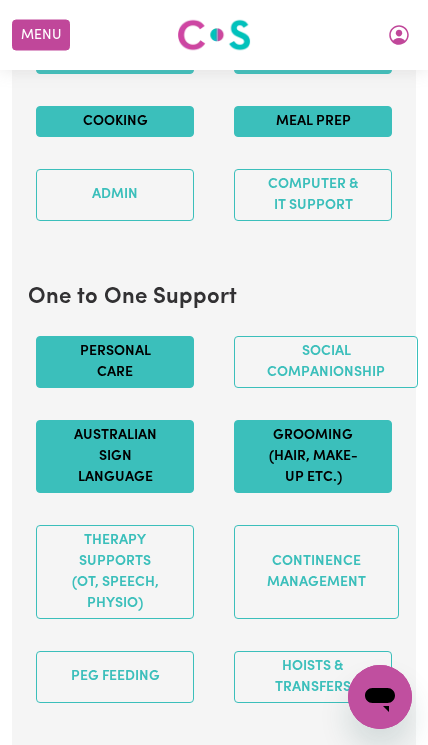 click on "Social companionship" at bounding box center (326, 362) 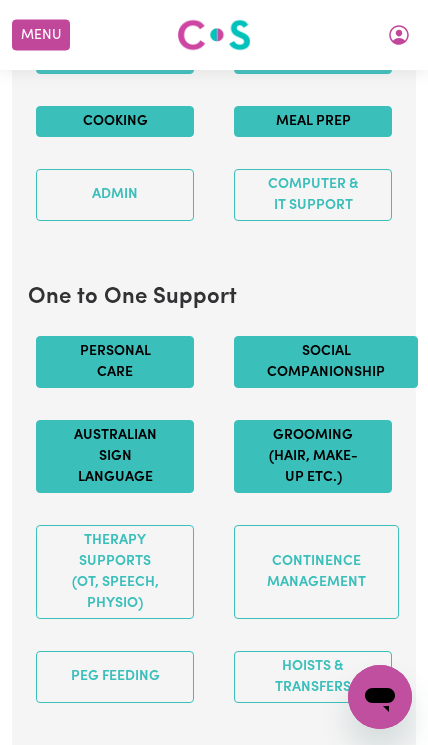 click on "Grooming (hair, make-up etc.)" at bounding box center (313, 456) 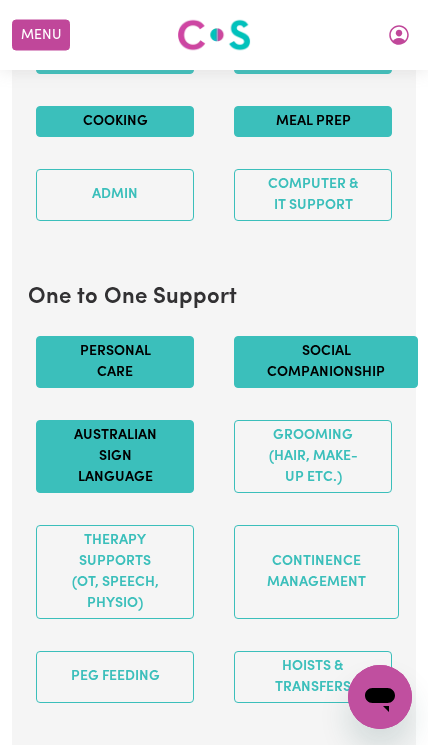 click on "Continence management" at bounding box center [316, 572] 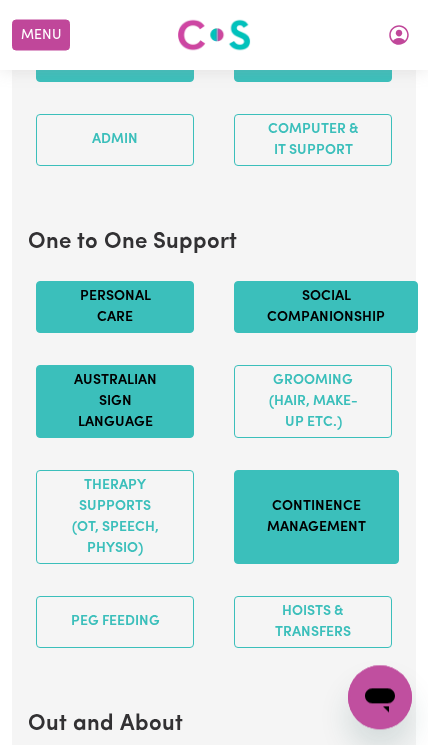 scroll, scrollTop: 2749, scrollLeft: 0, axis: vertical 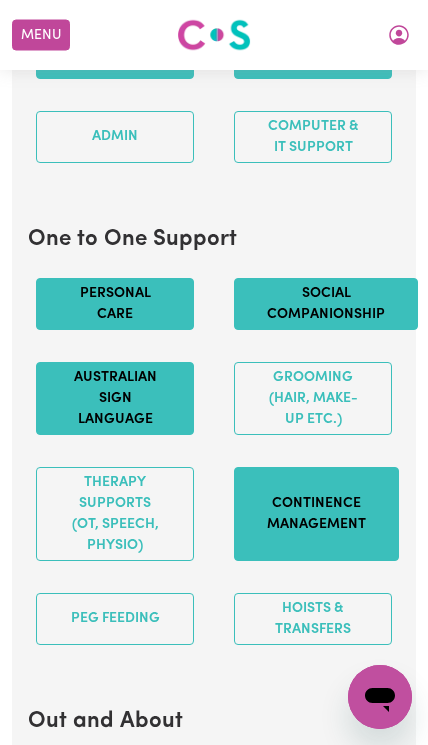 click on "PEG feeding" at bounding box center (115, 619) 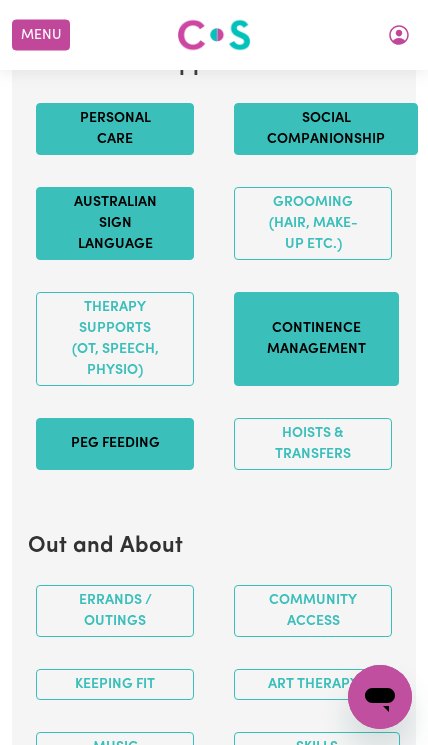 scroll, scrollTop: 2946, scrollLeft: 0, axis: vertical 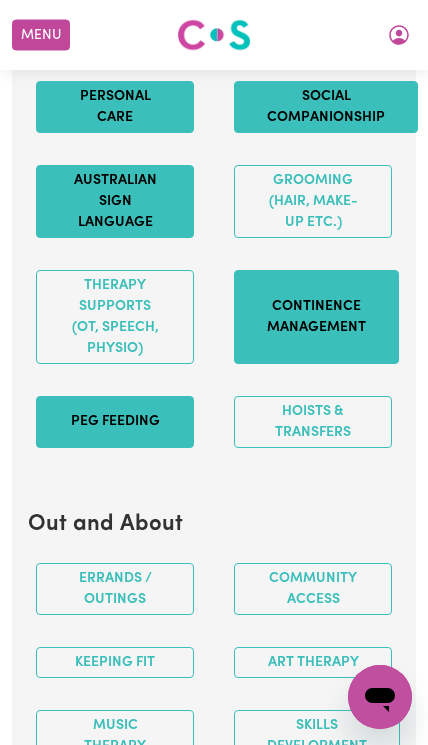 click on "Therapy Supports (OT, speech, physio)" at bounding box center (115, 317) 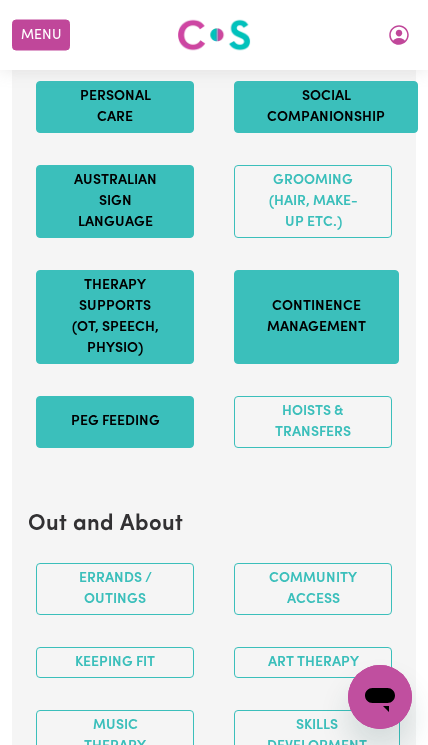 click on "Continence management" at bounding box center [316, 317] 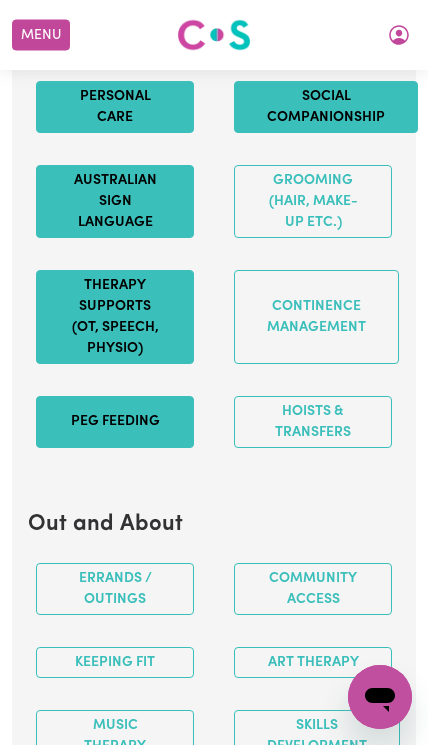 click on "Hoists & transfers" at bounding box center (313, 422) 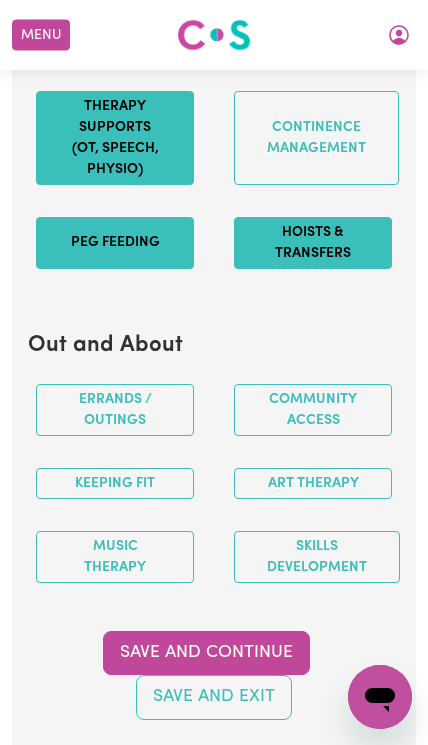 scroll, scrollTop: 3129, scrollLeft: 0, axis: vertical 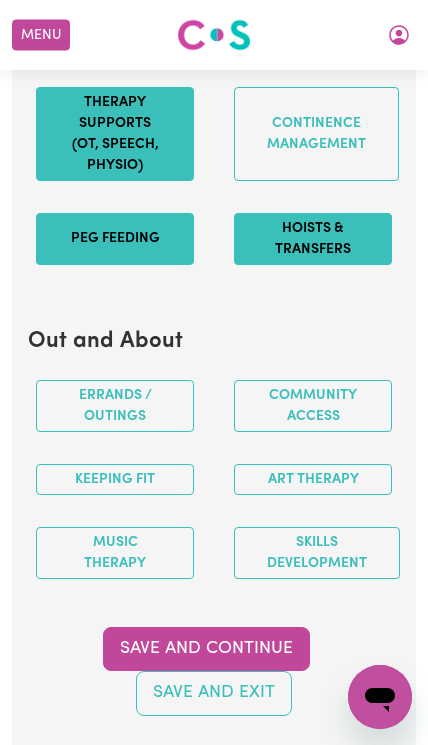 click on "Community access" at bounding box center [313, 406] 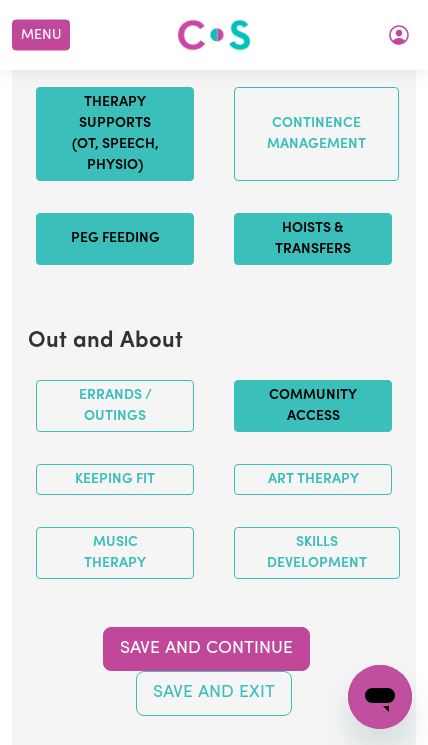 click on "Music therapy" at bounding box center [115, 553] 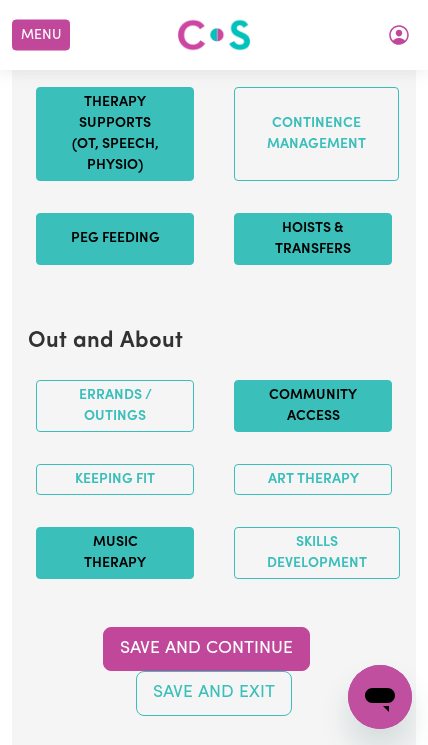 click on "Skills Development" at bounding box center [317, 553] 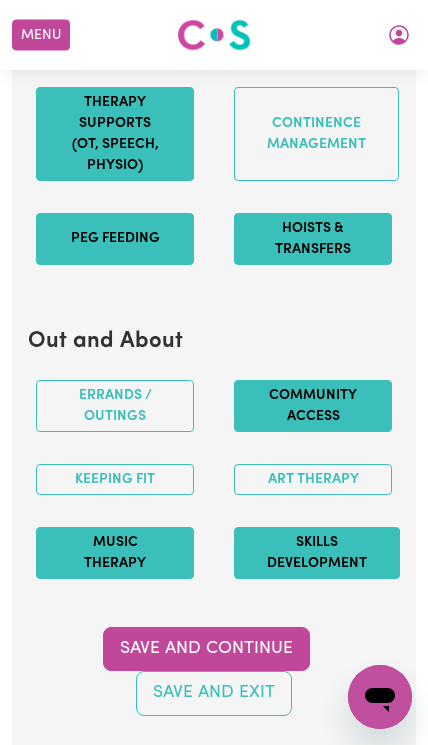 click on "Save and Continue" at bounding box center (206, 649) 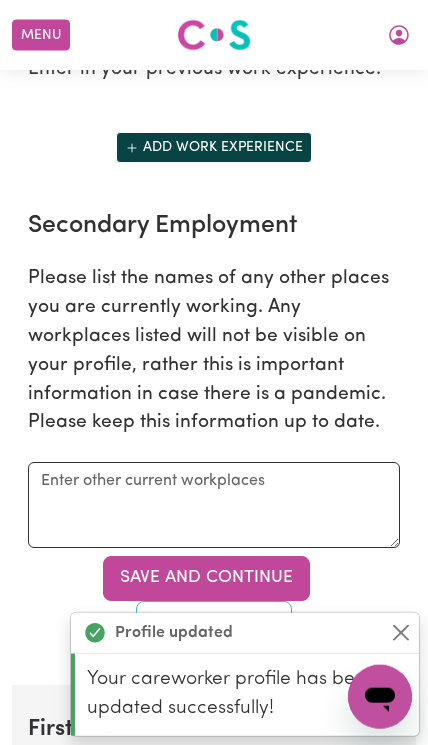 scroll, scrollTop: 3916, scrollLeft: 0, axis: vertical 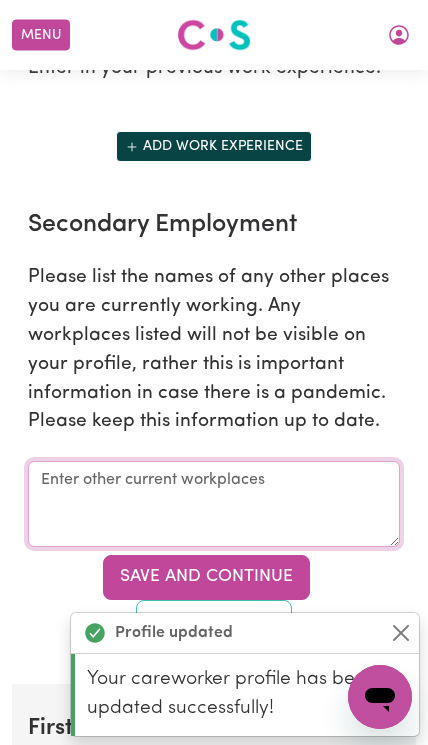 click at bounding box center (214, 504) 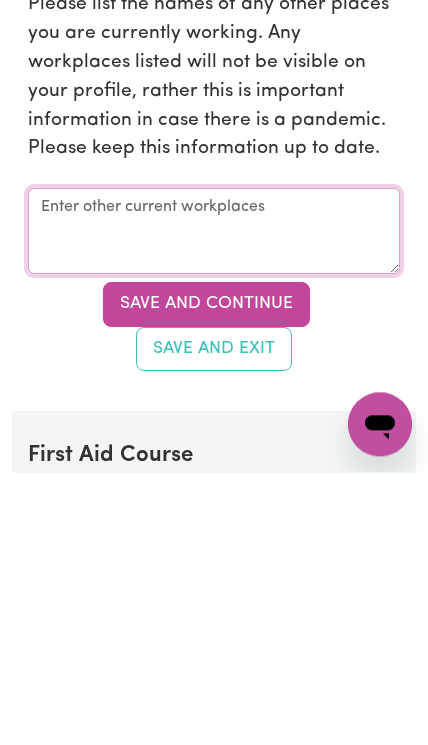 scroll, scrollTop: 4188, scrollLeft: 0, axis: vertical 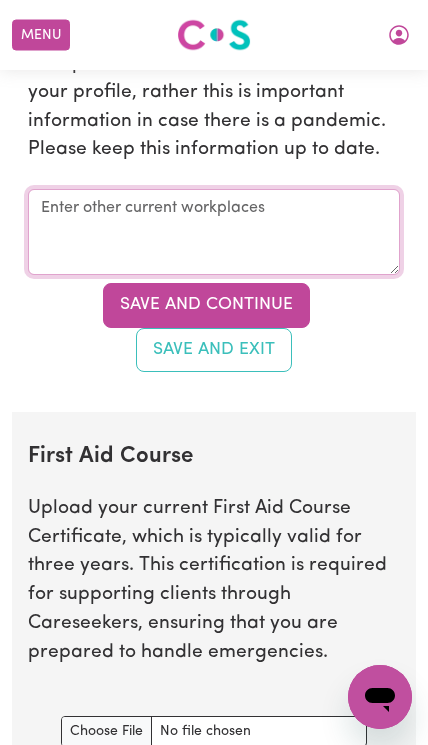 click at bounding box center [214, 232] 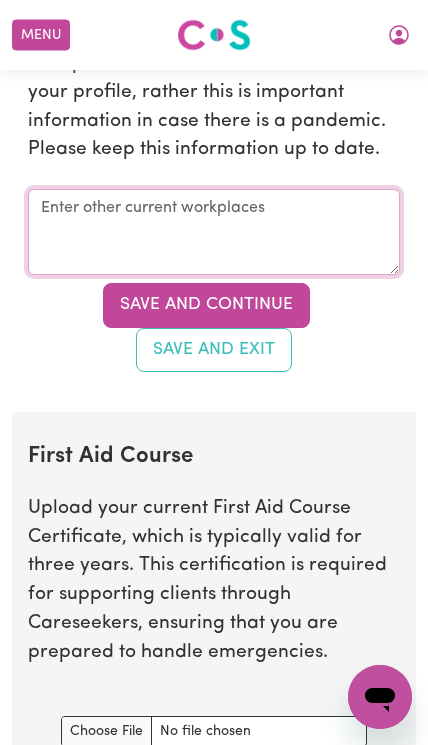 paste on "Currently working at:" 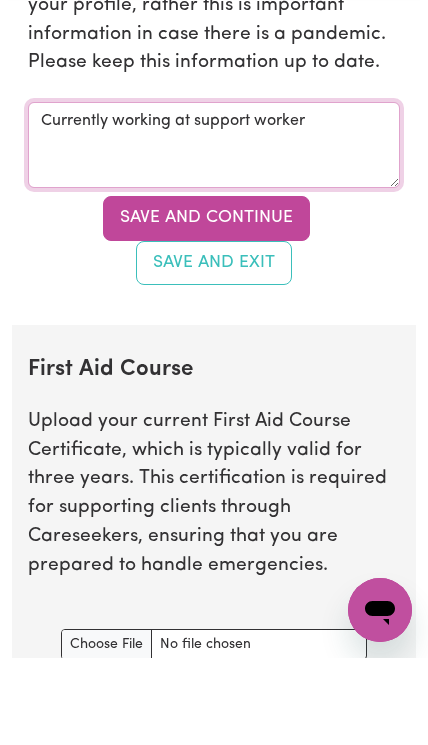 type on "Currently working at support worker" 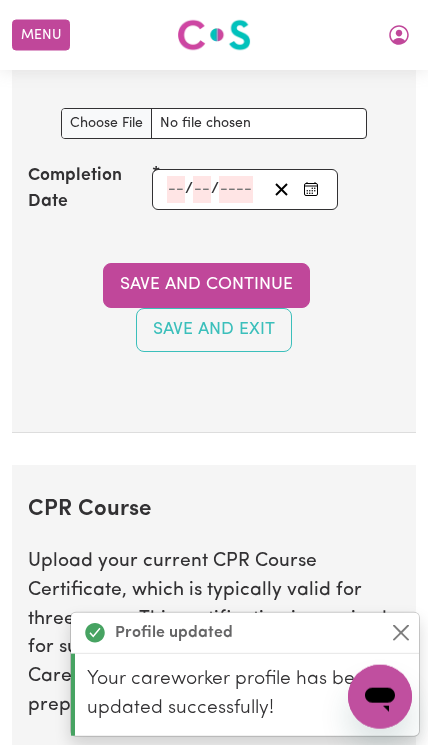 scroll, scrollTop: 4799, scrollLeft: 0, axis: vertical 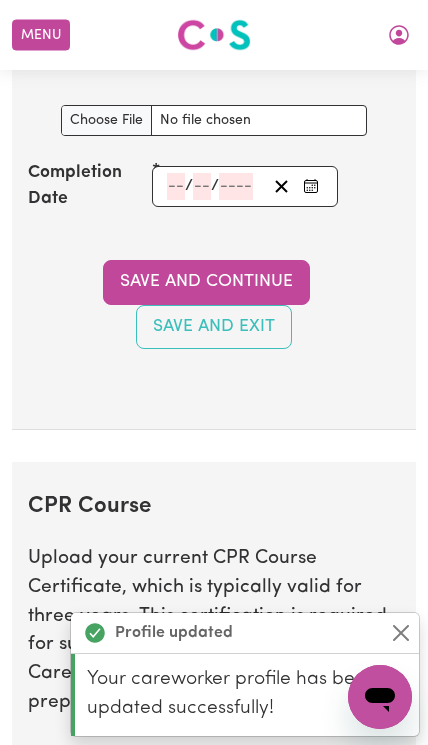 click on "Save and Continue" at bounding box center [206, 282] 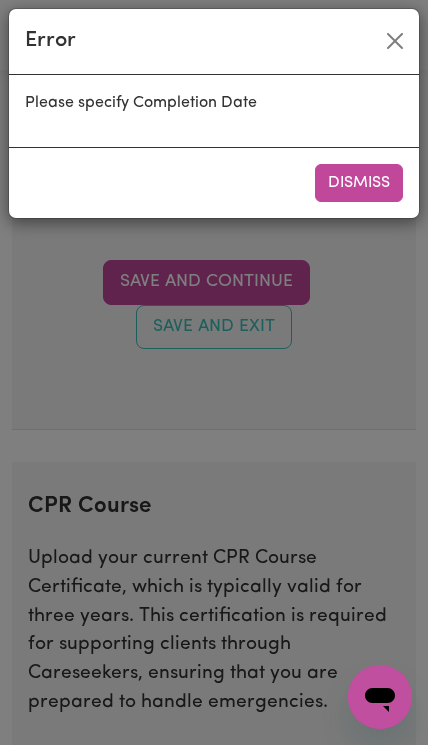 click on "Dismiss" at bounding box center [359, 183] 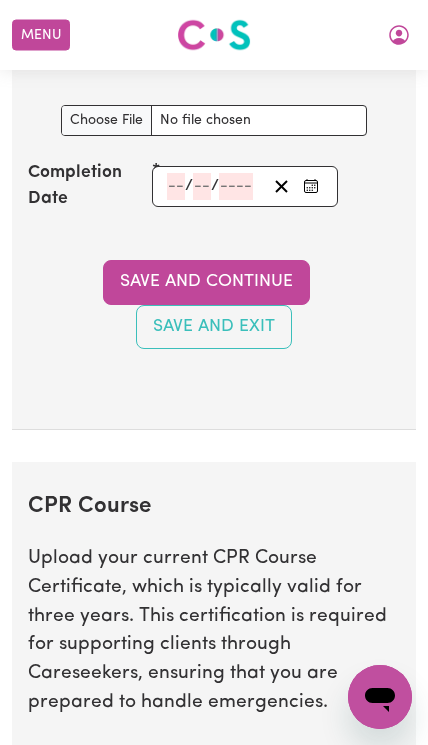 click on "Save and Continue" at bounding box center [206, 282] 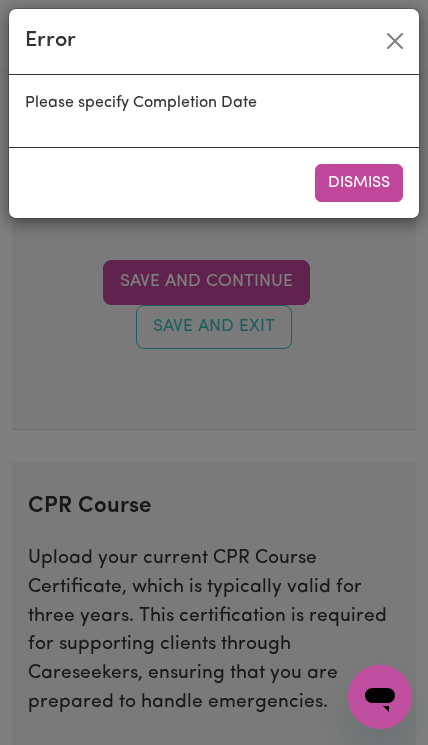 click on "Dismiss" at bounding box center [359, 183] 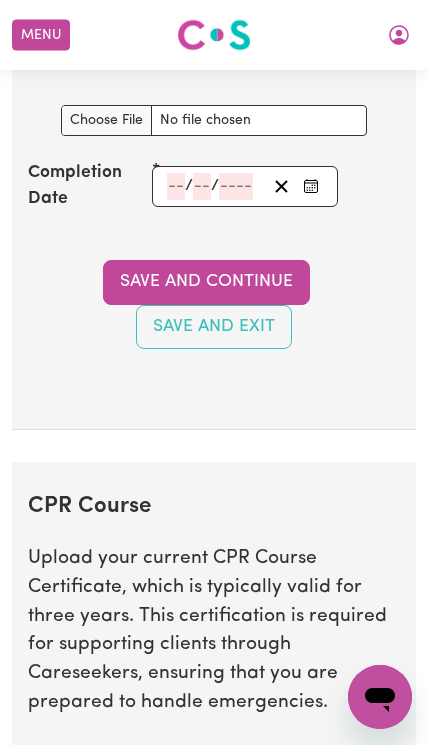 click on "First Aid Course  document" at bounding box center [214, 120] 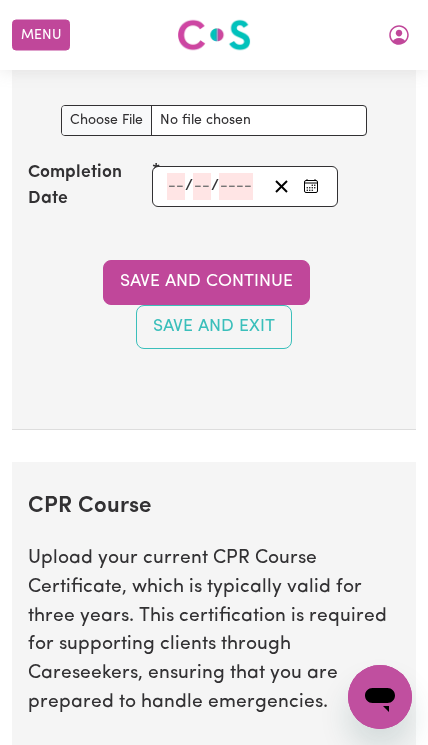 type 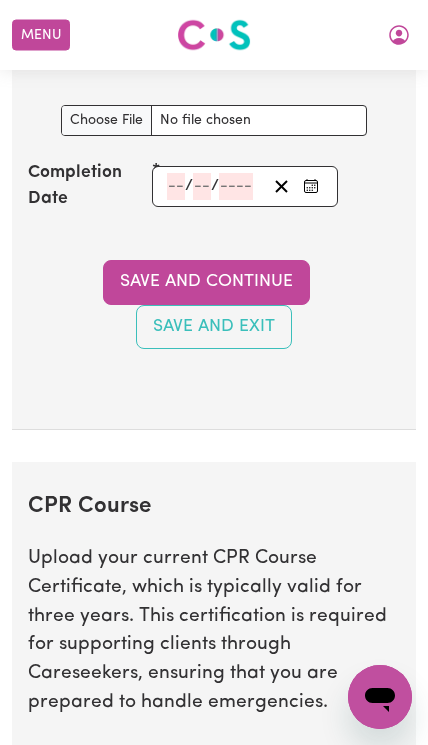 click on "/ /" at bounding box center [245, 186] 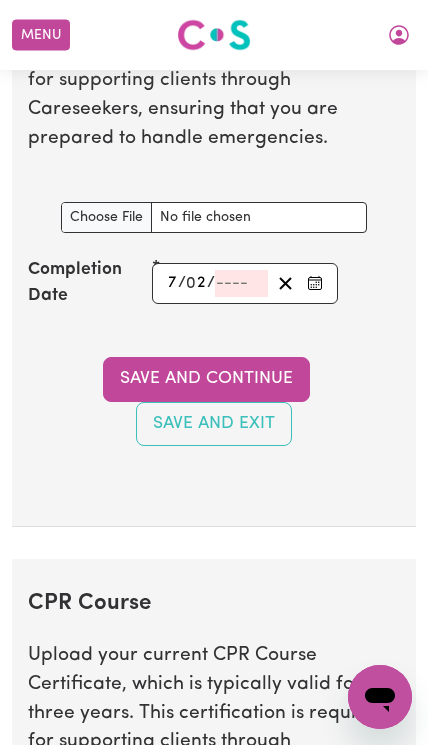 scroll, scrollTop: 4701, scrollLeft: 0, axis: vertical 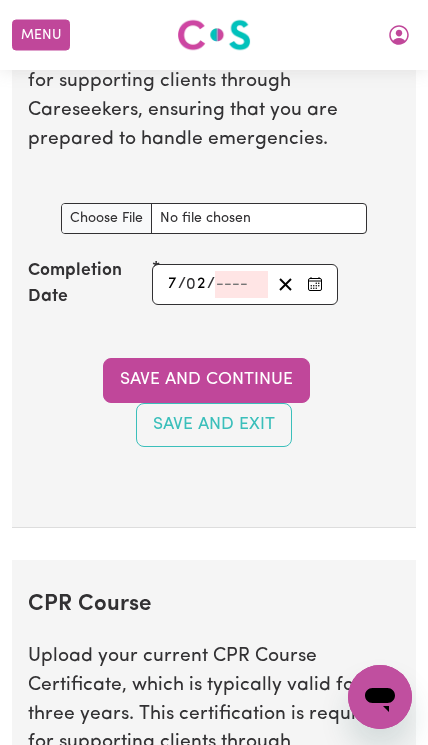 click on "[YEAR]-[MONTH]-[DAY] [MONTH] [YEAR] Mon Tue Wed Thu Fri Sat Sun 29 30 31 1 2 3 4 5 6 7 8 9 10 11 12 13 14 15 16 17 18 19 20 21 22 23 24 25 26 27 28 29 1 2 3" at bounding box center [245, 284] 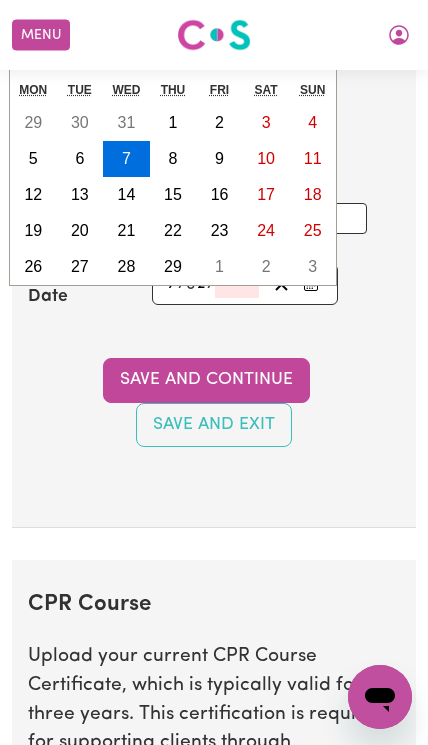 scroll, scrollTop: 4701, scrollLeft: 0, axis: vertical 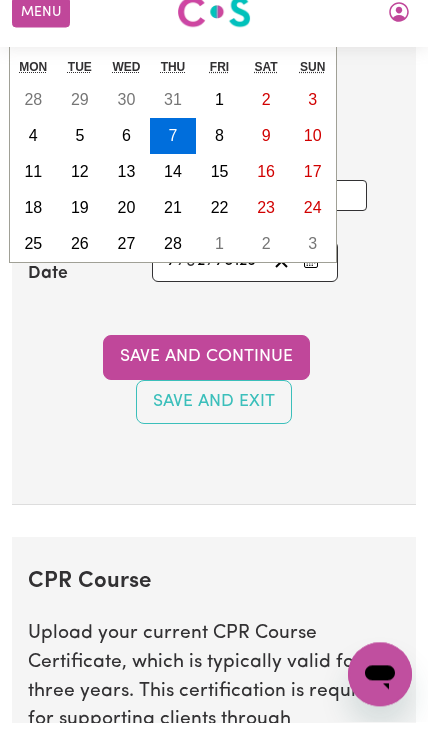 click on "Save and Continue" at bounding box center (206, 380) 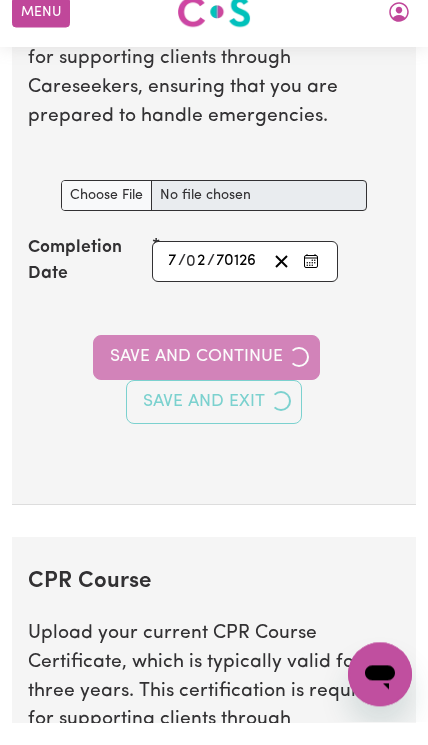 scroll, scrollTop: 4724, scrollLeft: 0, axis: vertical 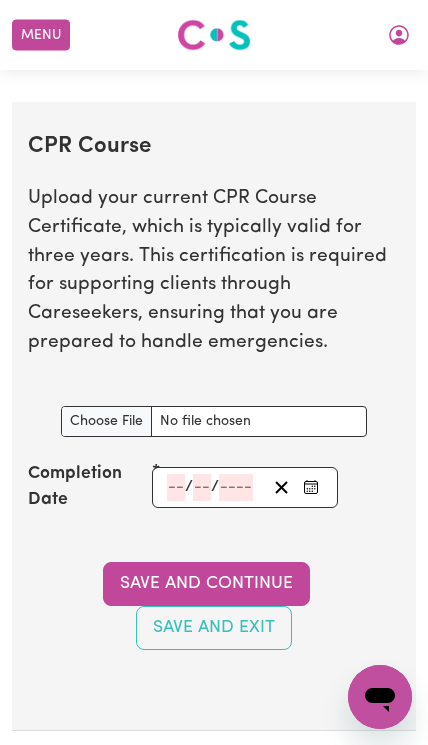 click on "CPR Course  document" at bounding box center (214, 421) 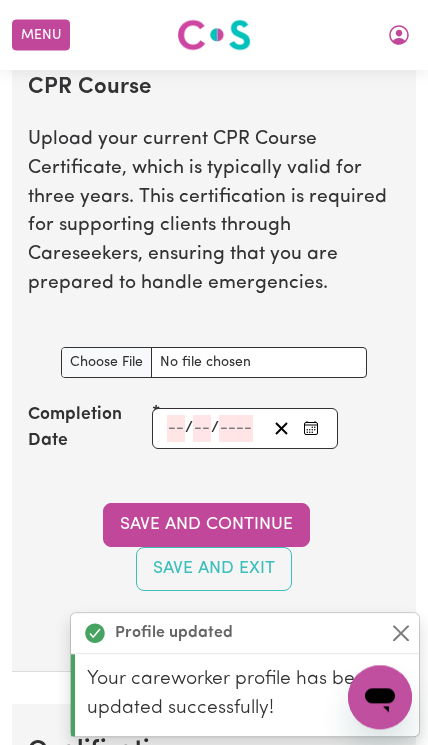 scroll, scrollTop: 5255, scrollLeft: 0, axis: vertical 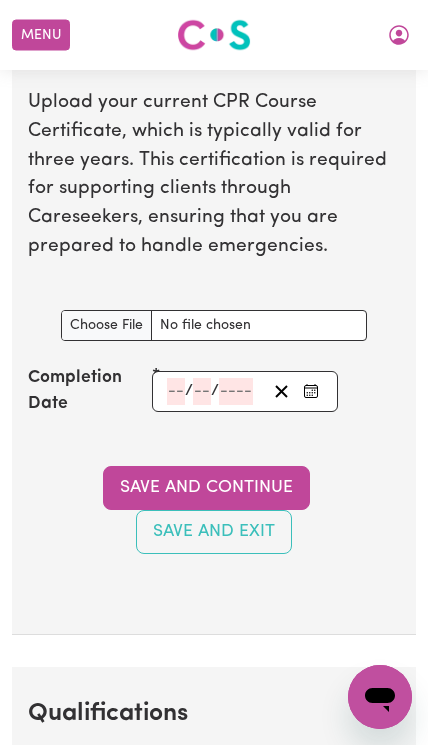click 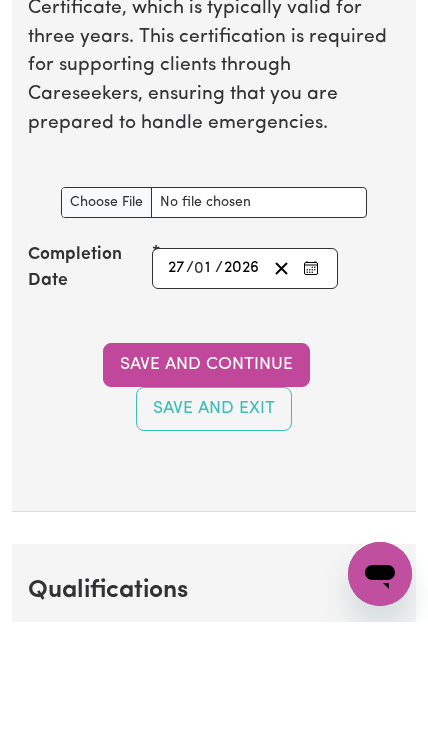 click on "Save and Continue" at bounding box center [206, 488] 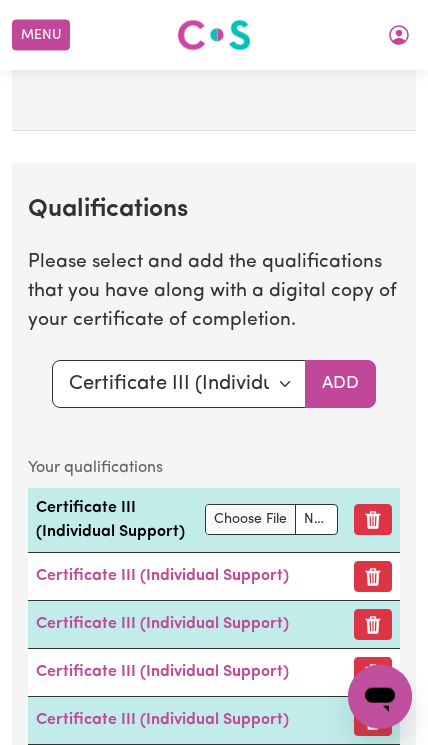 scroll, scrollTop: 5776, scrollLeft: 0, axis: vertical 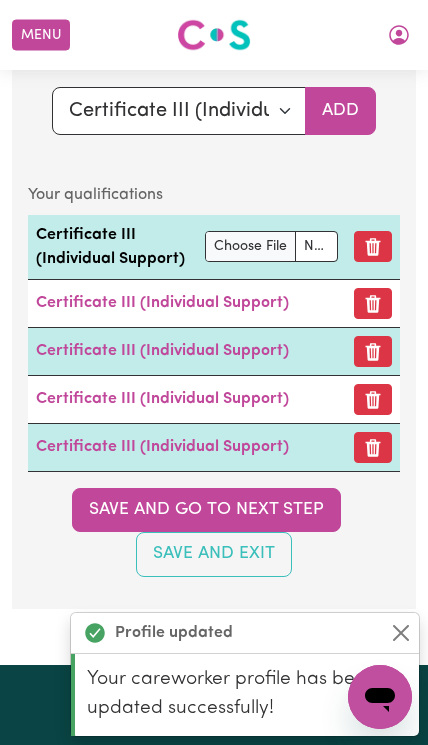 click on "Save and go to next step" at bounding box center [206, 510] 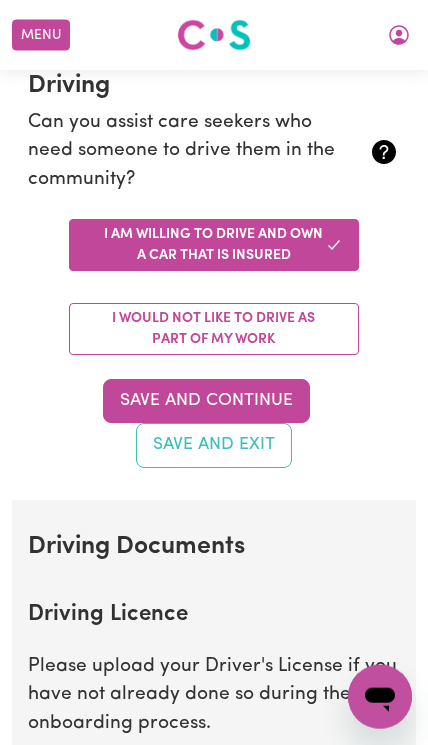 scroll, scrollTop: 442, scrollLeft: 0, axis: vertical 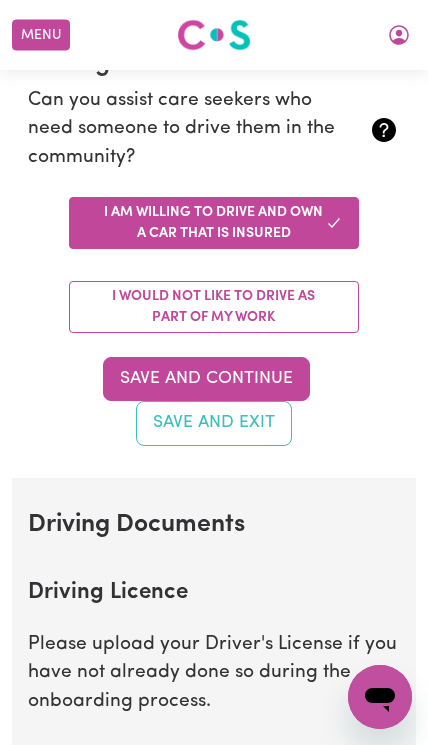 click on "Save and Continue" at bounding box center (206, 379) 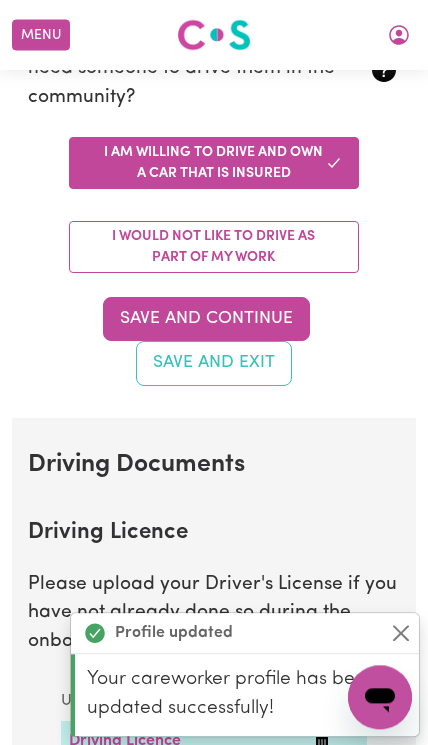 scroll, scrollTop: 984, scrollLeft: 0, axis: vertical 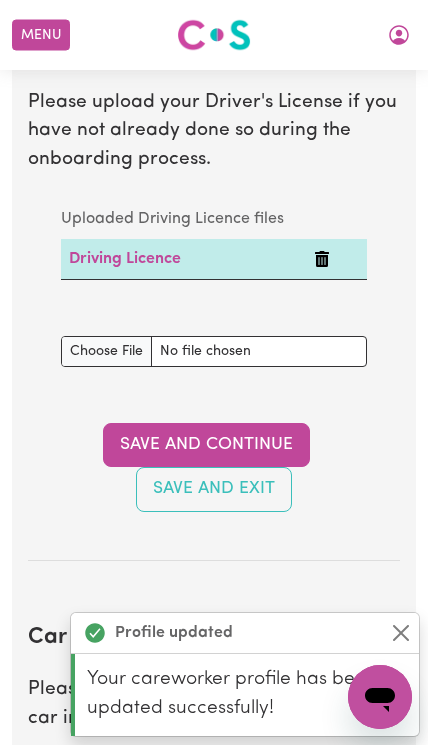 click on "Save and Continue" at bounding box center [206, 445] 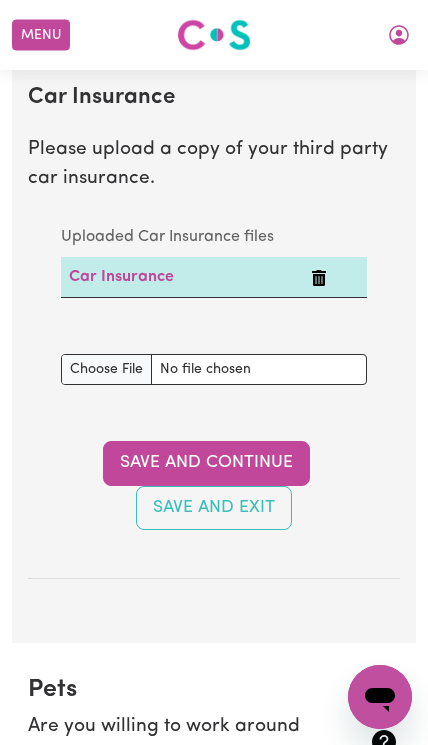 scroll, scrollTop: 1535, scrollLeft: 0, axis: vertical 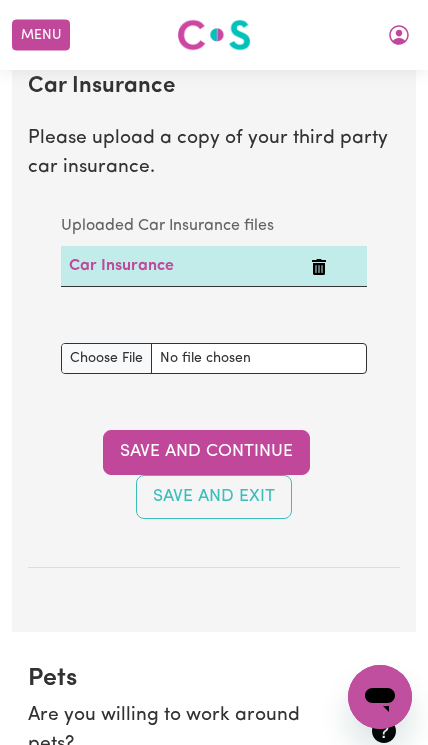click on "Save and Continue" at bounding box center (206, 452) 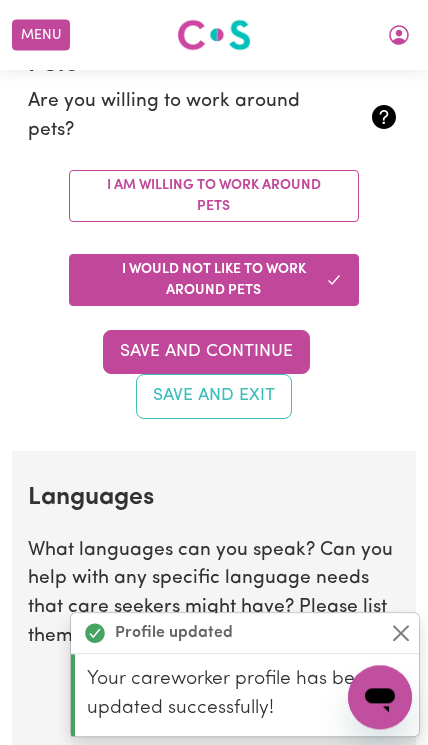 scroll, scrollTop: 2153, scrollLeft: 0, axis: vertical 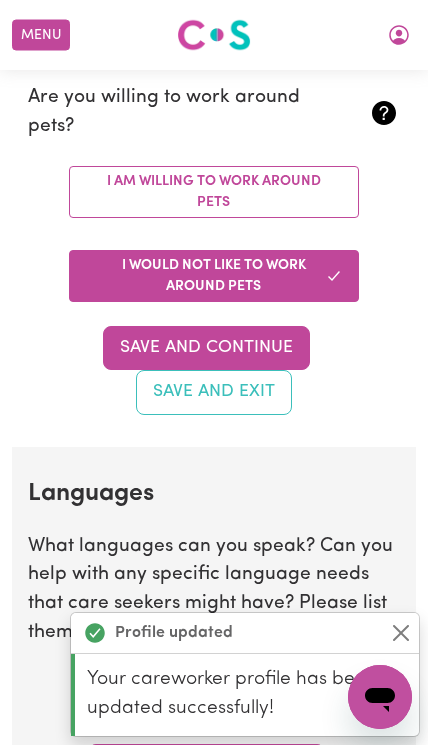 click on "Save and Continue" at bounding box center [206, 348] 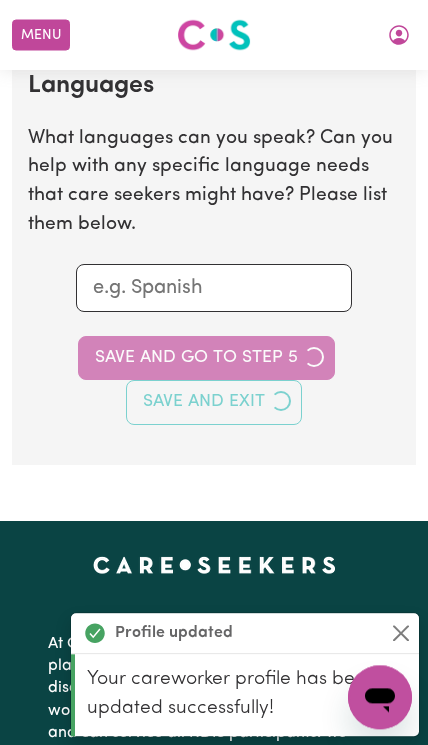 scroll, scrollTop: 2583, scrollLeft: 0, axis: vertical 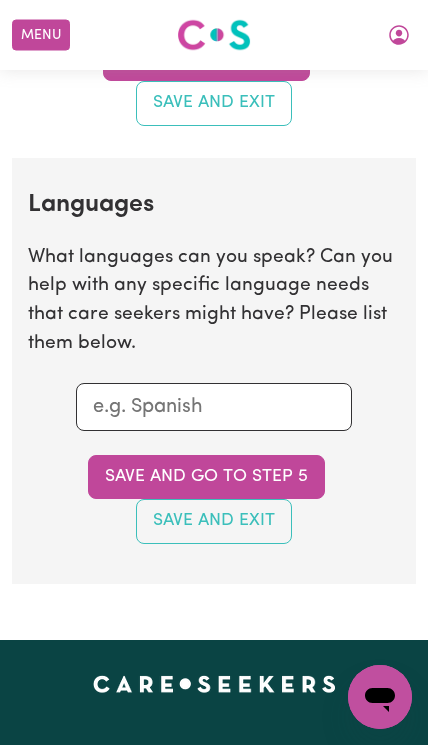 click at bounding box center (214, 407) 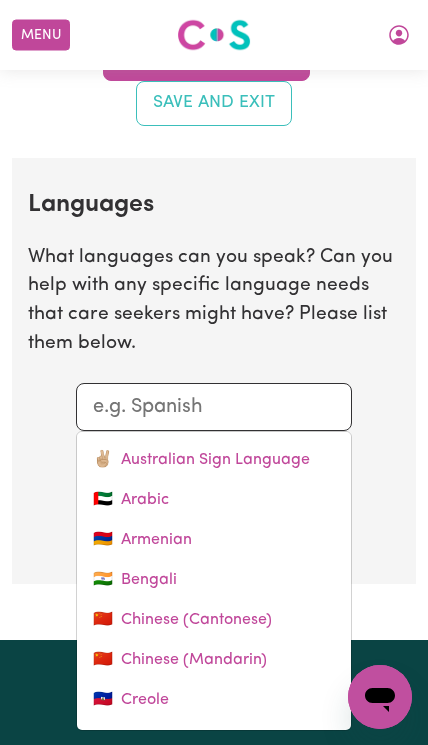 scroll, scrollTop: 2442, scrollLeft: 0, axis: vertical 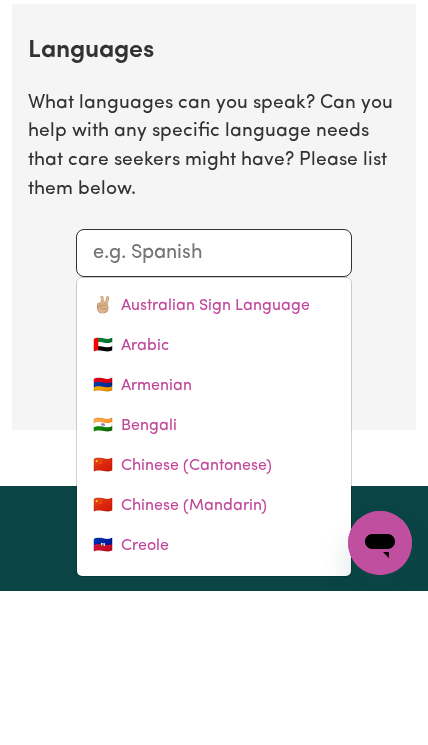 click on "🇦🇪 Arabic" at bounding box center (214, 500) 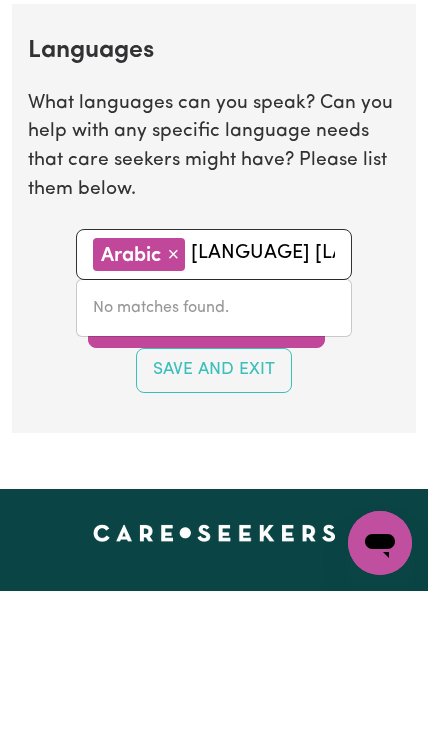 click on "Save and Exit" at bounding box center [214, 524] 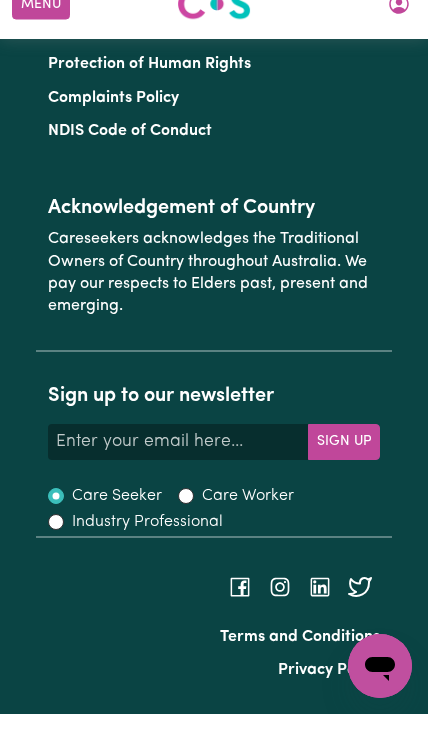scroll, scrollTop: 2818, scrollLeft: 0, axis: vertical 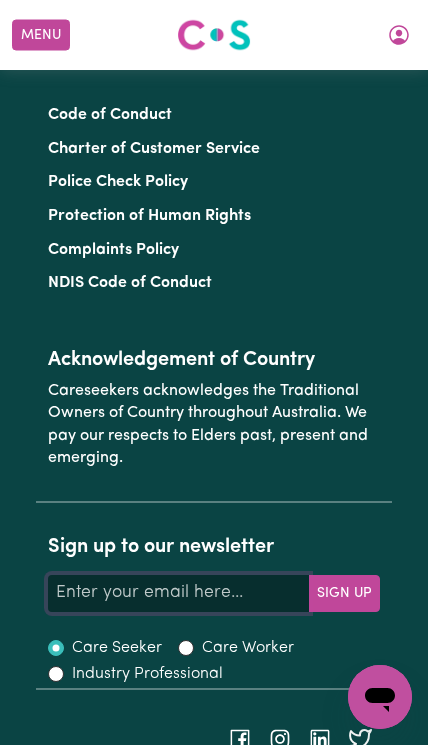 click on "Your email address" at bounding box center [179, 593] 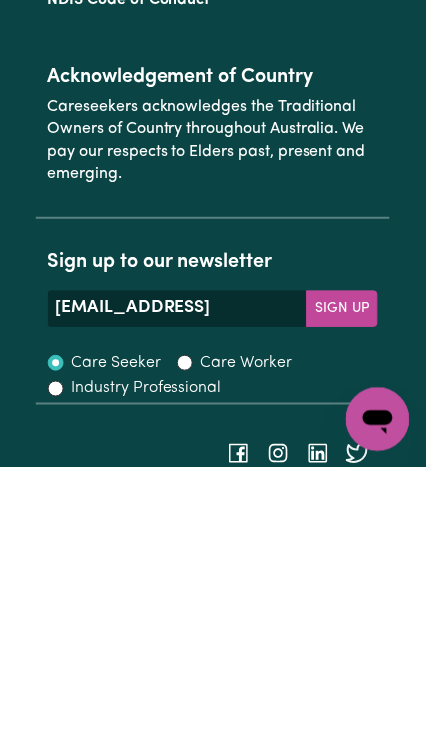 scroll, scrollTop: 7434, scrollLeft: 0, axis: vertical 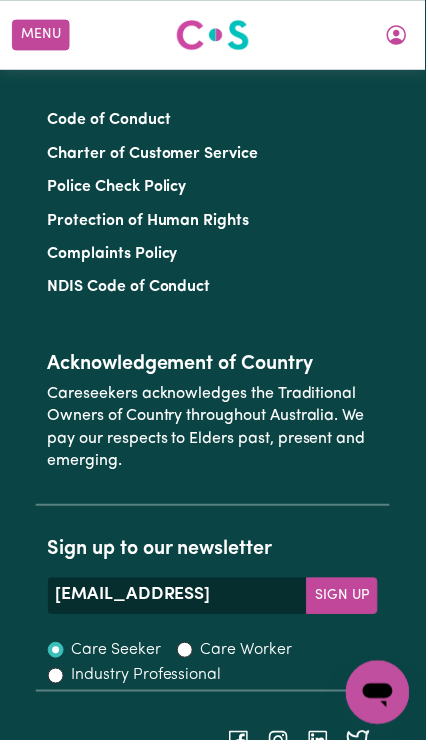 click on "Sign Up" at bounding box center [344, 599] 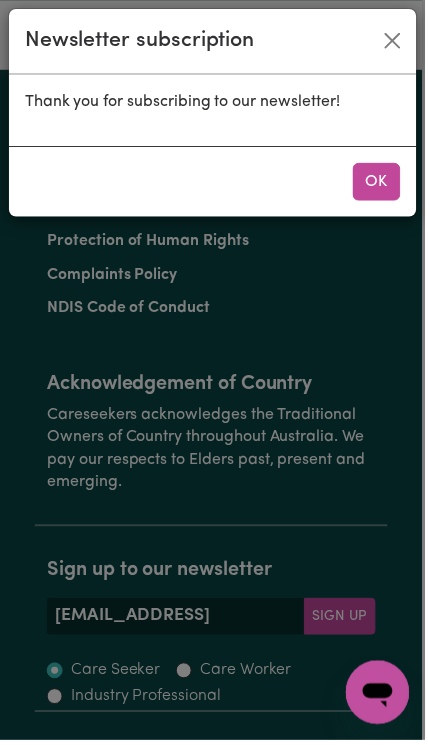 click on "OK" at bounding box center (379, 183) 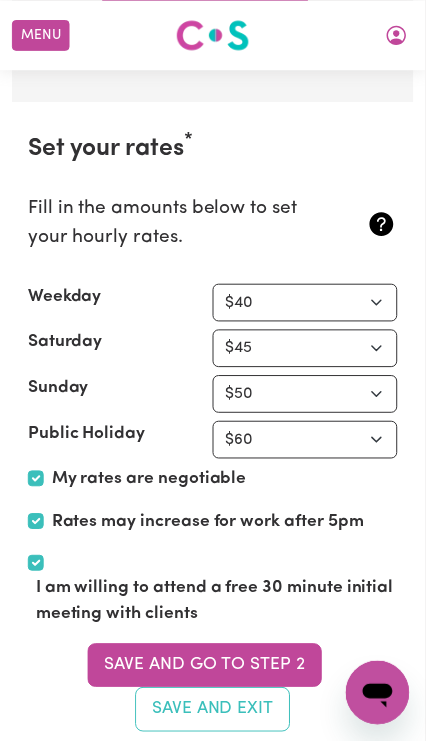 scroll, scrollTop: 5648, scrollLeft: 0, axis: vertical 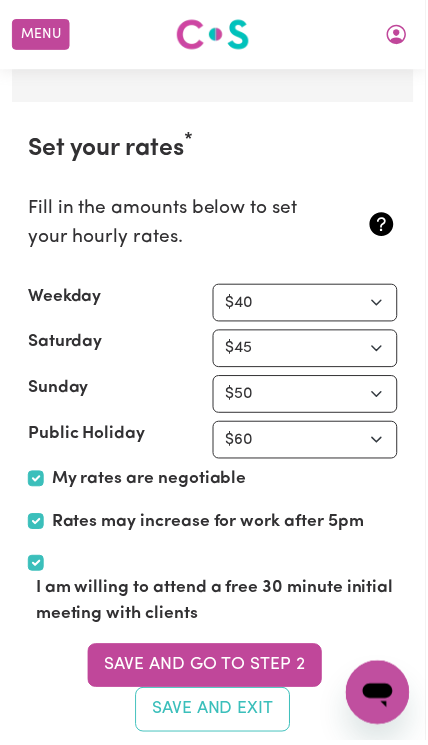 click on "Menu" at bounding box center (41, 35) 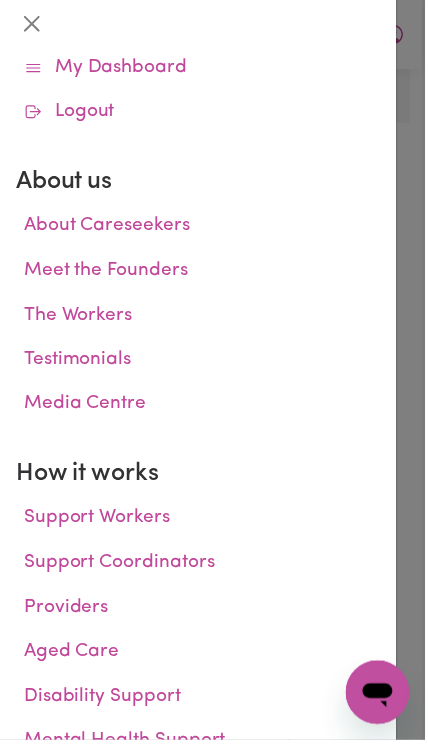 scroll, scrollTop: 150, scrollLeft: 0, axis: vertical 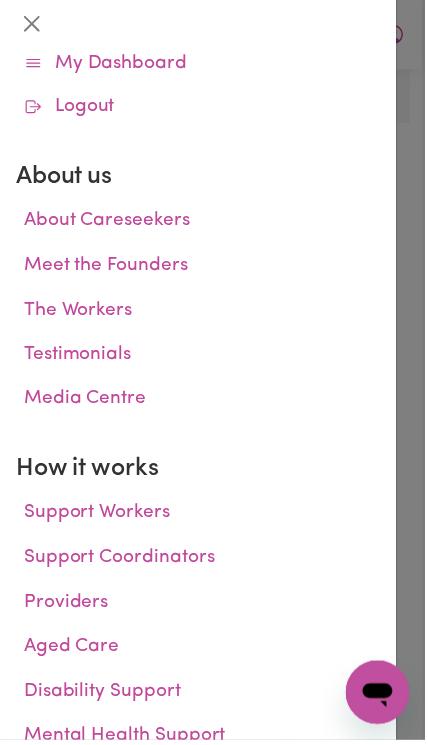 click on "Providers" at bounding box center [199, 607] 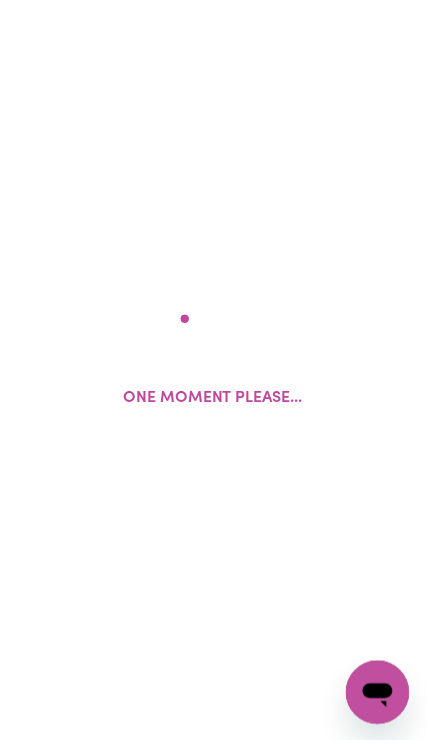 scroll, scrollTop: 0, scrollLeft: 0, axis: both 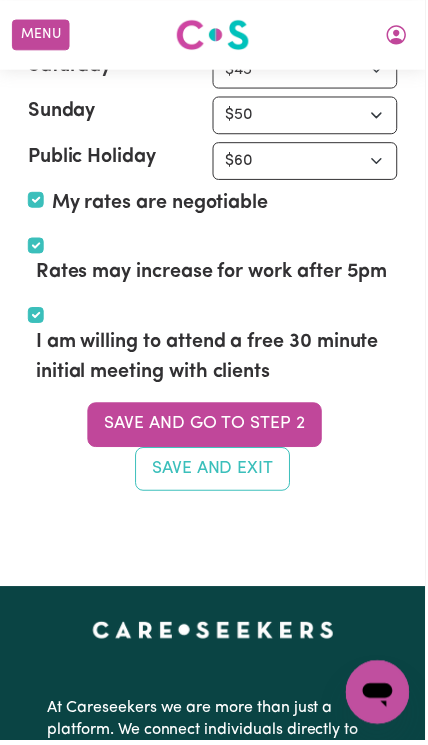 click on "Save and go to Step 2" at bounding box center (206, 427) 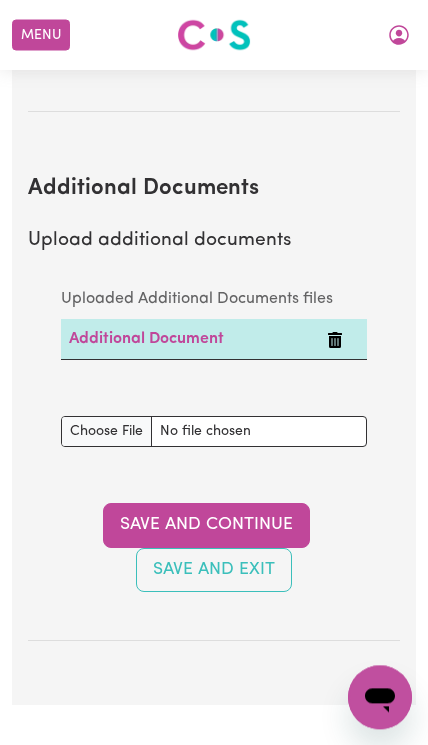scroll, scrollTop: 4877, scrollLeft: 0, axis: vertical 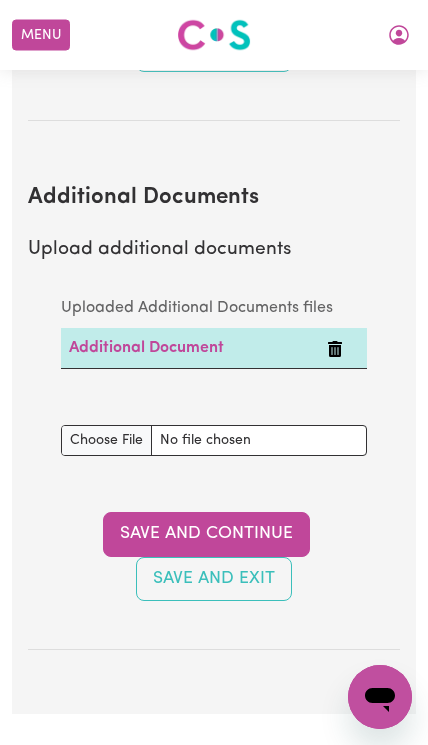 click on "Save and Continue" at bounding box center (206, 534) 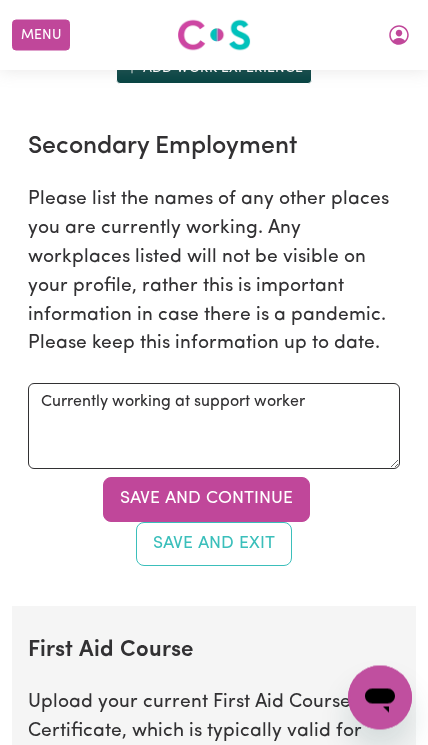 scroll, scrollTop: 3994, scrollLeft: 0, axis: vertical 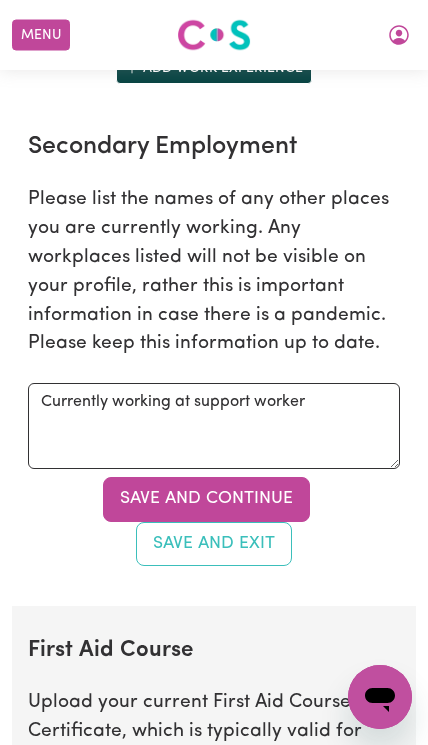 click at bounding box center [245, 691] 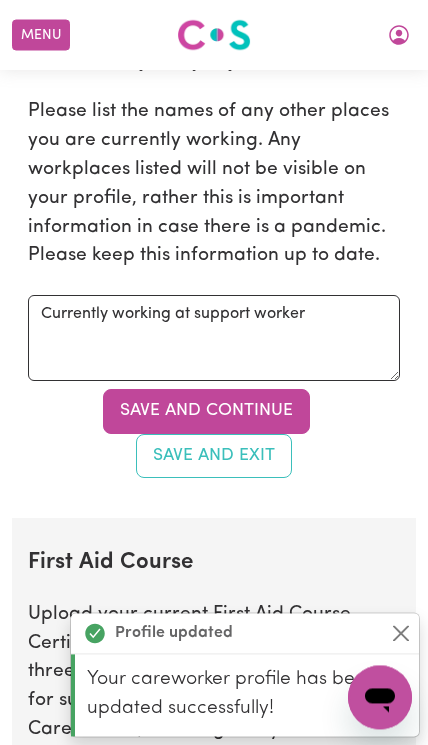 scroll, scrollTop: 4601, scrollLeft: 0, axis: vertical 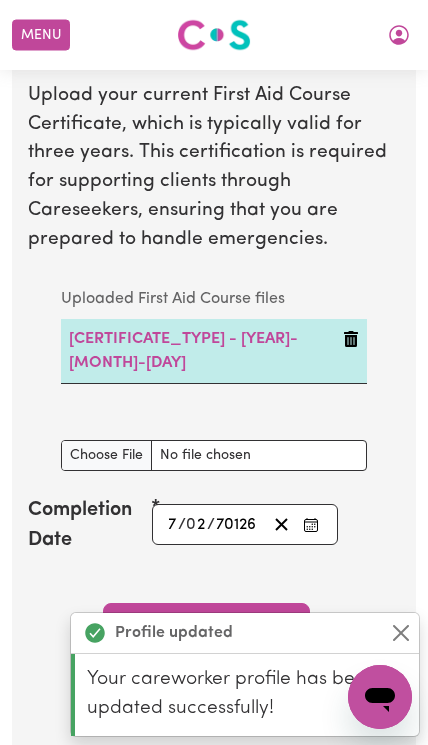 click on "Save and Continue" at bounding box center (206, 625) 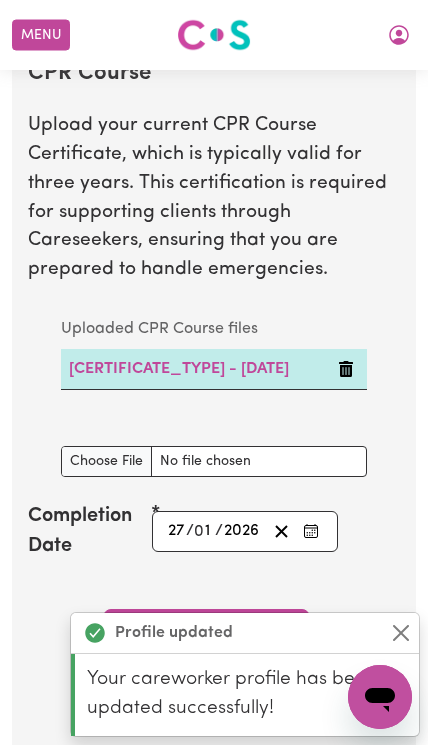 click on "Save and Continue" at bounding box center [206, 631] 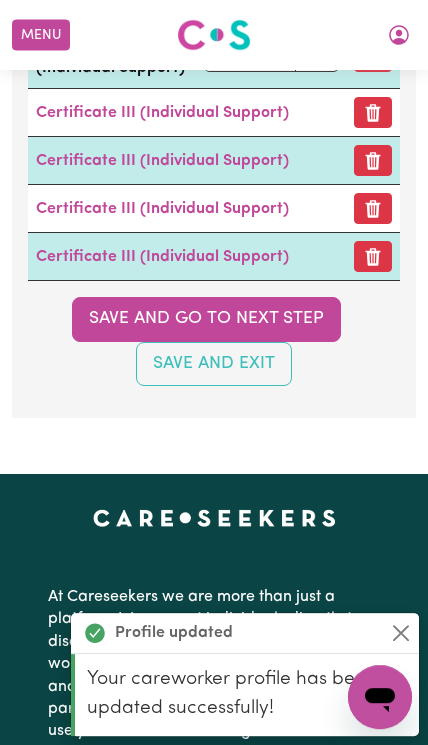 scroll, scrollTop: 6487, scrollLeft: 0, axis: vertical 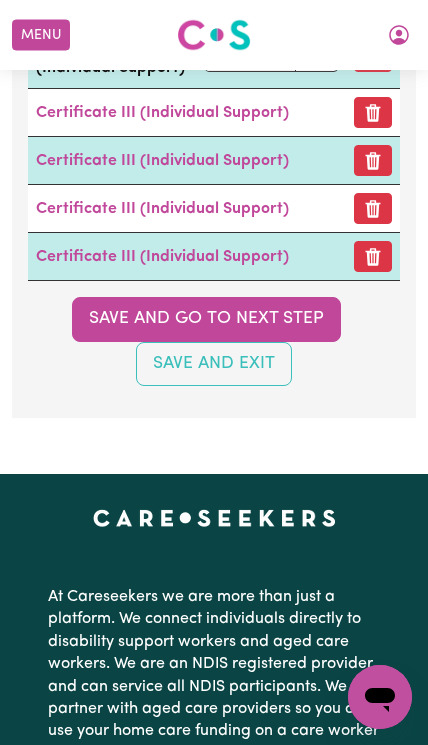 click on "Save and go to next step" at bounding box center (206, 319) 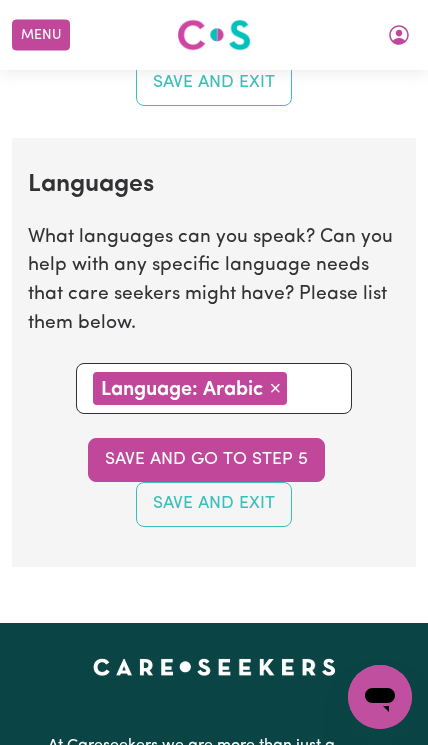 scroll, scrollTop: 2464, scrollLeft: 0, axis: vertical 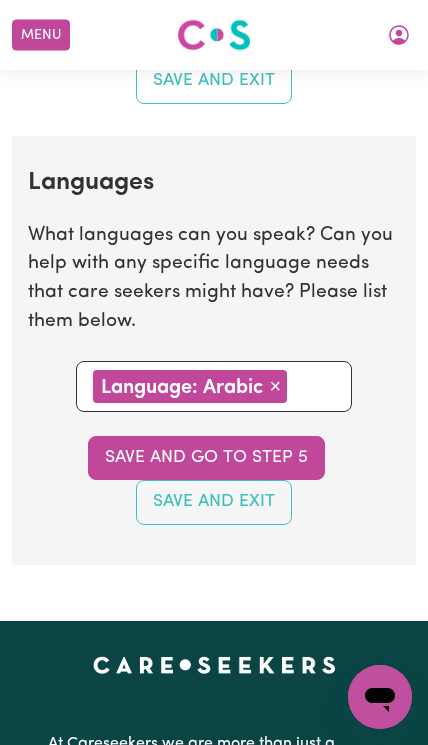 click on "Save and go to step 5" at bounding box center (206, 458) 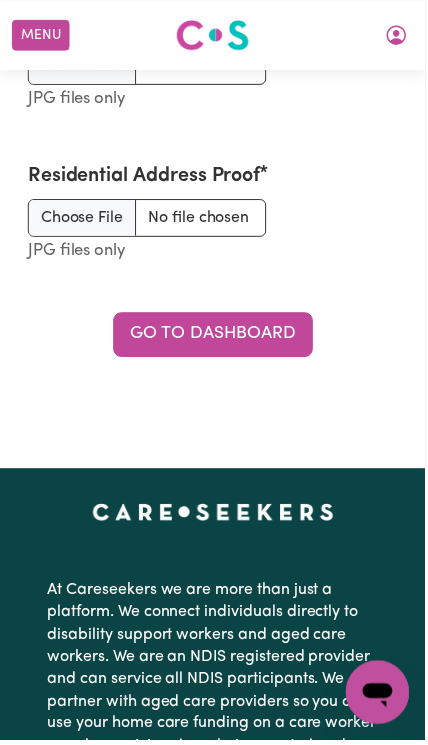 scroll, scrollTop: 3236, scrollLeft: 0, axis: vertical 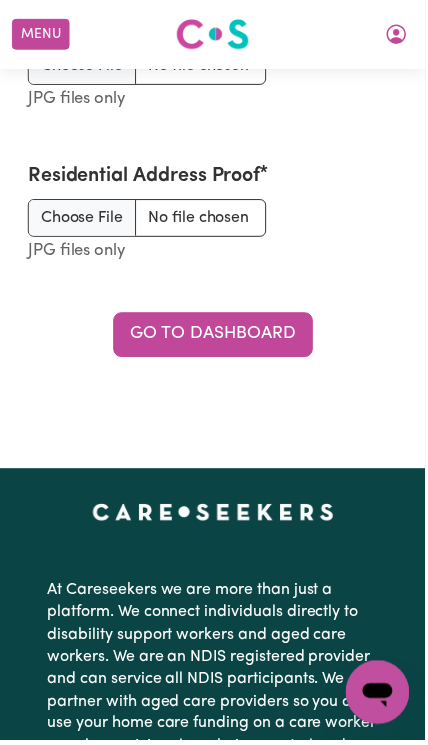 click on "Go to Dashboard" at bounding box center [214, 337] 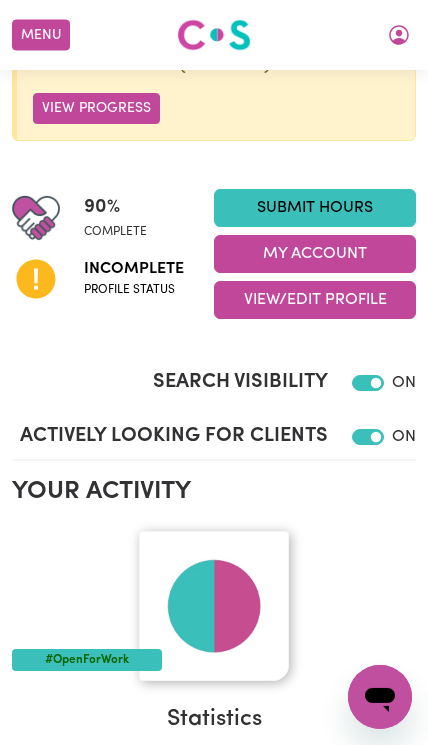 scroll, scrollTop: 277, scrollLeft: 0, axis: vertical 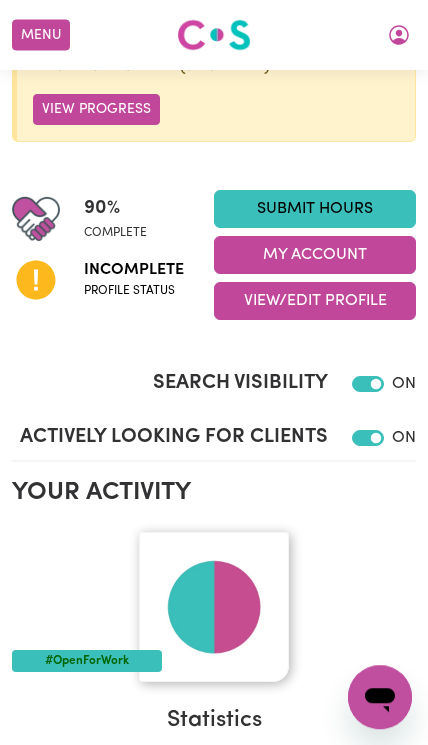 click on "View/Edit Profile" at bounding box center (315, 301) 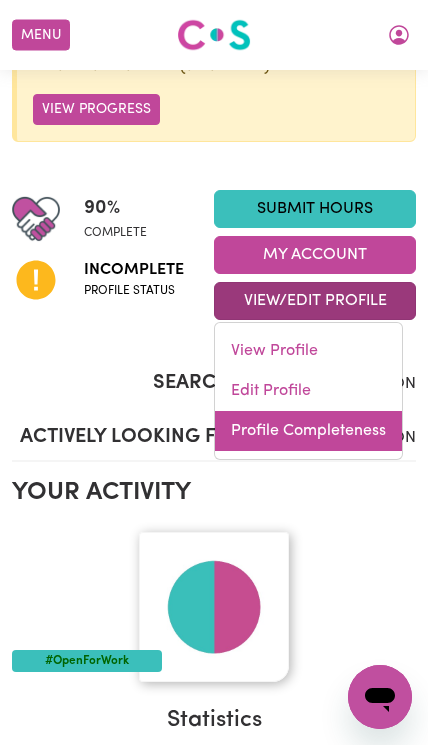 click on "Profile Completeness" at bounding box center [308, 431] 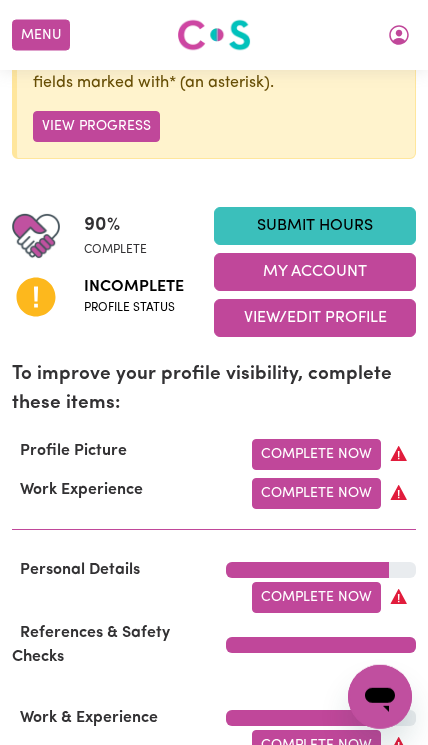 scroll, scrollTop: 261, scrollLeft: 0, axis: vertical 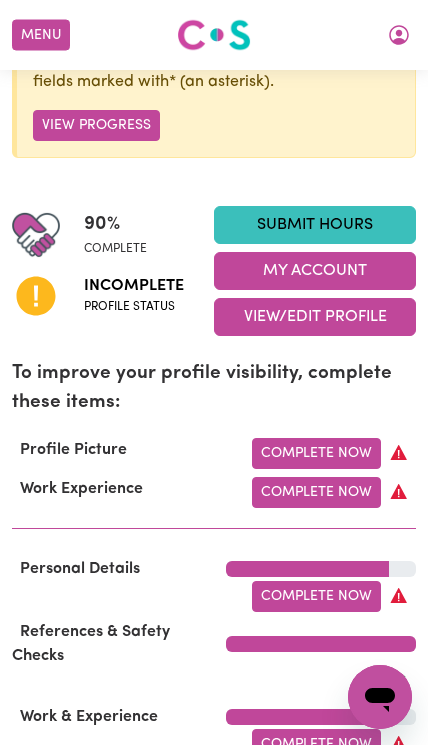 click on "Complete Now" at bounding box center [316, 453] 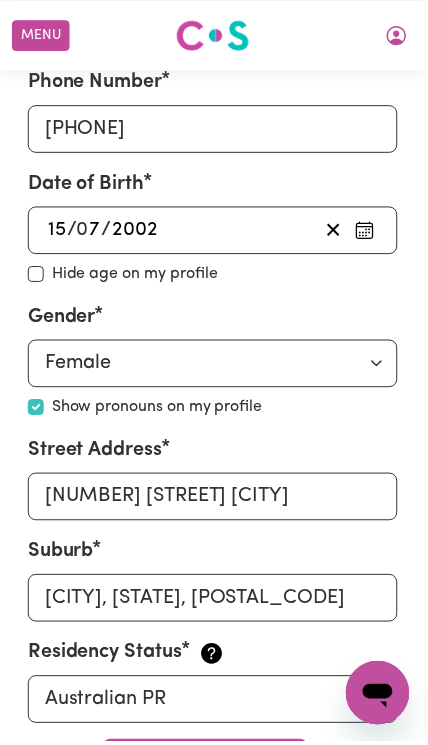 scroll, scrollTop: 878, scrollLeft: 0, axis: vertical 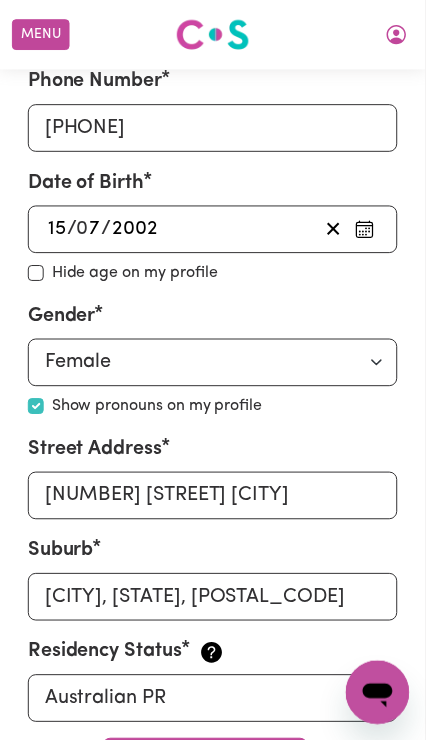 click on "Hide age on my profile" at bounding box center [214, 275] 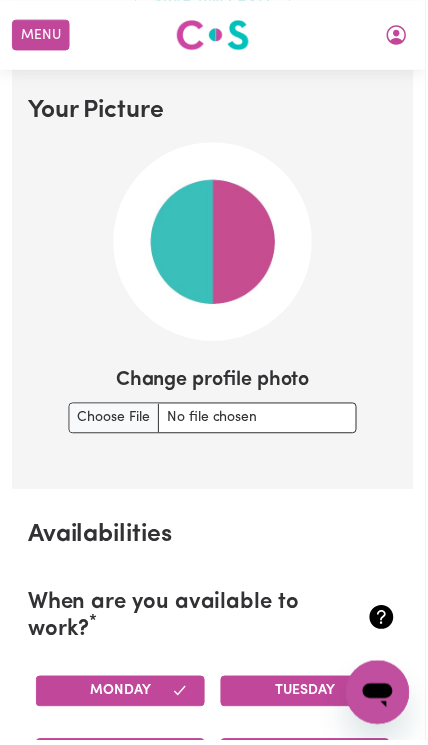 scroll, scrollTop: 1629, scrollLeft: 0, axis: vertical 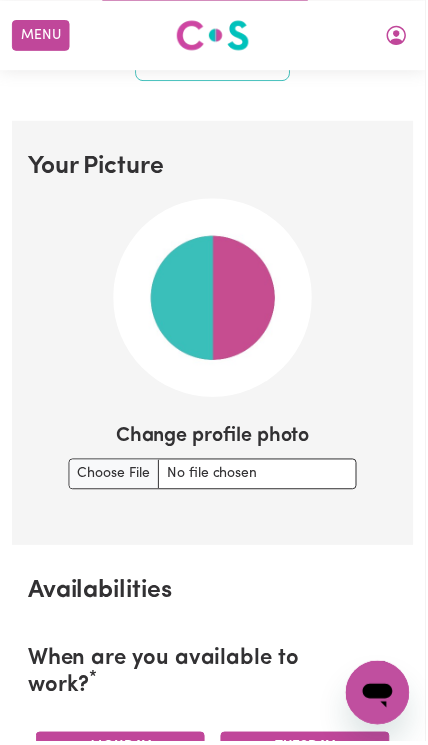 click on "Change profile photo" at bounding box center (214, 476) 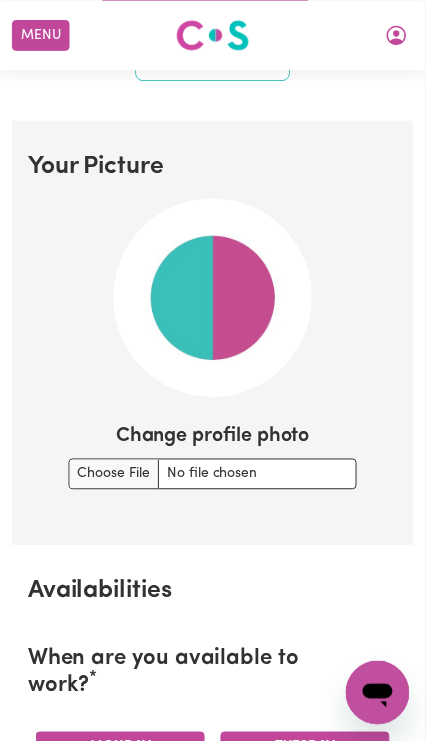 click on "Change profile photo" at bounding box center (214, 476) 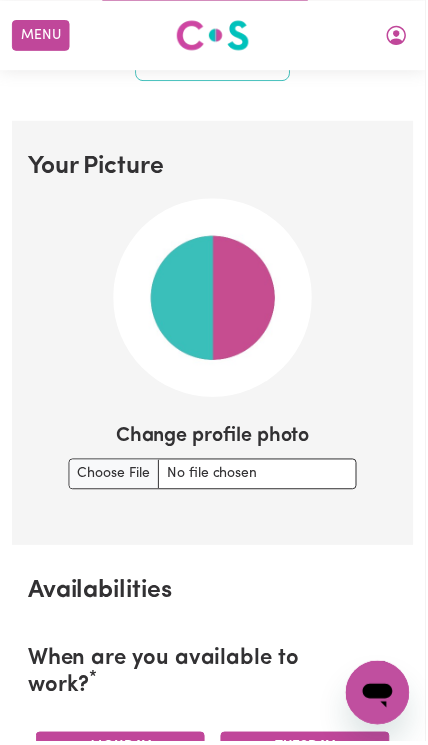 scroll, scrollTop: 1629, scrollLeft: 0, axis: vertical 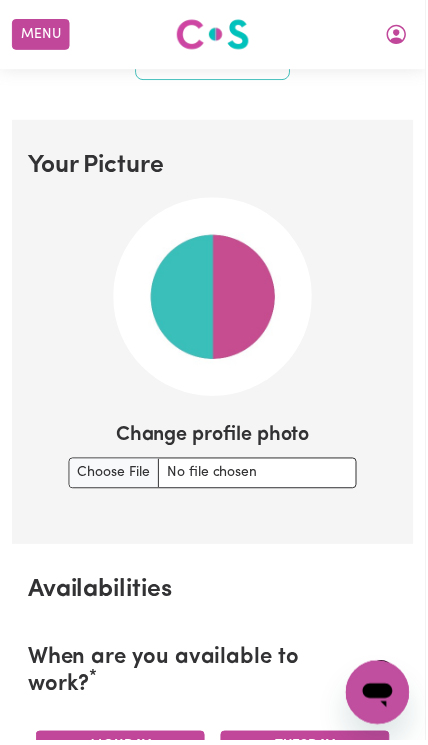 click on "Change profile photo" at bounding box center [214, 476] 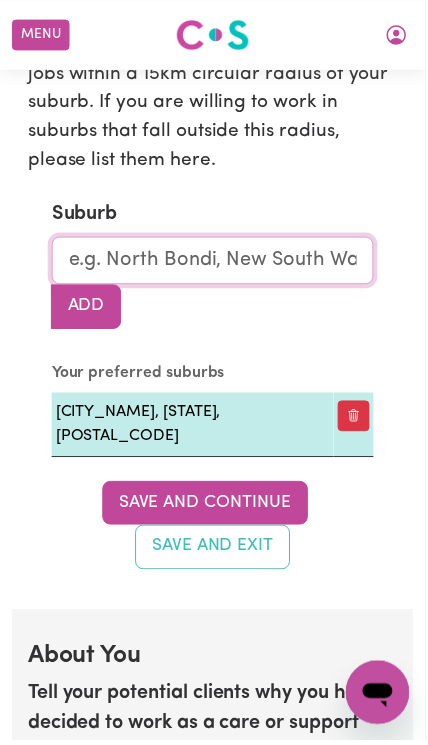 click at bounding box center [214, 262] 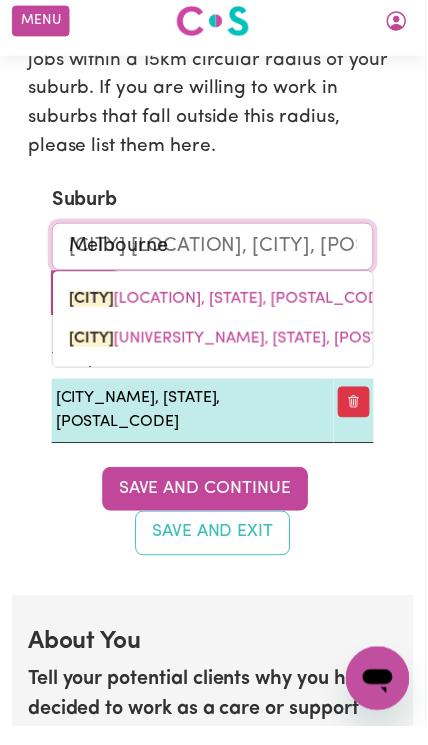 click on "[CITY] [LOCATION], [CITY], [POSTCODE]" at bounding box center [232, 315] 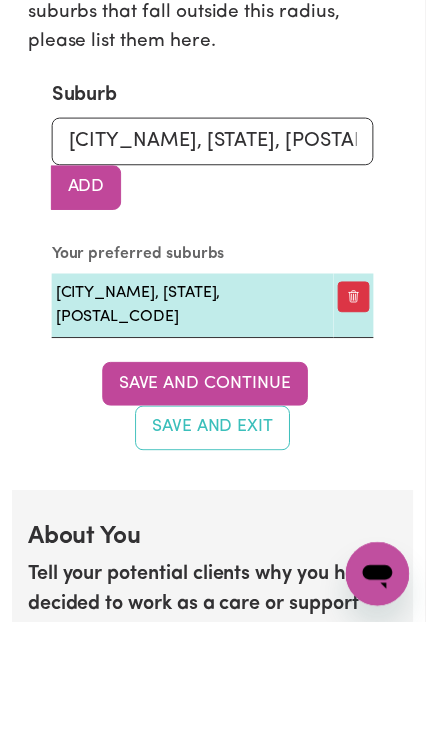 click on "Save and Continue" at bounding box center (206, 506) 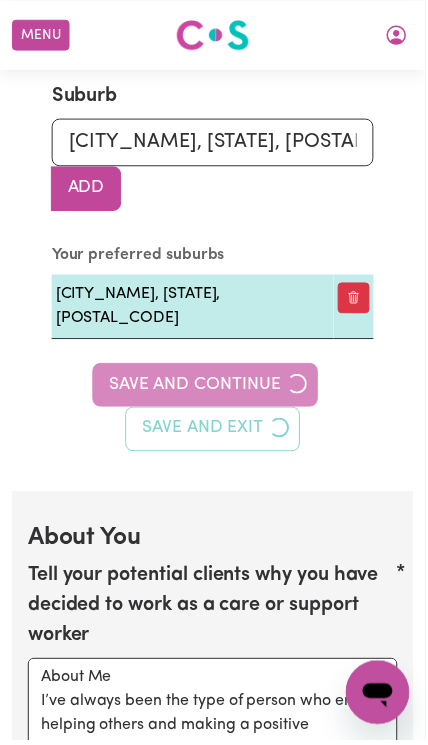 scroll, scrollTop: 123, scrollLeft: 0, axis: vertical 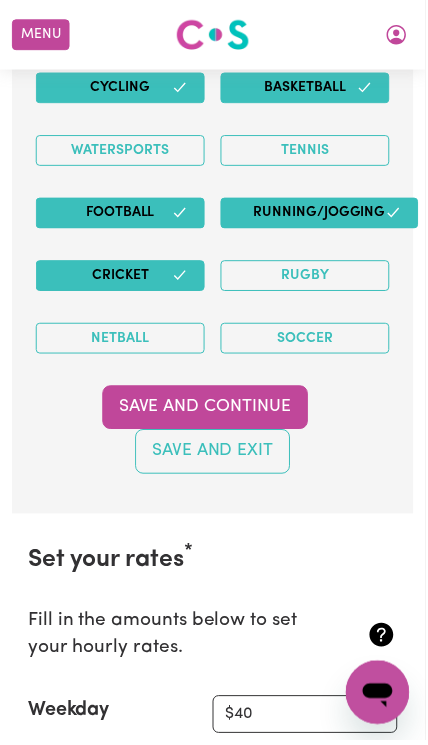 click on "Save and Continue" at bounding box center [206, 410] 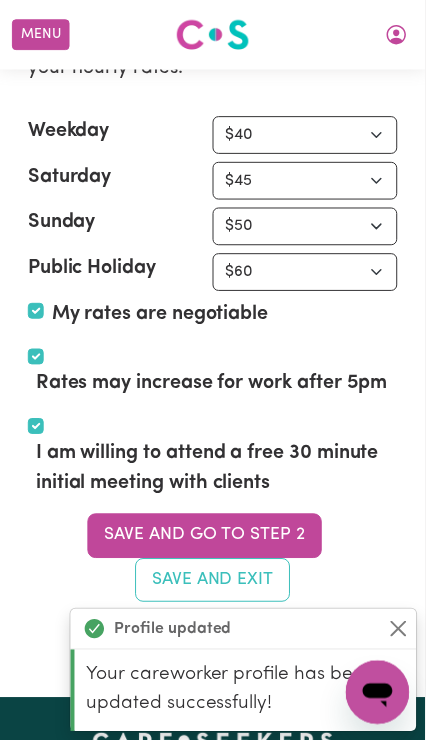 click on "Save and go to Step 2" at bounding box center (206, 539) 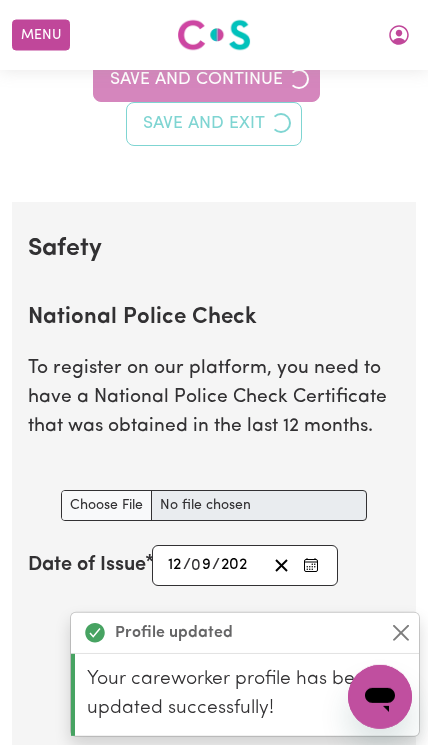 scroll, scrollTop: 0, scrollLeft: 0, axis: both 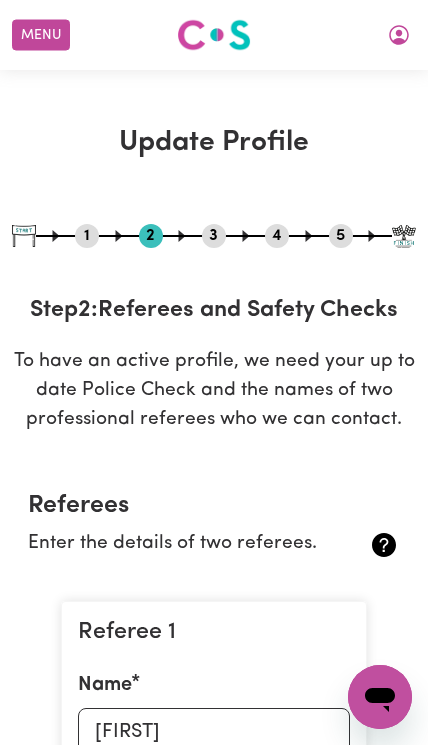 click 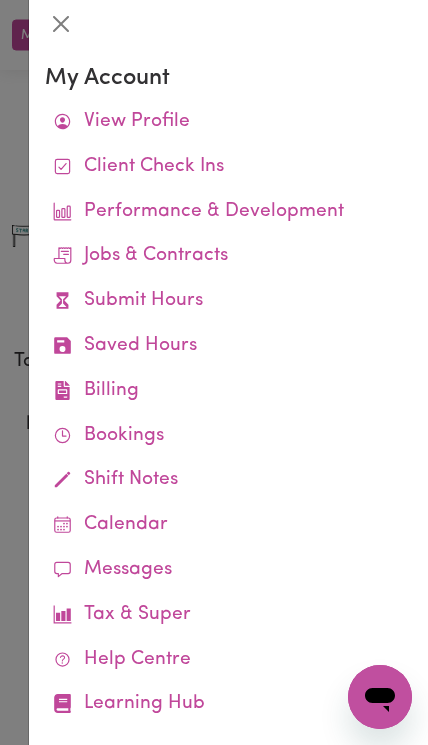 click on "View Profile" at bounding box center (228, 122) 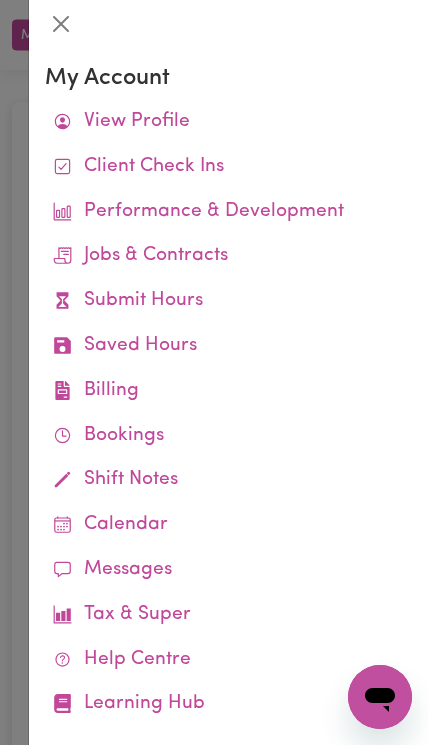 click on "View Profile" at bounding box center [228, 122] 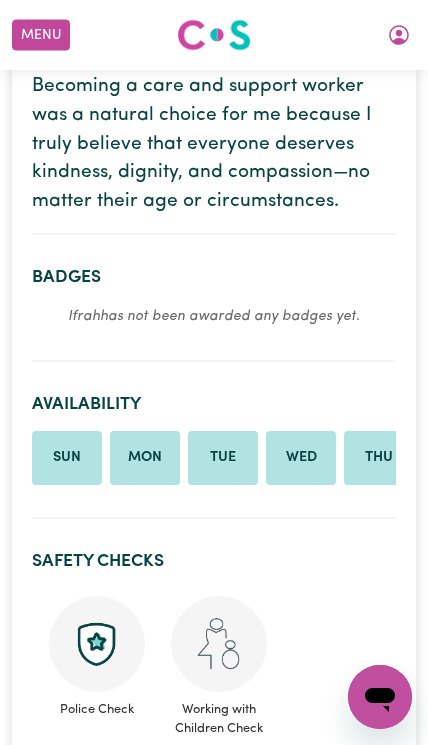 scroll, scrollTop: 624, scrollLeft: 0, axis: vertical 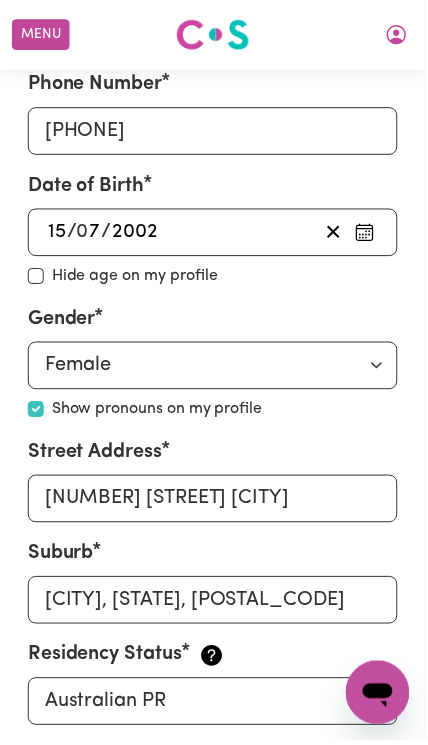 click on "Hide age" at bounding box center (36, 278) 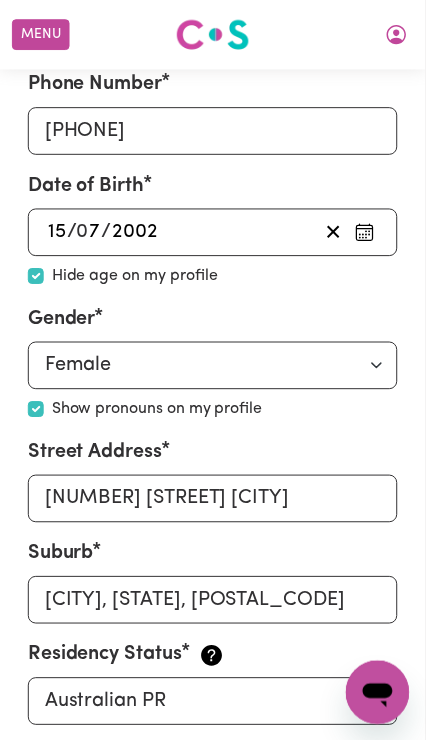 scroll, scrollTop: 875, scrollLeft: 0, axis: vertical 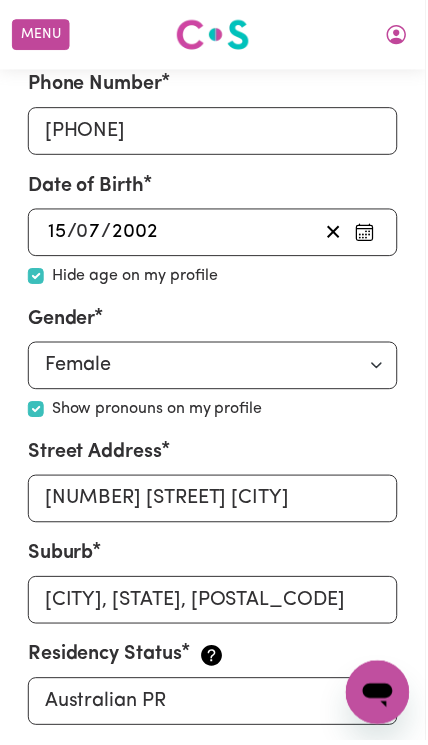 click on "Save and continue" at bounding box center (206, 768) 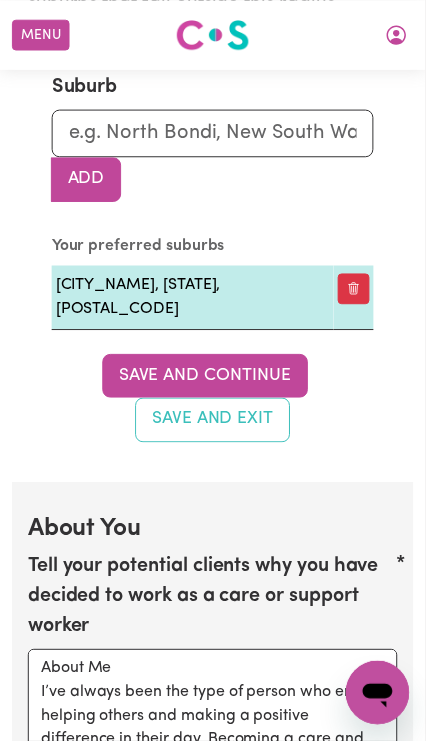 scroll, scrollTop: 2822, scrollLeft: 0, axis: vertical 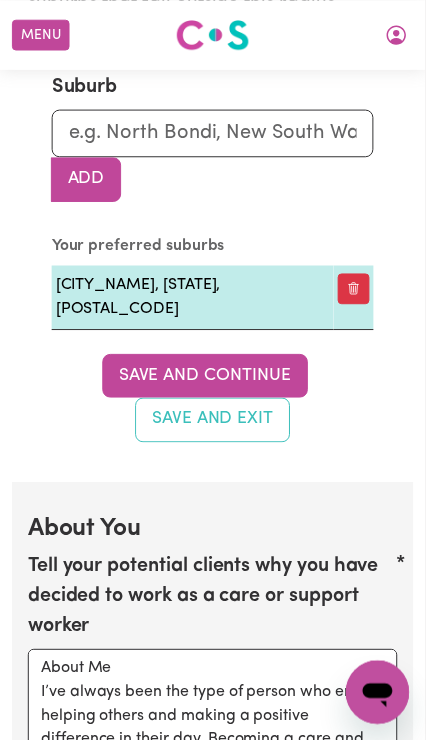 click on "Save and Continue" at bounding box center (206, 378) 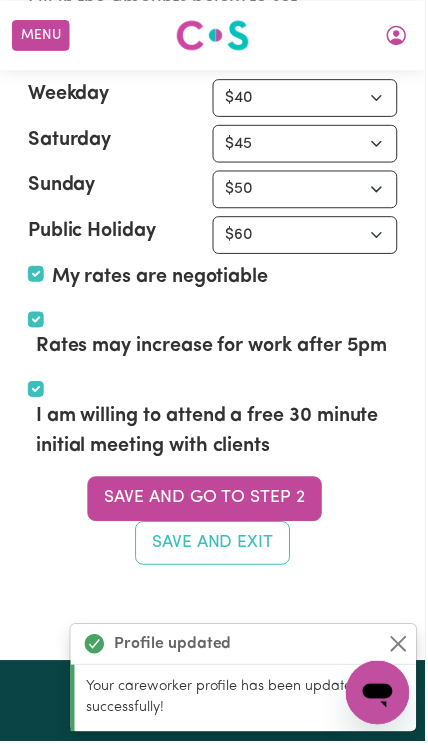 scroll, scrollTop: 5935, scrollLeft: 0, axis: vertical 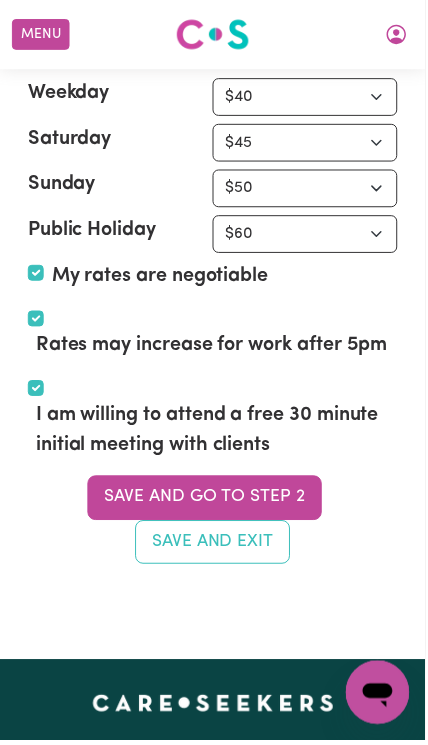 click on "Save and go to Step 2" at bounding box center (206, 501) 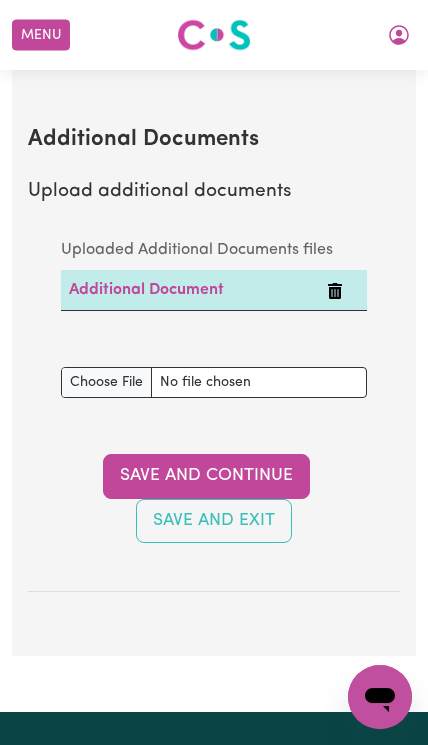 scroll, scrollTop: 4935, scrollLeft: 0, axis: vertical 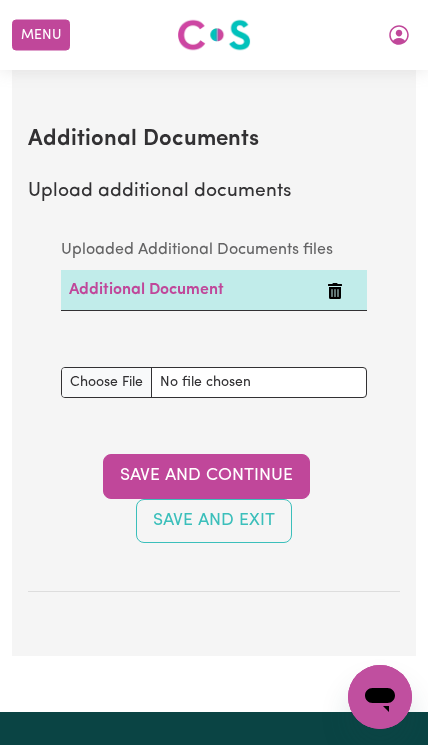 click on "Save and Continue" at bounding box center (206, 476) 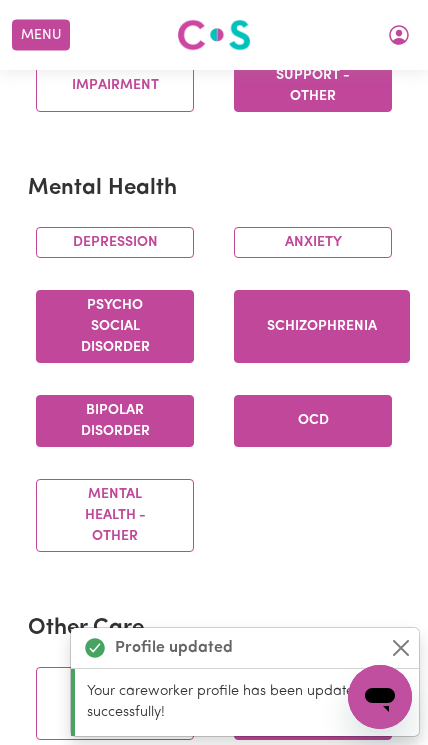 scroll, scrollTop: 0, scrollLeft: 0, axis: both 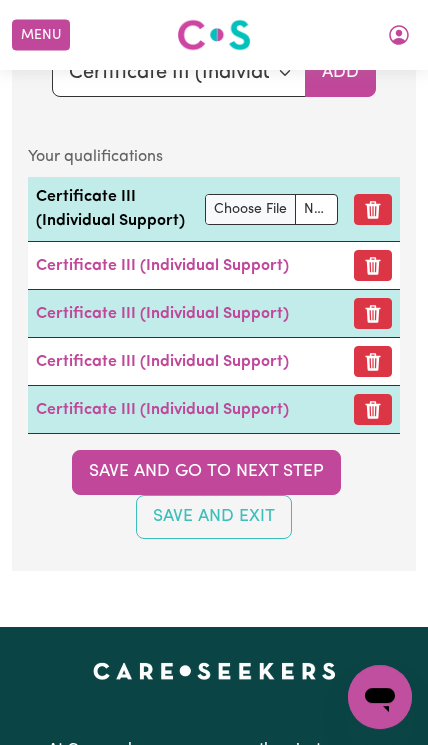 click on "Save and go to next step" at bounding box center [206, 472] 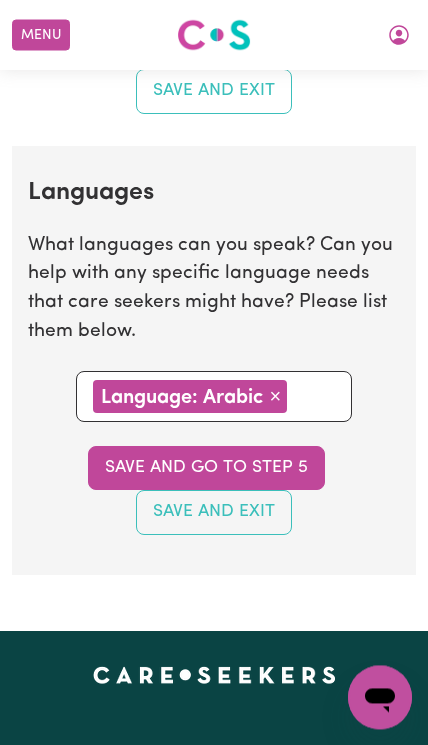 scroll, scrollTop: 2454, scrollLeft: 0, axis: vertical 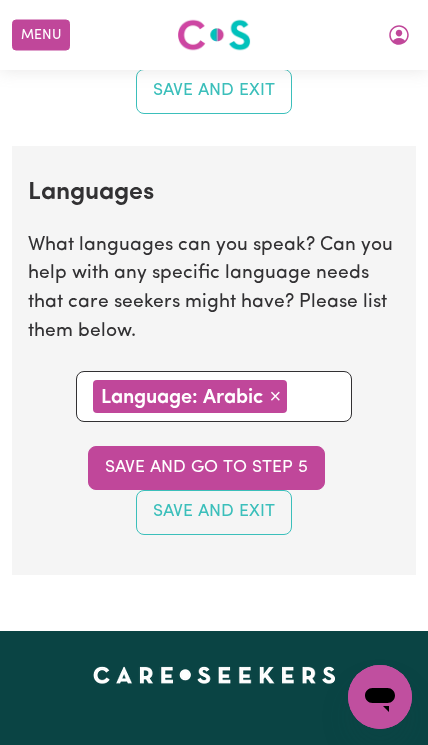 click on "Save and go to step 5" at bounding box center (206, 468) 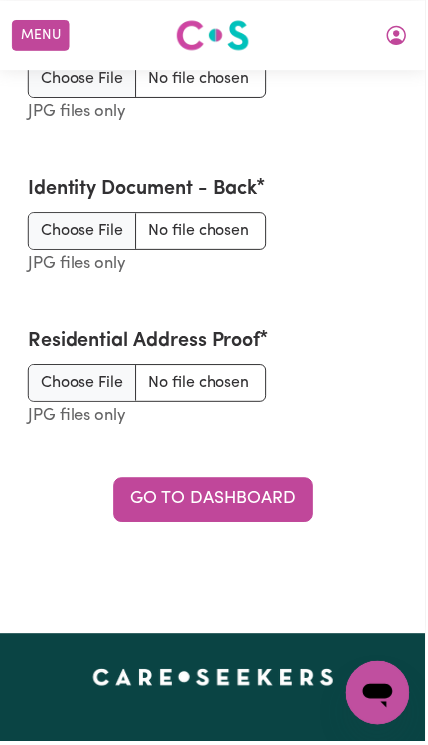 scroll, scrollTop: 3070, scrollLeft: 0, axis: vertical 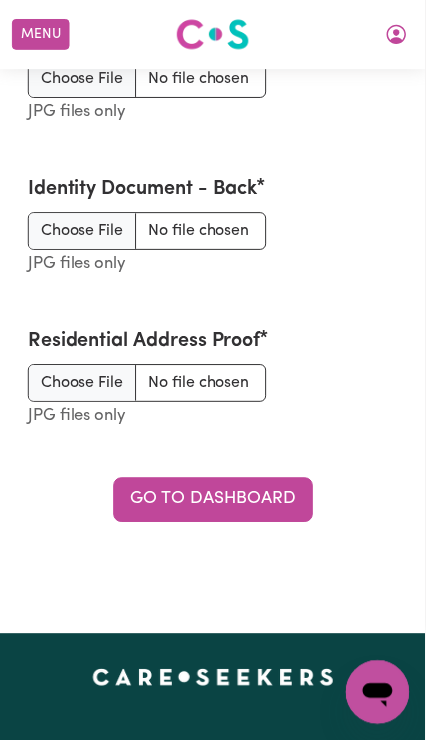click on "Go to Dashboard" at bounding box center (214, 503) 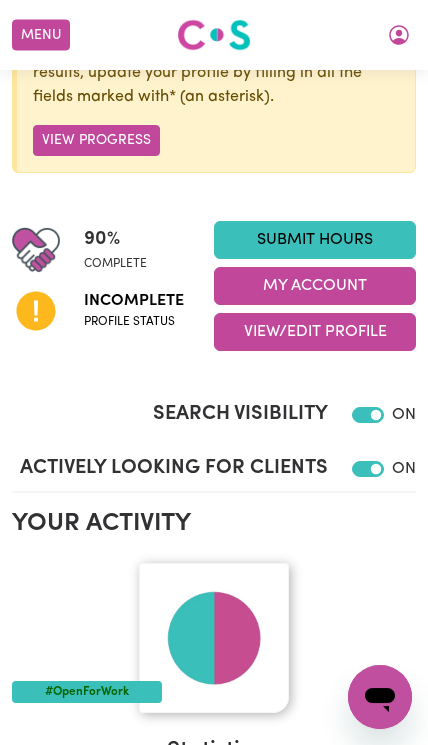 scroll, scrollTop: 226, scrollLeft: 0, axis: vertical 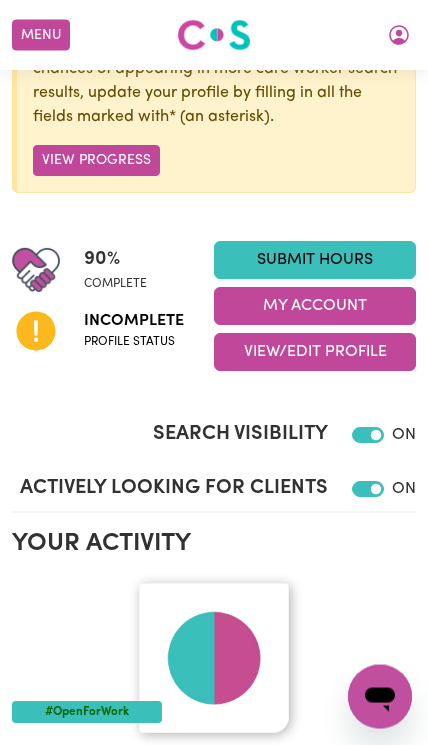 click on "My Account" at bounding box center (315, 306) 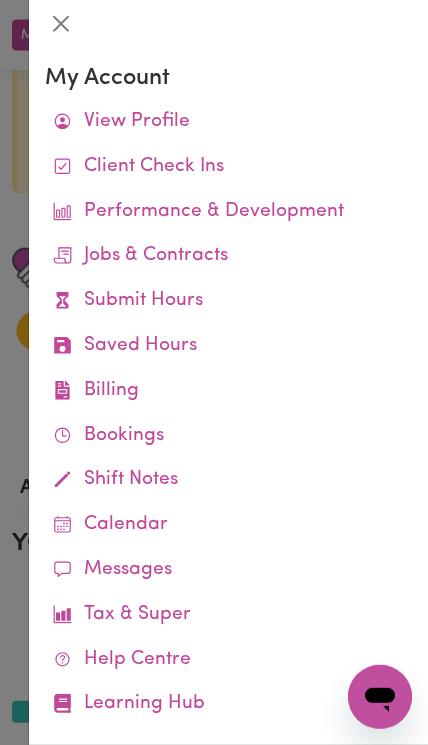 click at bounding box center (214, 372) 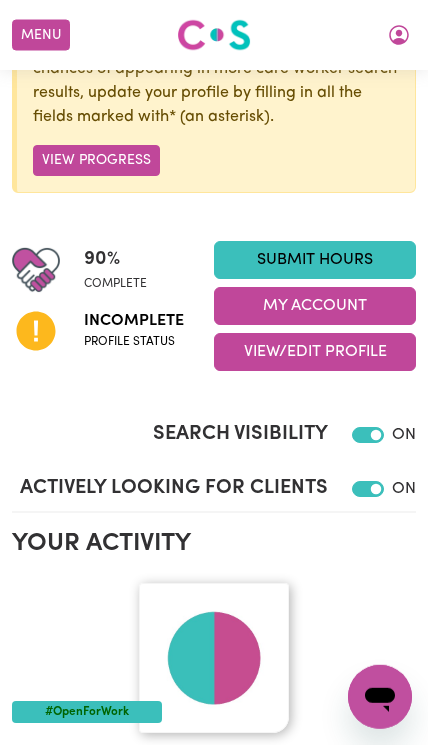 click on "View/Edit Profile" at bounding box center [315, 352] 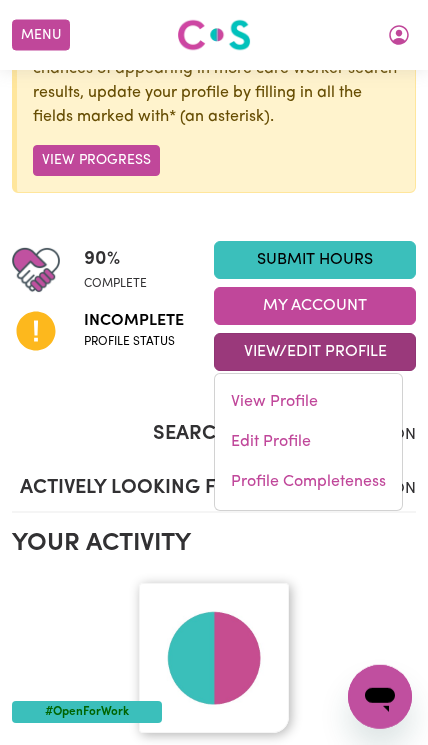 click on "Actively Looking for Clients" at bounding box center [174, 488] 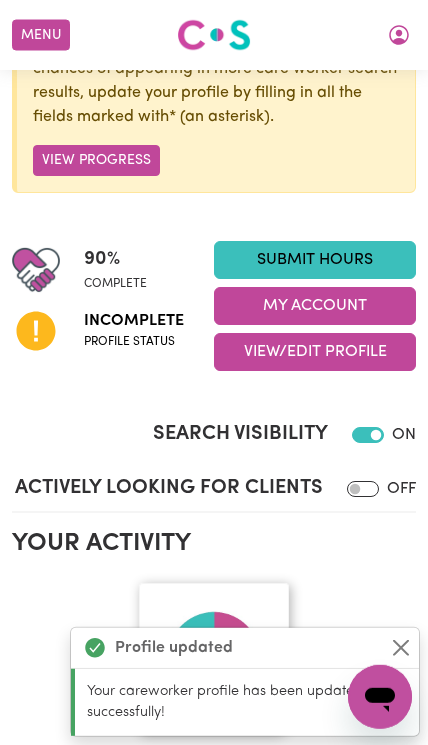 click on "Actively Looking for Clients" at bounding box center [363, 489] 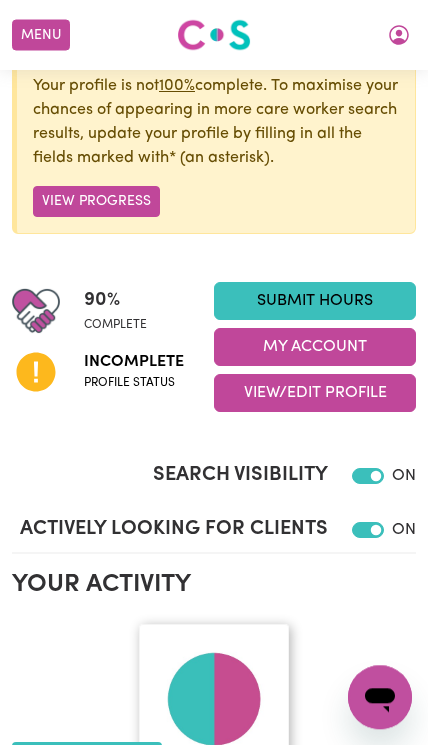 scroll, scrollTop: 160, scrollLeft: 0, axis: vertical 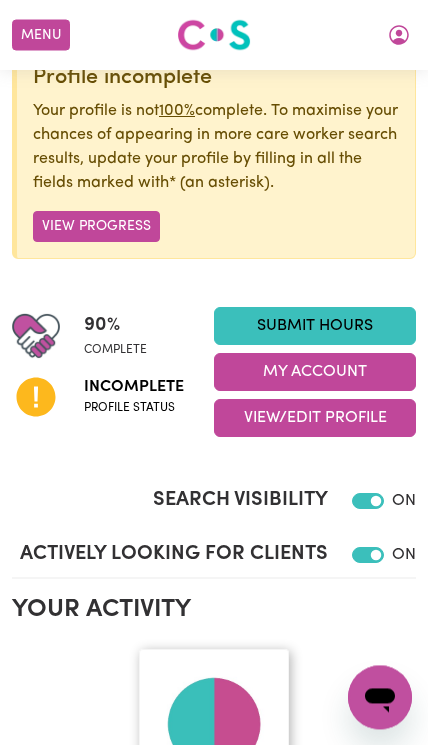 click on "View/Edit Profile" at bounding box center [315, 418] 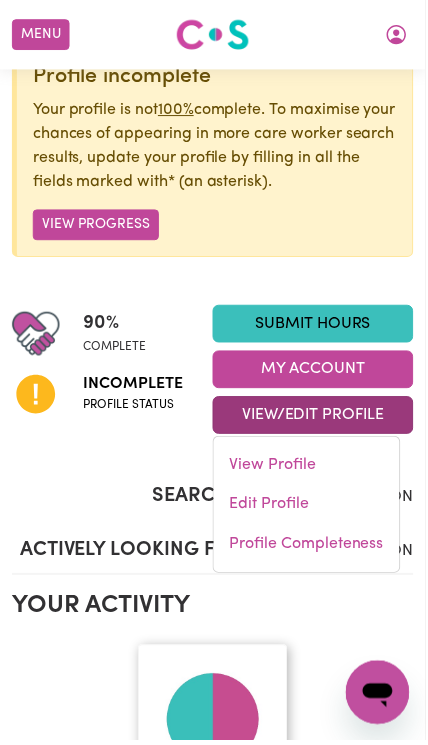 click on "Profile Completeness" at bounding box center [308, 548] 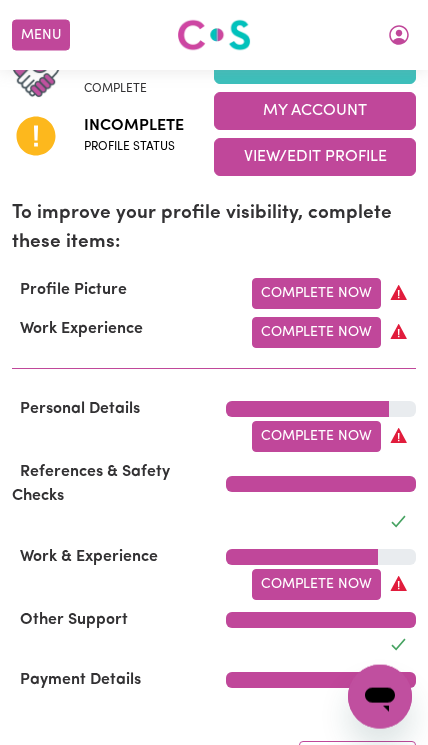 scroll, scrollTop: 421, scrollLeft: 0, axis: vertical 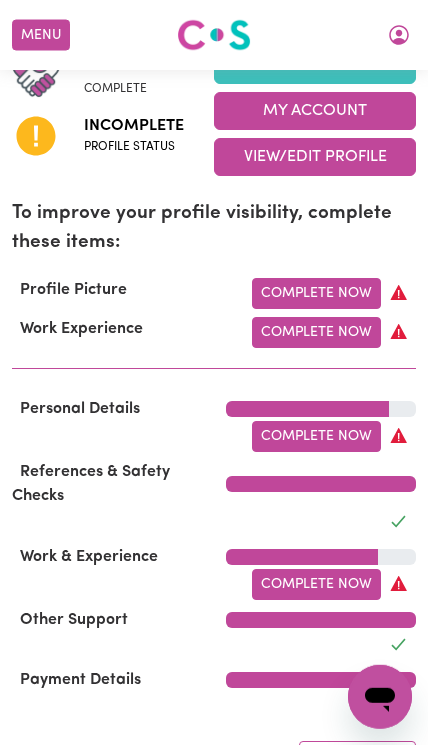 click on "Complete Now" at bounding box center (316, 584) 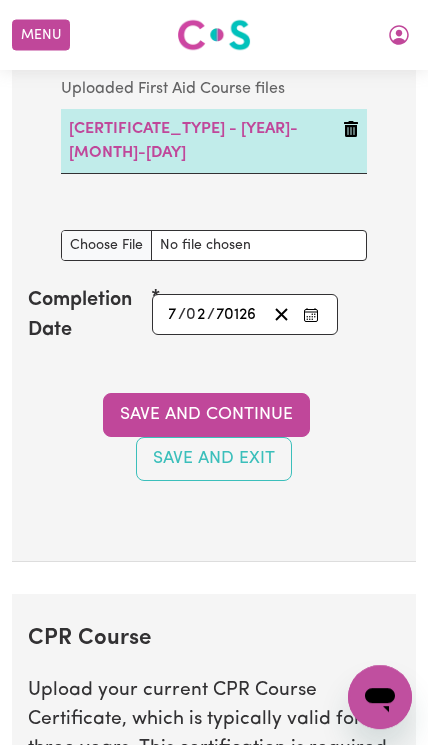 scroll, scrollTop: 4811, scrollLeft: 0, axis: vertical 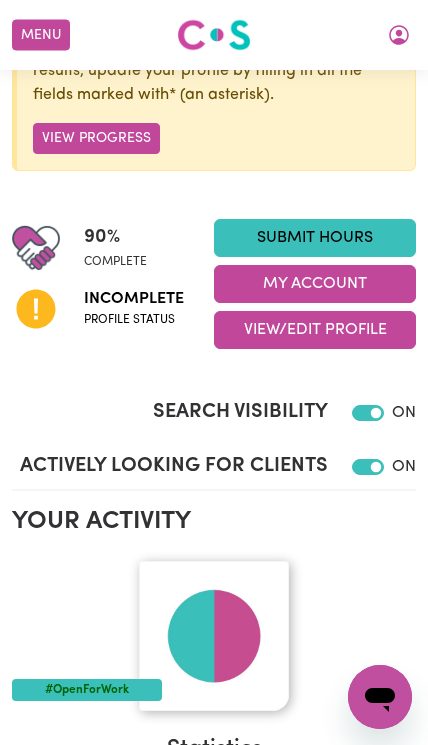 click on "View/Edit Profile" at bounding box center (315, 330) 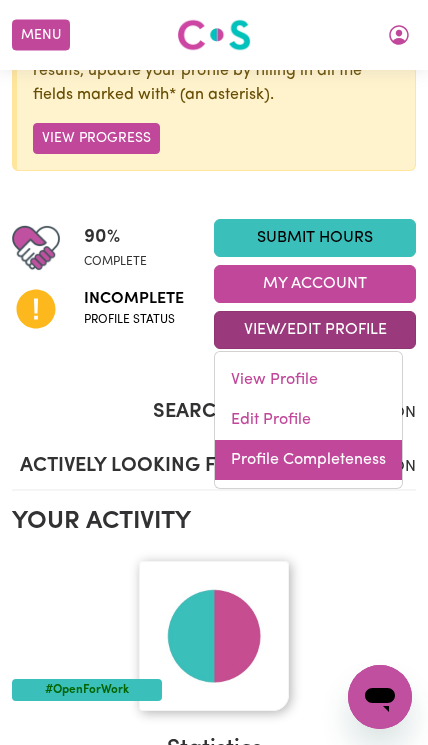 click on "Profile Completeness" at bounding box center (308, 460) 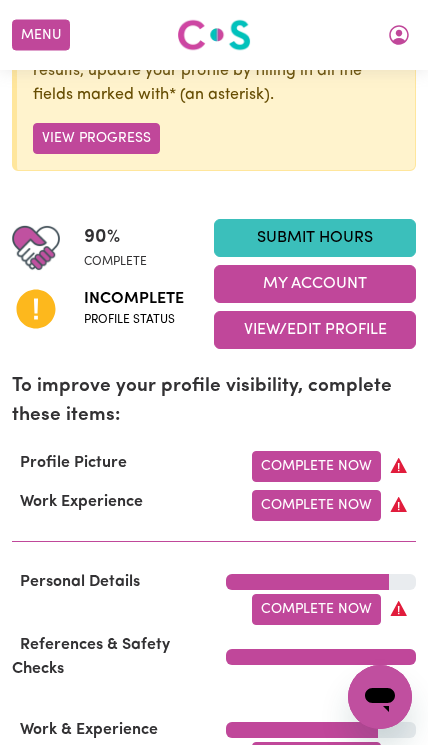 click on "Complete Now" at bounding box center (316, 466) 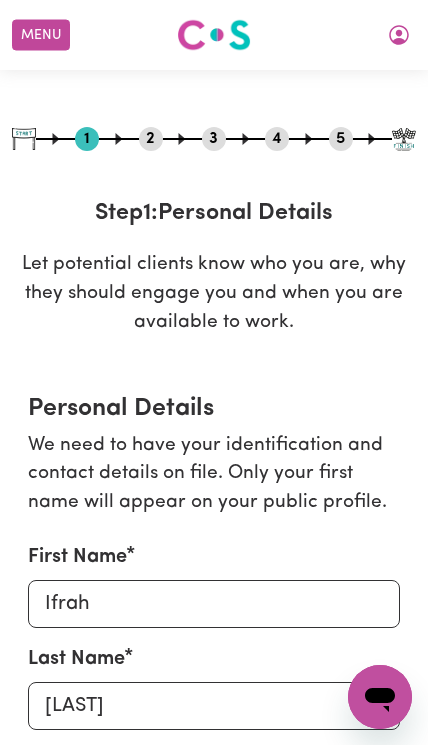 scroll, scrollTop: 0, scrollLeft: 0, axis: both 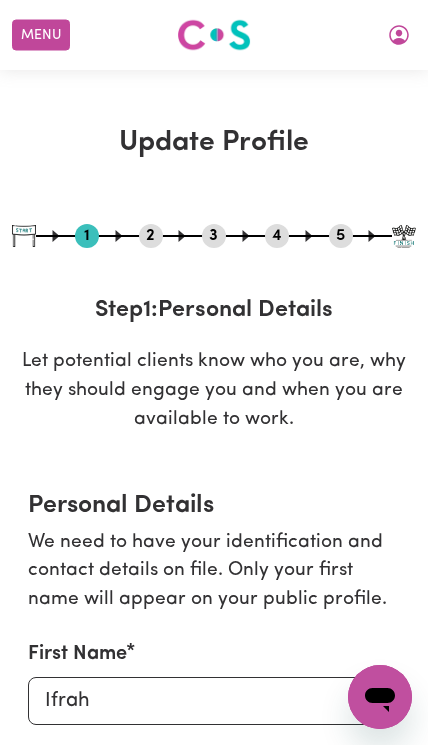 click at bounding box center [399, 35] 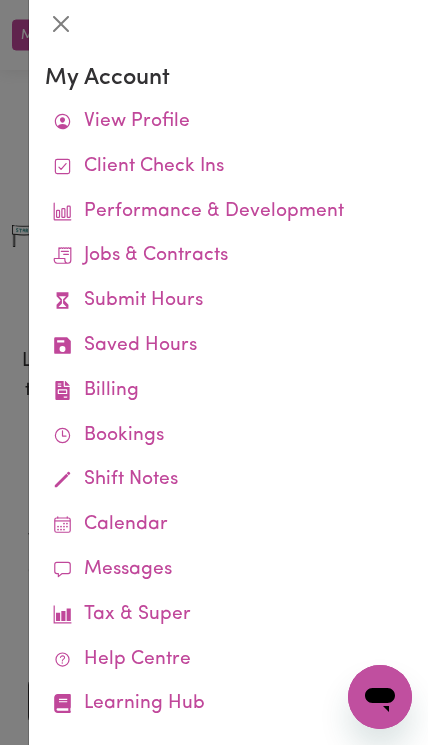 click on "View Profile" at bounding box center [228, 122] 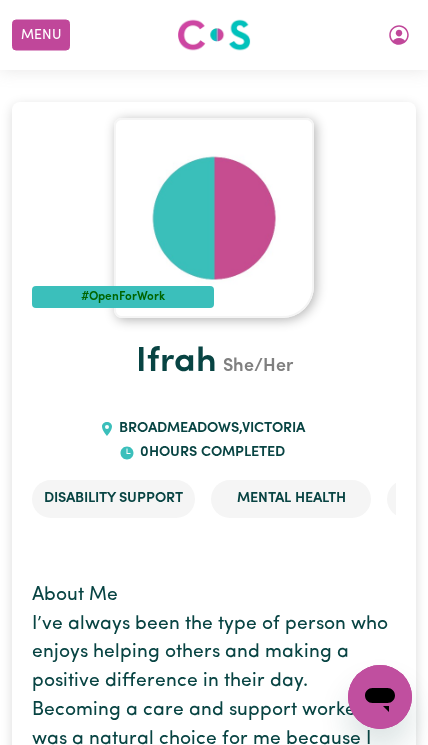 click at bounding box center [214, 218] 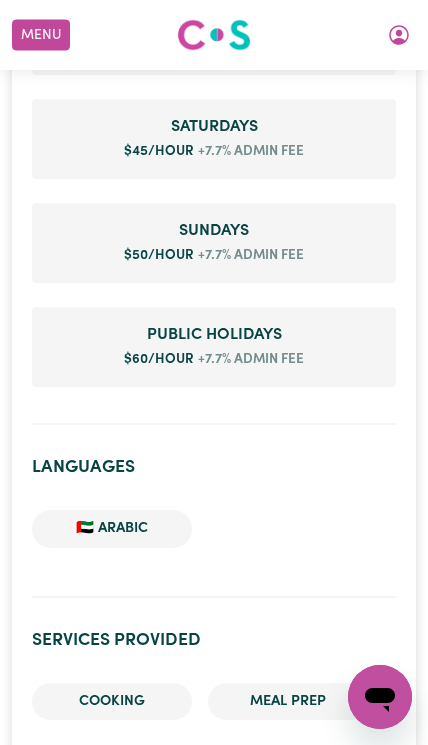 scroll, scrollTop: 1525, scrollLeft: 0, axis: vertical 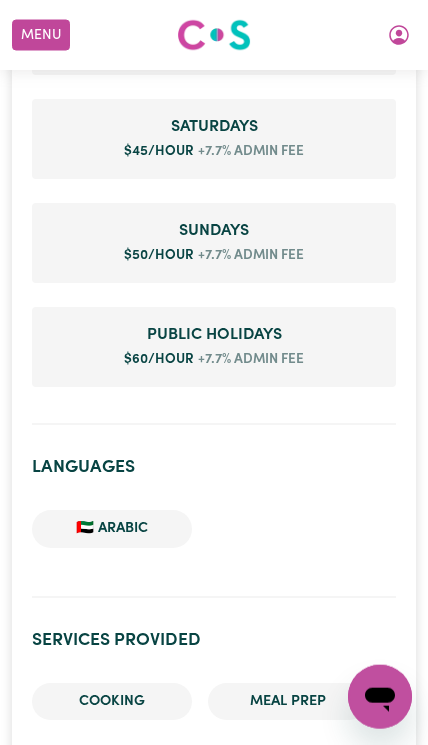 click on "🇦🇪 Arabic" at bounding box center (112, 529) 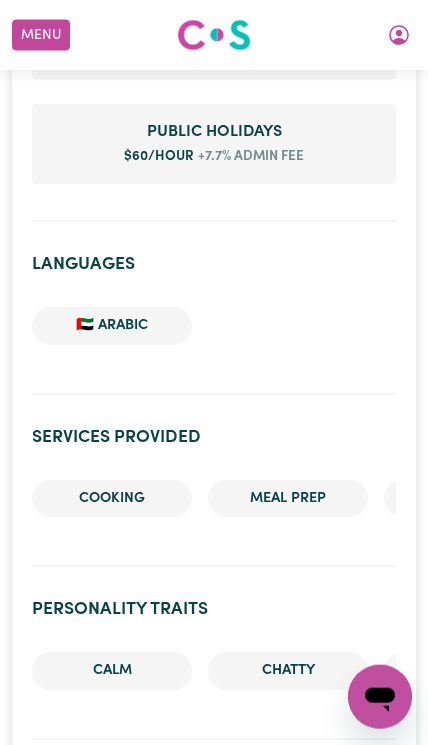 scroll, scrollTop: 1687, scrollLeft: 0, axis: vertical 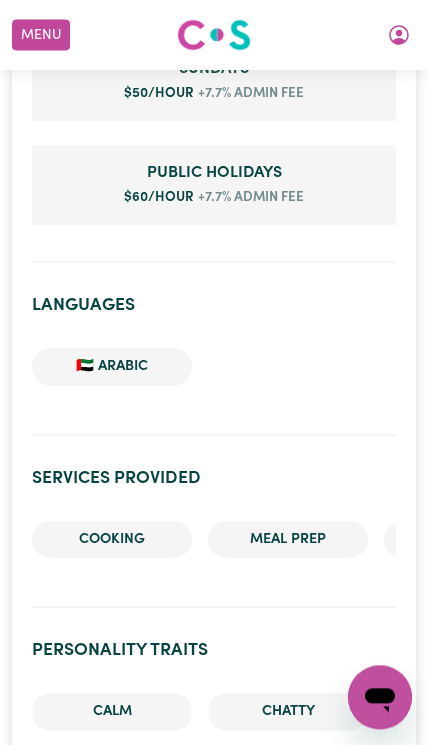 click on "🇦🇪 Arabic" at bounding box center [112, 367] 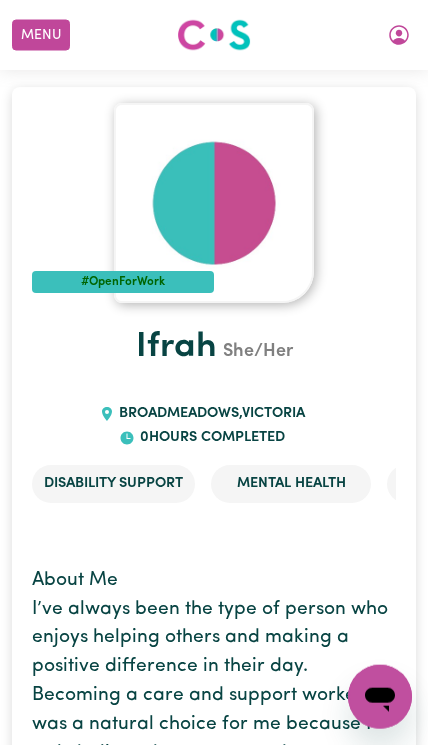 scroll, scrollTop: 0, scrollLeft: 0, axis: both 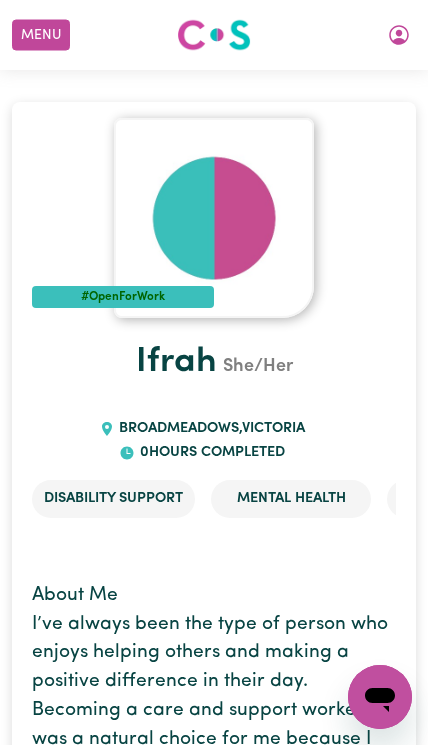 click at bounding box center (399, 35) 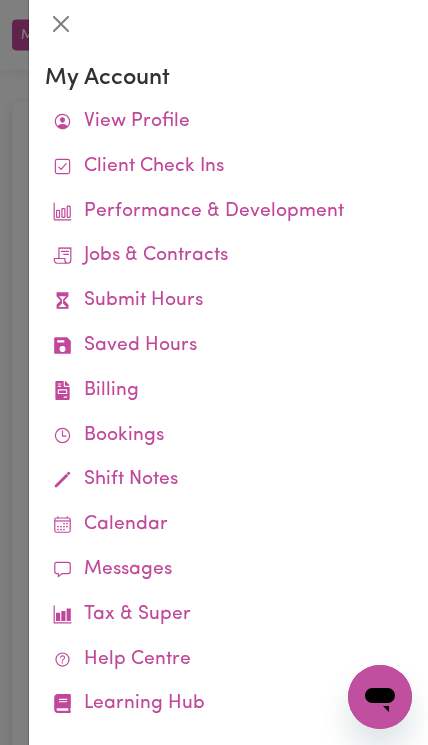 click on "View Profile" at bounding box center [228, 122] 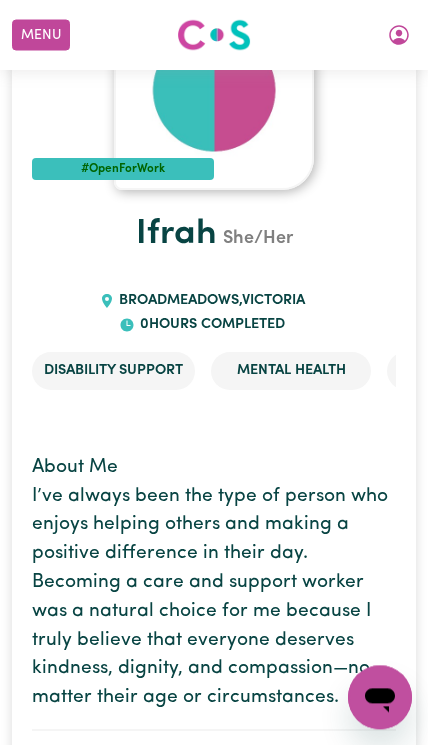 scroll, scrollTop: 0, scrollLeft: 0, axis: both 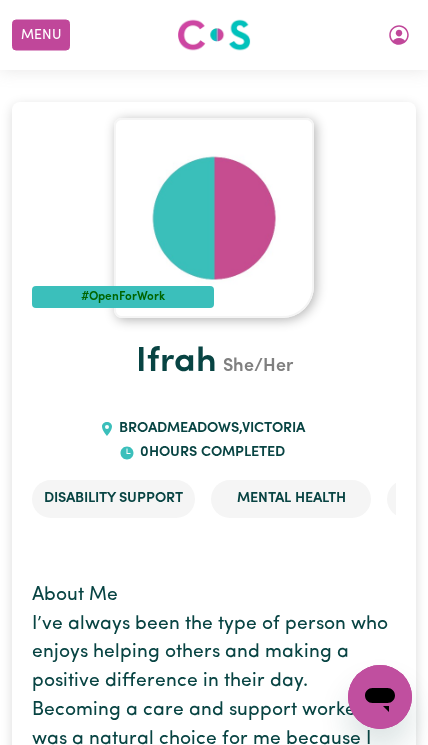 click on "Menu" at bounding box center [41, 35] 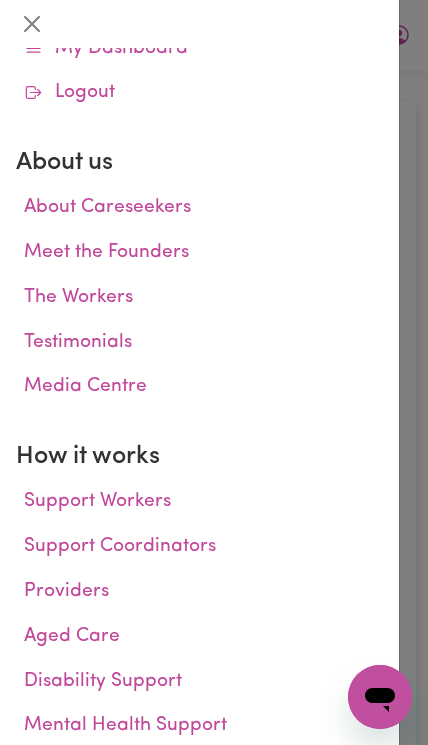scroll, scrollTop: 168, scrollLeft: 0, axis: vertical 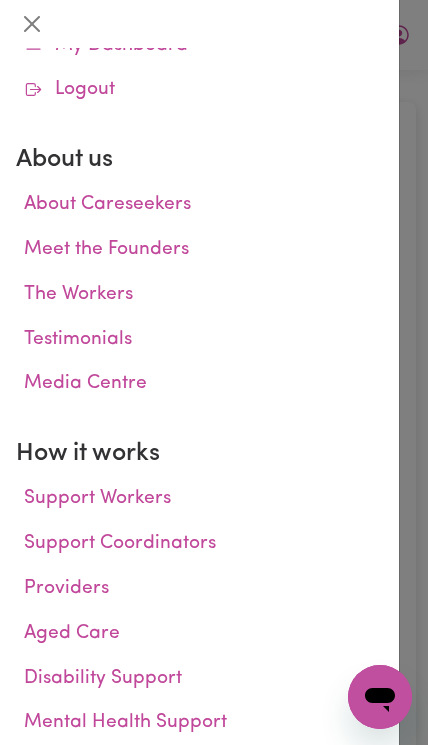 click on "Support Workers" at bounding box center (199, 499) 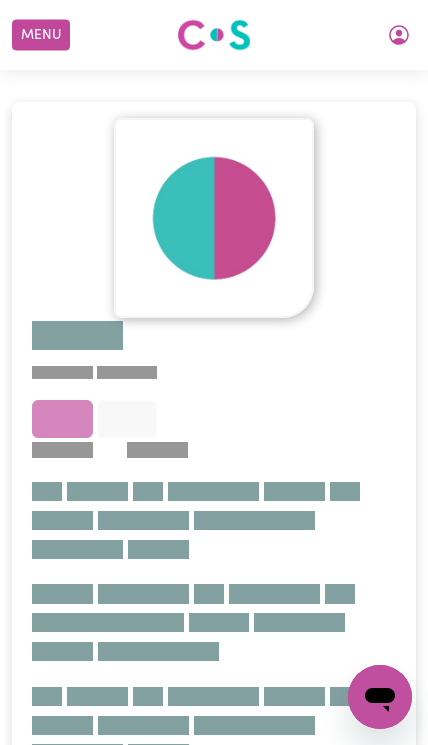 scroll, scrollTop: 0, scrollLeft: 0, axis: both 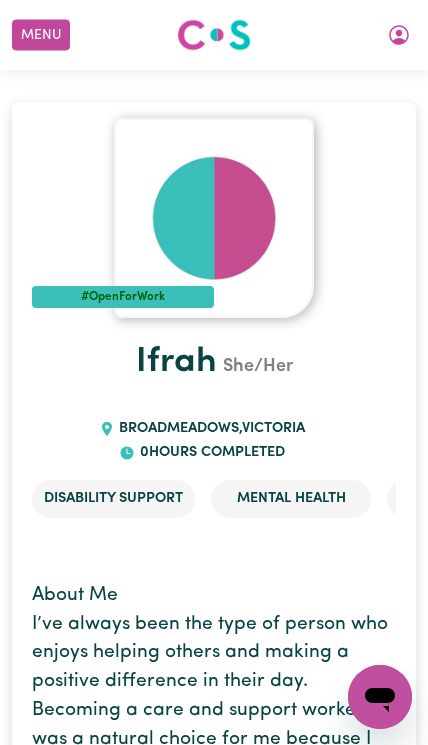 click 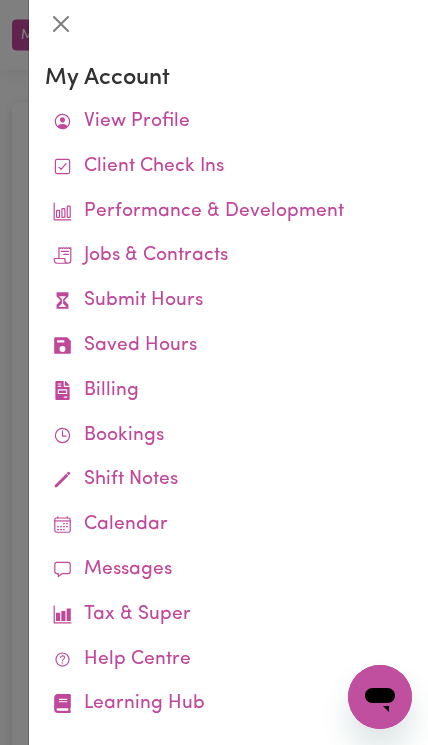 click on "Shift Notes" at bounding box center (228, 480) 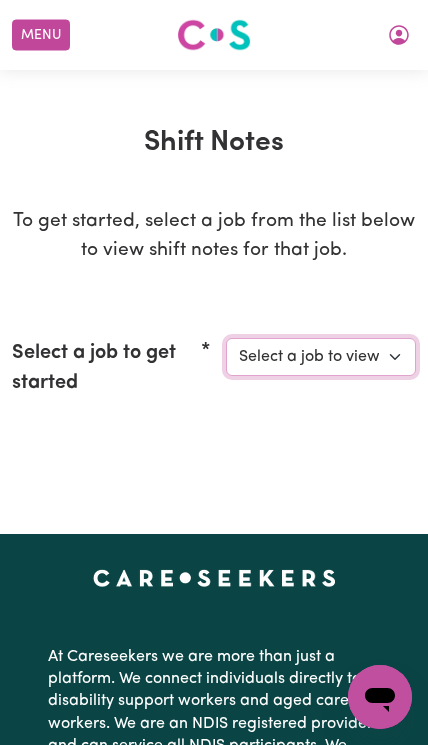 click on "Select a job to view shift notes related to it..." at bounding box center [321, 357] 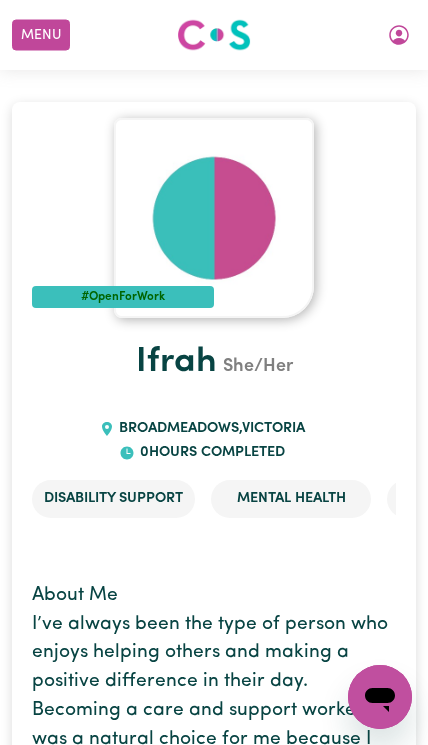 click 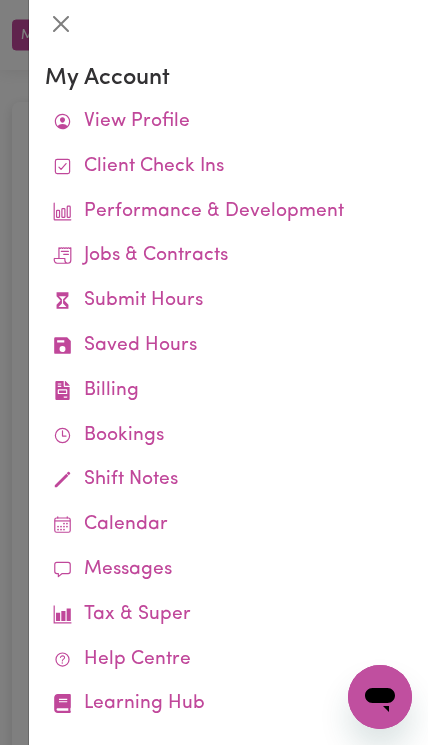 click on "Tax & Super" at bounding box center (228, 615) 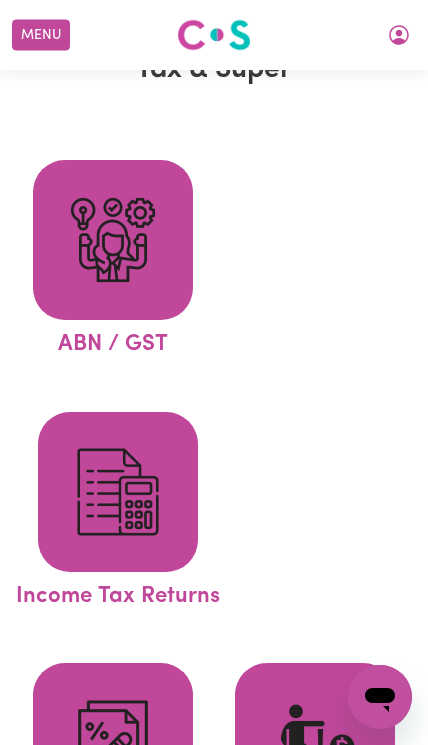scroll, scrollTop: 78, scrollLeft: 0, axis: vertical 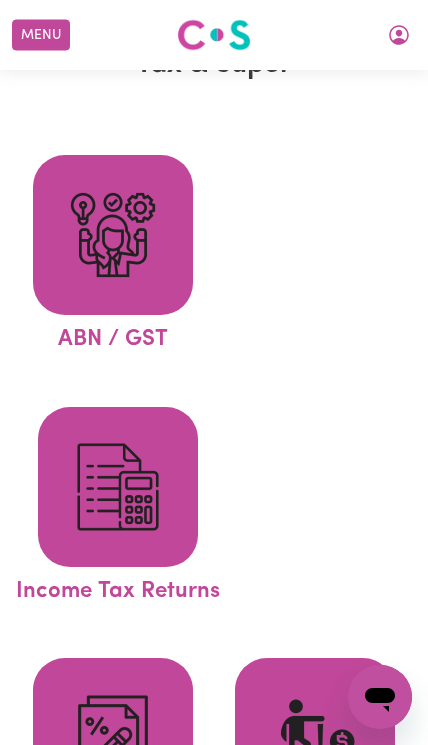 click at bounding box center (113, 235) 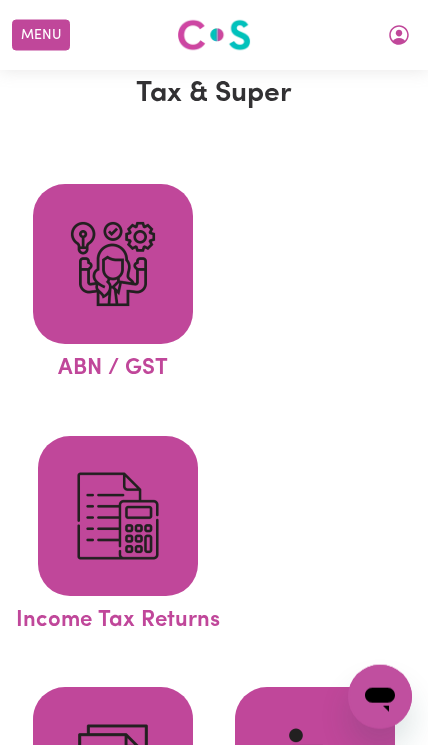 scroll, scrollTop: 0, scrollLeft: 0, axis: both 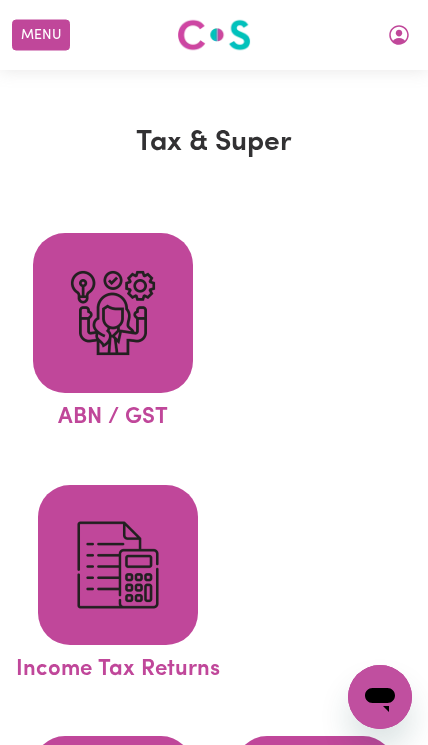 click at bounding box center (399, 35) 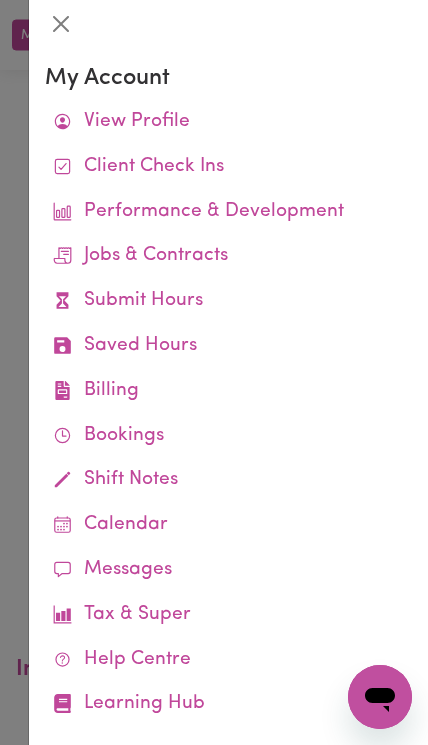 click on "View Profile" at bounding box center (228, 122) 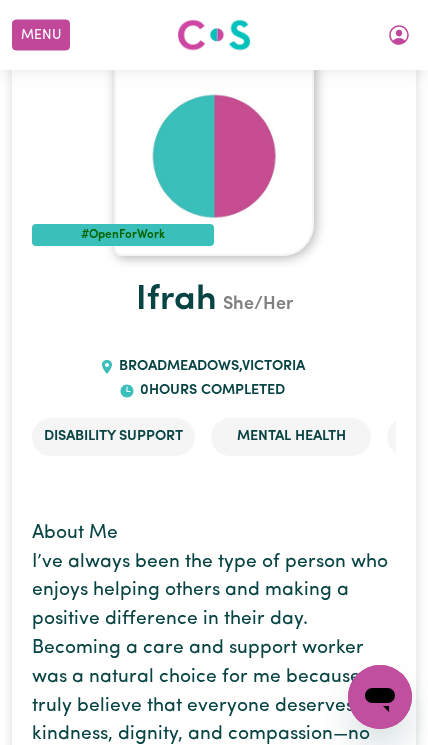 scroll, scrollTop: 0, scrollLeft: 0, axis: both 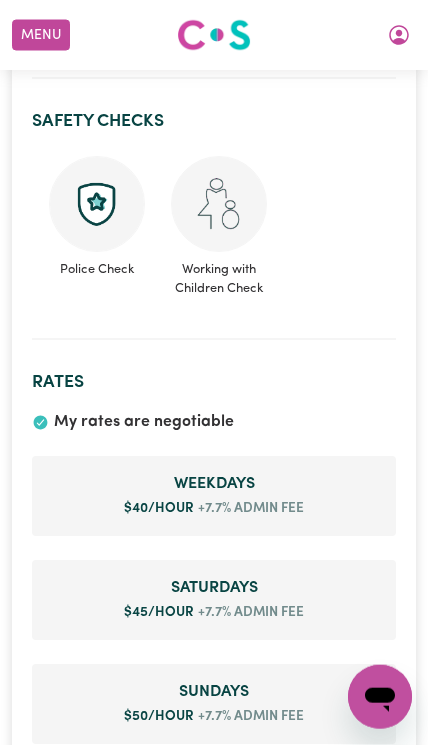 click on "Menu" at bounding box center (41, 35) 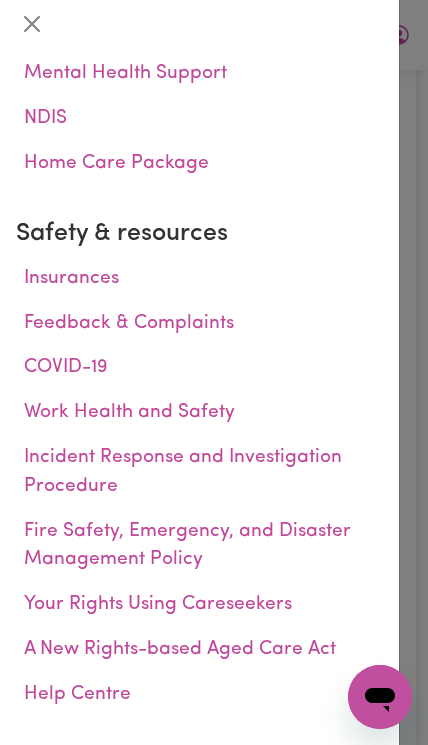 scroll, scrollTop: 815, scrollLeft: 0, axis: vertical 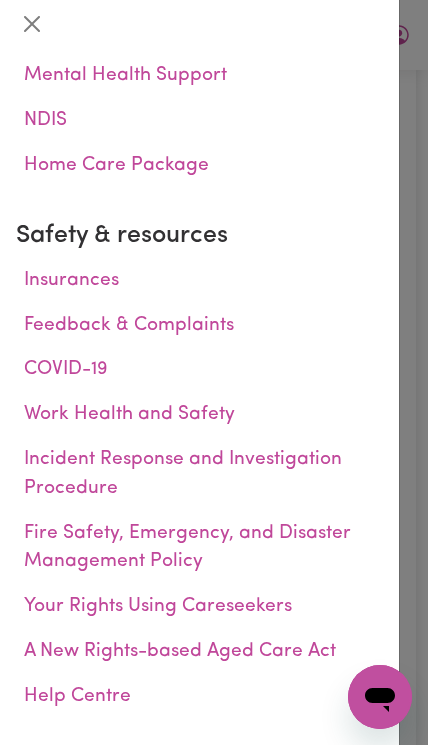 click on "Work Health and Safety" at bounding box center (199, 415) 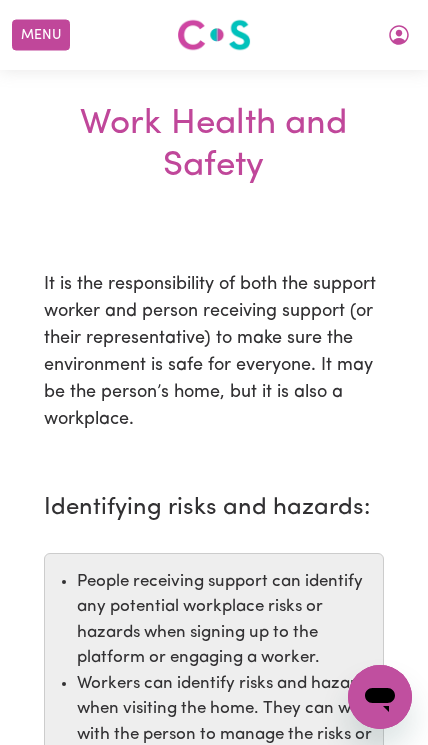 scroll, scrollTop: 0, scrollLeft: 0, axis: both 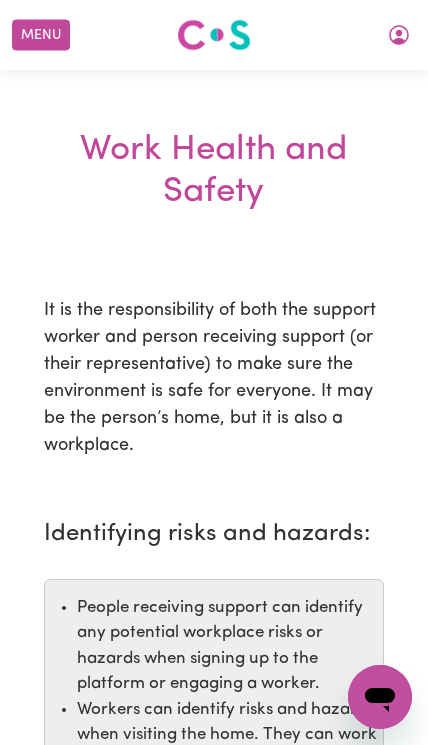click 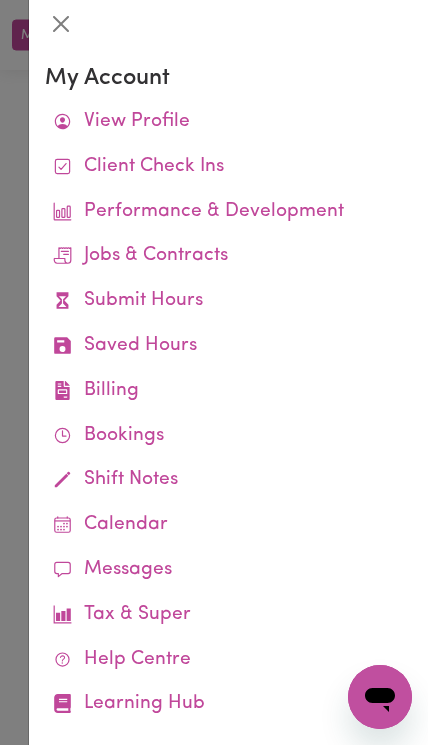 click on "Jobs & Contracts" at bounding box center [228, 256] 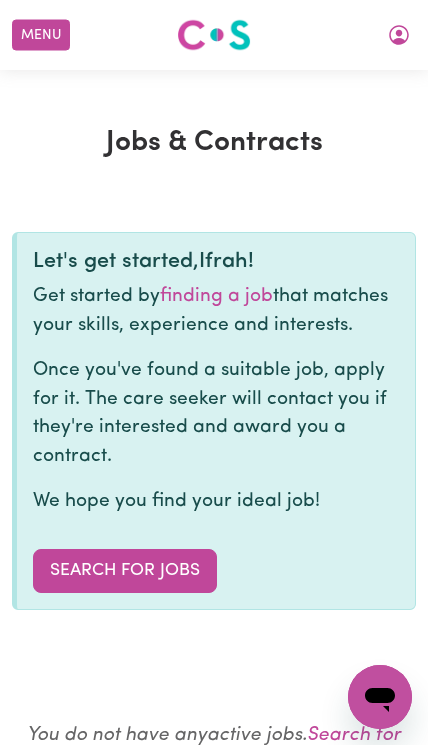click on "Search for Jobs" at bounding box center (125, 571) 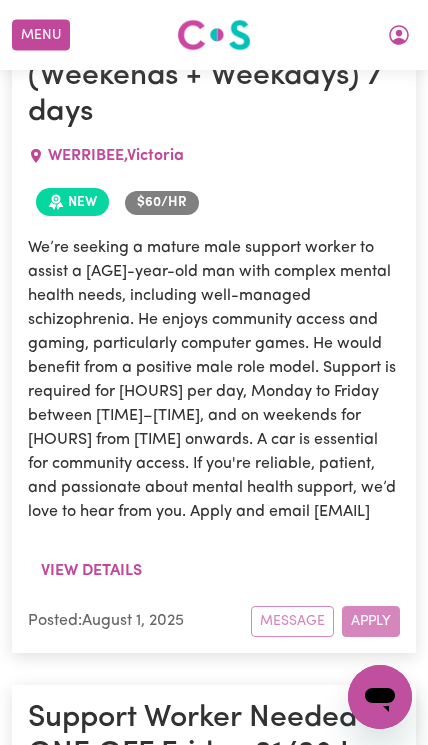 scroll, scrollTop: 3380, scrollLeft: 0, axis: vertical 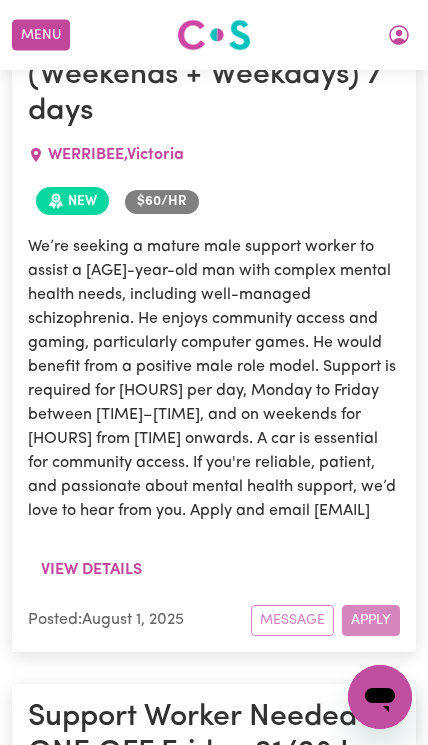 click on "We’re seeking a mature male support worker to assist a [AGE]-year-old man with complex mental health needs, including well-managed schizophrenia. He enjoys community access and gaming, particularly computer games. He would benefit from a positive male role model. Support is required for [HOURS] per day, Monday to Friday between [TIME]–[TIME], and on weekends for [HOURS] from [TIME] onwards. A car is essential for community access. If you're reliable, patient, and passionate about mental health support, we’d love to hear from you. Apply and email [EMAIL]" at bounding box center (214, 379) 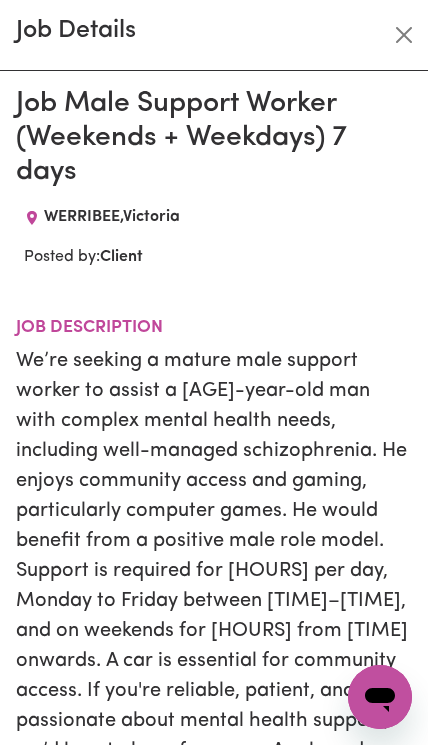 scroll, scrollTop: 0, scrollLeft: 0, axis: both 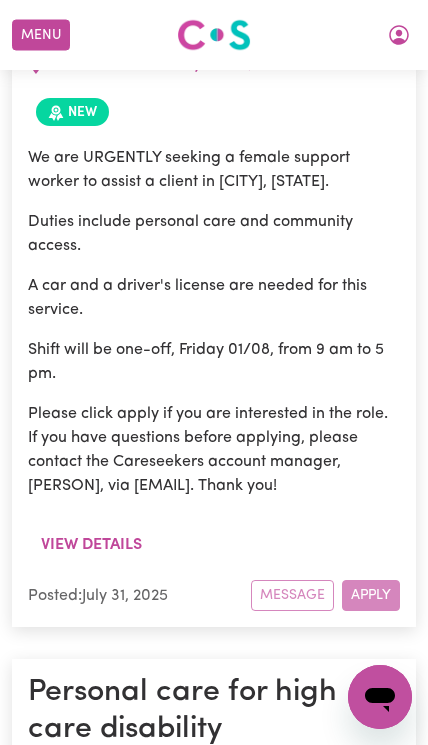 click on "Message Apply" at bounding box center [325, 595] 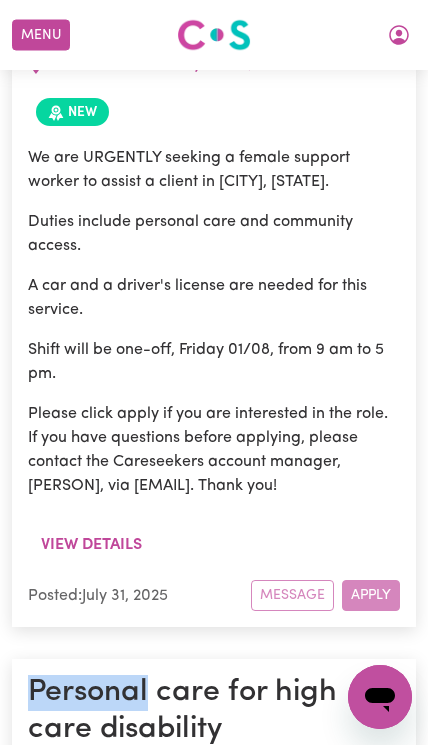 click on "Message Apply" at bounding box center (325, 595) 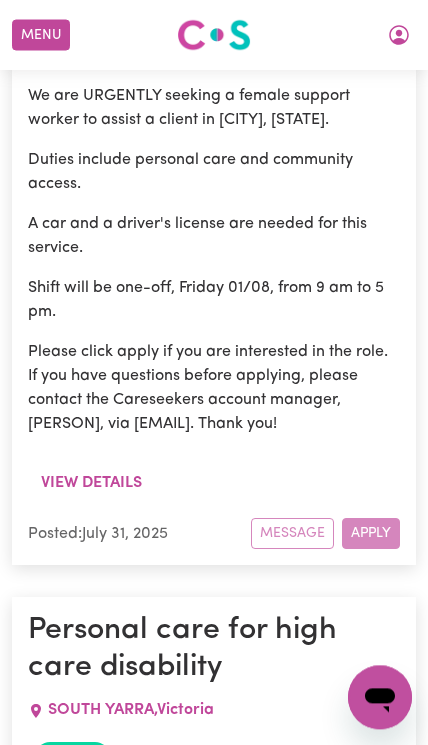 scroll, scrollTop: 4220, scrollLeft: 0, axis: vertical 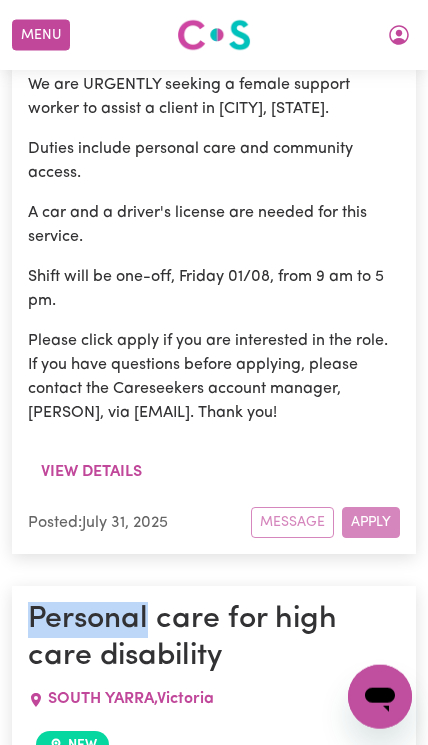 click on "Please click apply if you are interested in the role. If you have questions before applying, please contact the Careseekers account manager, [PERSON], via [EMAIL]. Thank you!" at bounding box center (214, 377) 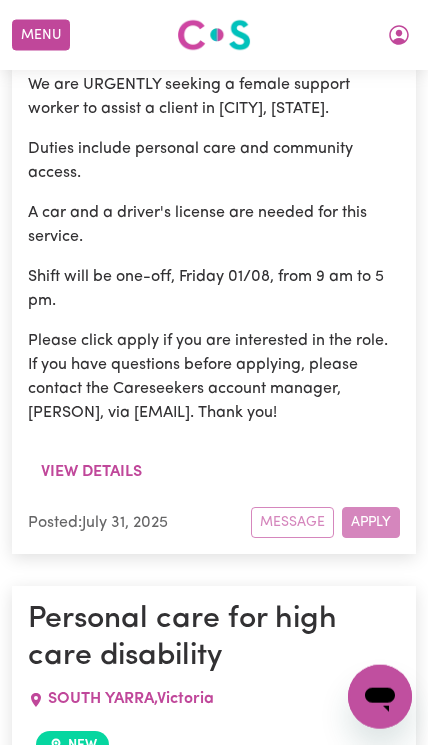 click on "Message Apply" at bounding box center (325, 522) 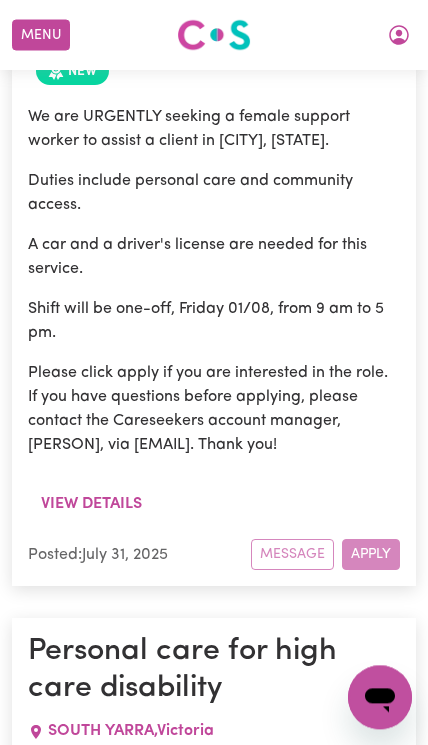 scroll, scrollTop: 4191, scrollLeft: 0, axis: vertical 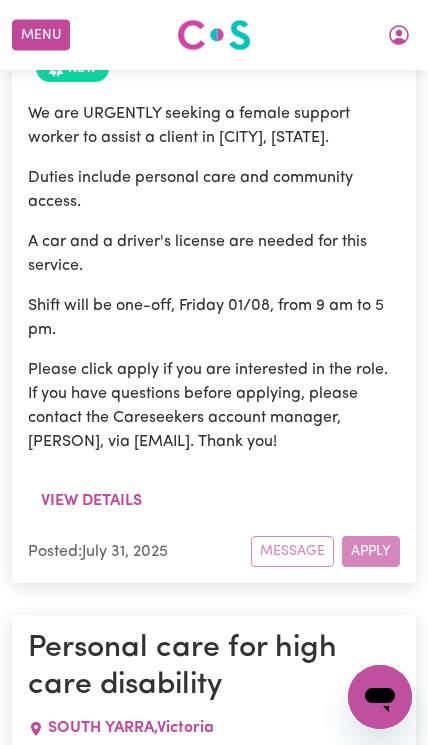 click 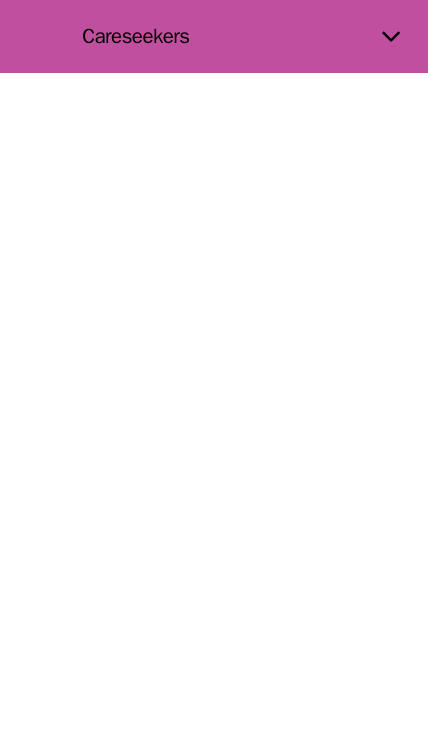 scroll, scrollTop: 0, scrollLeft: 0, axis: both 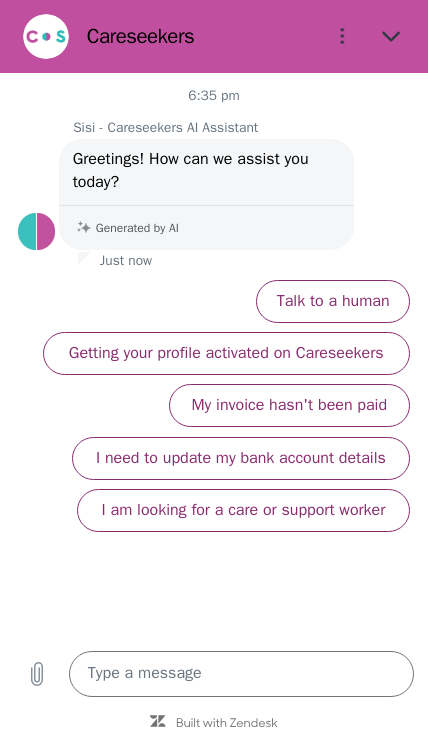 click on "Getting your profile activated on Careseekers" at bounding box center [226, 353] 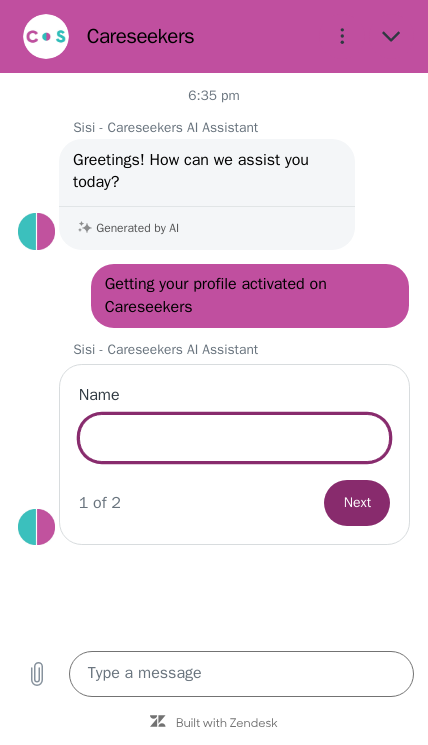 click on "Name" at bounding box center (235, 438) 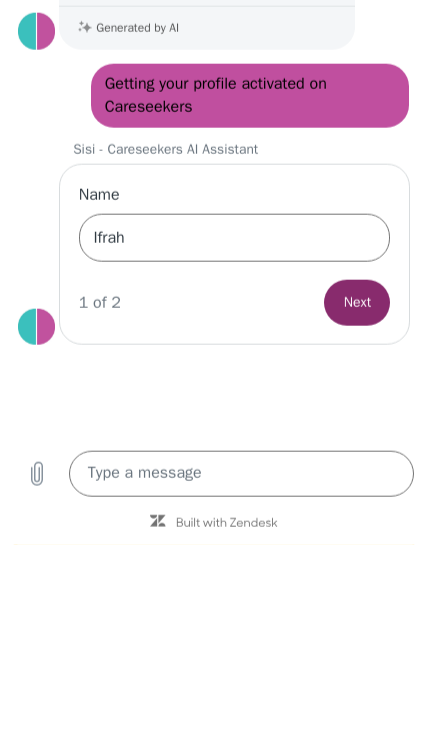 click at bounding box center (242, 474) 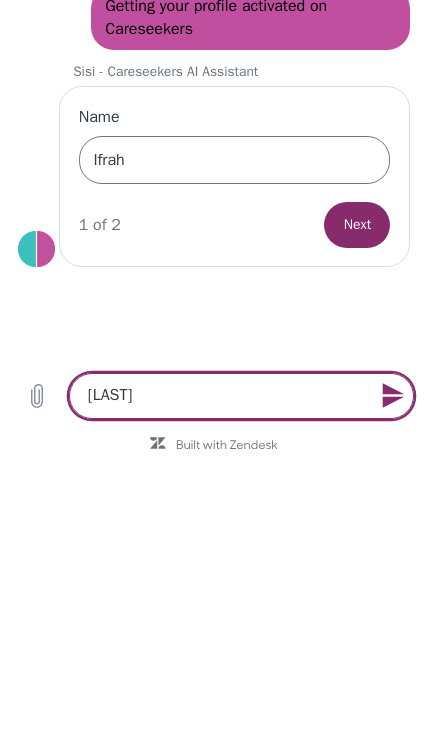 click 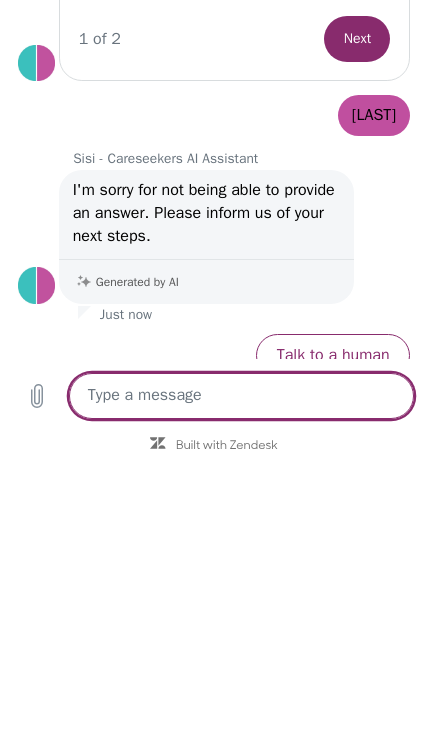 scroll, scrollTop: 199, scrollLeft: 0, axis: vertical 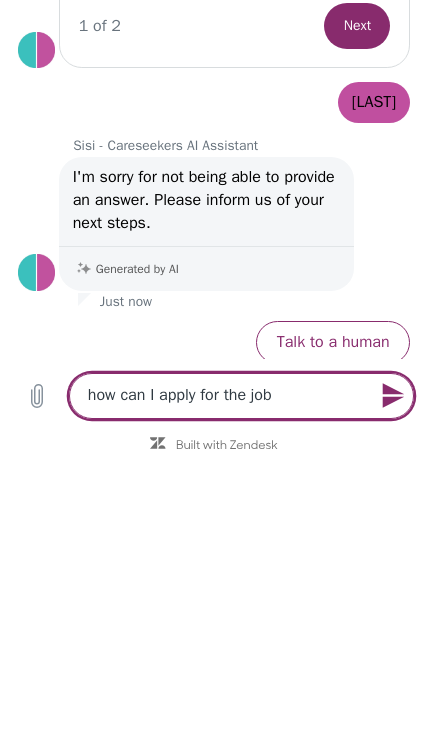 click at bounding box center (392, 396) 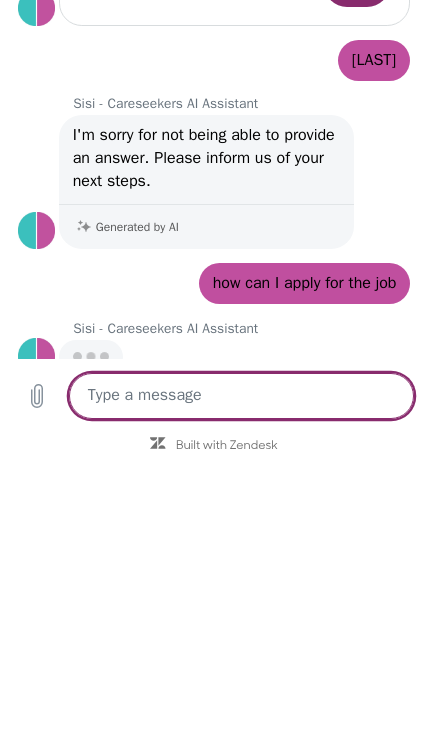 scroll, scrollTop: 246, scrollLeft: 0, axis: vertical 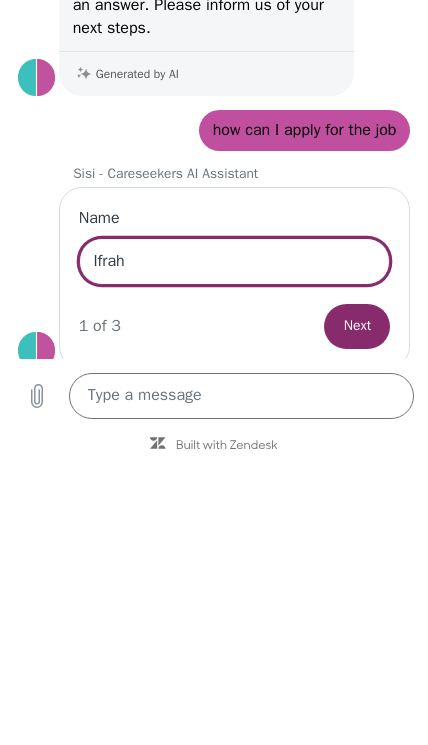 click on "Next" at bounding box center (357, 326) 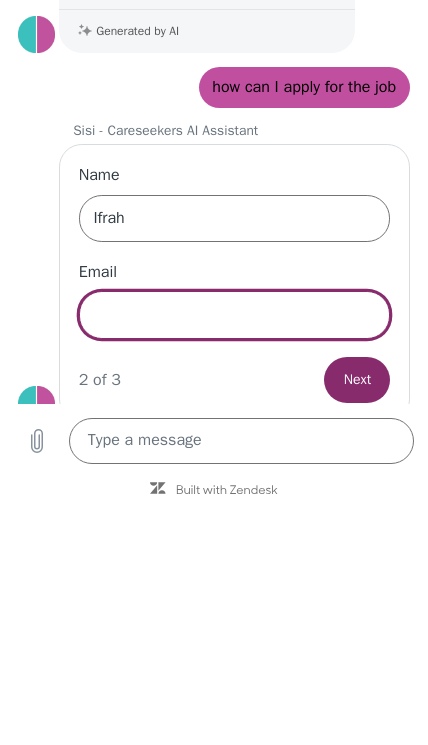 scroll, scrollTop: 490, scrollLeft: 0, axis: vertical 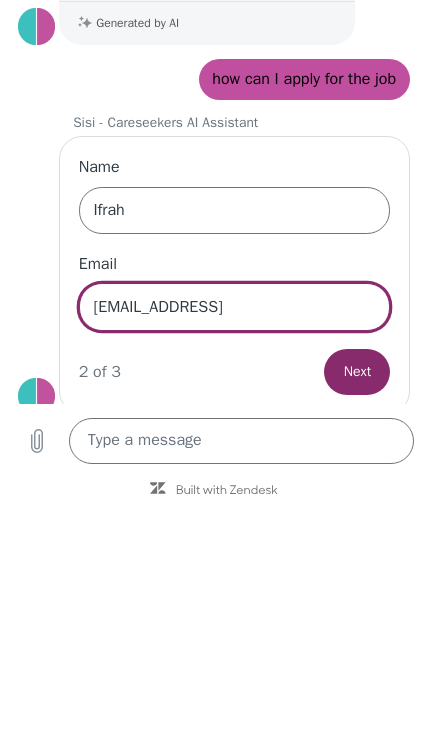 click on "Next" at bounding box center (357, 372) 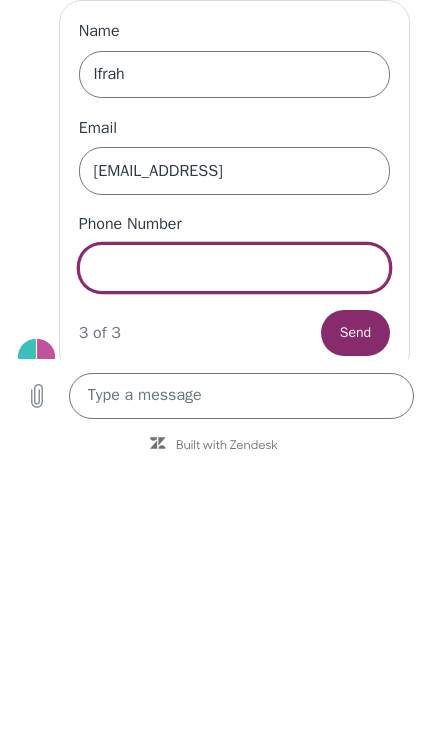 scroll, scrollTop: 586, scrollLeft: 0, axis: vertical 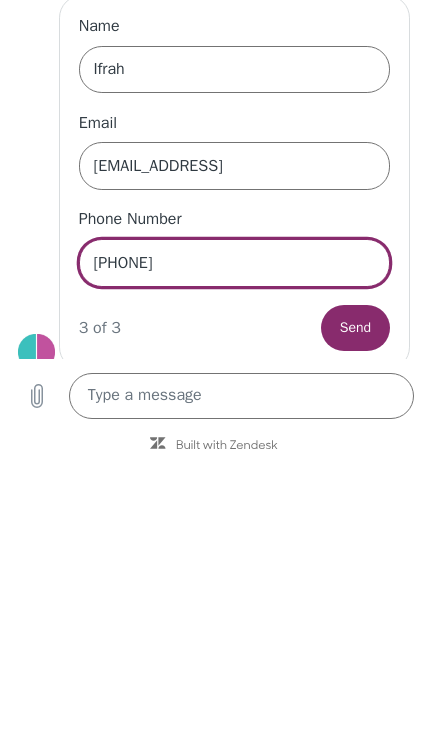 click on "Send" at bounding box center [355, 328] 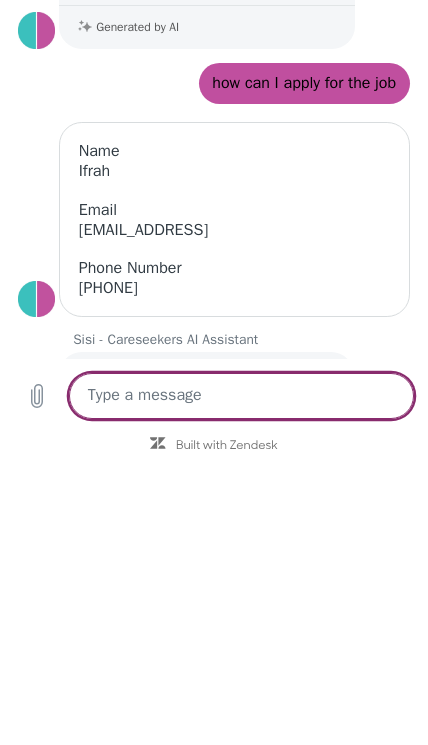 scroll, scrollTop: 616, scrollLeft: 0, axis: vertical 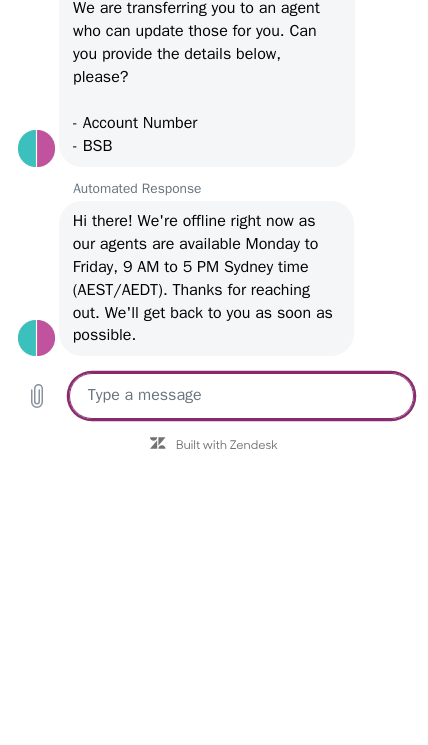 click on "Hi there! We're offline right now as our agents are available Monday to Friday, 9 AM to 5 PM Sydney time (AEST/AEDT). Thanks for reaching out. We'll get back to you as soon as possible." at bounding box center [205, 278] 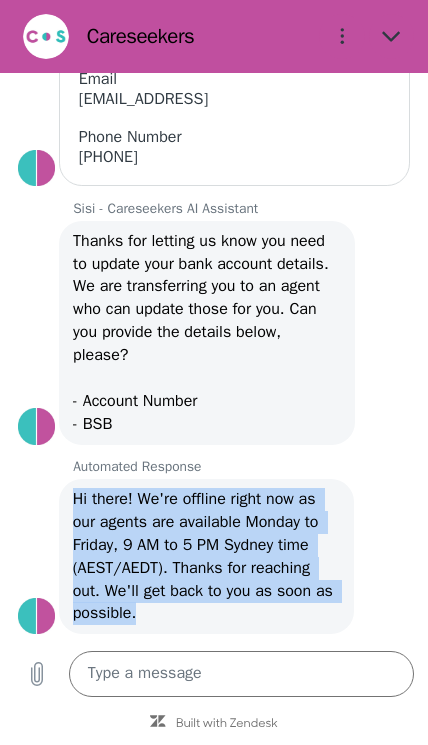 copy on "Hi there! We're offline right now as our agents are available Monday to Friday, 9 AM to 5 PM Sydney time (AEST/AEDT). Thanks for reaching out. We'll get back to you as soon as possible." 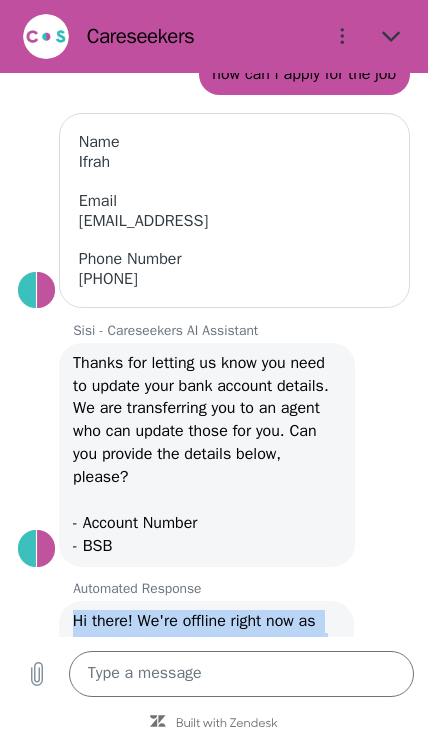 scroll, scrollTop: 725, scrollLeft: 0, axis: vertical 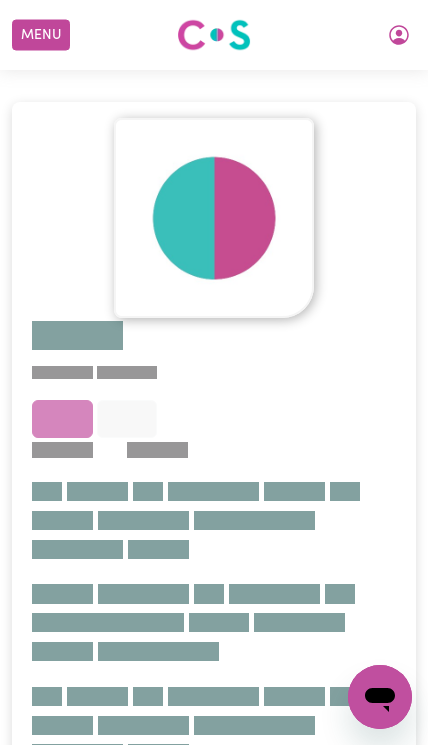 click on "Menu" at bounding box center (41, 35) 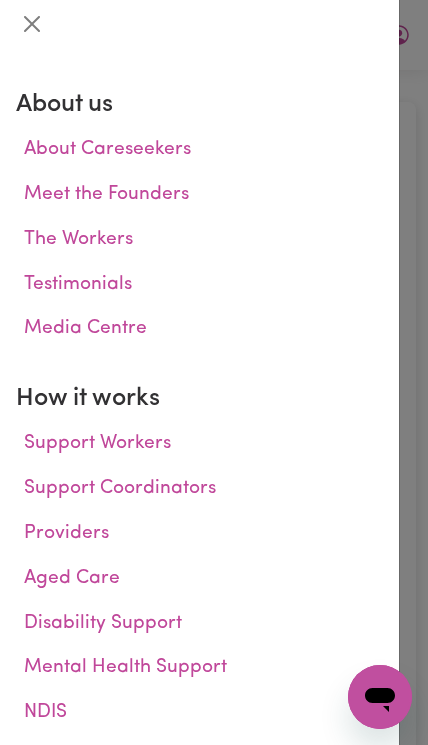 scroll, scrollTop: 227, scrollLeft: 0, axis: vertical 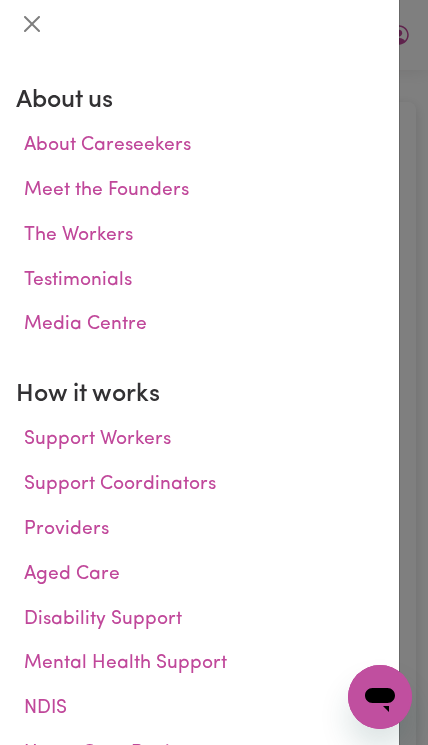 click on "Providers" at bounding box center [199, 530] 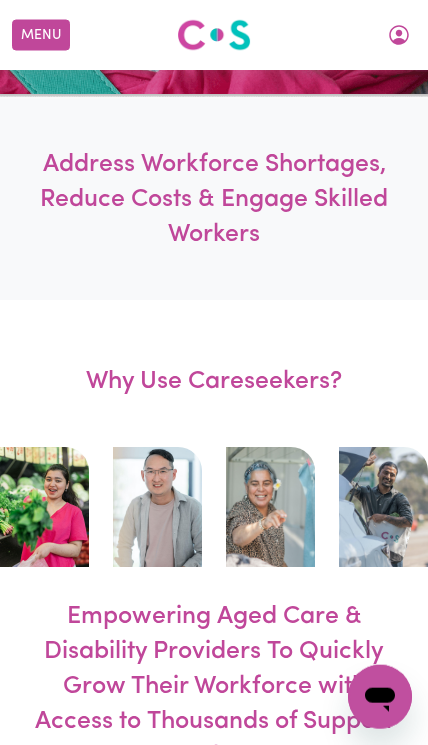 scroll, scrollTop: 733, scrollLeft: 0, axis: vertical 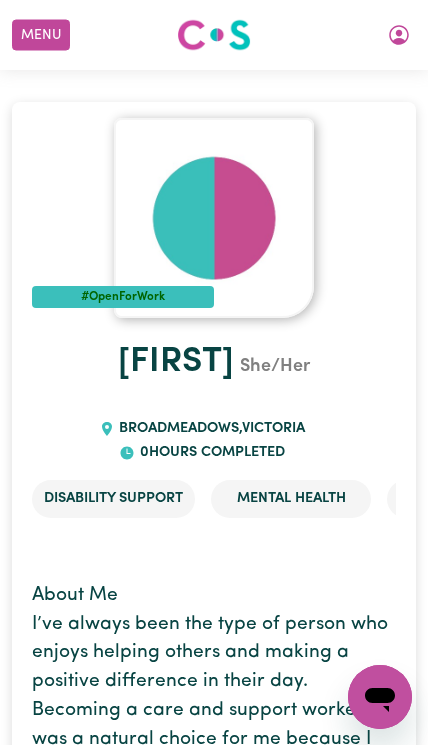click on "Menu" at bounding box center (41, 35) 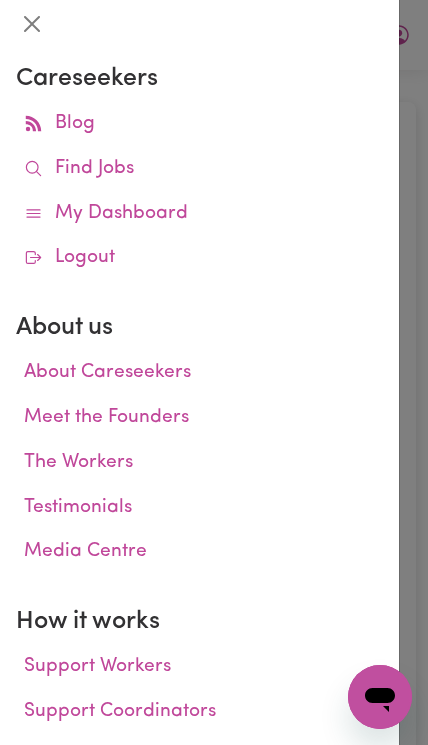 click at bounding box center (214, 372) 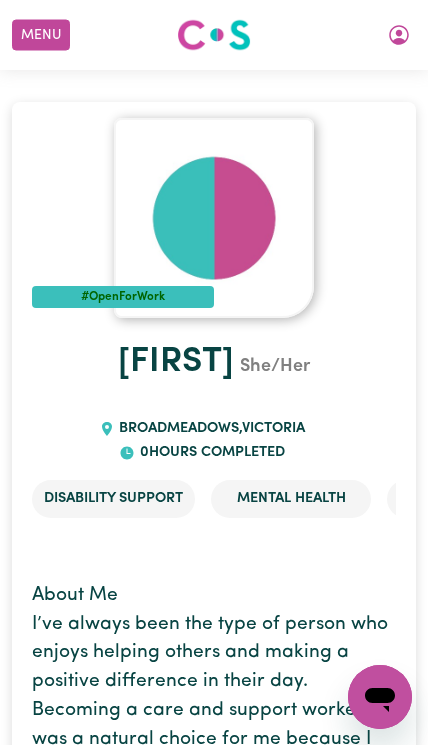 scroll, scrollTop: 0, scrollLeft: 0, axis: both 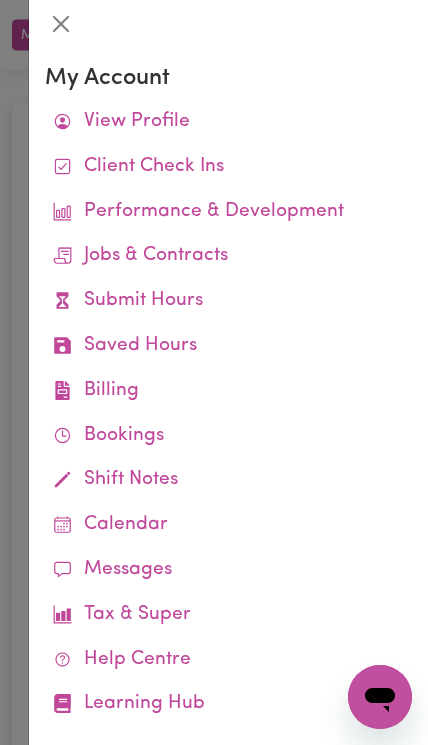 click on "Client Check Ins" at bounding box center [228, 167] 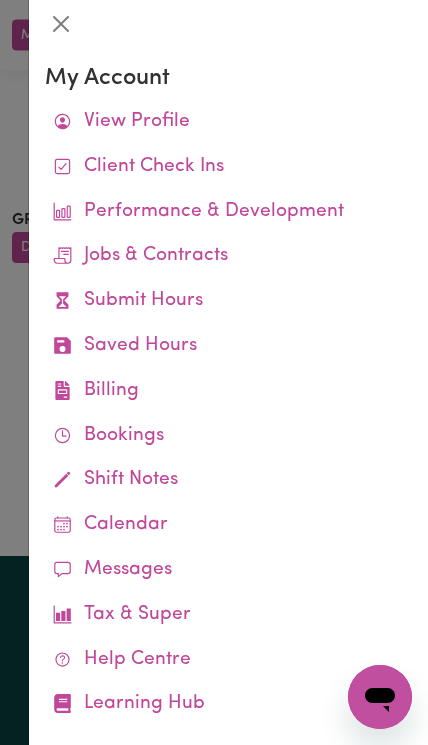 click on "Bookings" at bounding box center [228, 436] 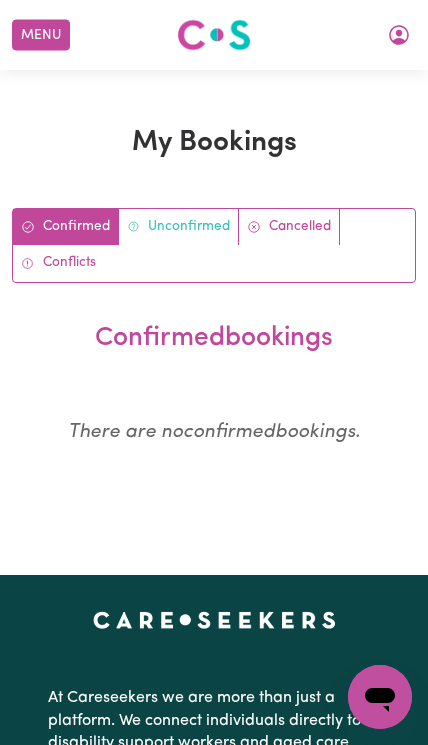 click on "Unconfirmed" at bounding box center [179, 227] 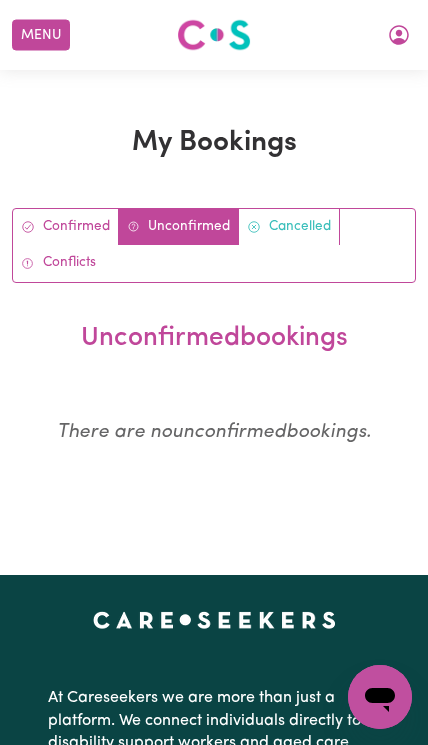 click on "Cancelled" at bounding box center [289, 227] 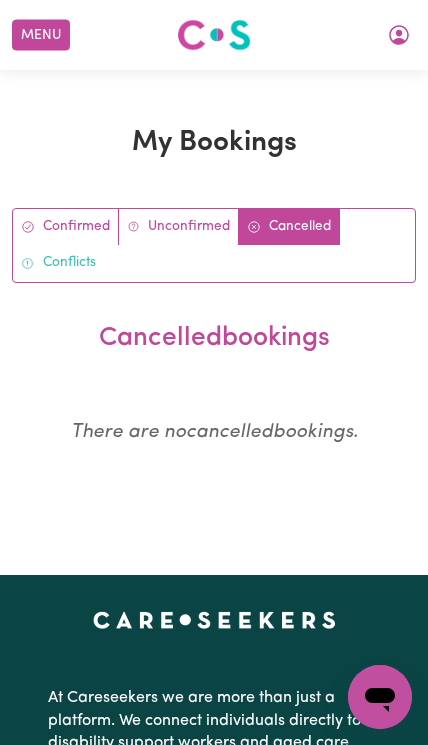 click on "Conflicts" at bounding box center (58, 263) 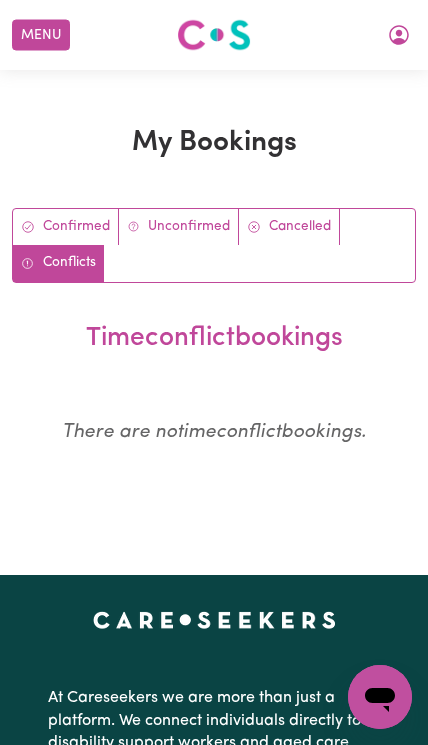 click on "Confirmed Unconfirmed Cancelled Conflicts" at bounding box center [214, 245] 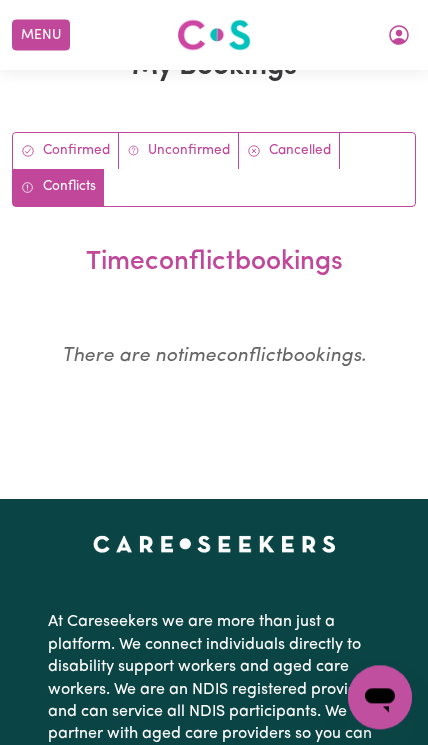 scroll, scrollTop: 0, scrollLeft: 0, axis: both 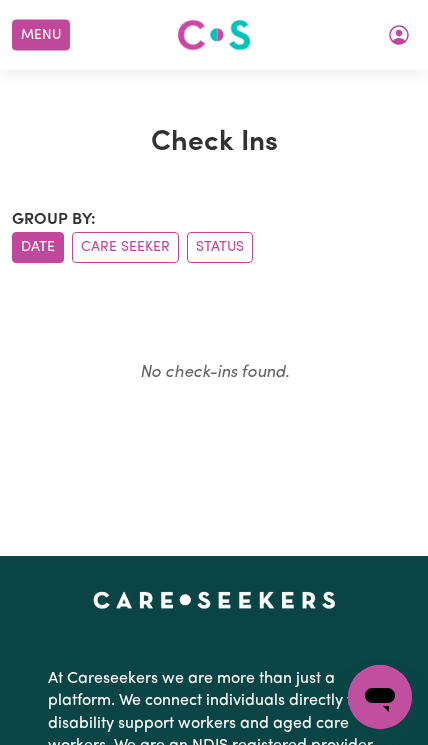 click on "Menu" at bounding box center (41, 35) 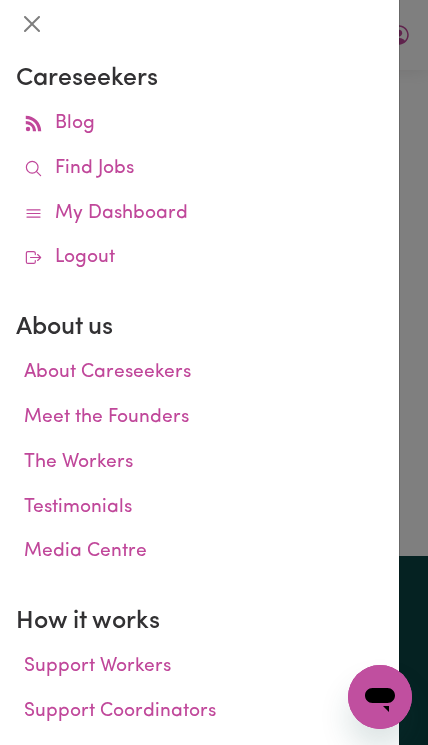 click on "Find Jobs" at bounding box center (199, 169) 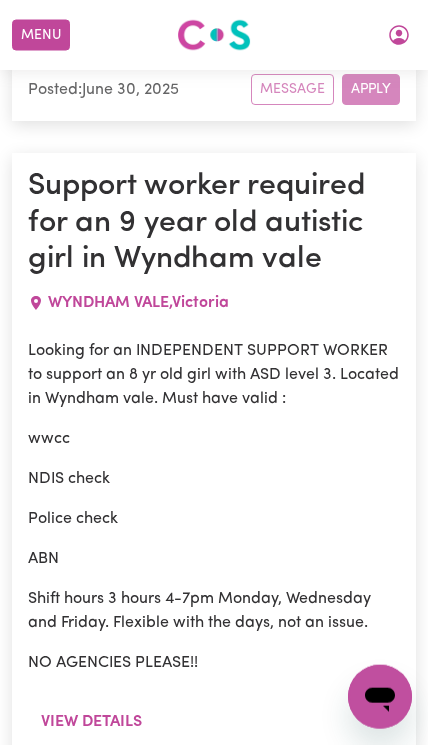 scroll, scrollTop: 16674, scrollLeft: 0, axis: vertical 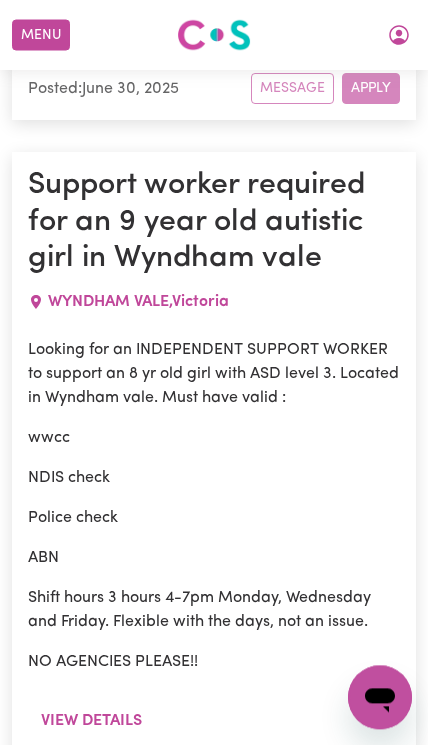 click on "NDIS check" at bounding box center (214, 478) 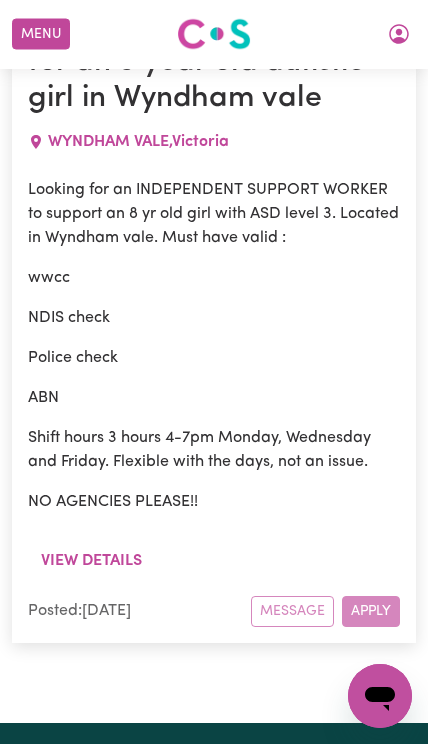 click on "View details" at bounding box center [91, 562] 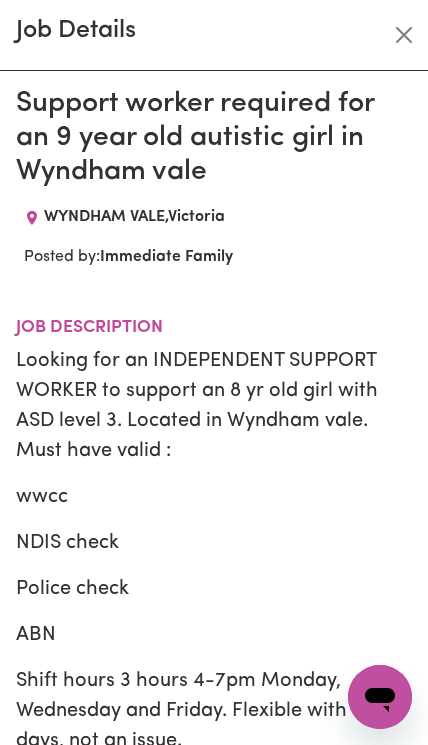 scroll, scrollTop: -6, scrollLeft: 0, axis: vertical 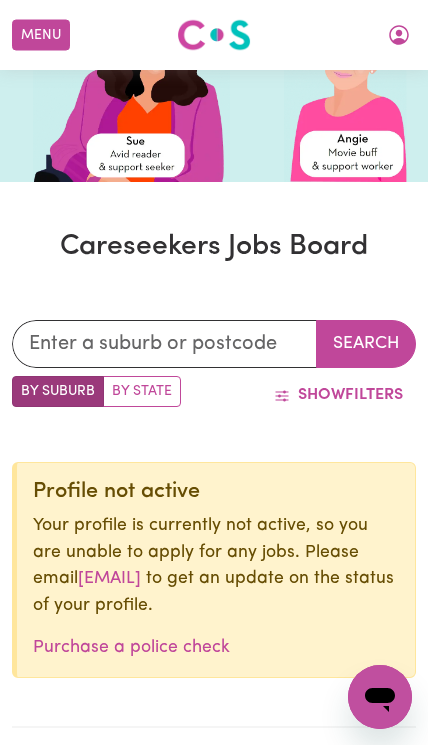 click on "Search" at bounding box center (366, 344) 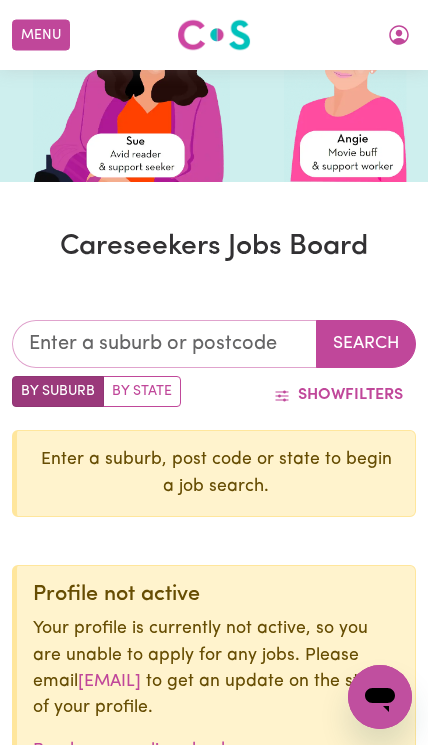 click at bounding box center (164, 344) 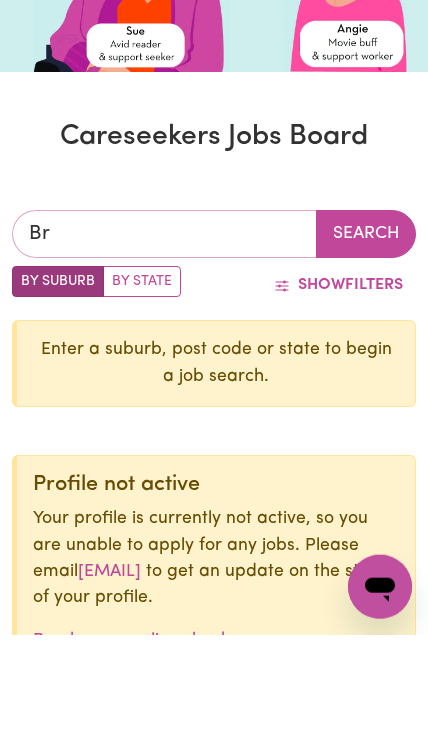 type on "Bro" 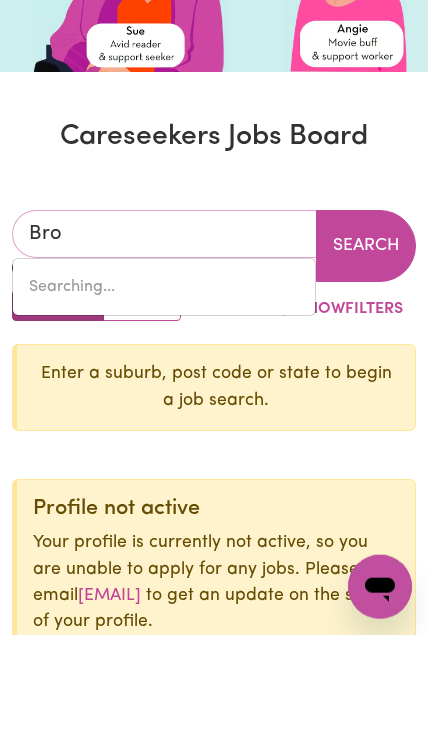 type on "BroADBEACH, Queensland, 4218" 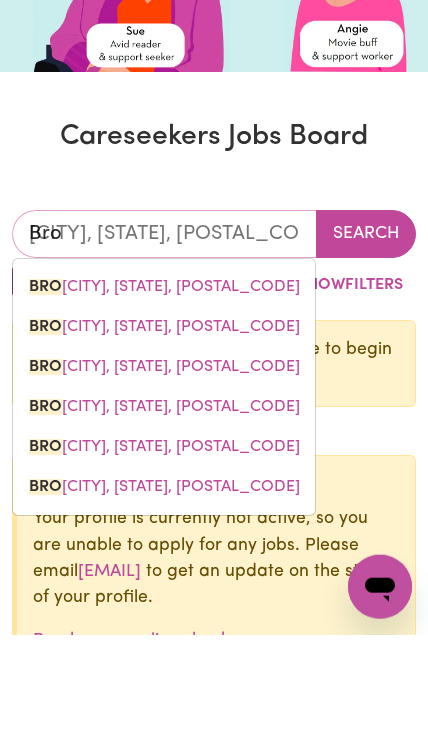 type on "Broa" 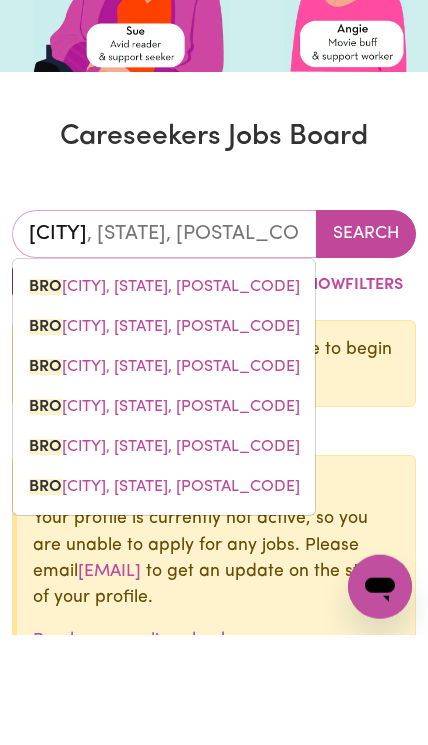 type on "[CITY], [STATE], [POSTAL_CODE]" 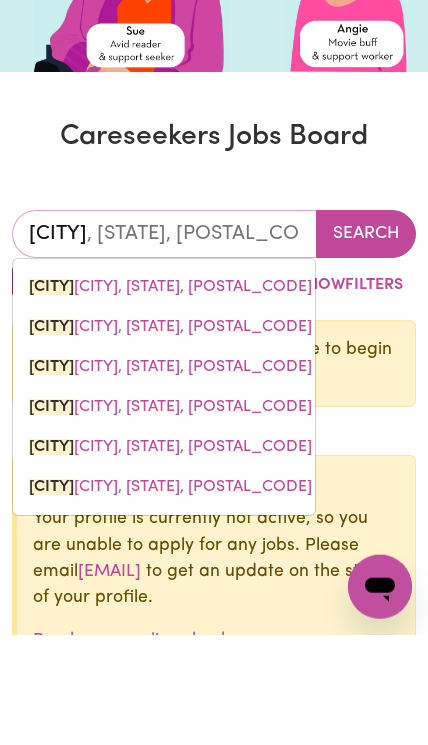 type on "Broad" 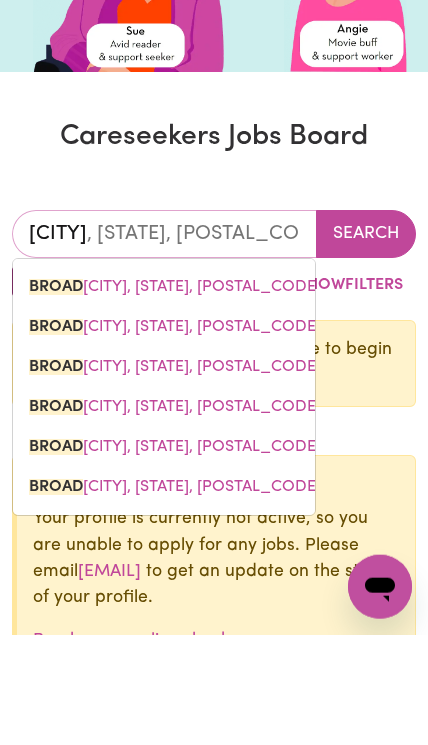 type on "[CITY]" 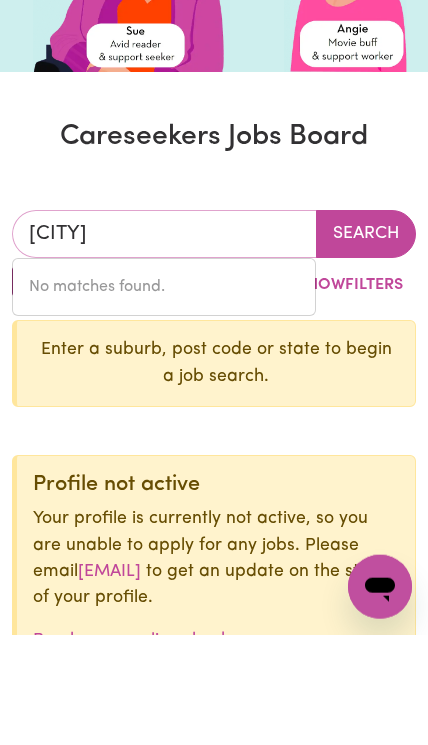 type on "[CITY]" 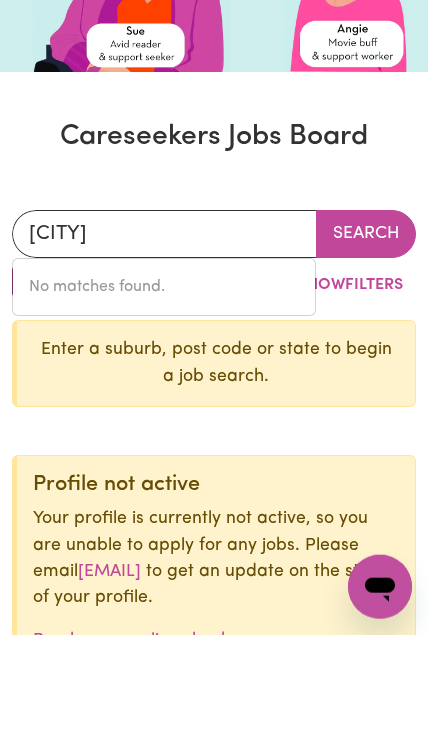 scroll, scrollTop: 391, scrollLeft: 0, axis: vertical 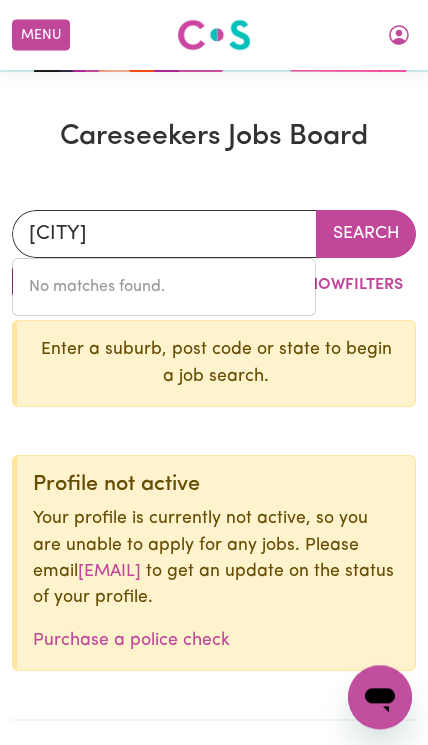click on "No matches found." at bounding box center (164, 287) 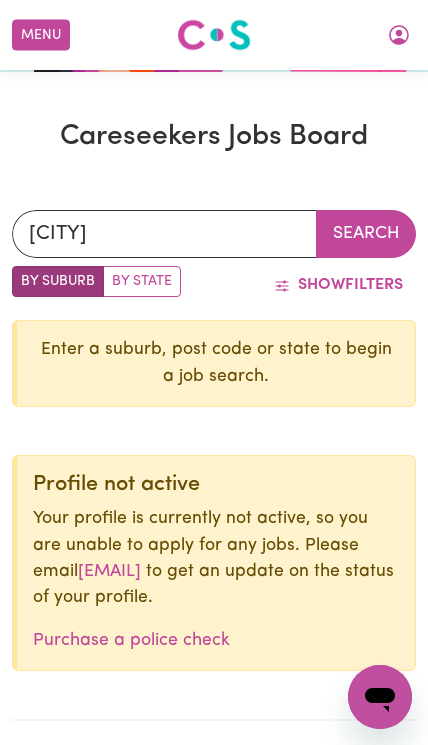 click on "Show  Filters" at bounding box center (338, 285) 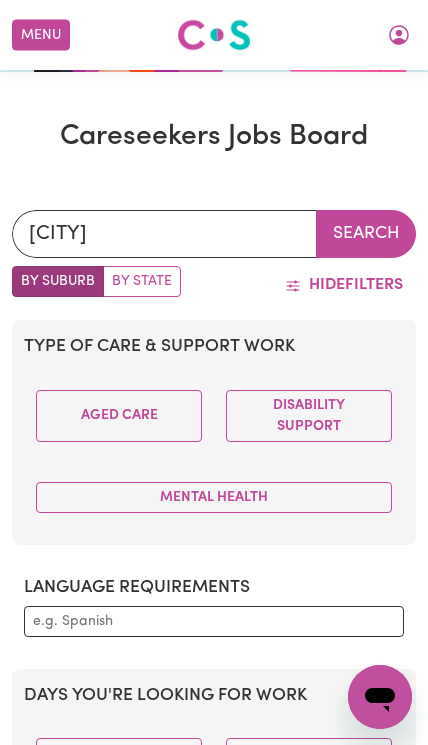 click on "Disability Support" at bounding box center (309, 416) 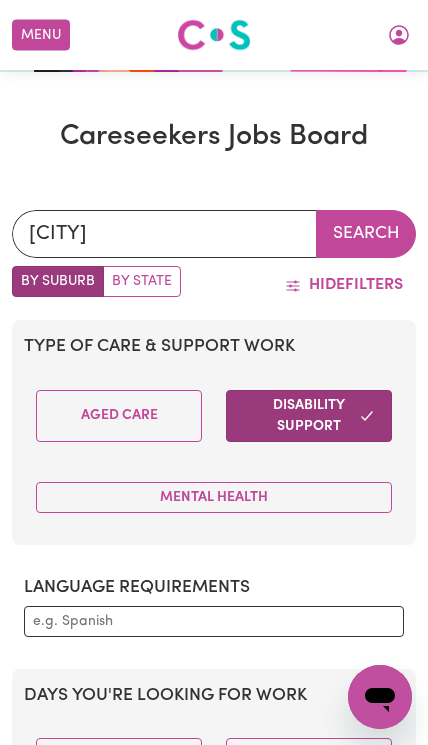 click on "Aged Care" at bounding box center [119, 416] 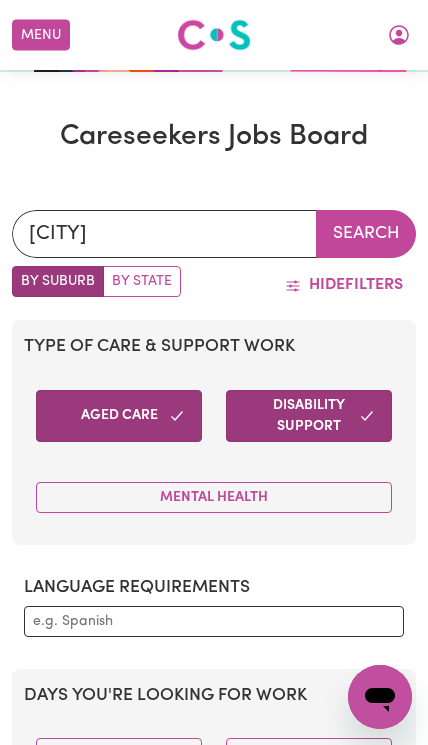 click on "Mental Health" at bounding box center [214, 497] 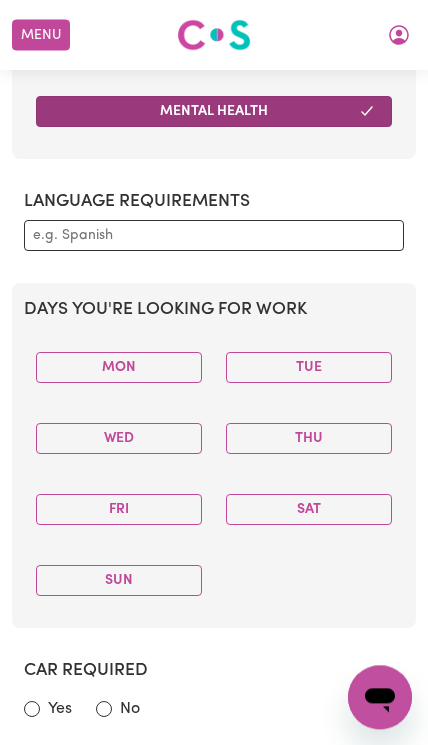 scroll, scrollTop: 769, scrollLeft: 0, axis: vertical 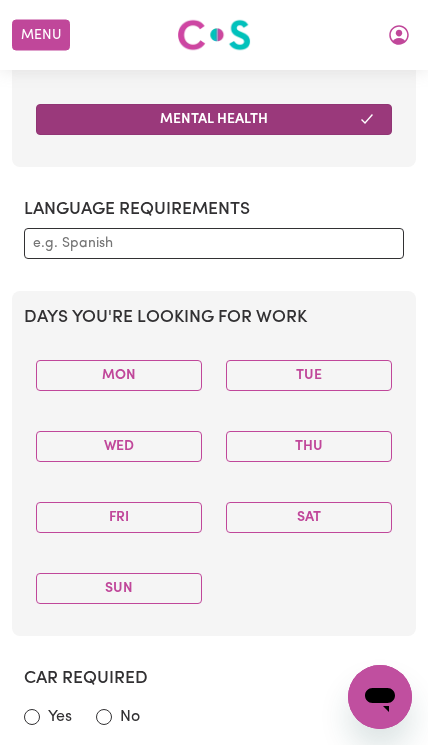 click on "Sun" at bounding box center [119, 588] 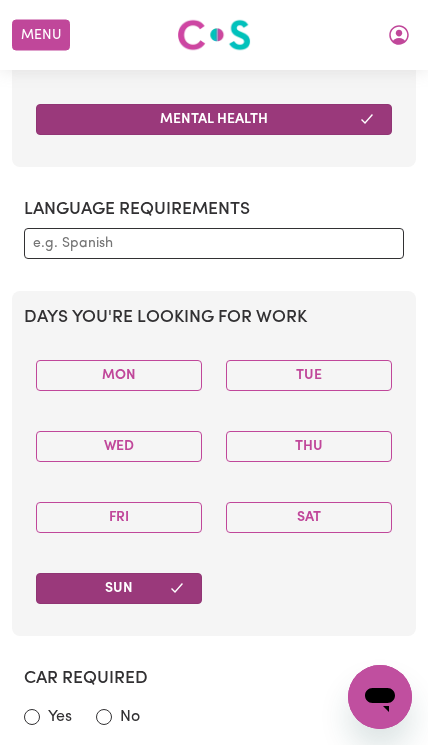 click on "Fri" at bounding box center [119, 517] 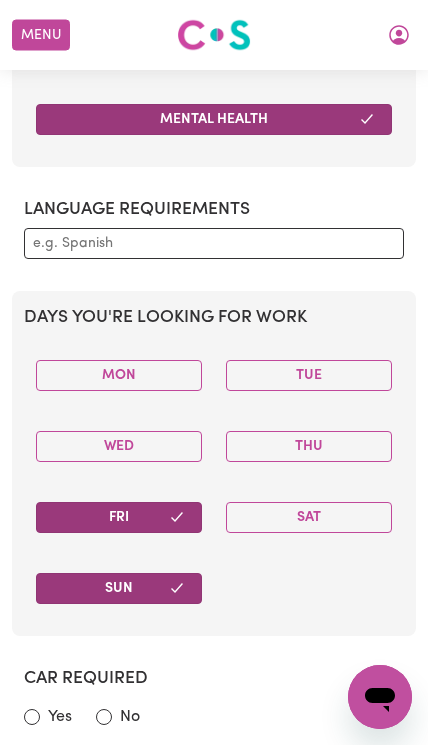 click on "Wed" at bounding box center [119, 446] 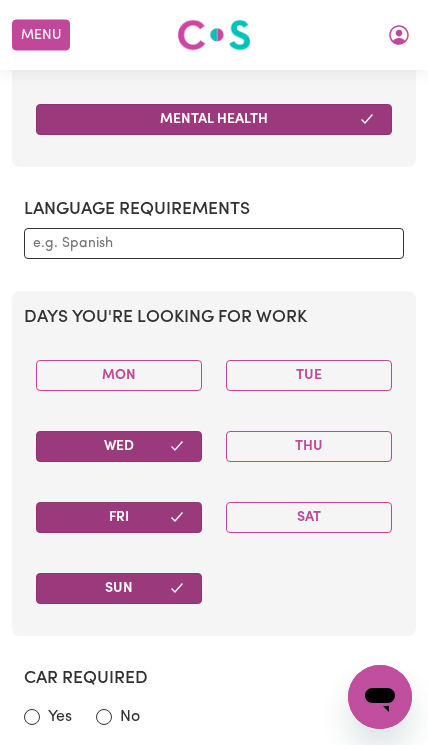 click on "Mon" at bounding box center [119, 375] 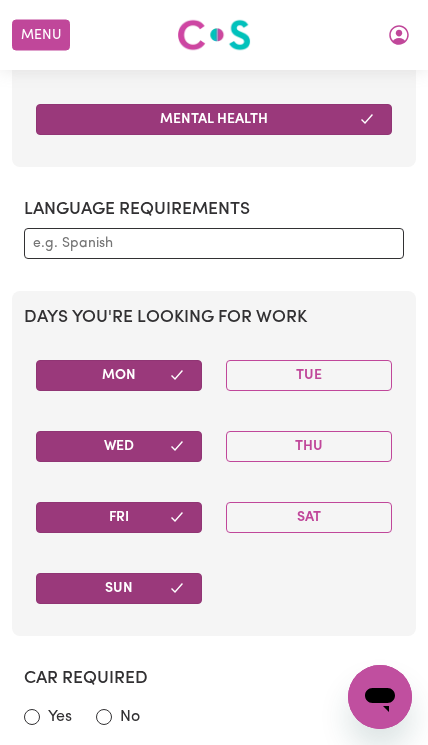click on "Tue" at bounding box center (309, 375) 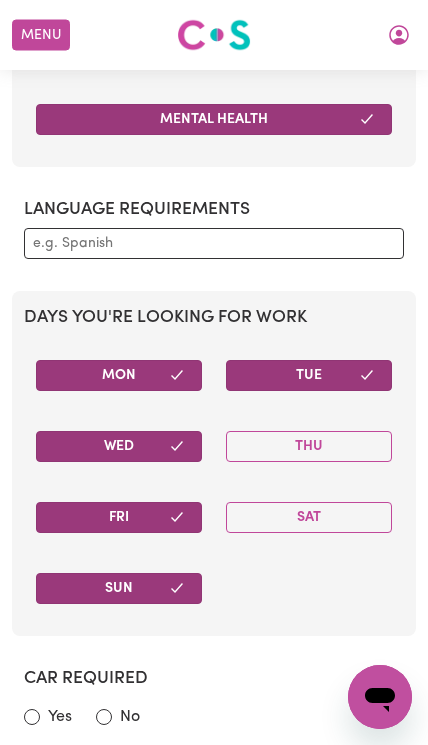 click on "Thu" at bounding box center [309, 446] 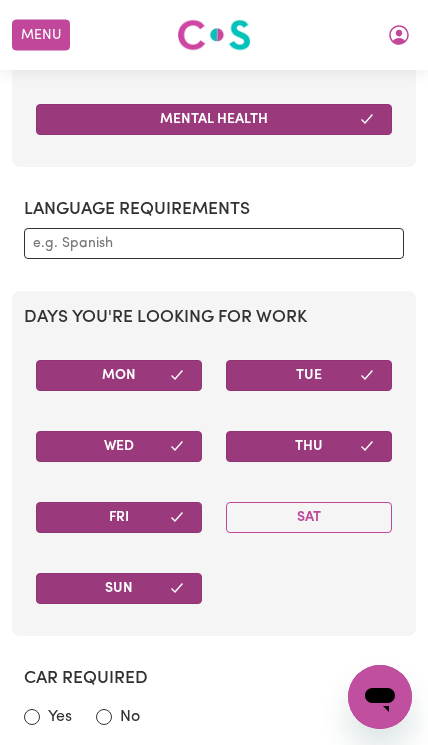 click on "Sat" at bounding box center (309, 517) 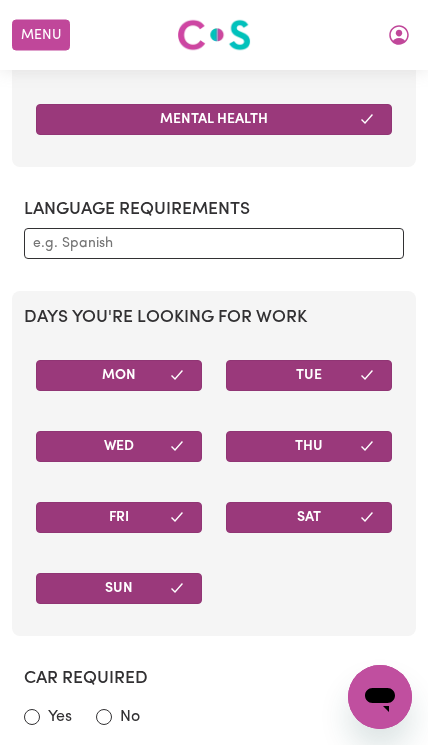 click at bounding box center [214, 243] 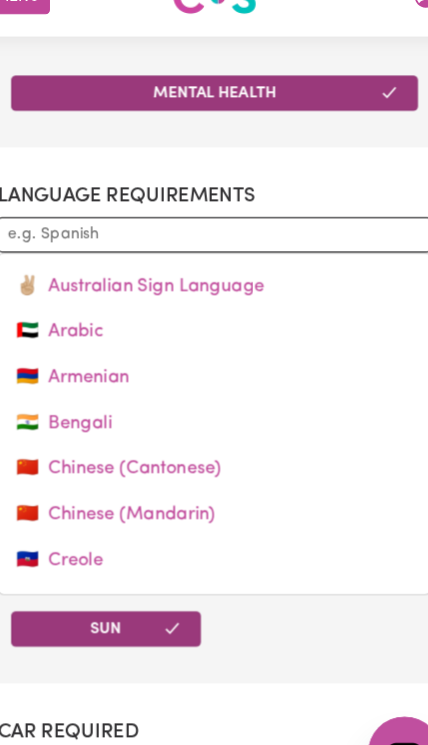 scroll, scrollTop: 0, scrollLeft: 0, axis: both 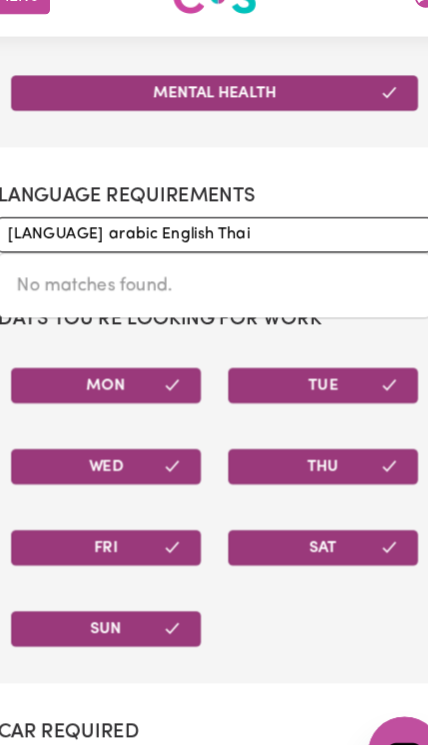 type on "[LANGUAGE] [LANGUAGE] [LANGUAGE]" 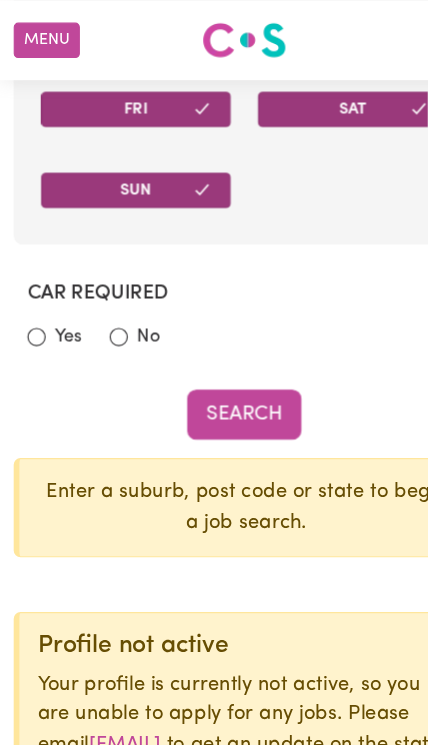 scroll, scrollTop: 1190, scrollLeft: 0, axis: vertical 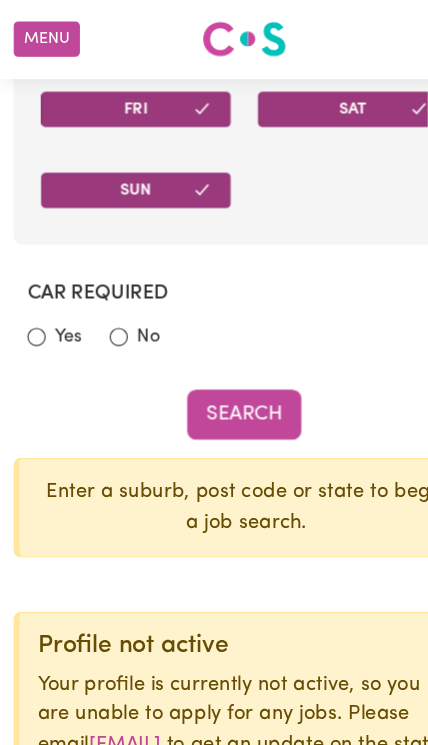 click on "Yes" at bounding box center [48, 296] 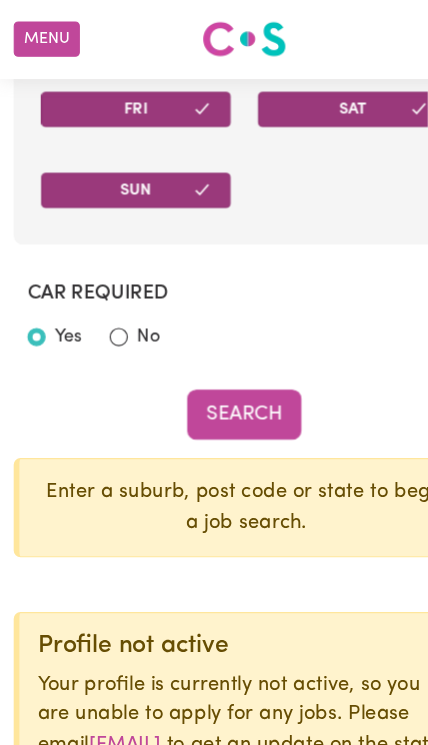 radio on "true" 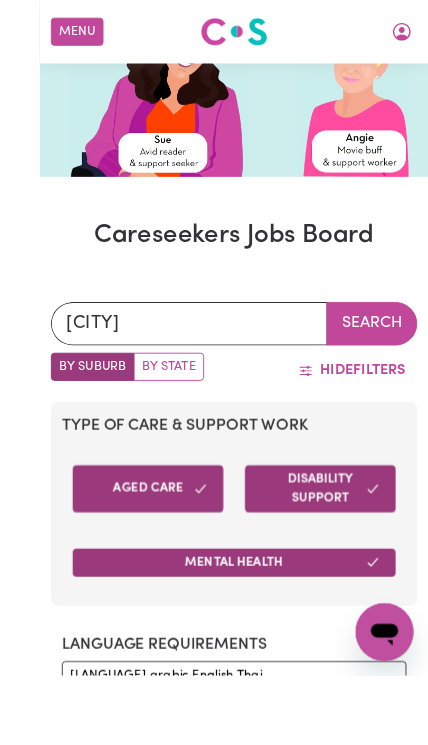 scroll, scrollTop: 415, scrollLeft: 0, axis: vertical 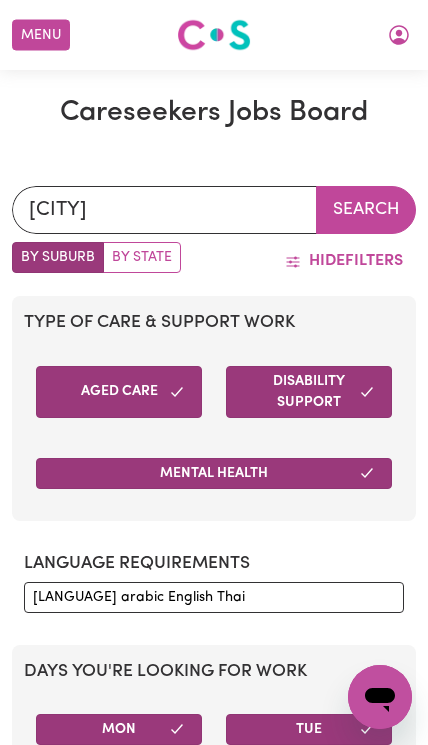 click on "Mental Health" at bounding box center [214, 473] 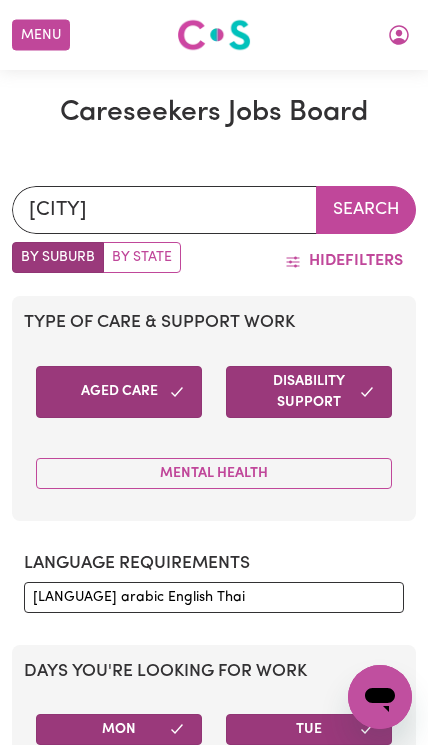 click on "Mental Health" at bounding box center (214, 473) 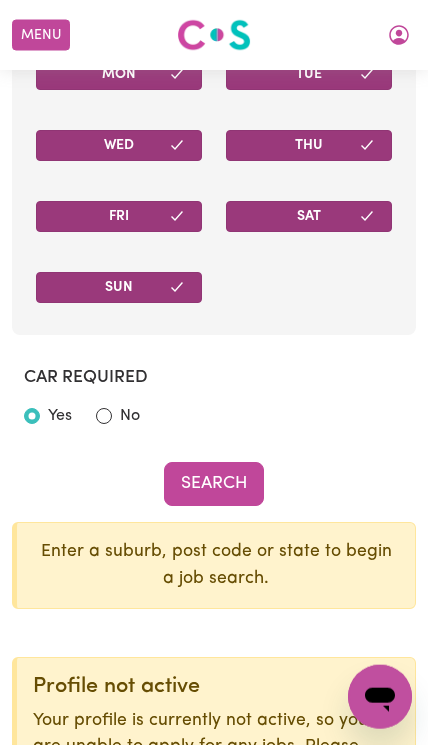 scroll, scrollTop: 1083, scrollLeft: 0, axis: vertical 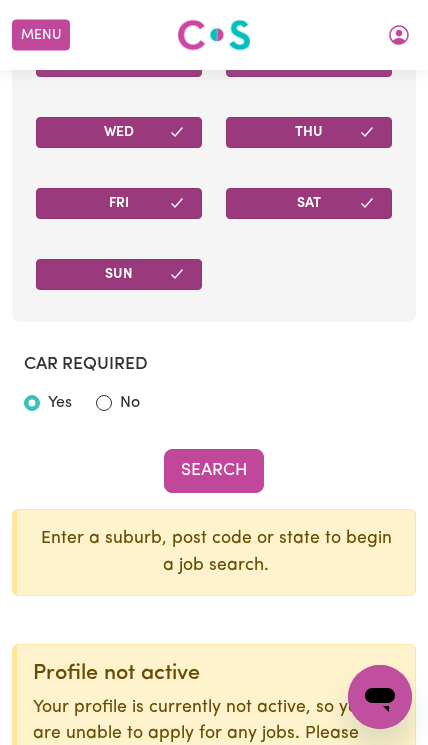 click on "Search" at bounding box center (214, 471) 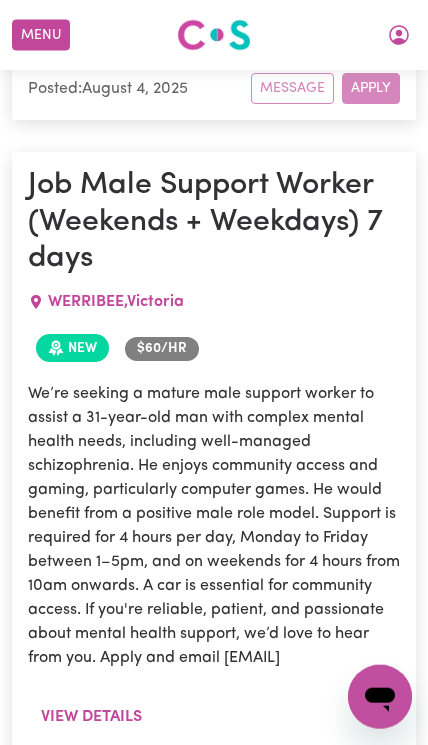 scroll, scrollTop: 4195, scrollLeft: 0, axis: vertical 